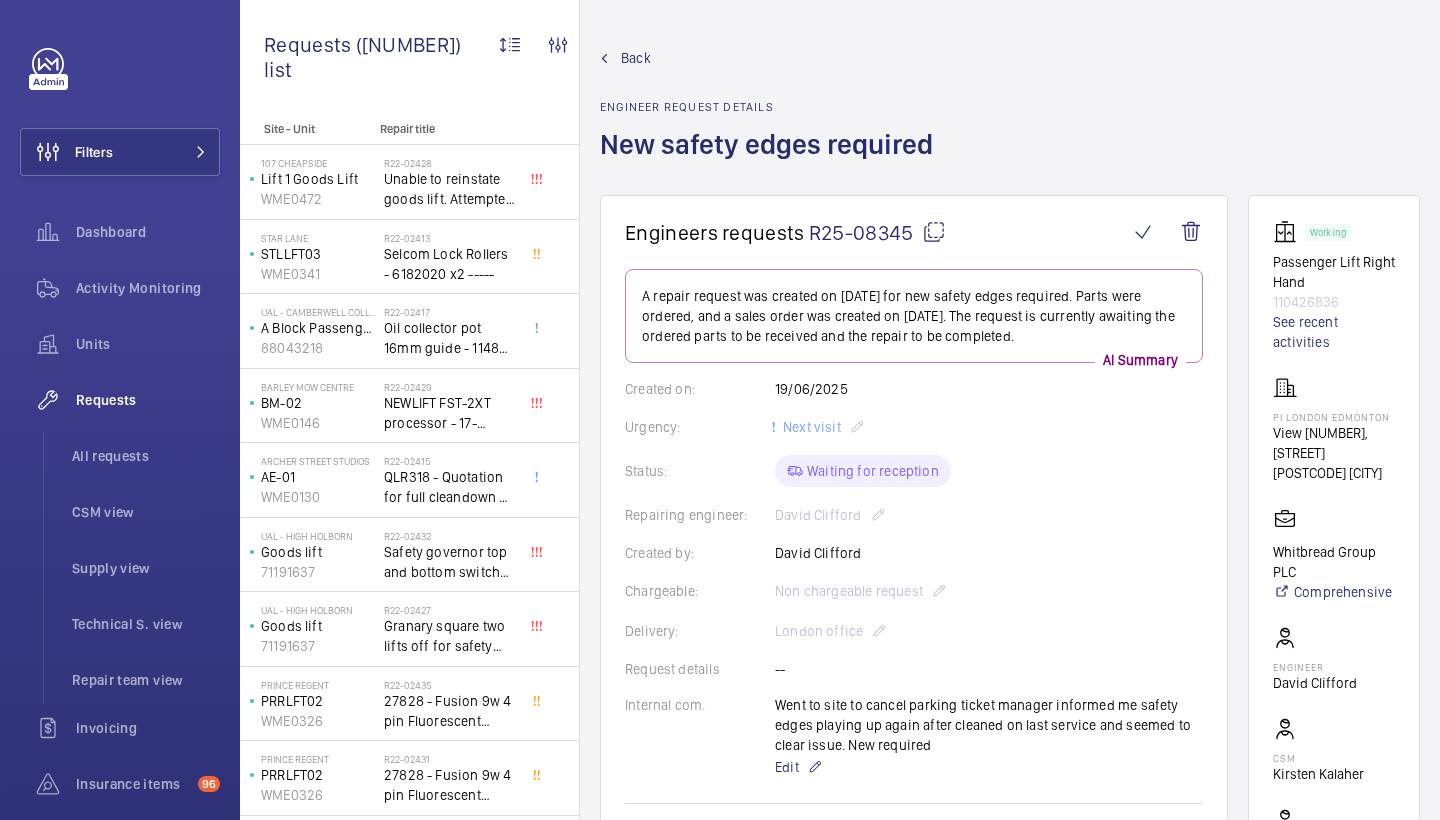 scroll, scrollTop: 0, scrollLeft: 0, axis: both 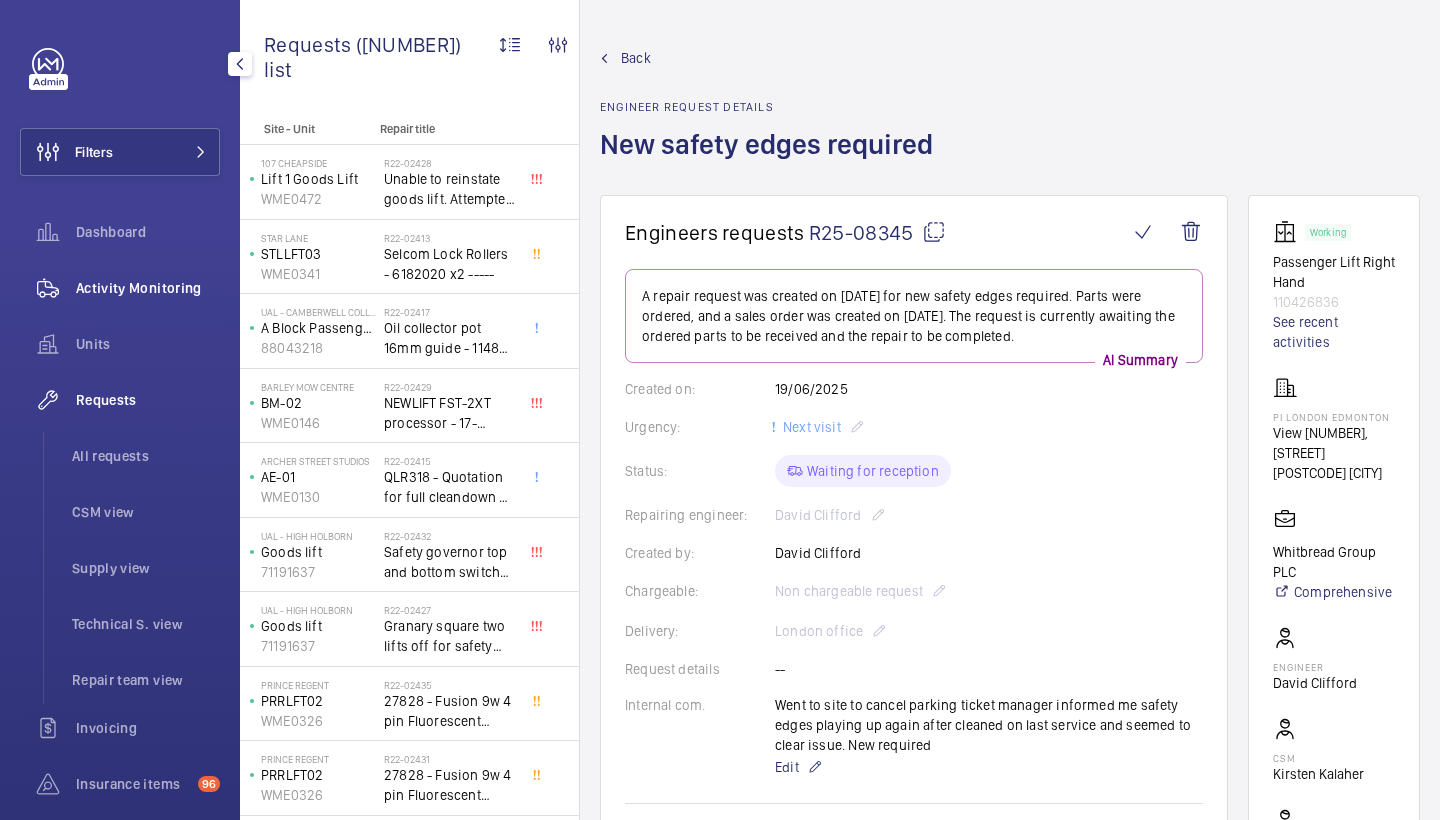 click on "Activity Monitoring" 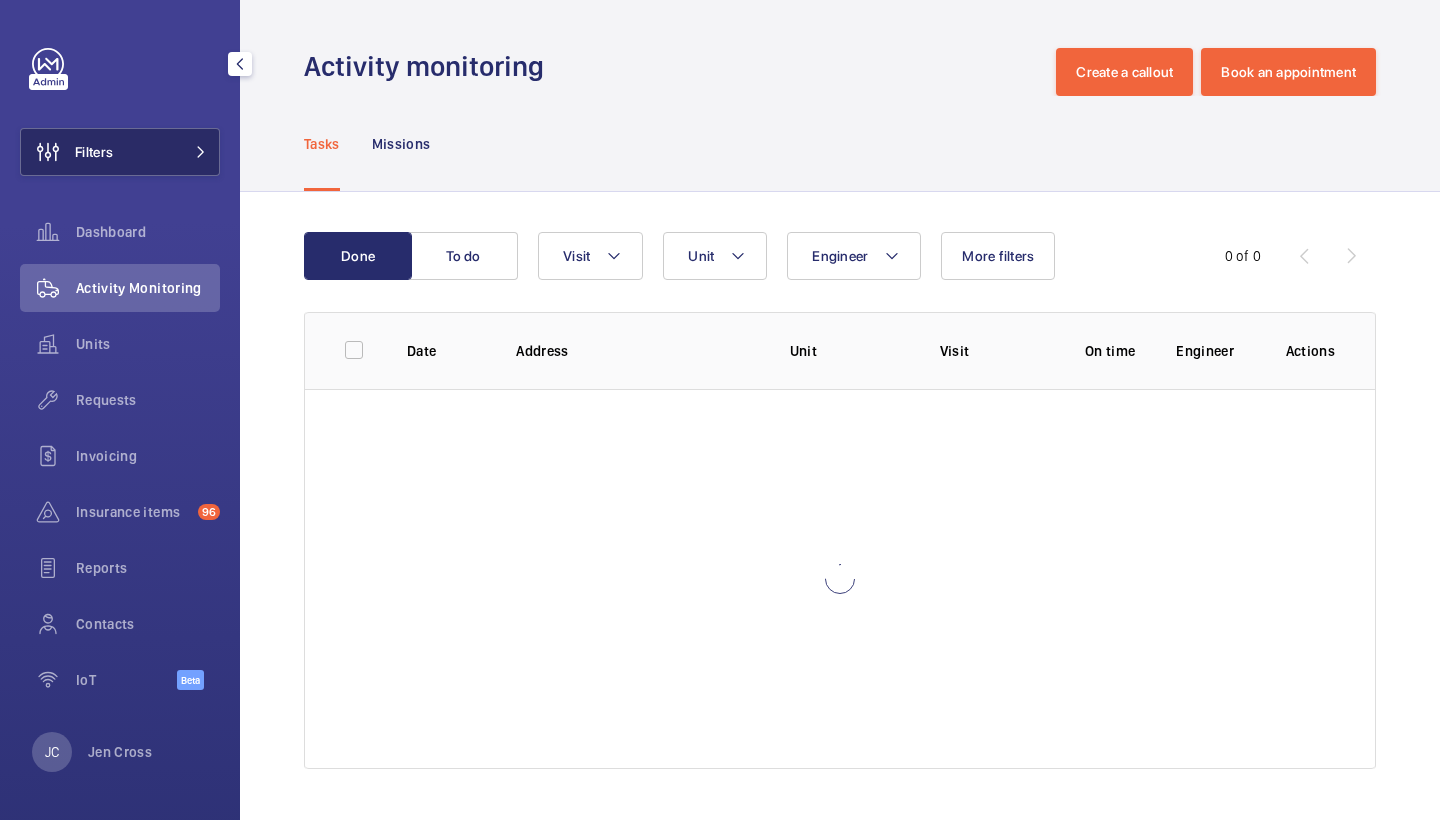 click on "Filters" 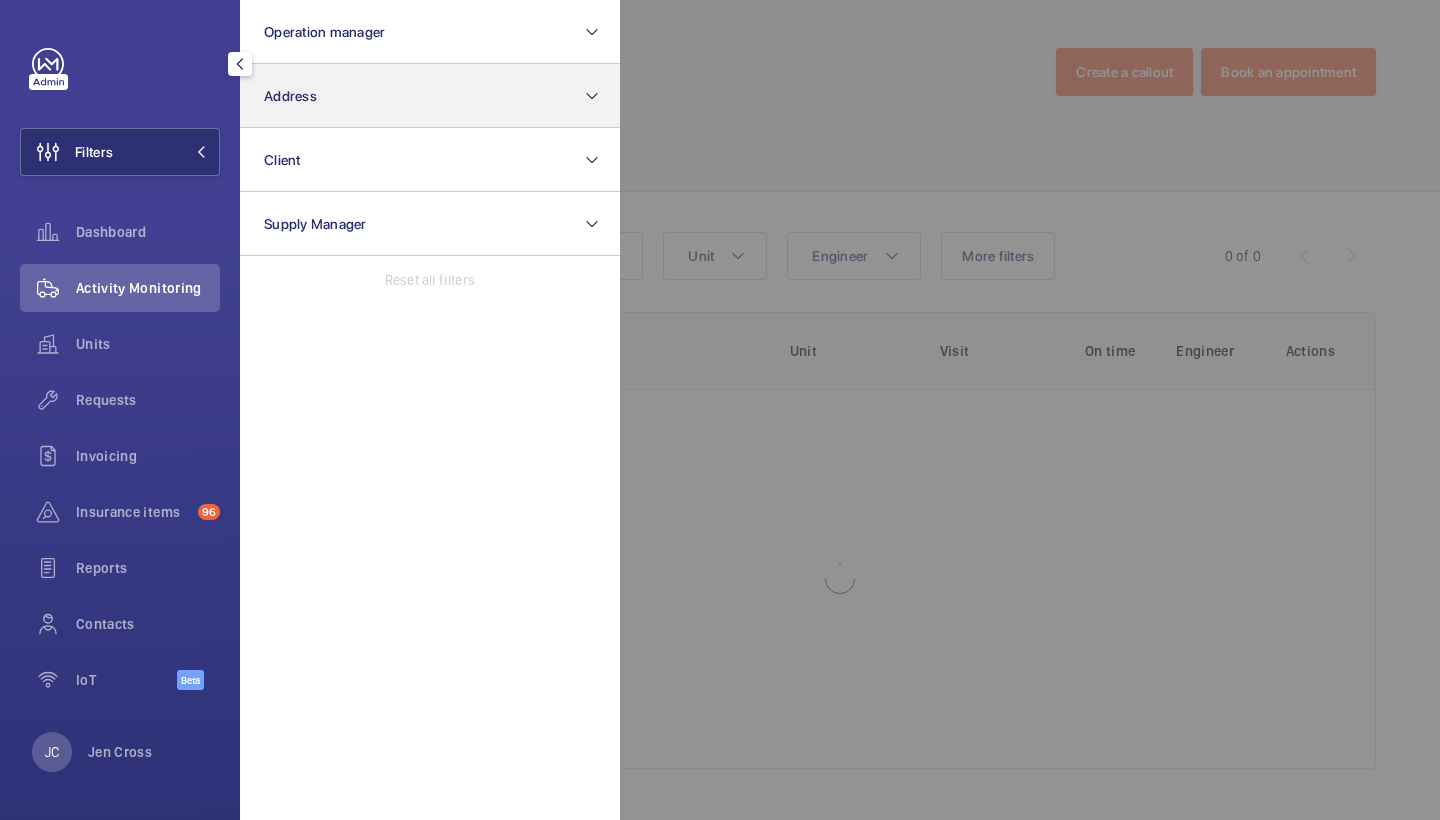 click on "Address" 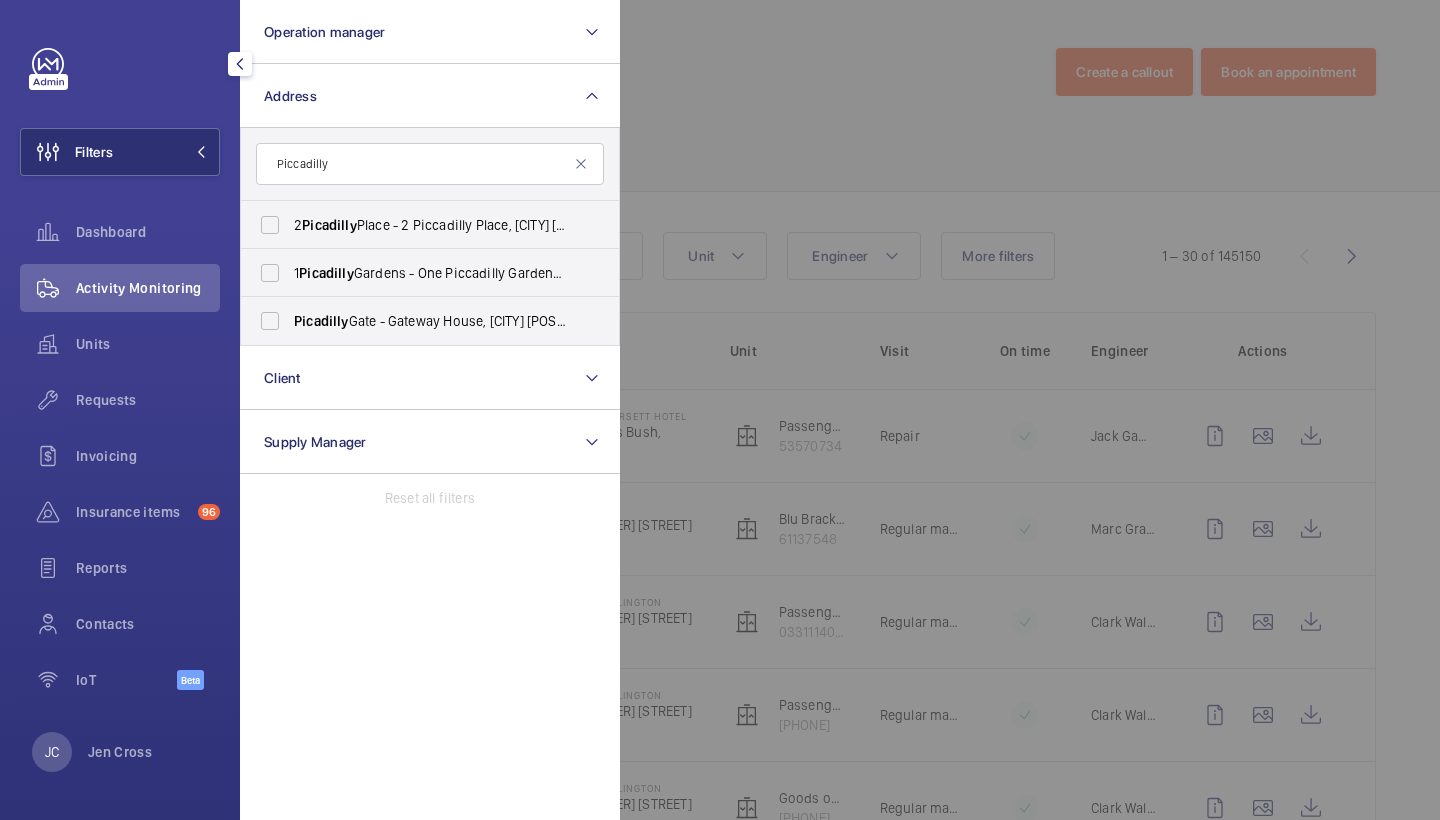 click on "Piccadilly" 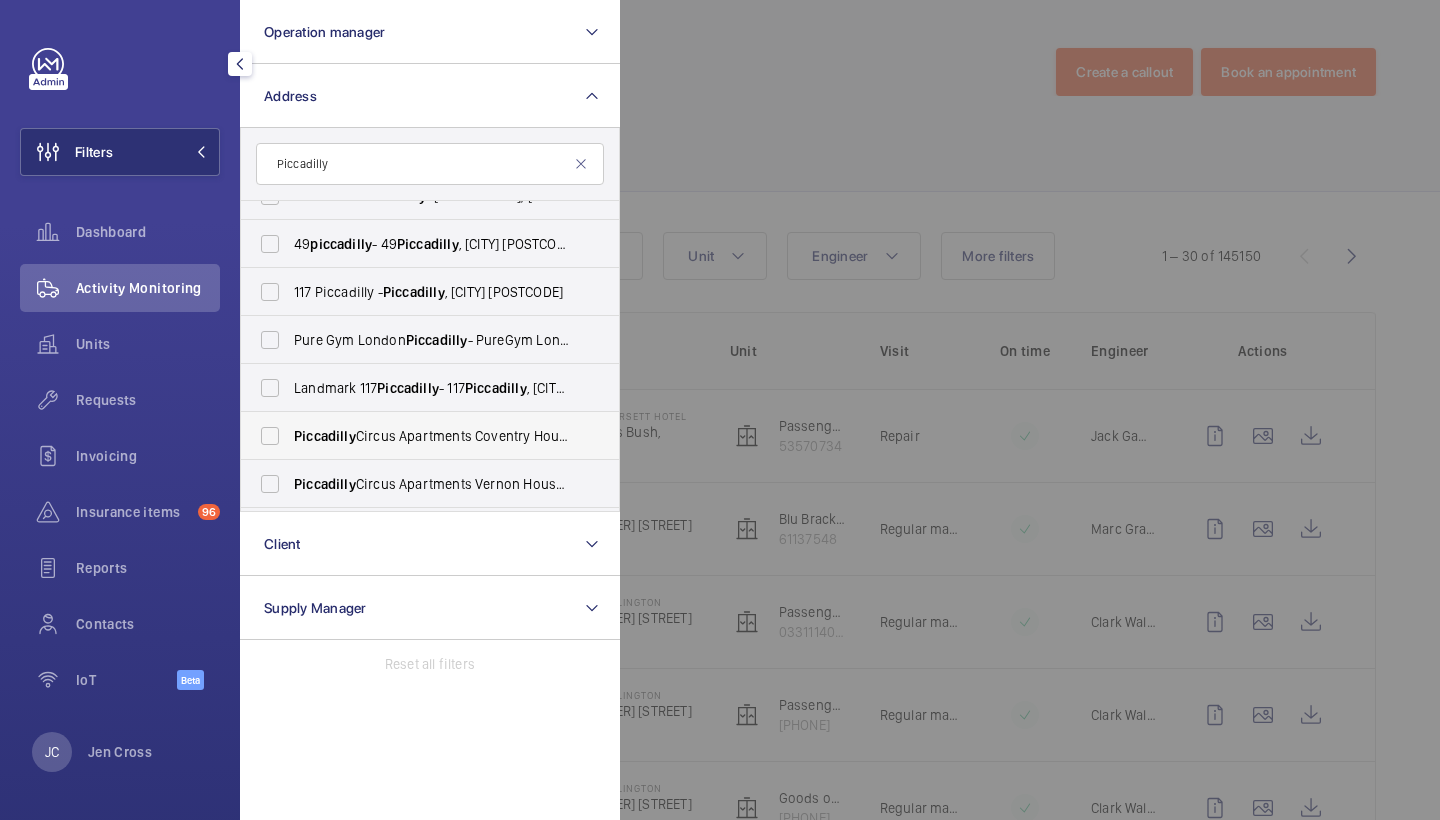 scroll, scrollTop: 429, scrollLeft: 0, axis: vertical 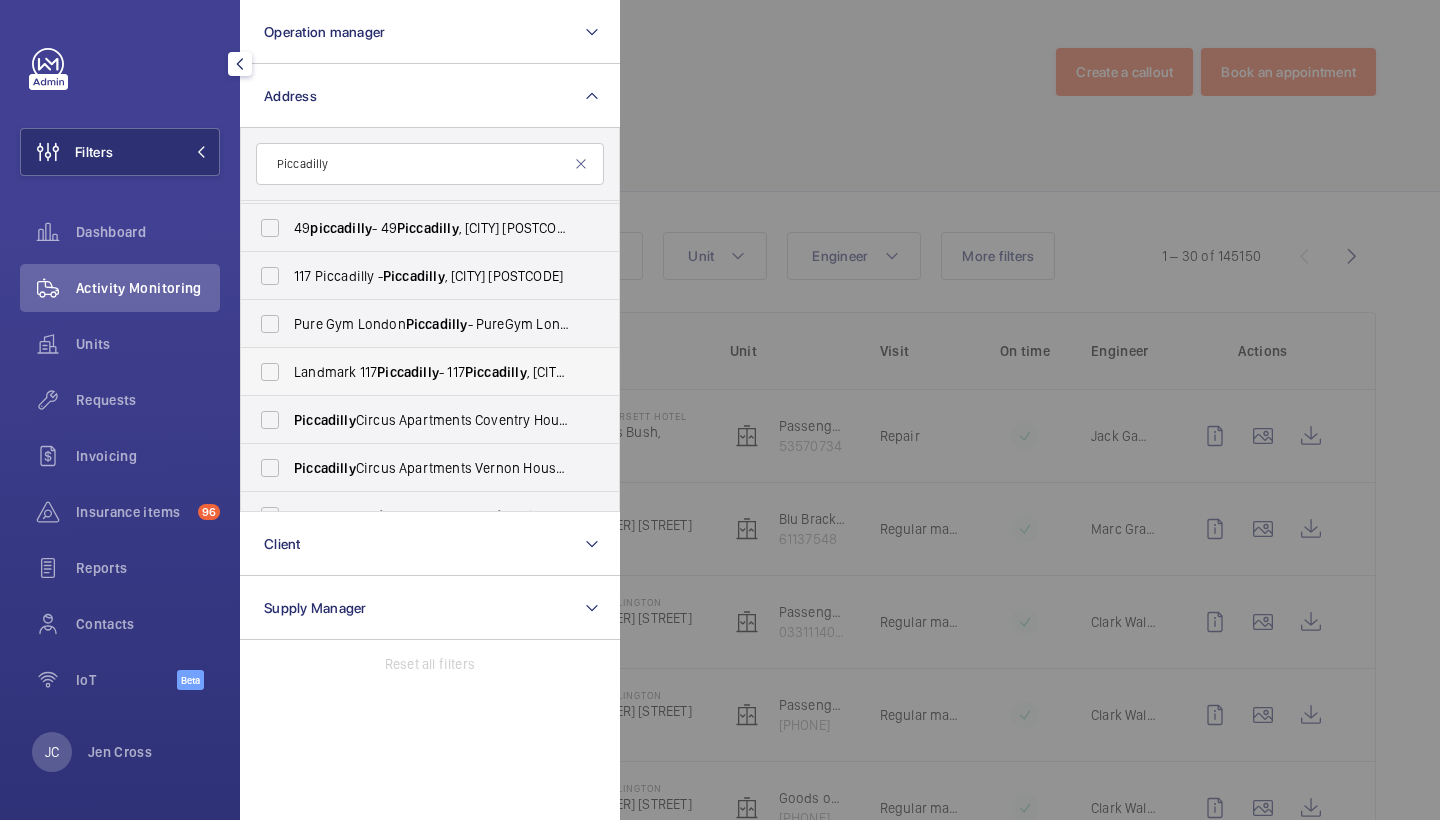 type on "Piccadilly" 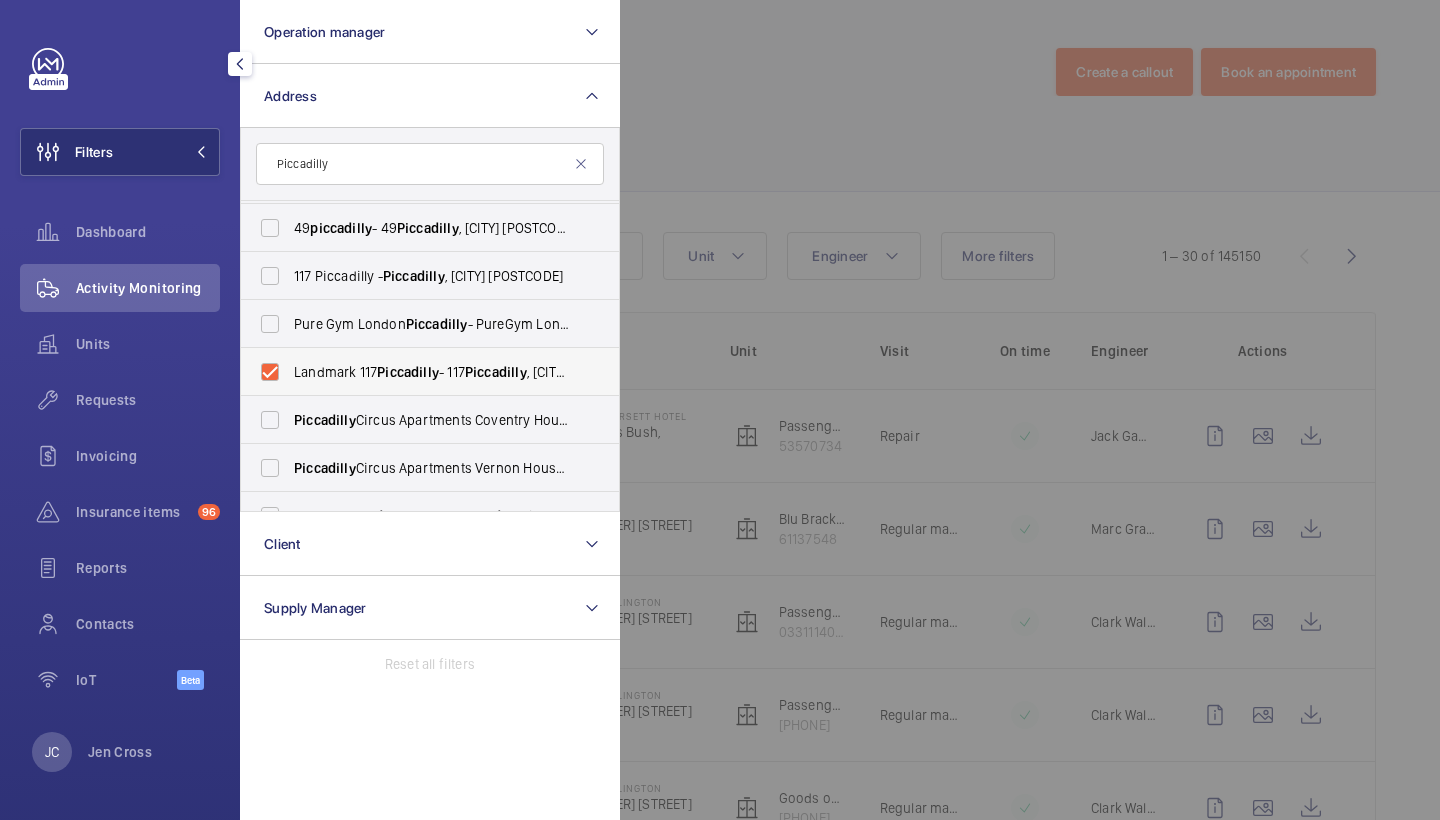 checkbox on "true" 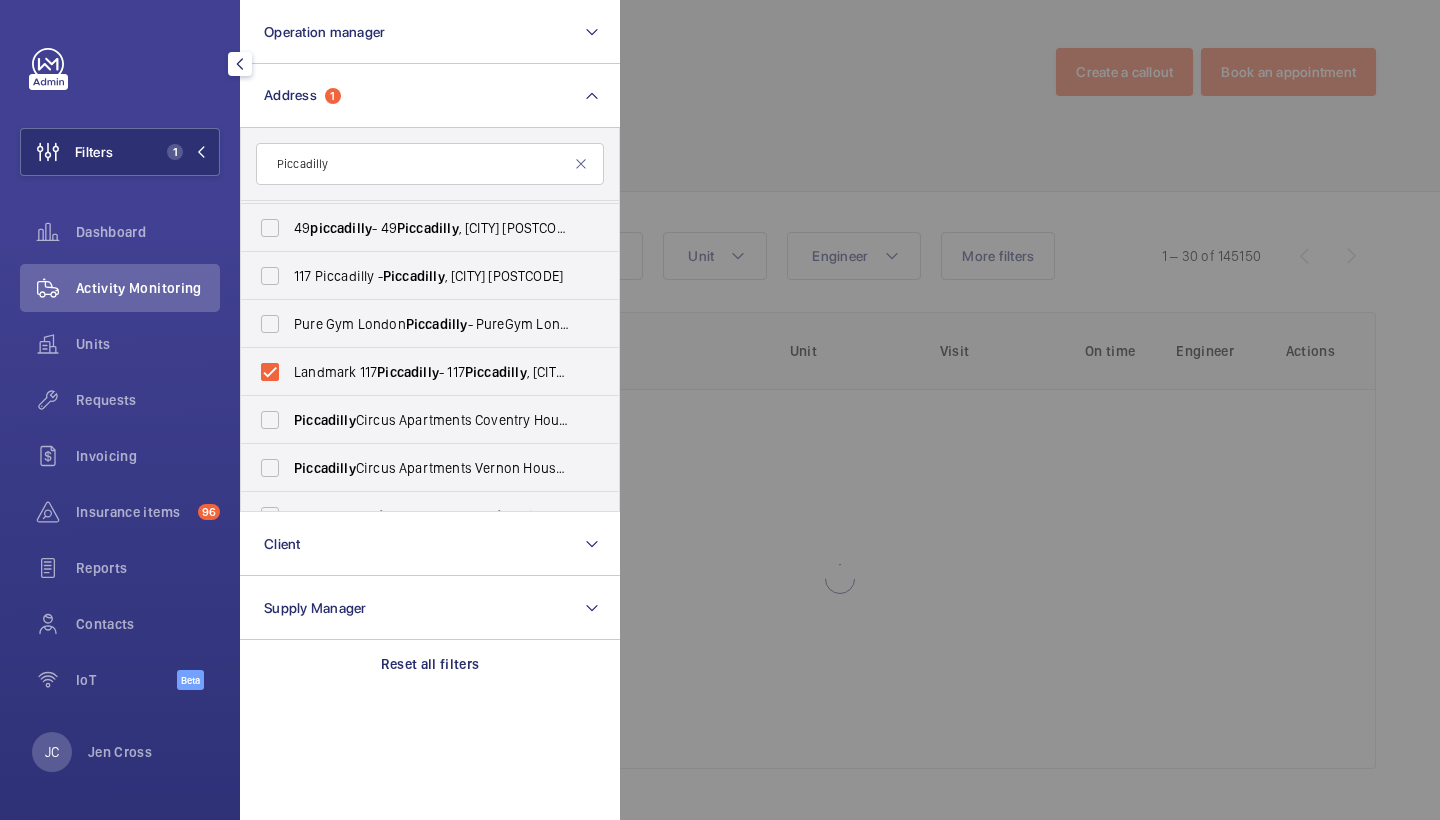 click 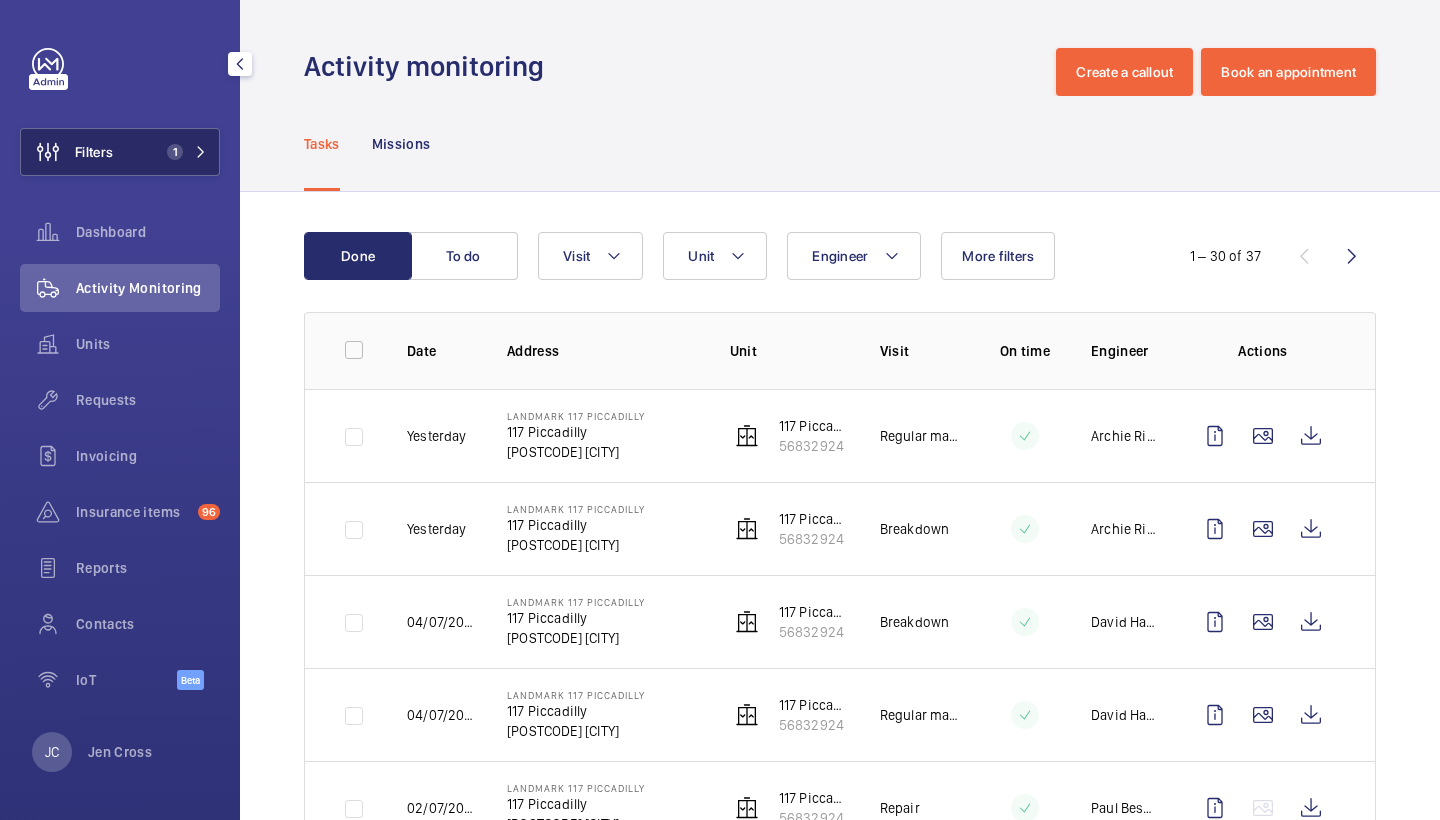 click on "Filters 1" 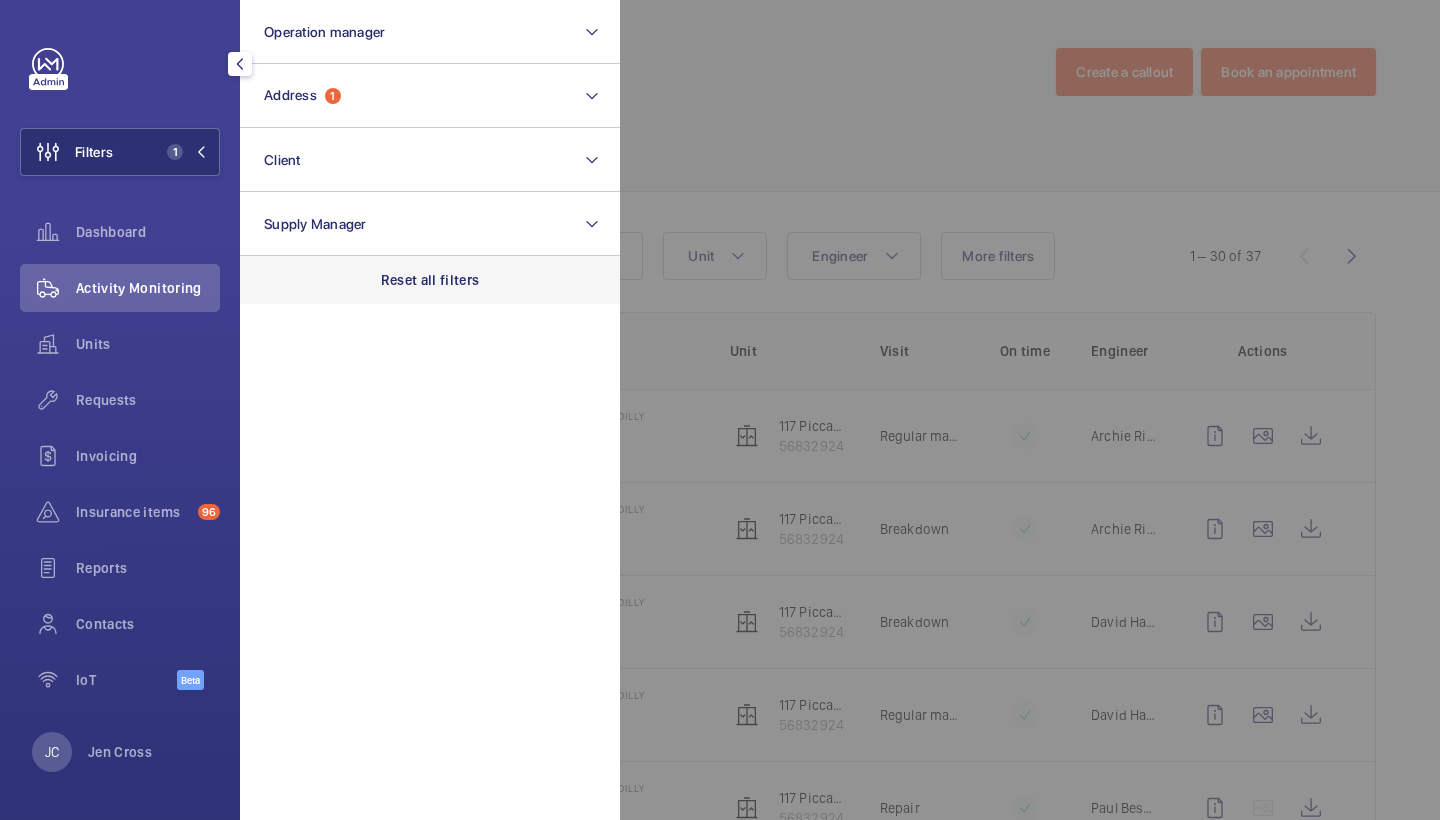 click on "Reset all filters" 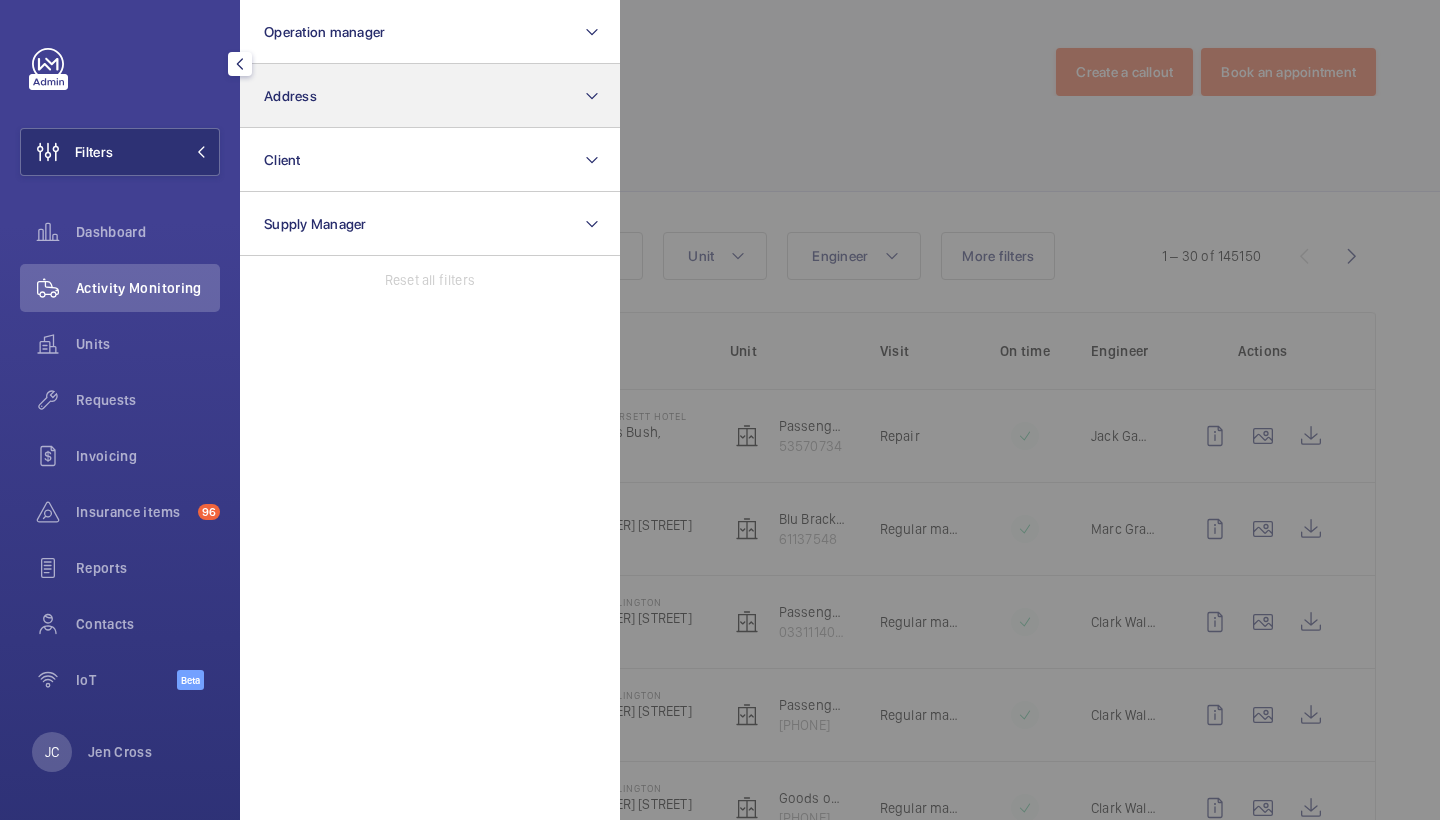 click on "Address" 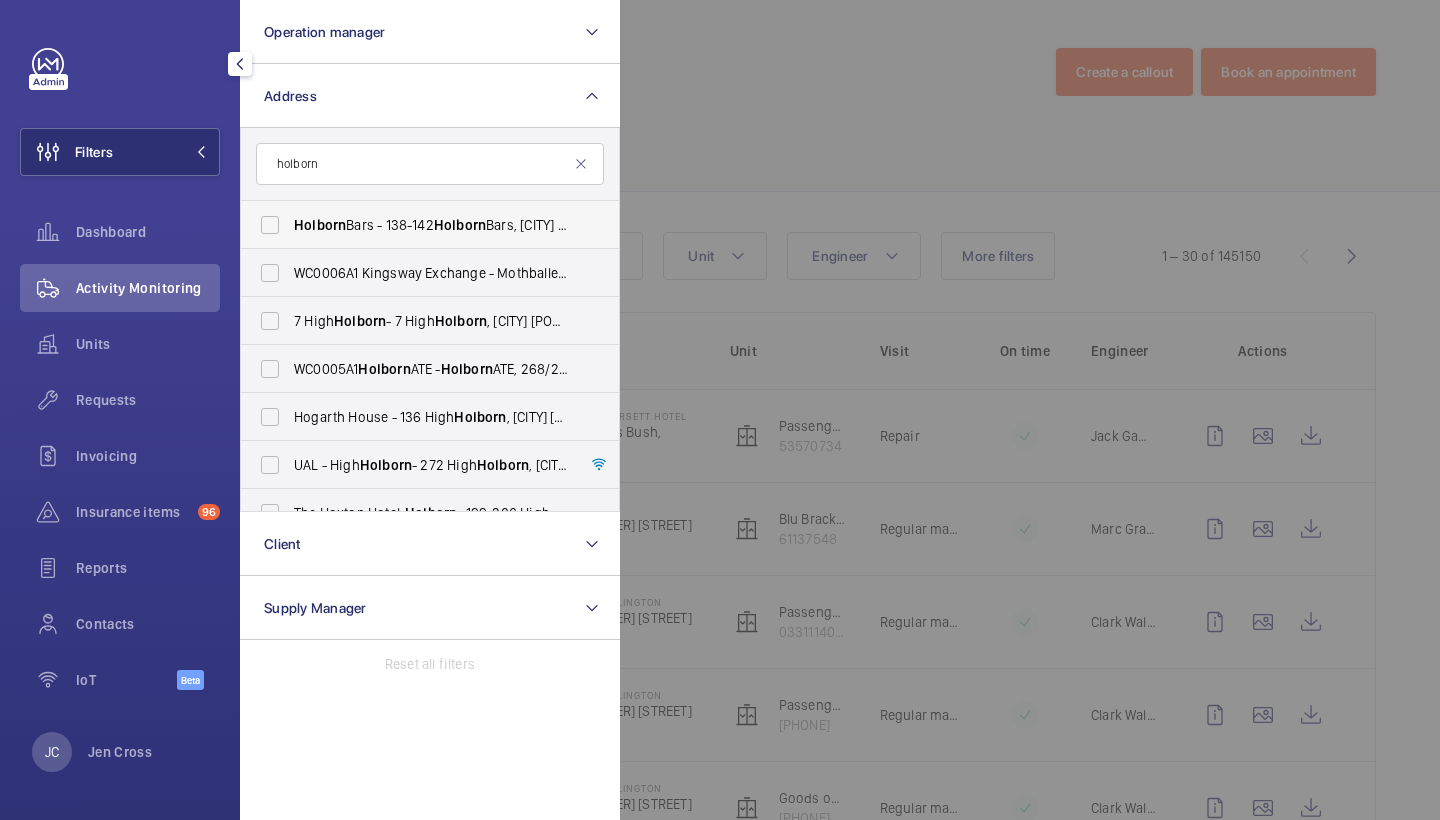 type on "holborn" 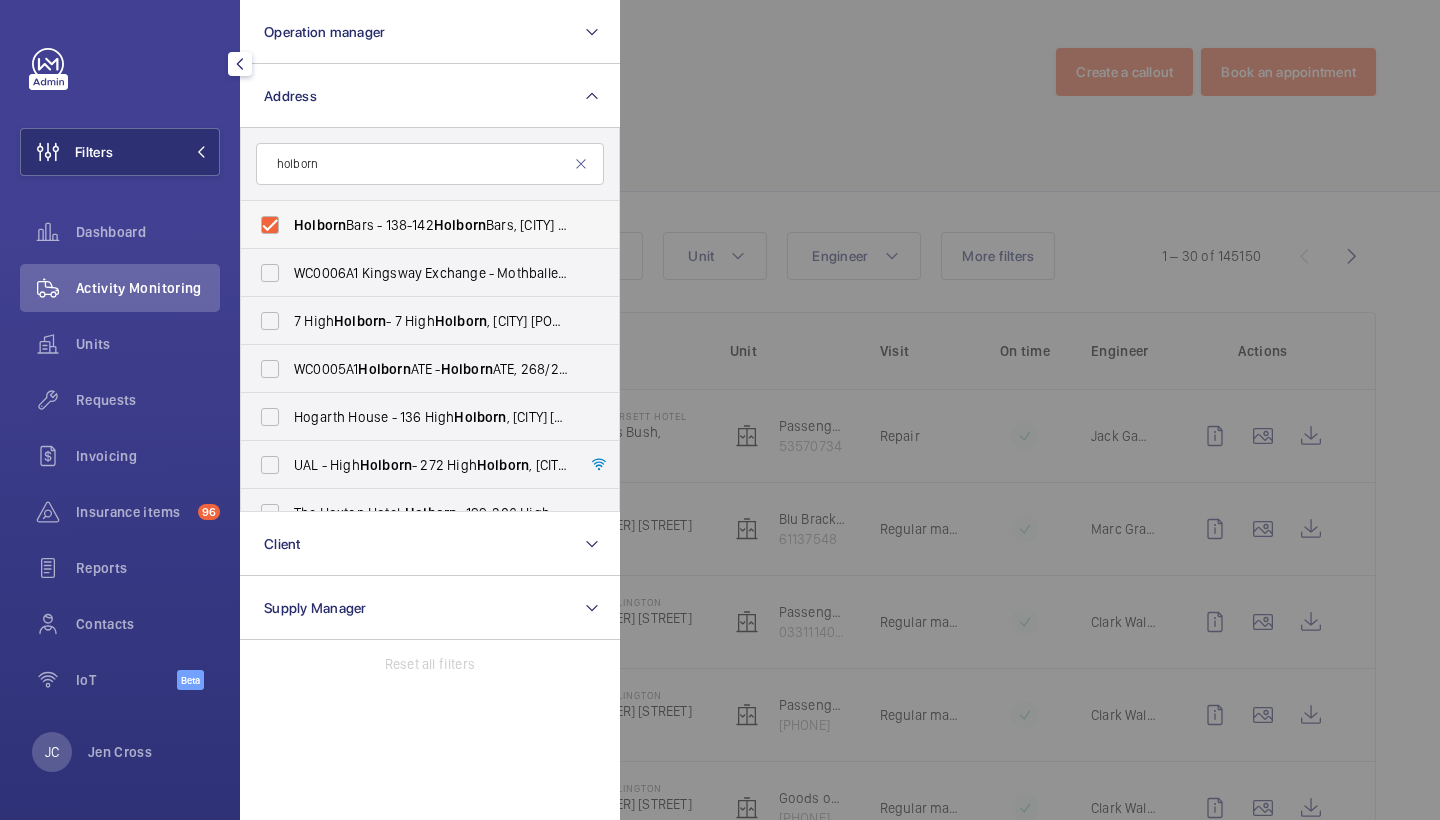 checkbox on "true" 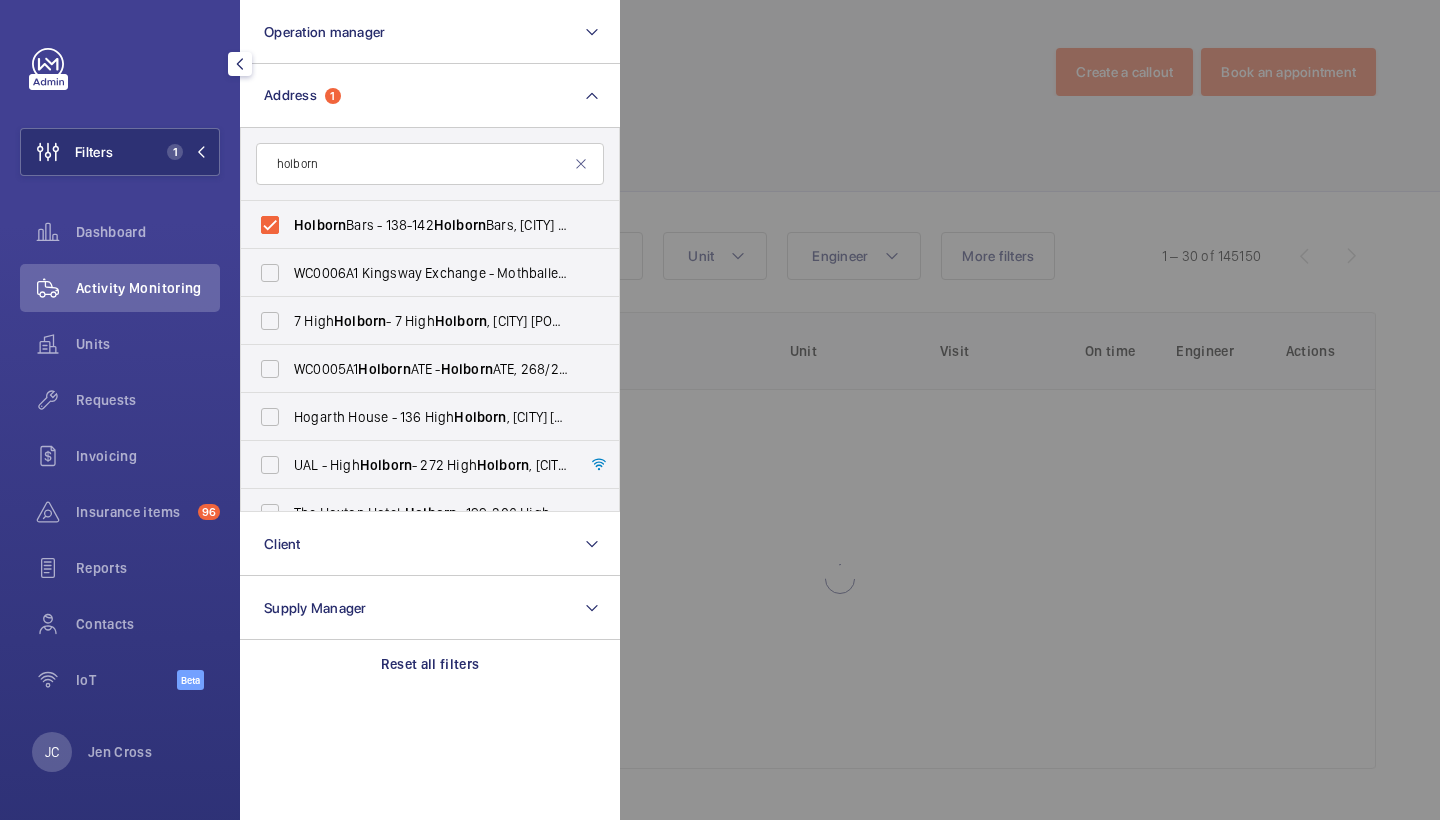 click 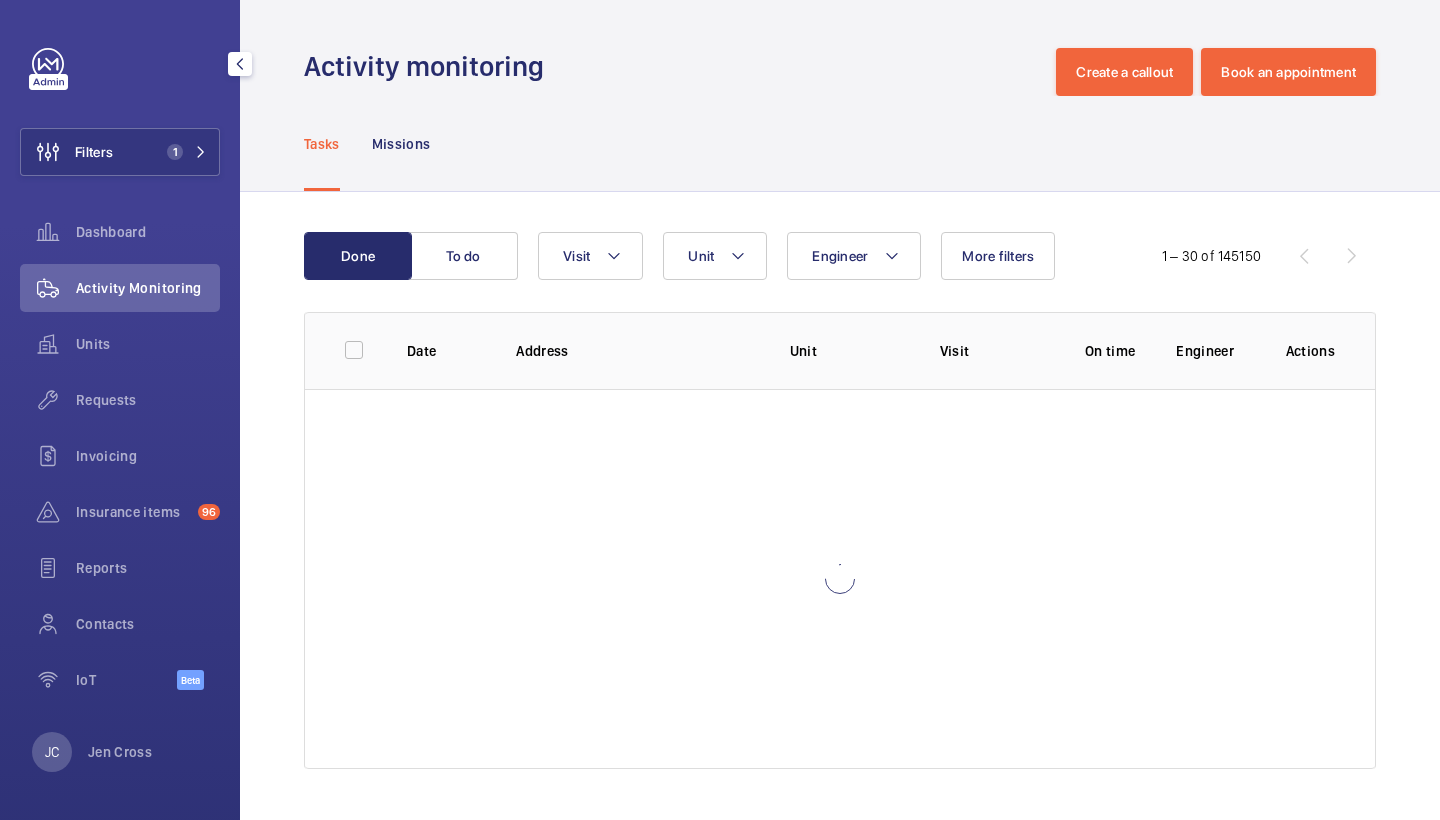 click on "Activity Monitoring" 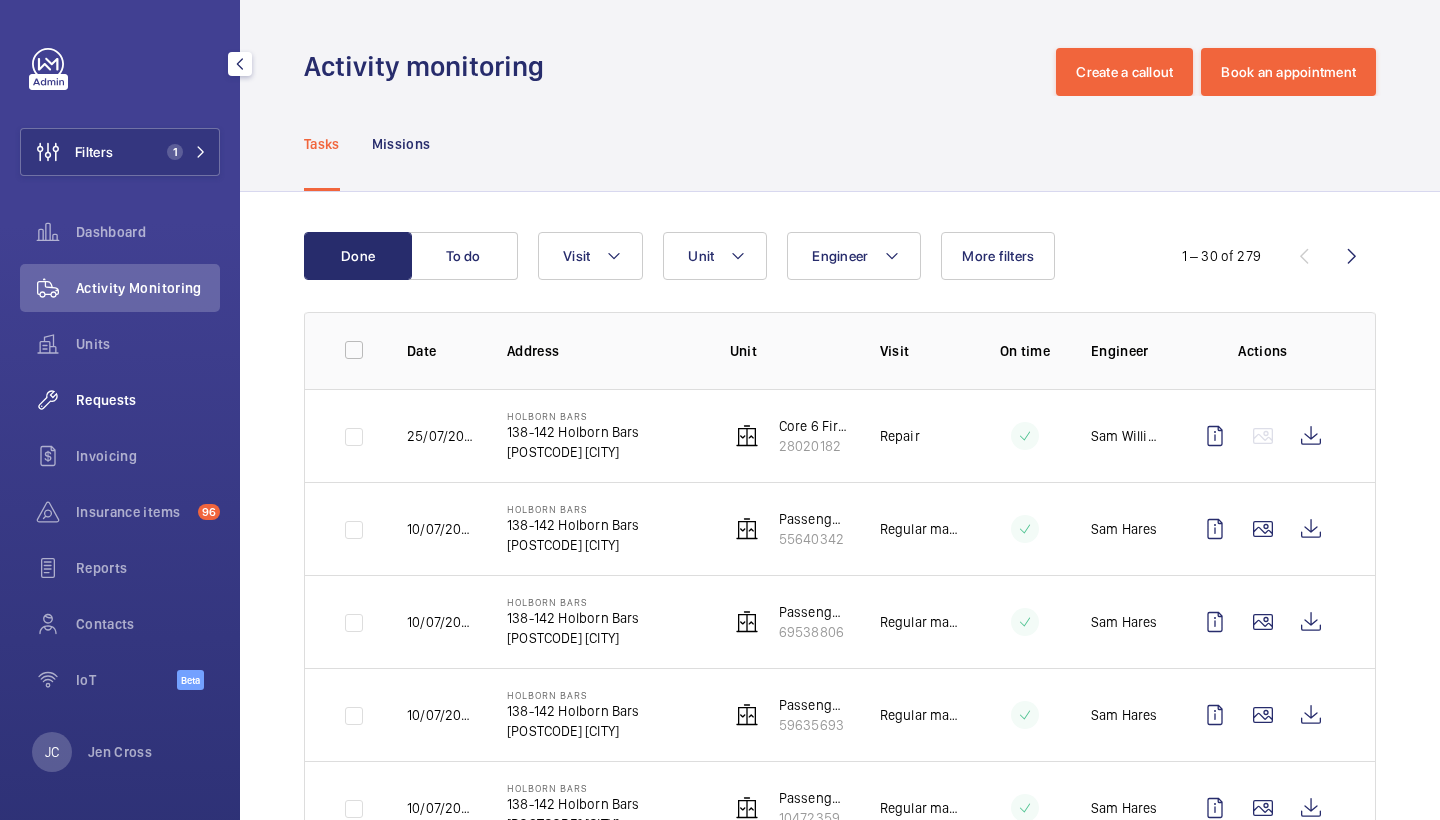 click on "Requests" 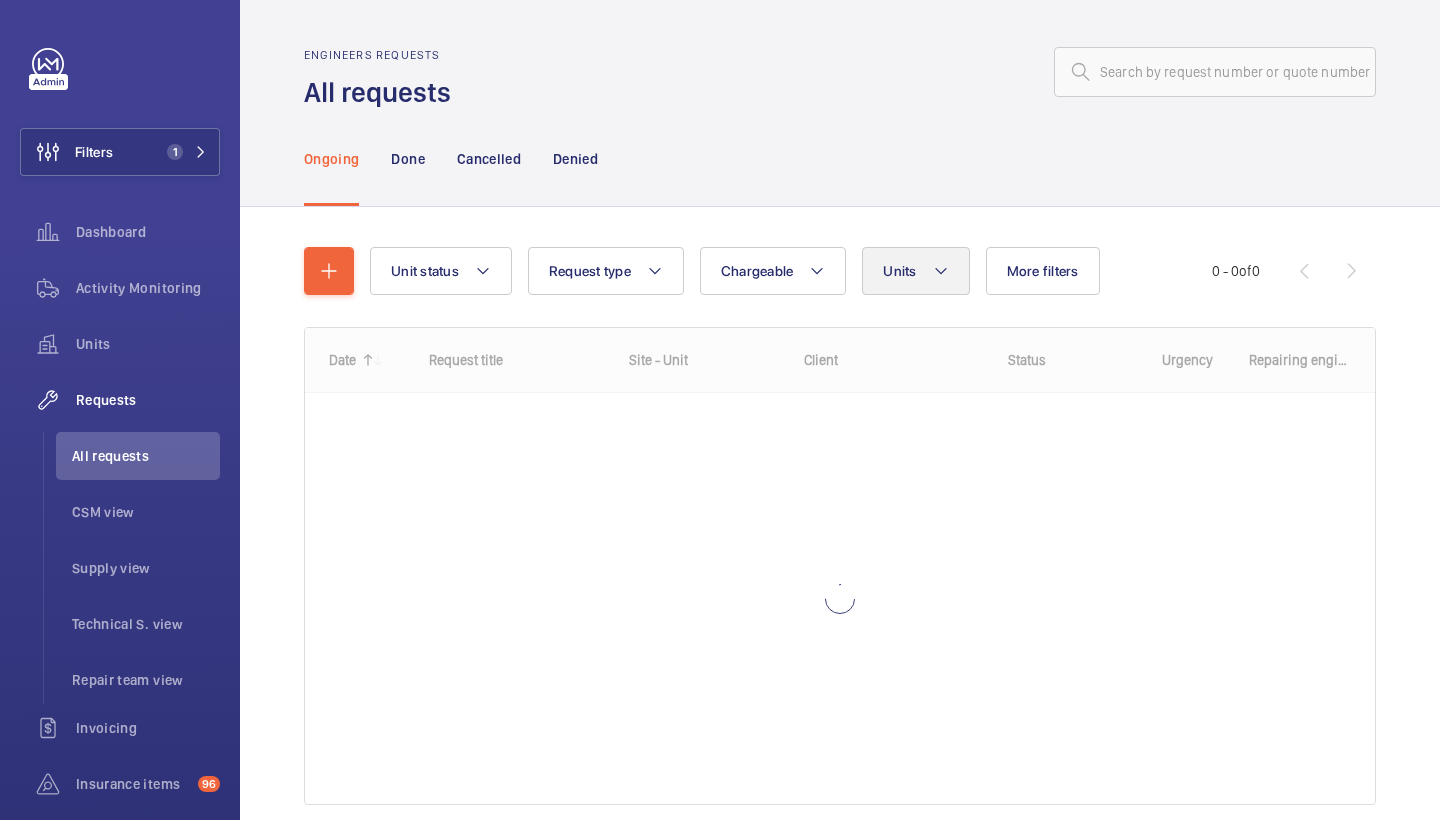 click 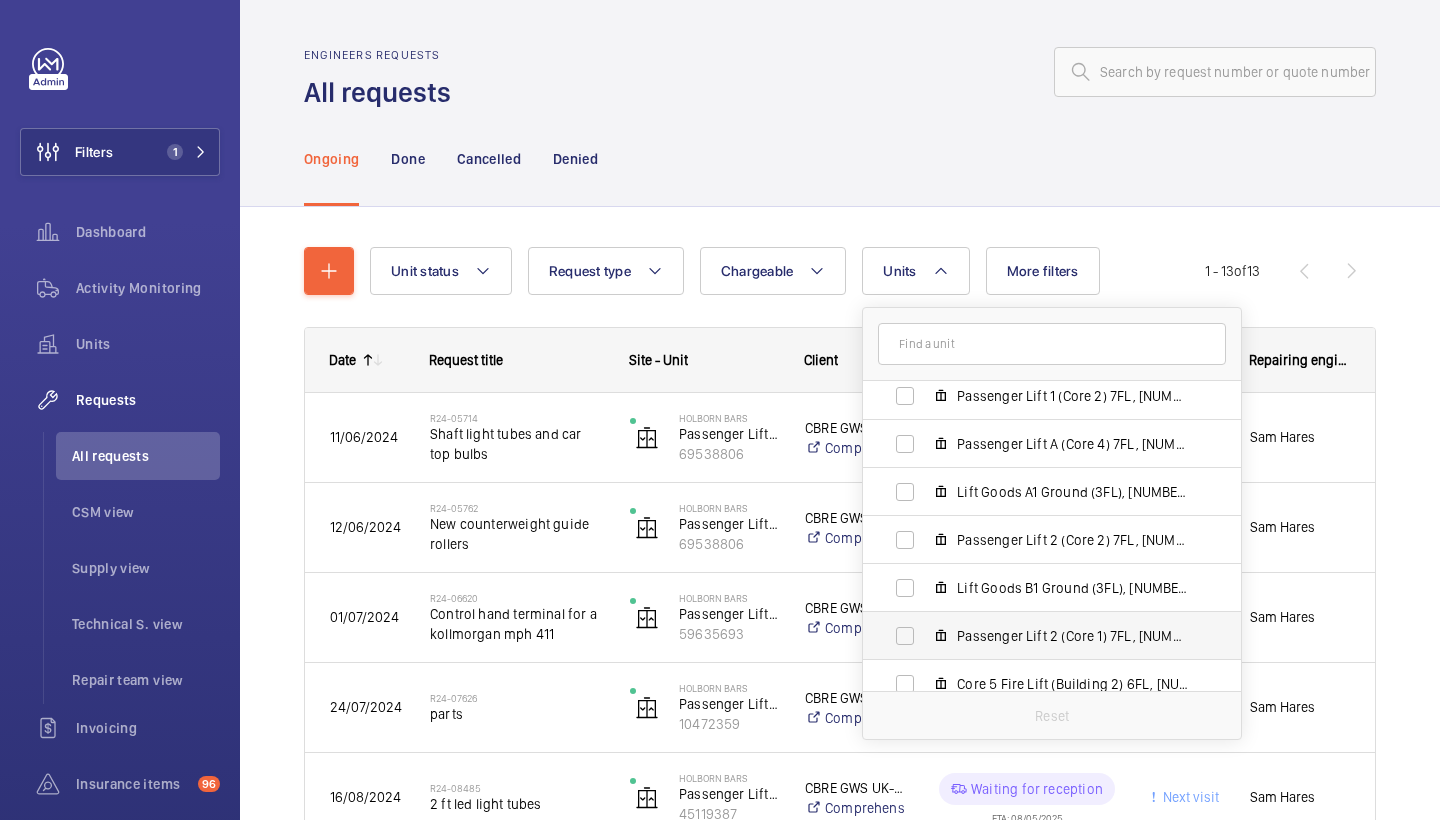 scroll, scrollTop: 481, scrollLeft: 0, axis: vertical 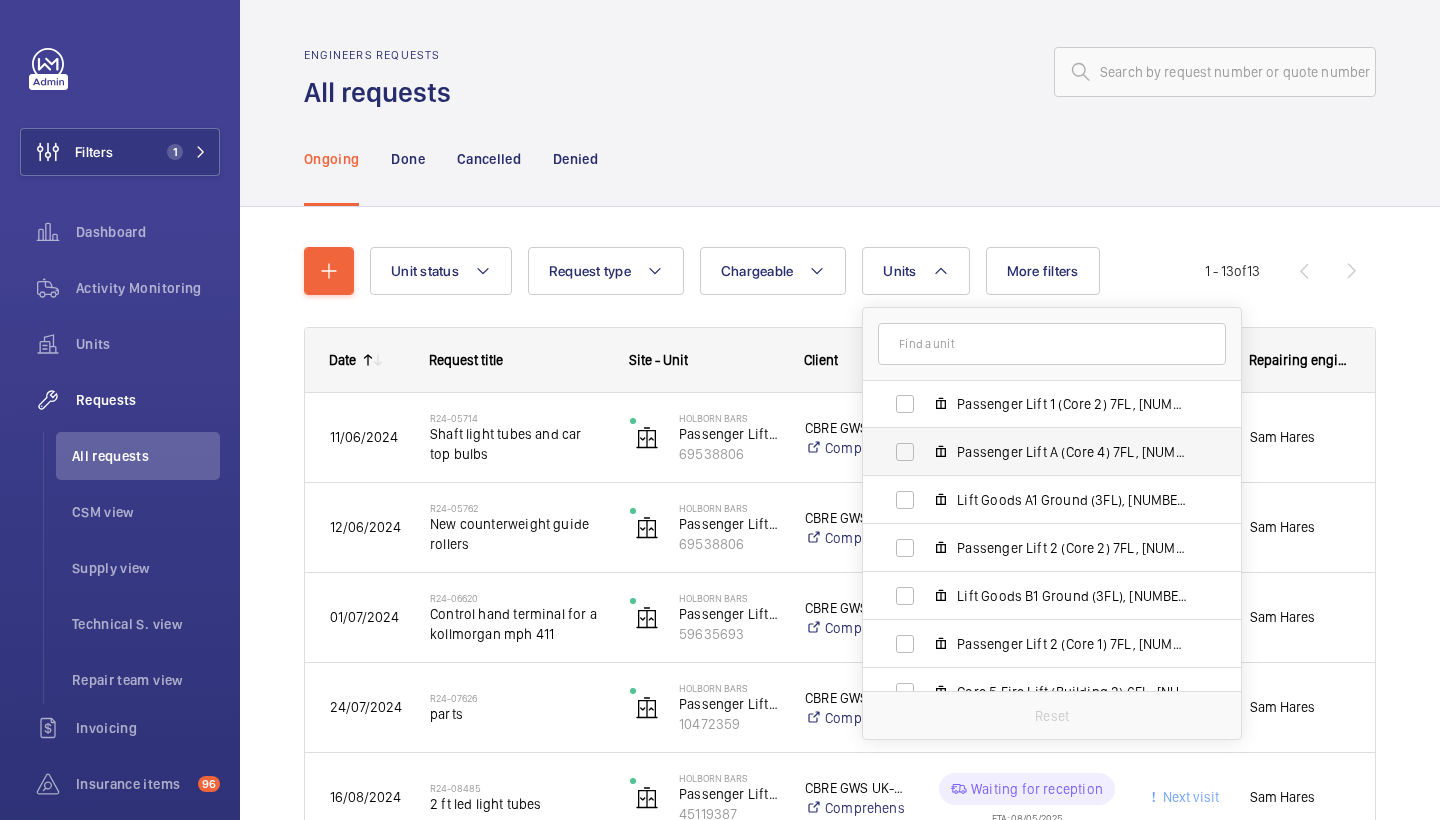 click on "Passenger Lift A (Core 4) 7FL, 10472359" at bounding box center [1036, 452] 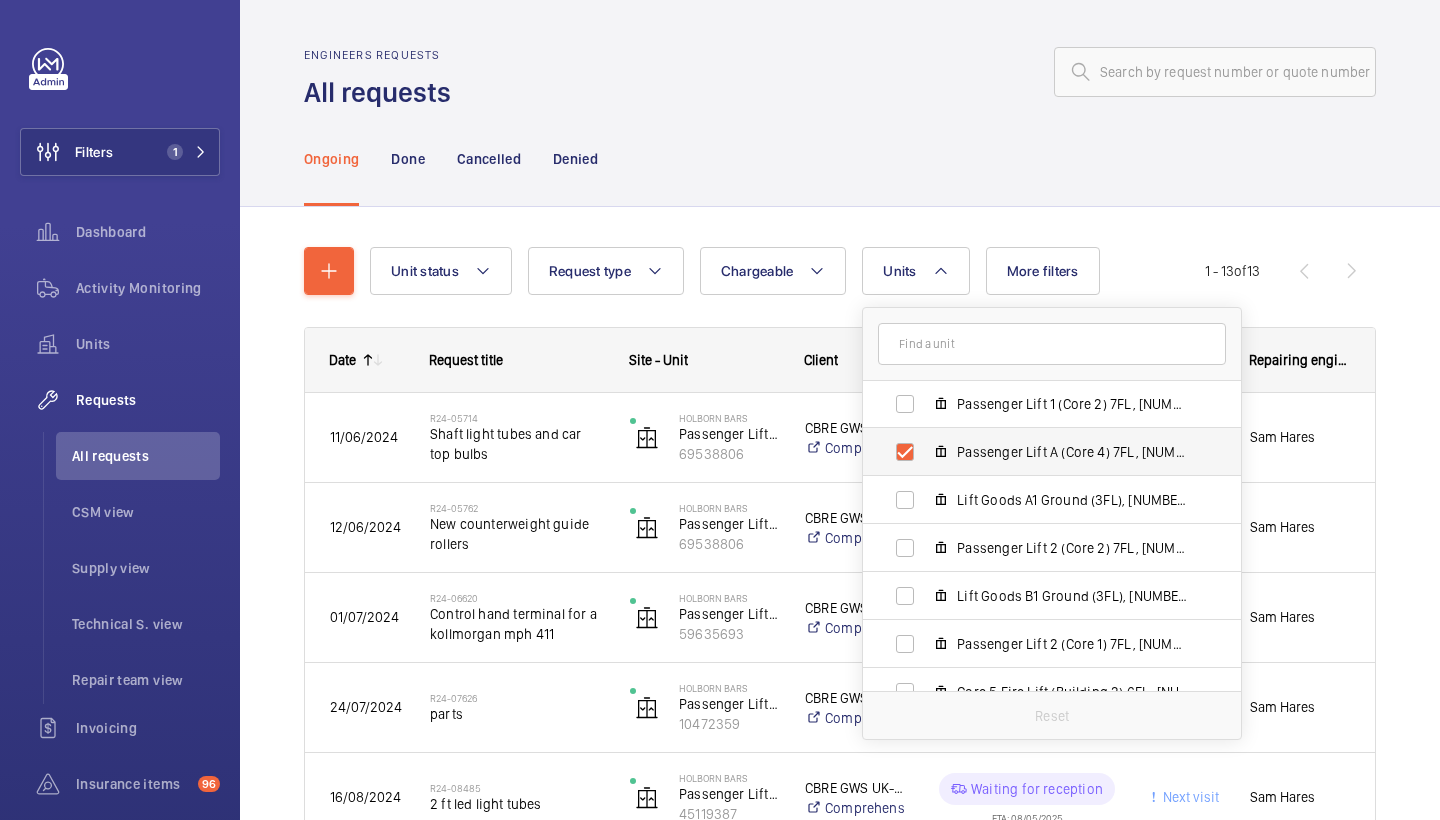 checkbox on "true" 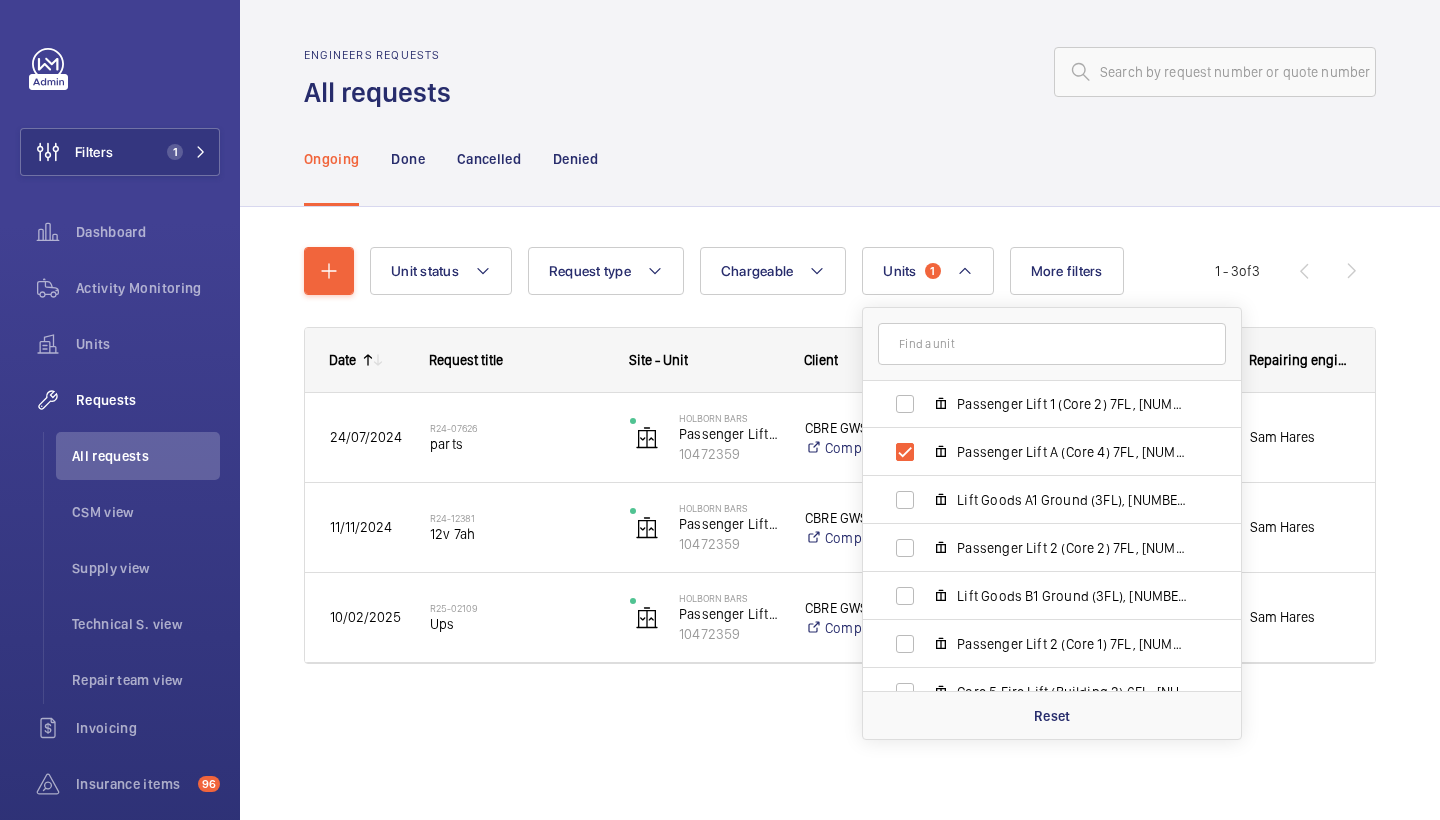 click on "Ongoing Done Cancelled Denied" 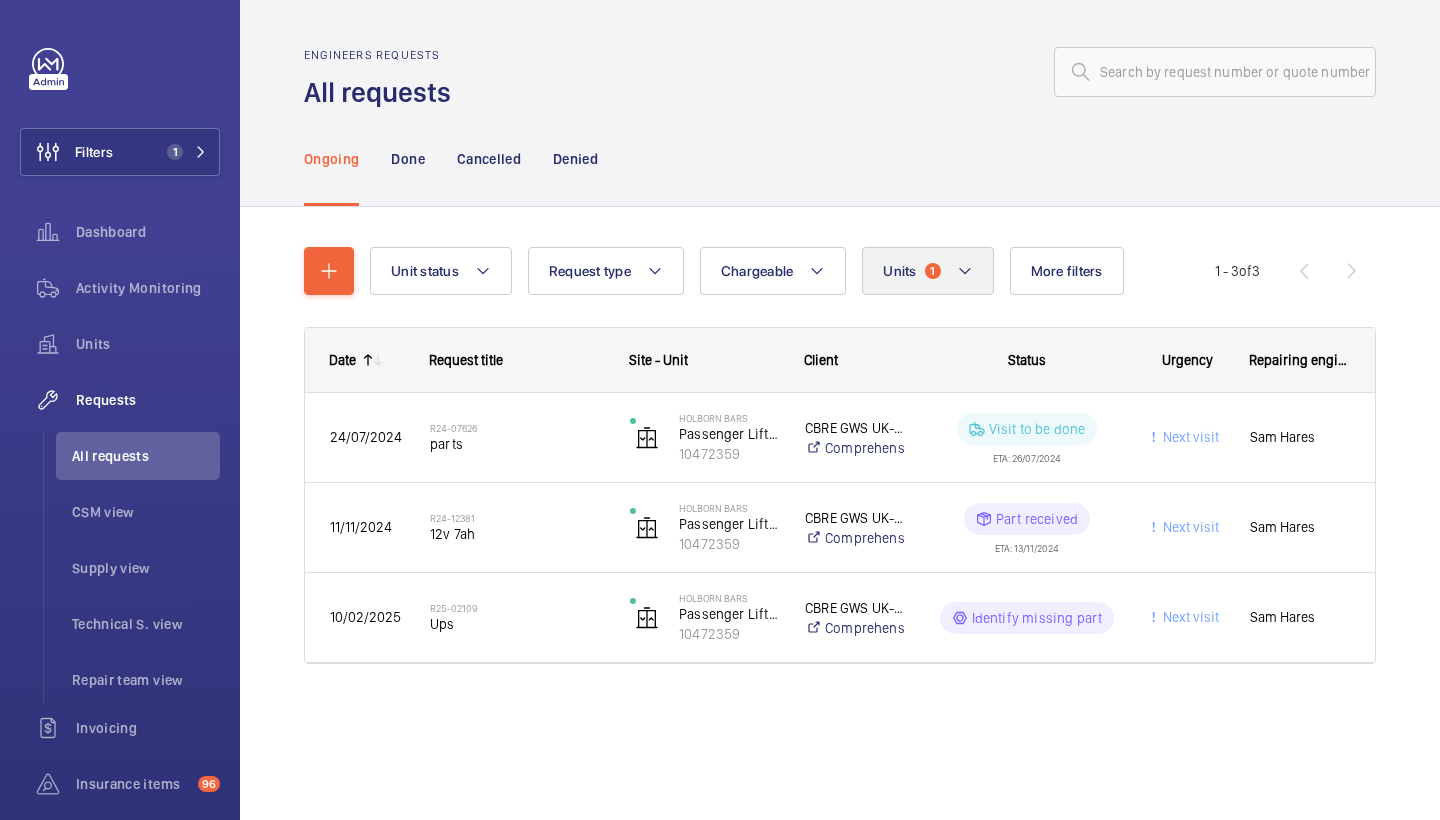 click on "Units  1" 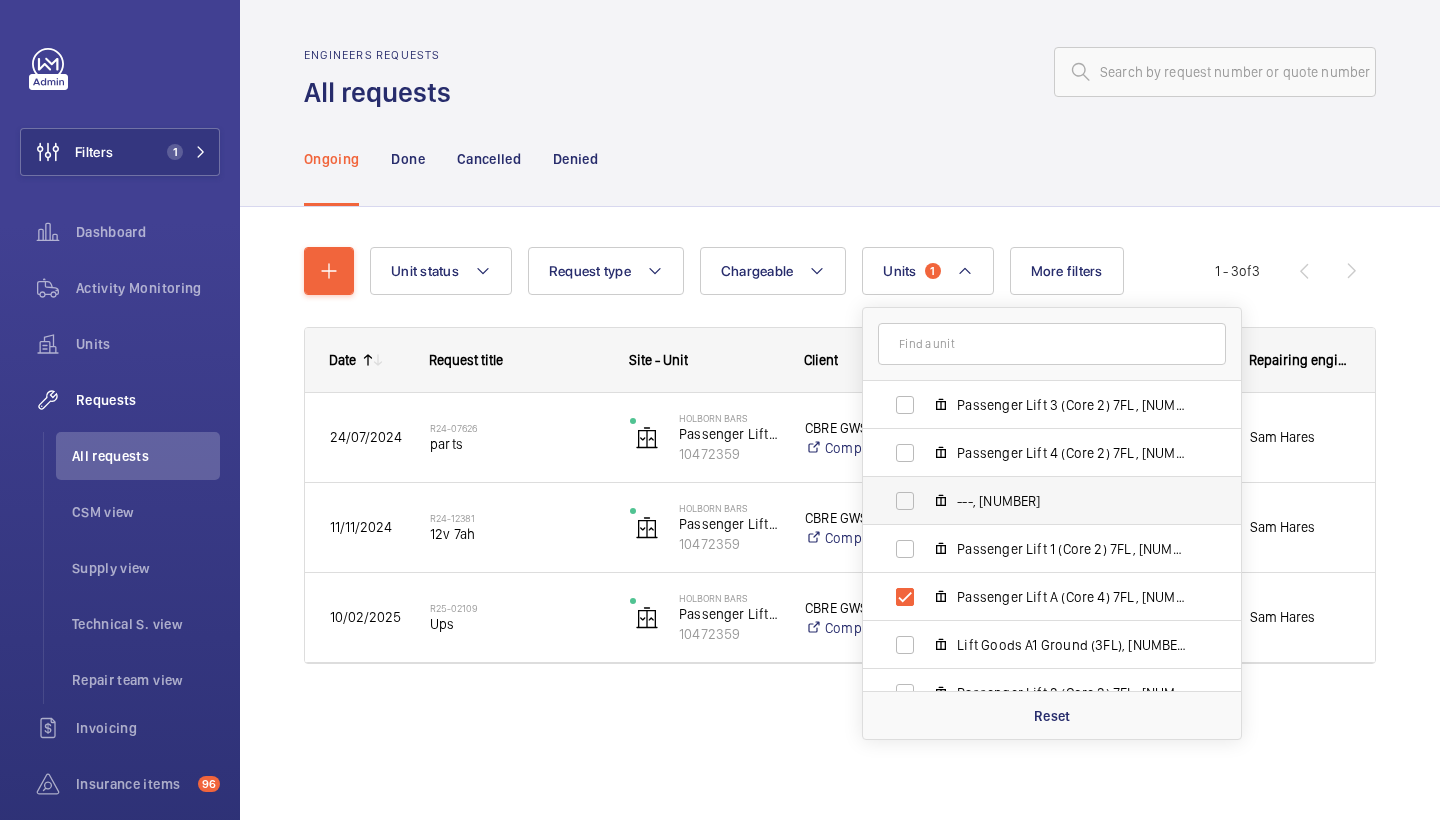 scroll, scrollTop: 340, scrollLeft: 0, axis: vertical 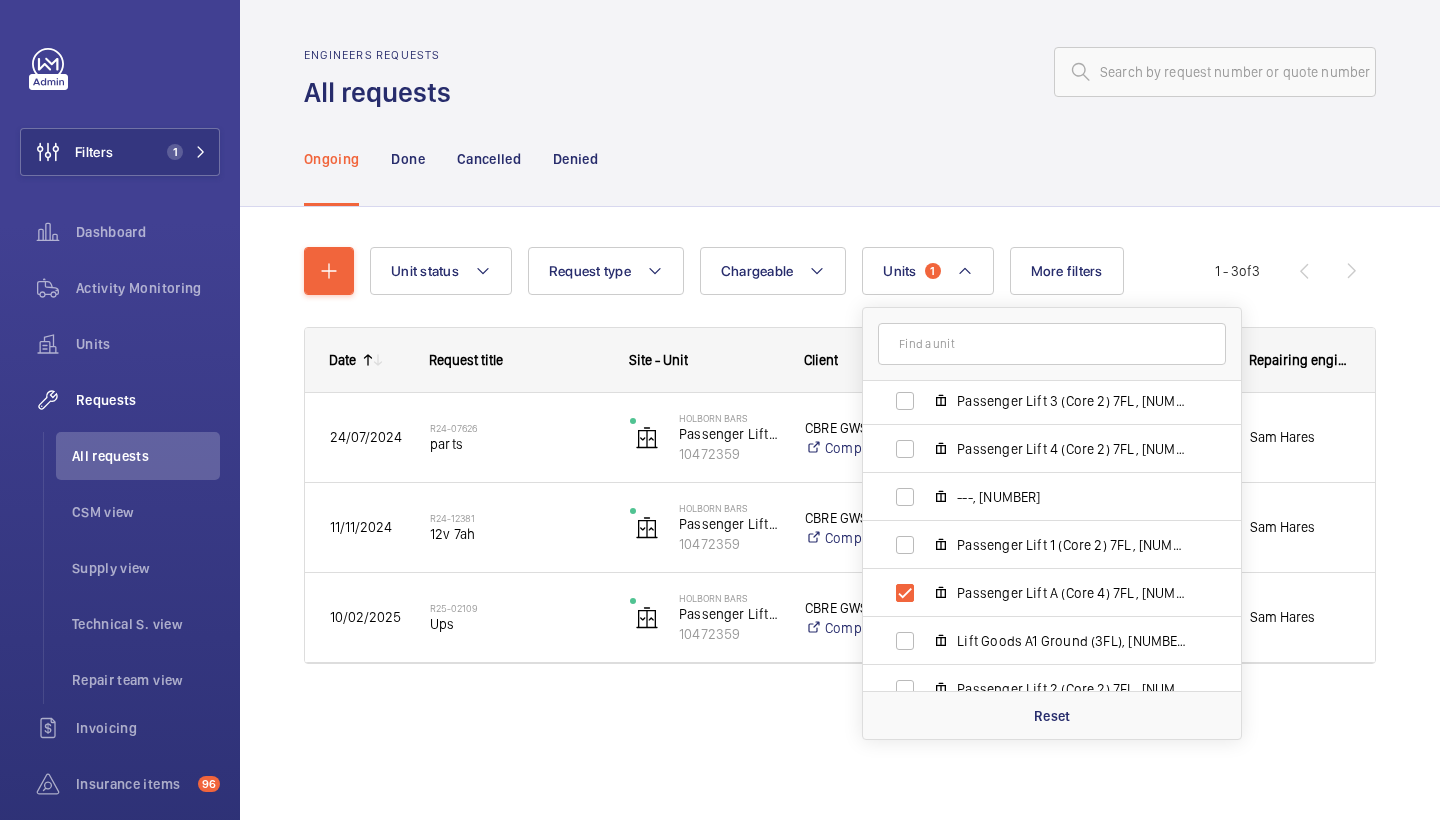 click on "Engineers requests All requests" 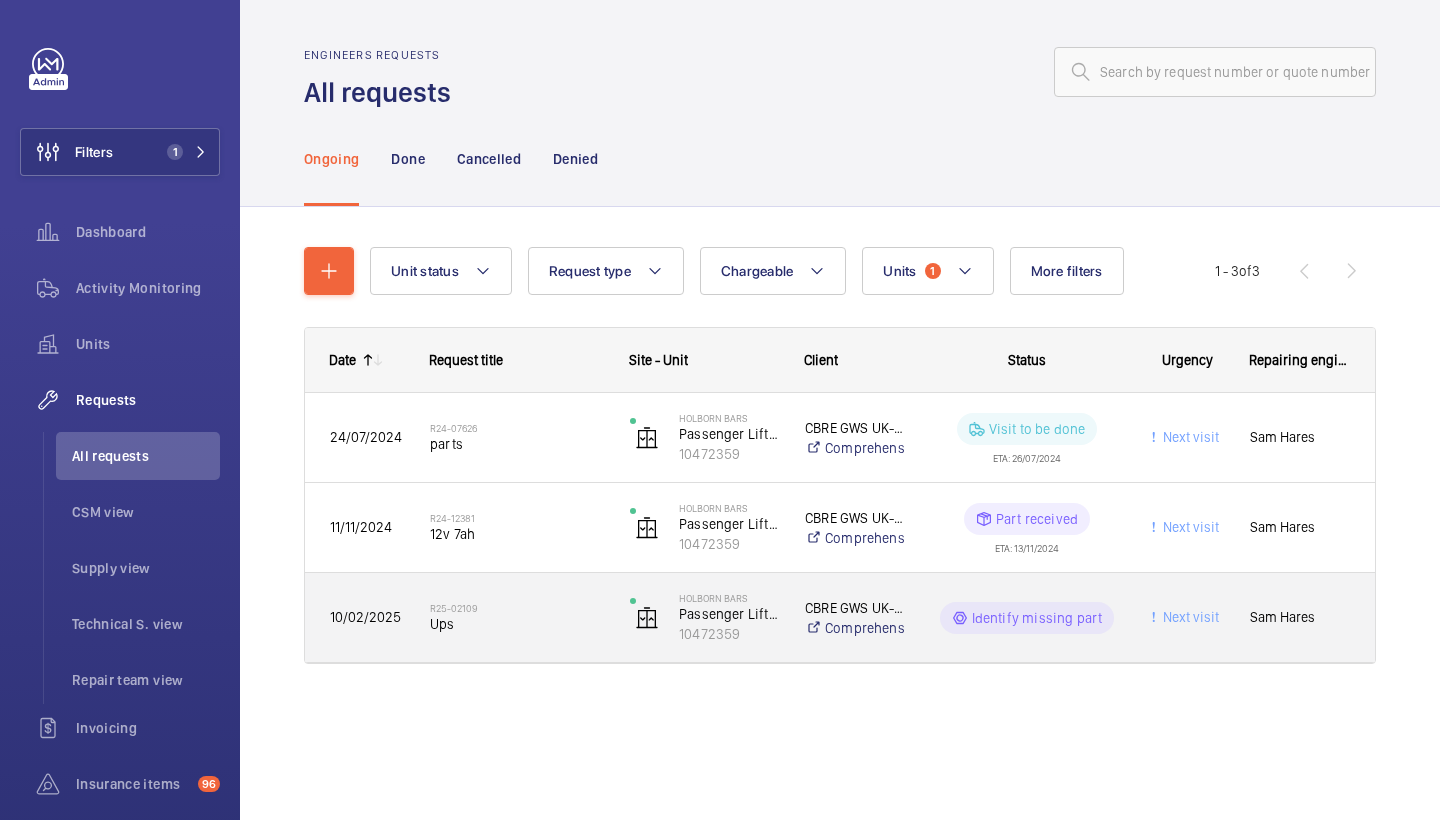 click on "R25-02109   Ups" 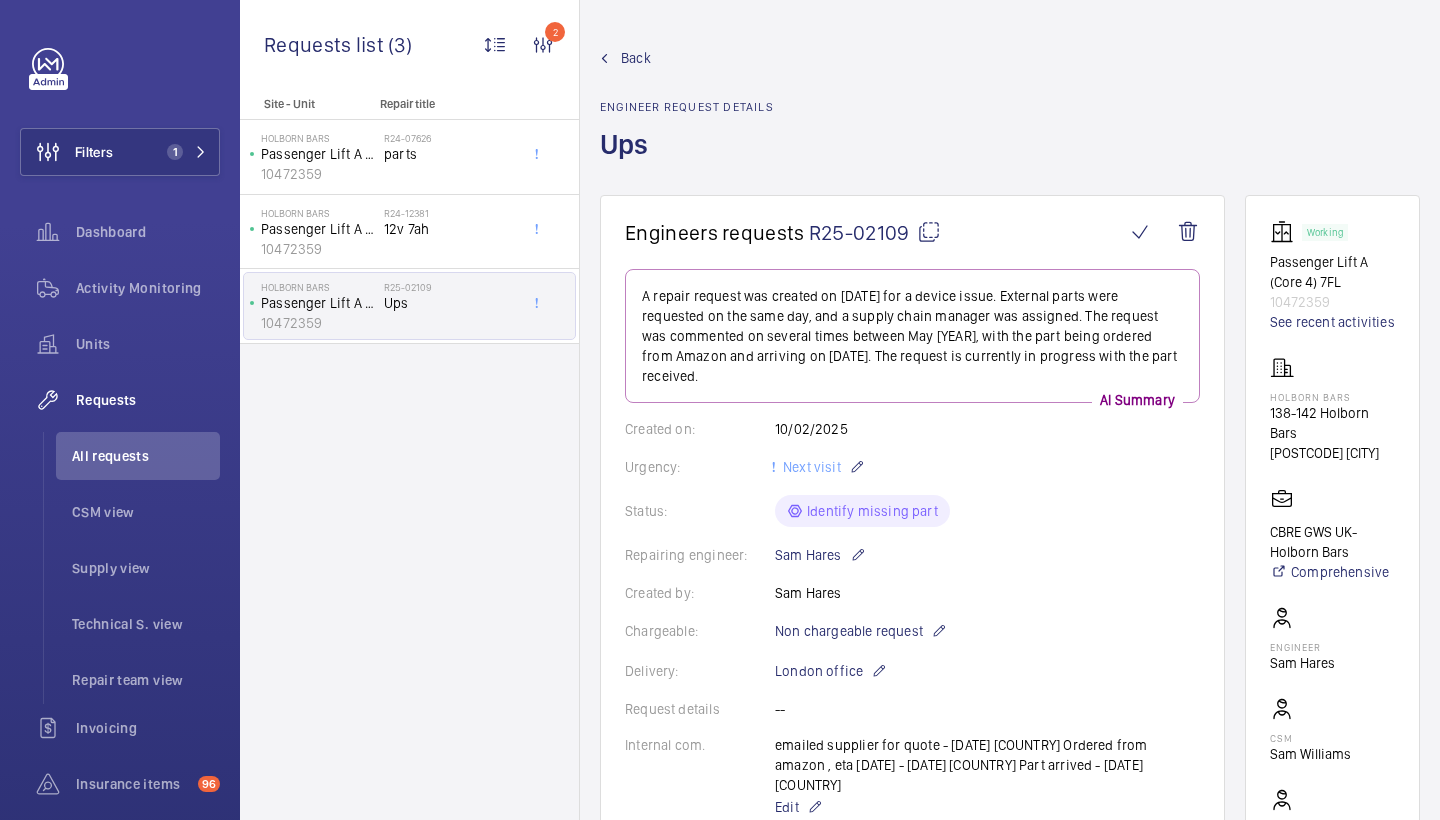 scroll, scrollTop: -1, scrollLeft: 0, axis: vertical 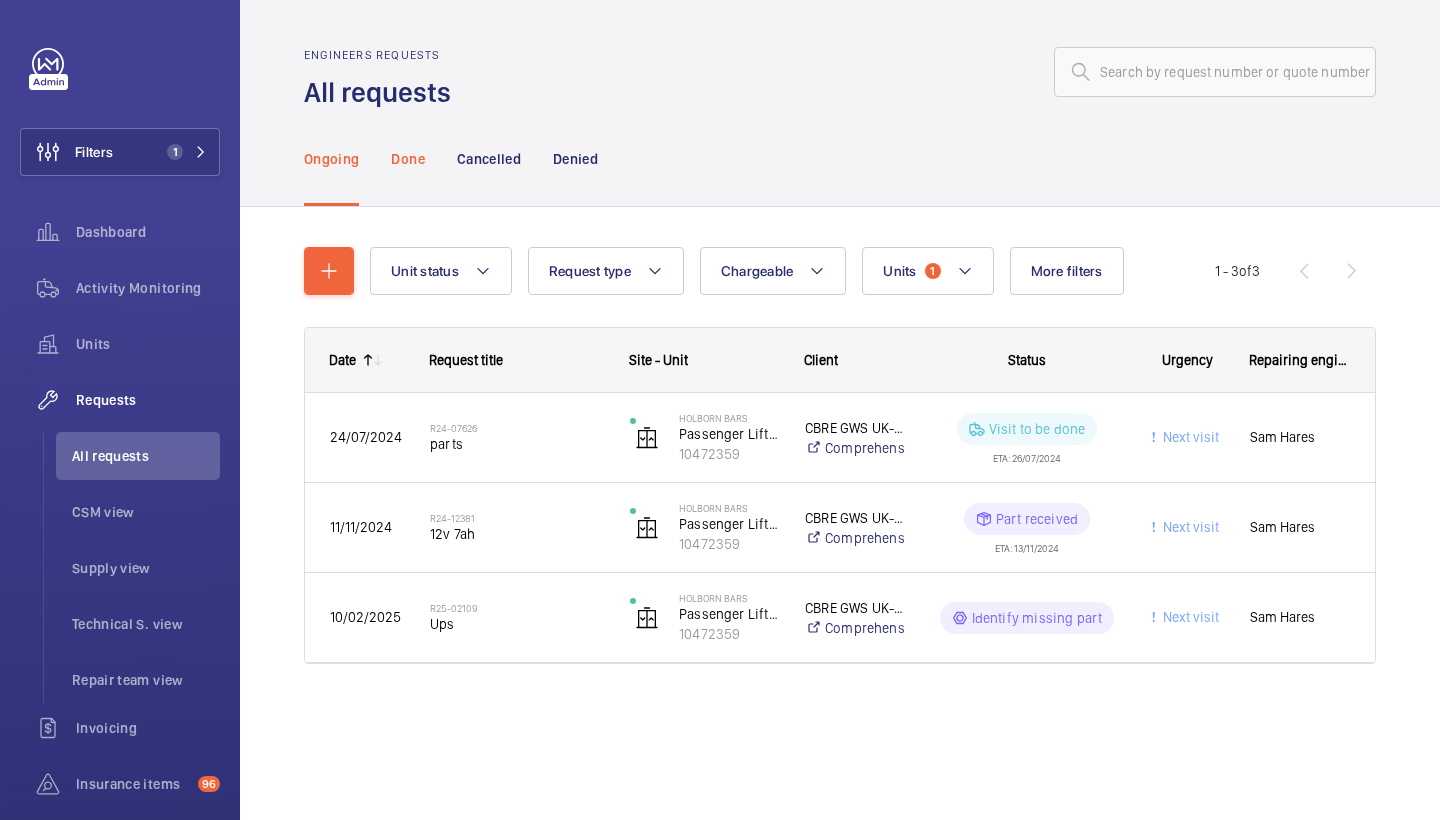click on "Done" 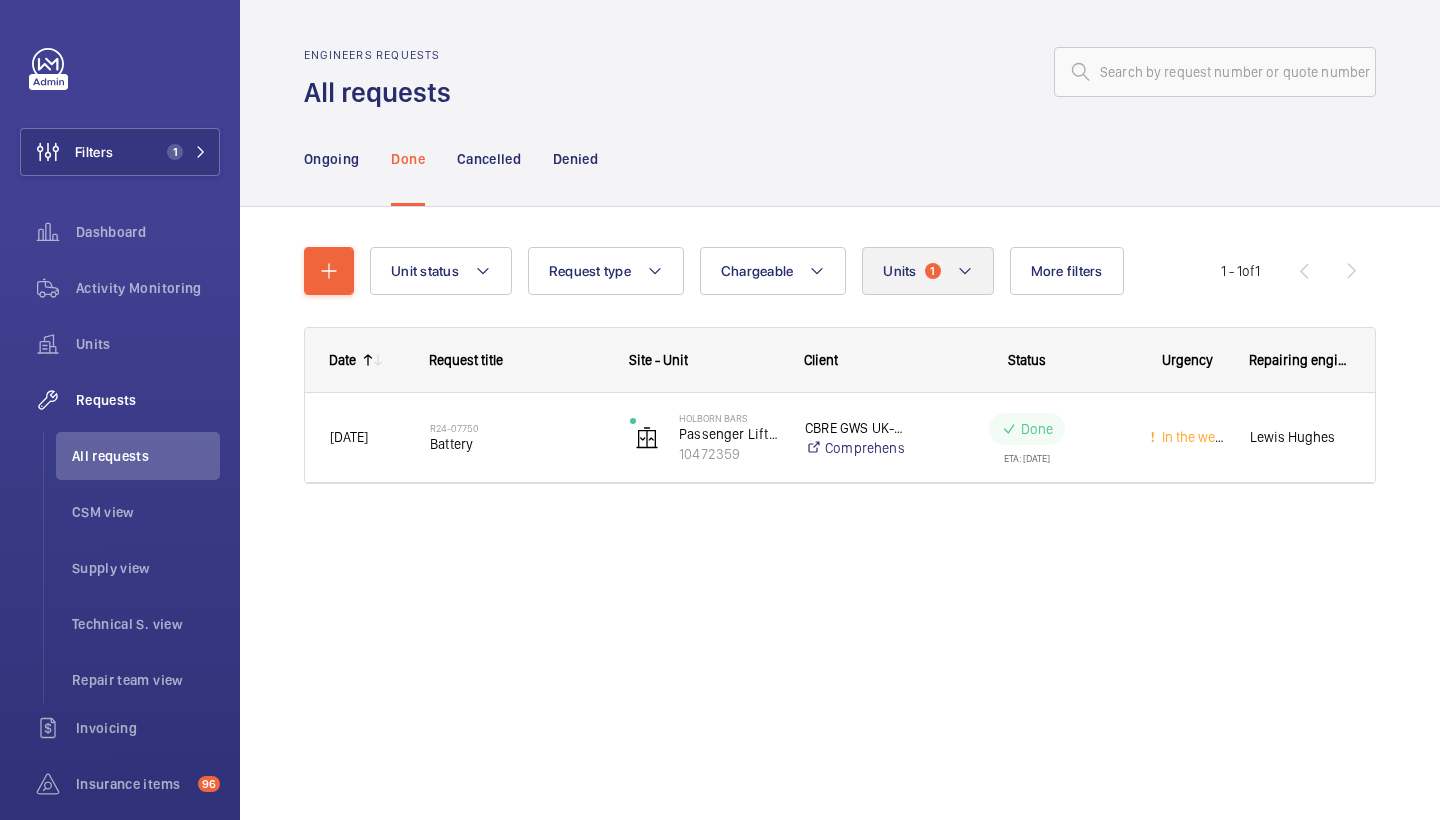 click on "Units  1" 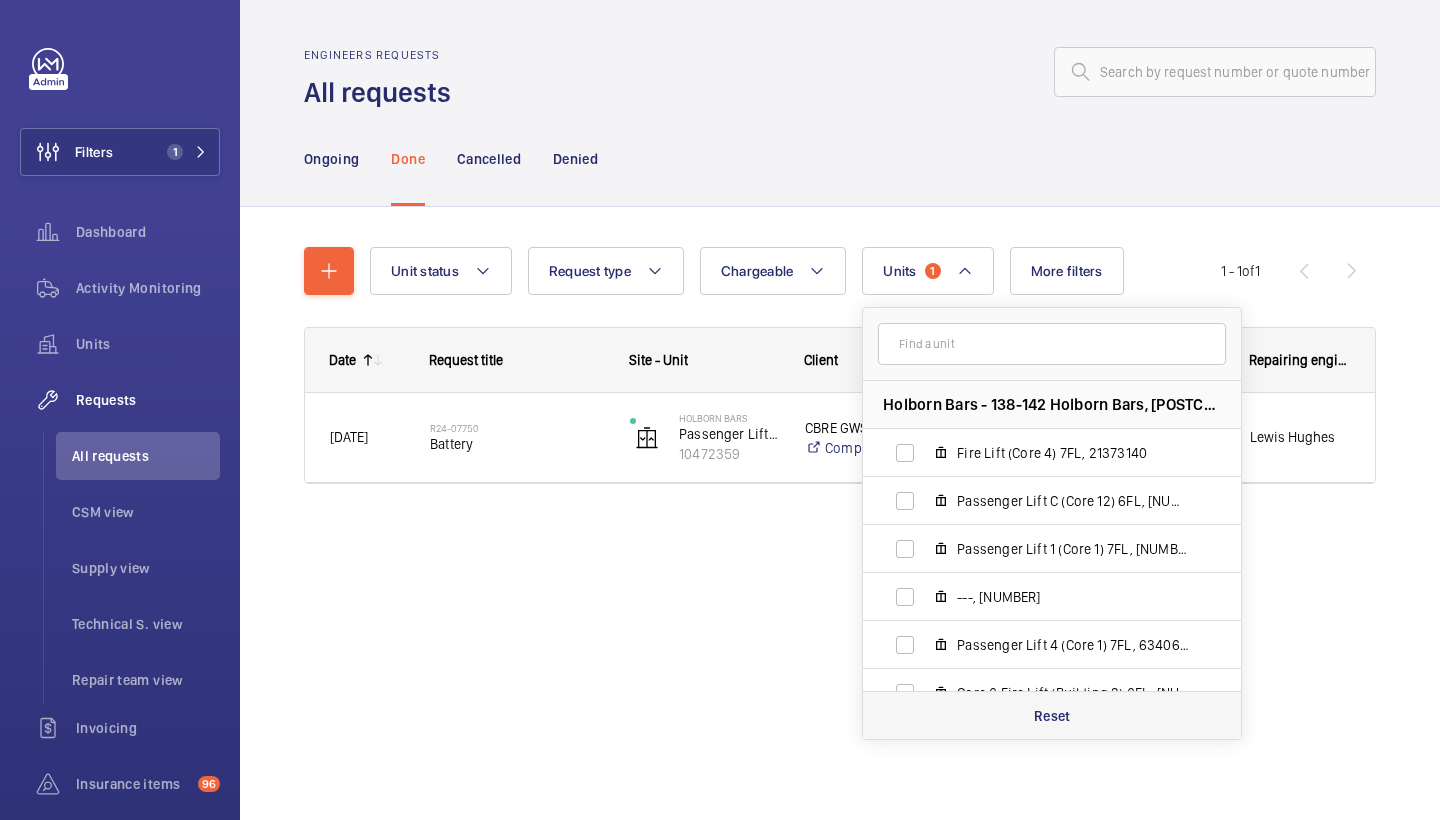 click on "Reset" 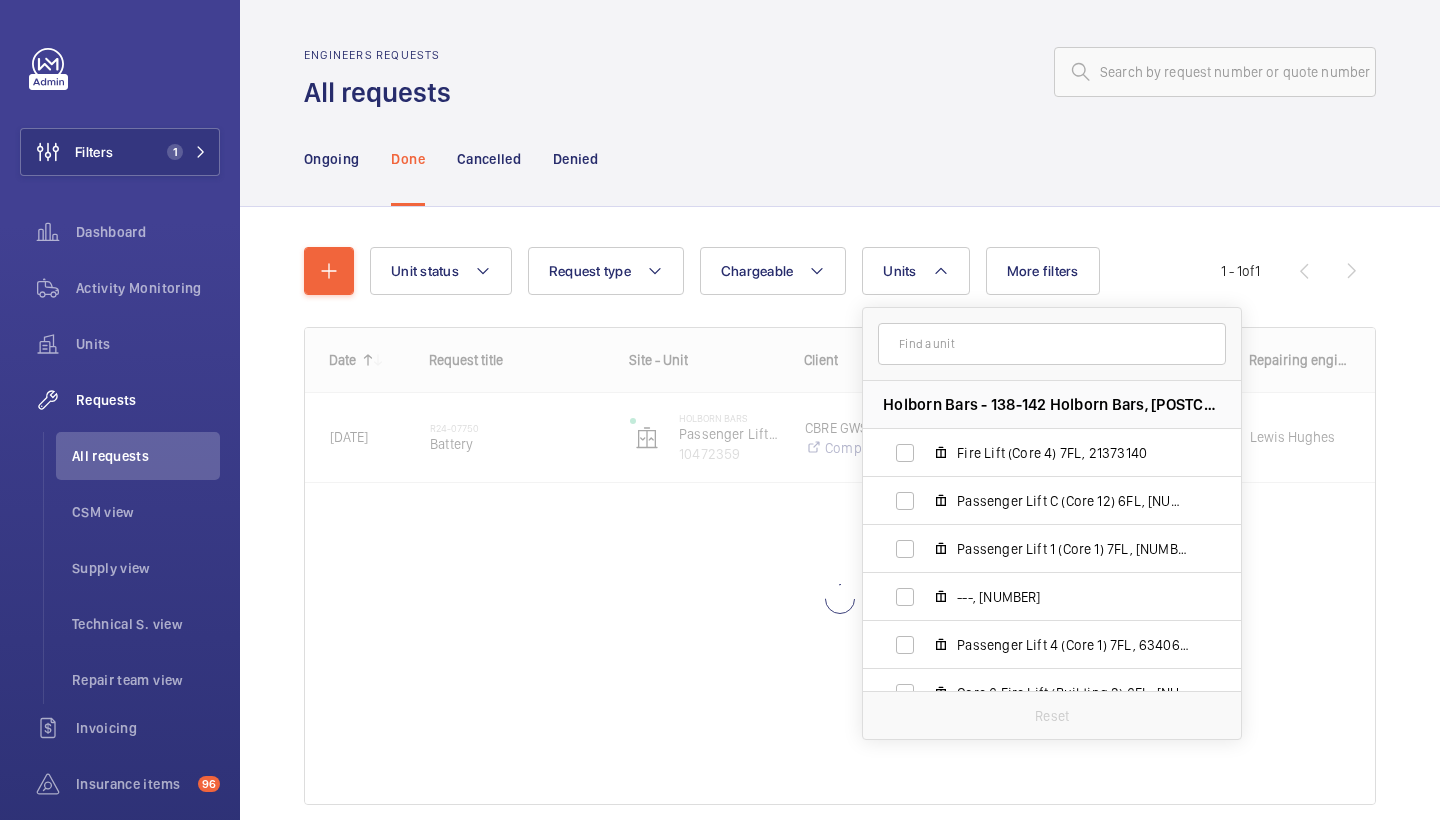 click on "Unit status Request type  Chargeable Units Holborn Bars - 138-142 Holborn Bars, EC1N 7AD LONDON Fire Lift (Core 4) 7FL, 21373140 Passenger Lift C (Core 12) 6FL, 45119387 Passenger Lift 1 (Core 1) 7FL, 91142501 ---, 27268772 Passenger Lift 4 (Core 1) 7FL, 63406774 Core 6 Fire Lift (Building 2) 6FL, 28020182 Passenger Lift 3 (Core 2) 7FL, 75234927 Passenger Lift 4 (Core 2) 7FL, 93661199 ---, 55688558 Passenger Lift 1 (Core 2) 7FL, 88732418 Reset More filters Urgency Repairing engineer Engineer Device type Reset all filters 1 - 1  of  1
Date
Request title
to" 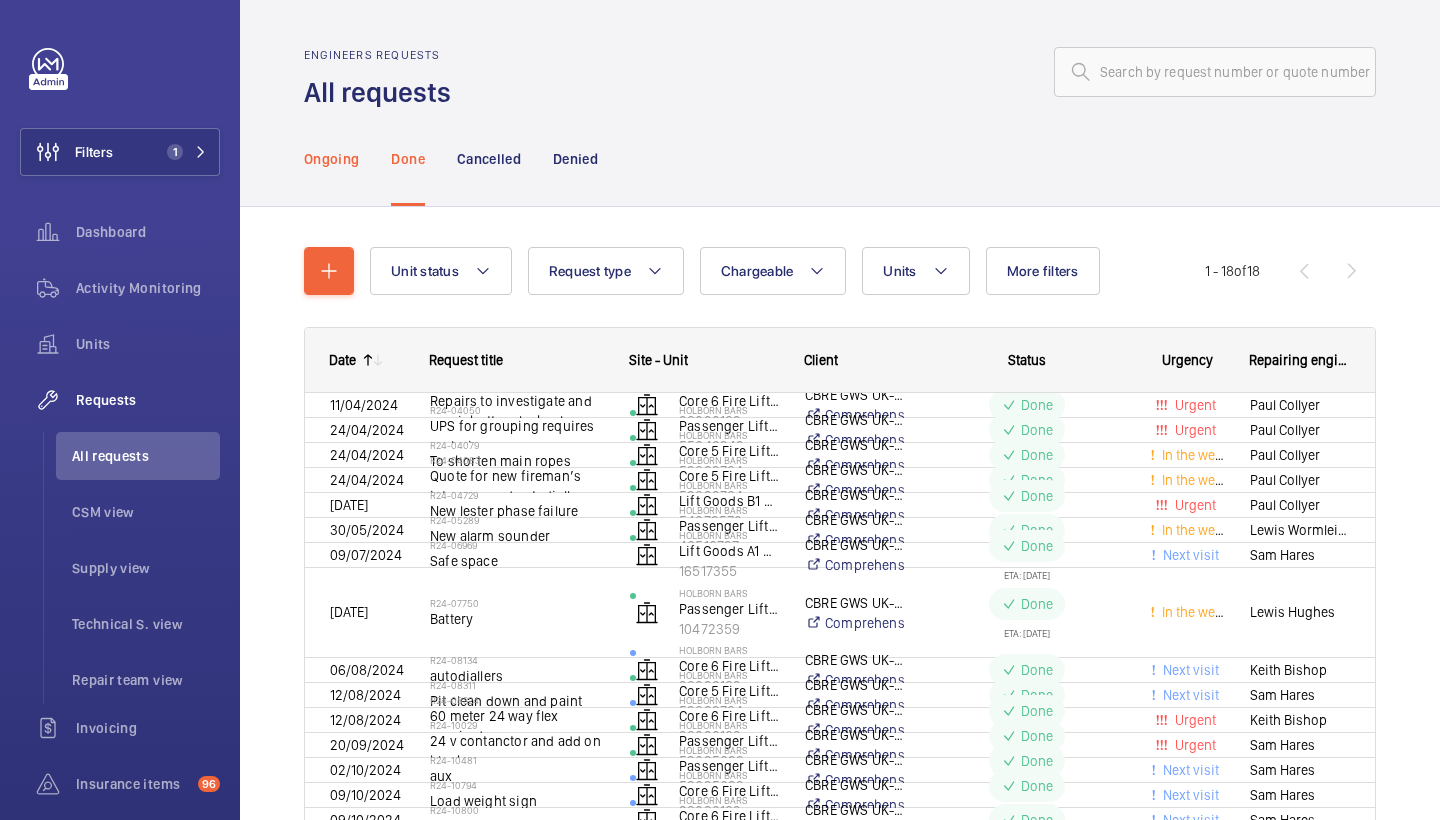 click on "Ongoing" 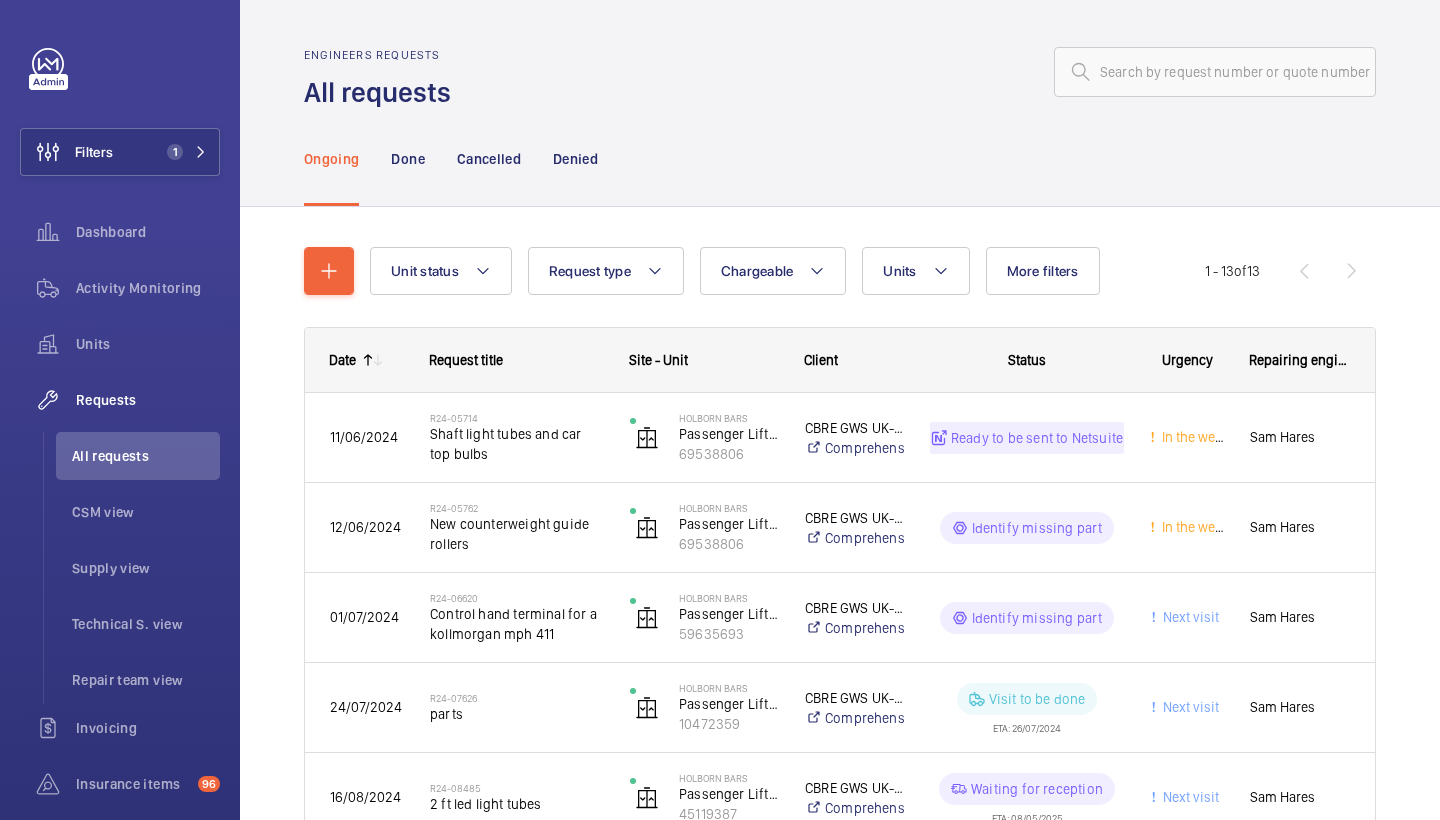 scroll, scrollTop: 0, scrollLeft: 0, axis: both 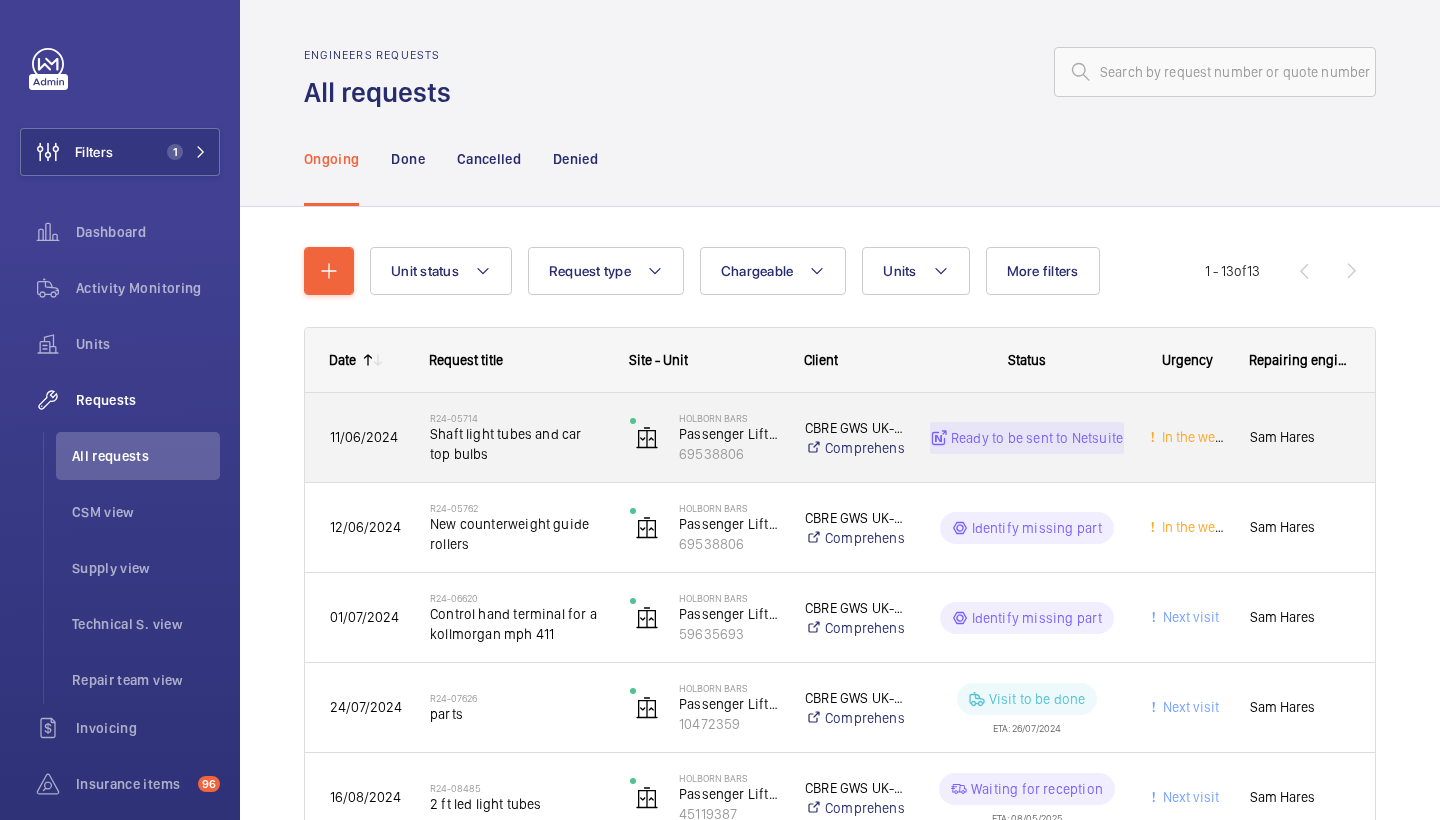 click on "Shaft light tubes and car top bulbs" 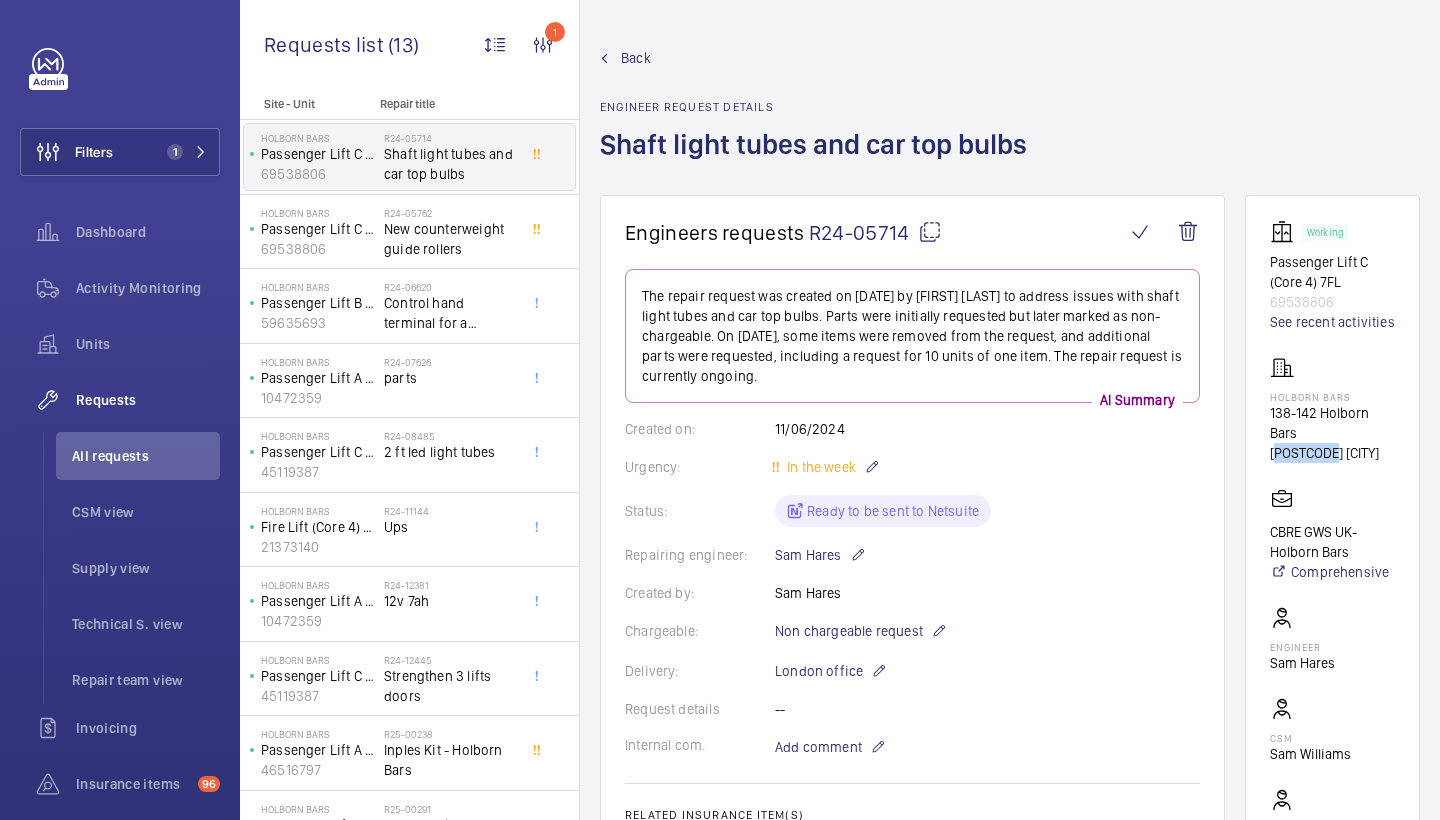 drag, startPoint x: 1273, startPoint y: 451, endPoint x: 1325, endPoint y: 451, distance: 52 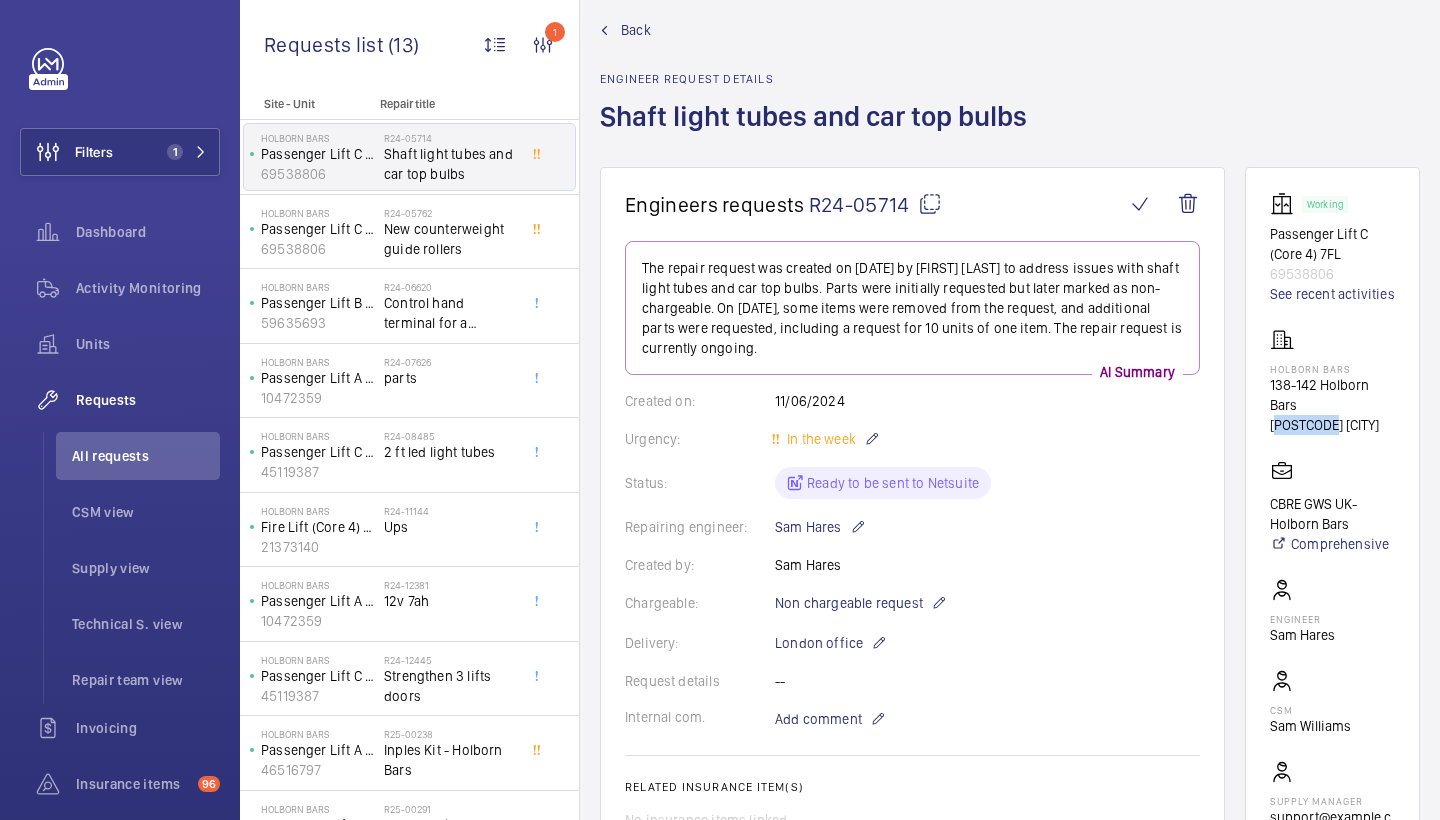 scroll, scrollTop: 32, scrollLeft: 0, axis: vertical 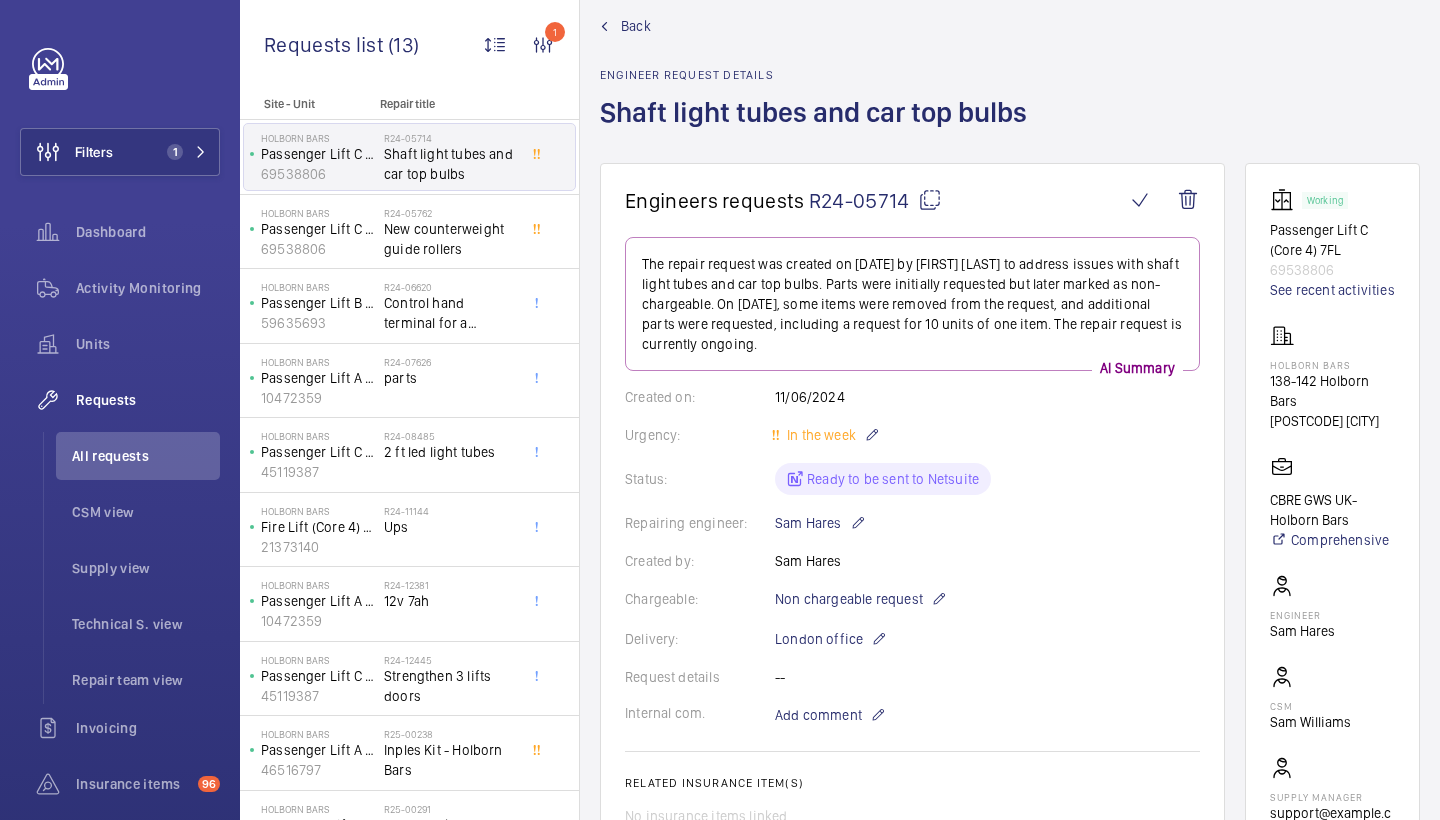 click on "Back" 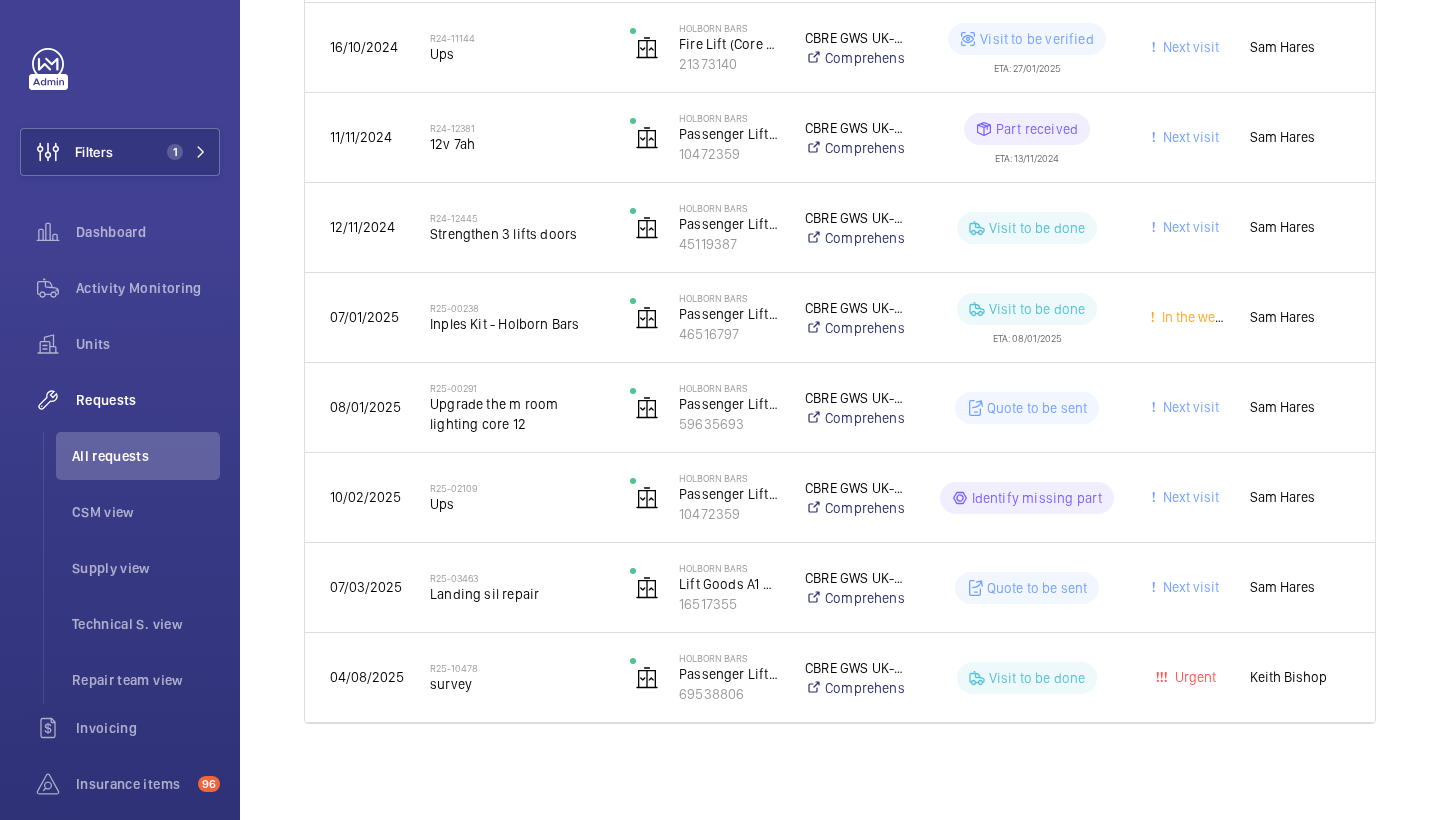 scroll, scrollTop: 840, scrollLeft: 0, axis: vertical 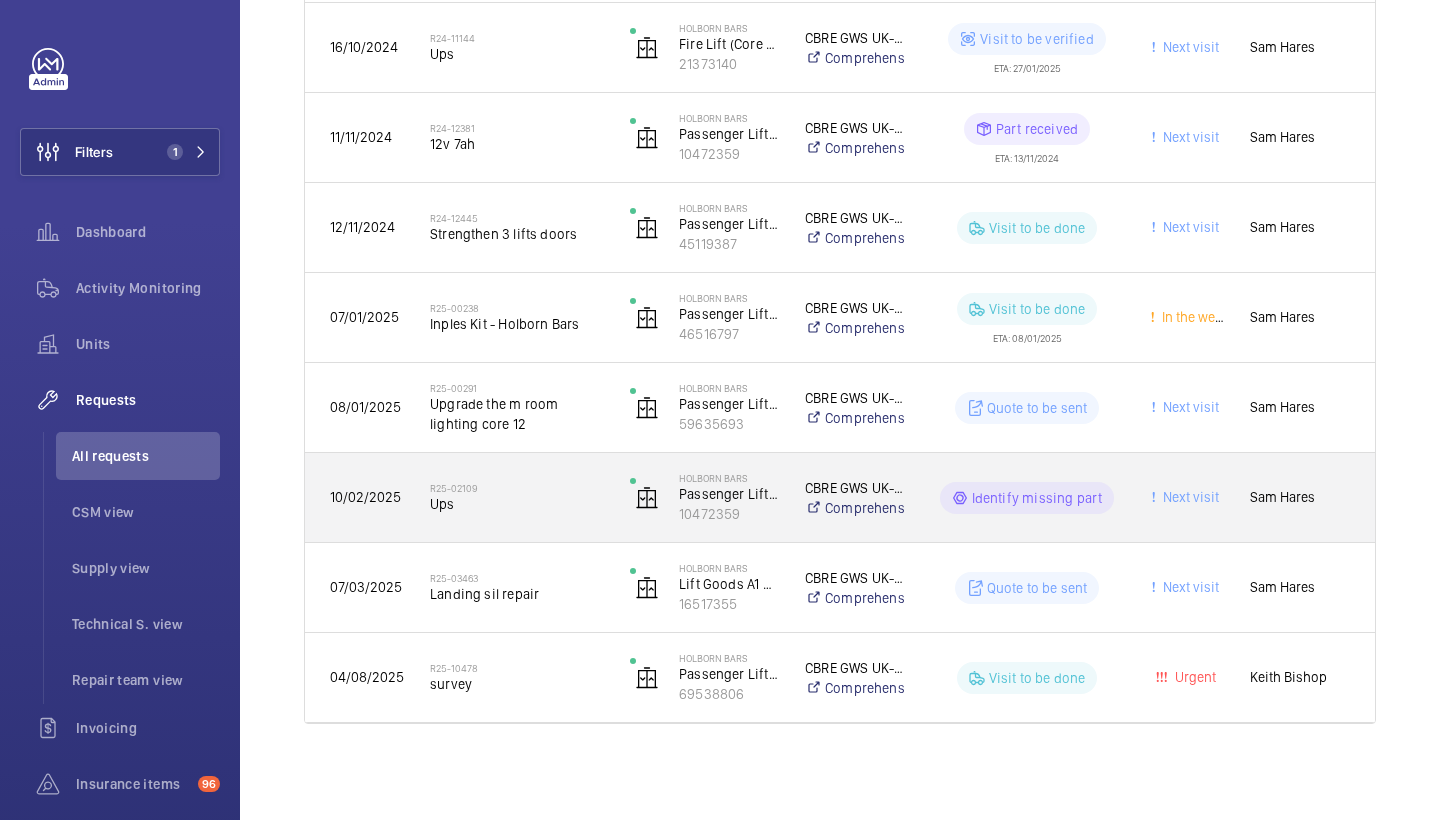 click on "R25-02109   Ups" 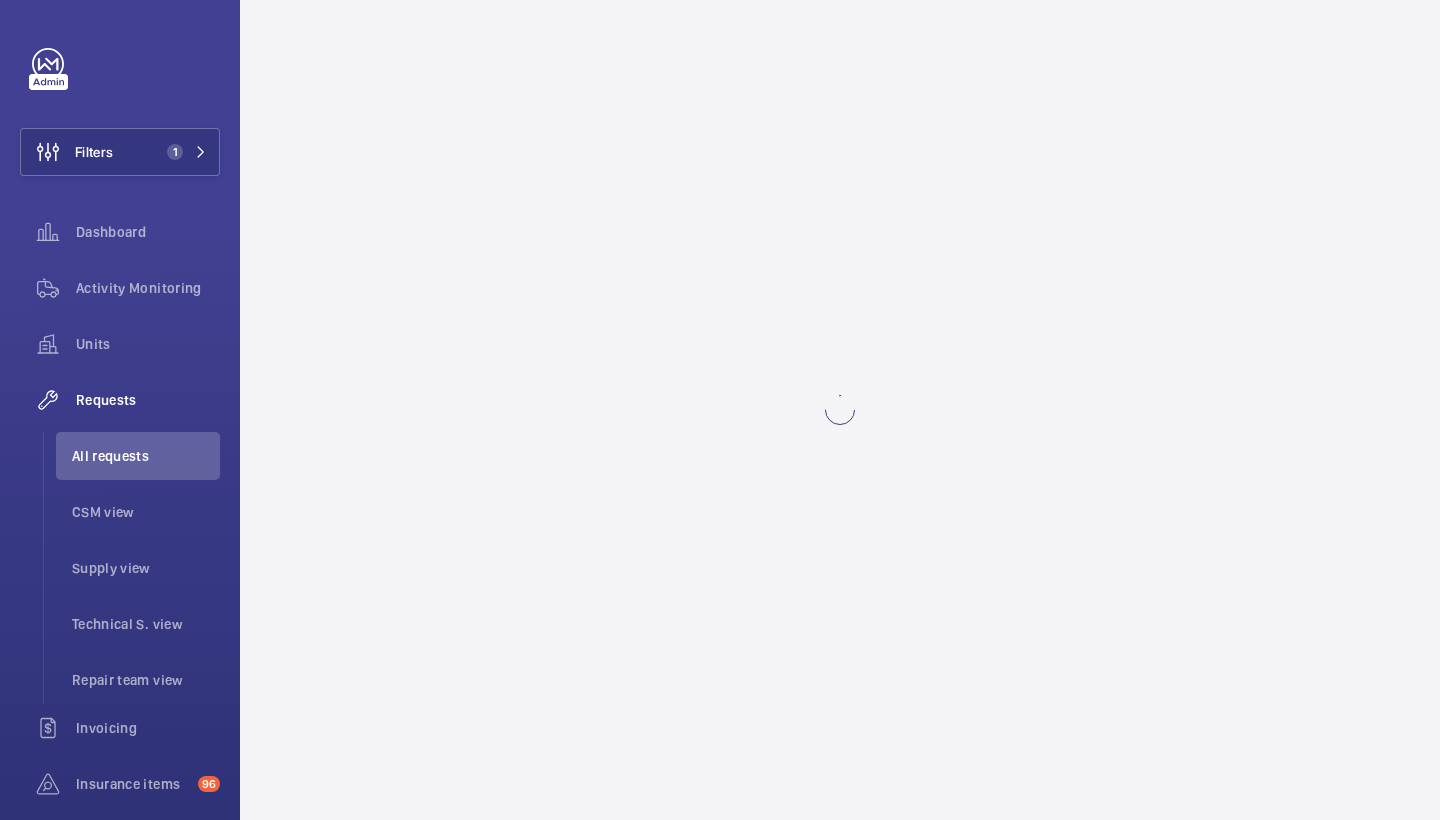 scroll, scrollTop: 0, scrollLeft: 0, axis: both 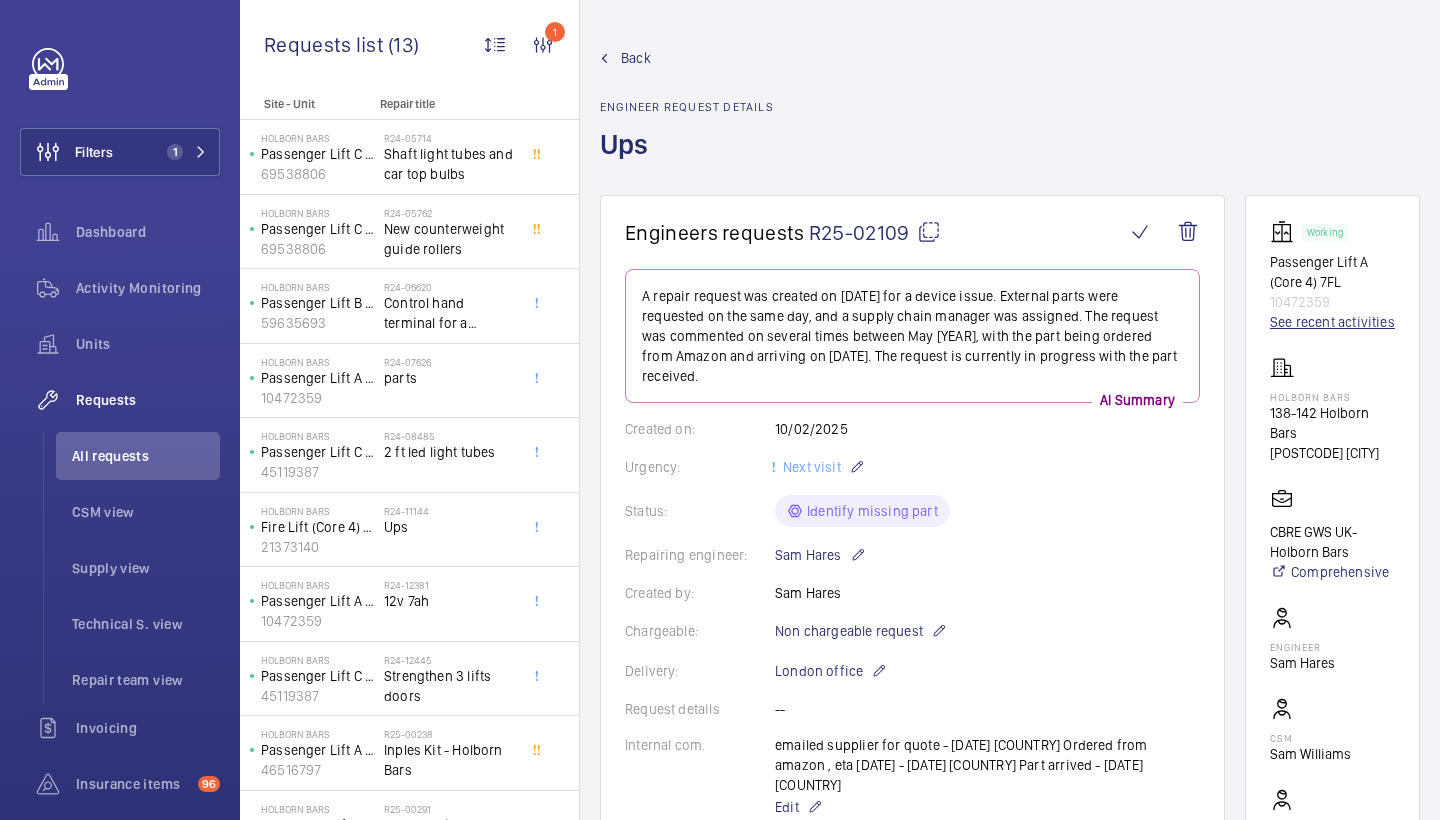 click on "See recent activities" 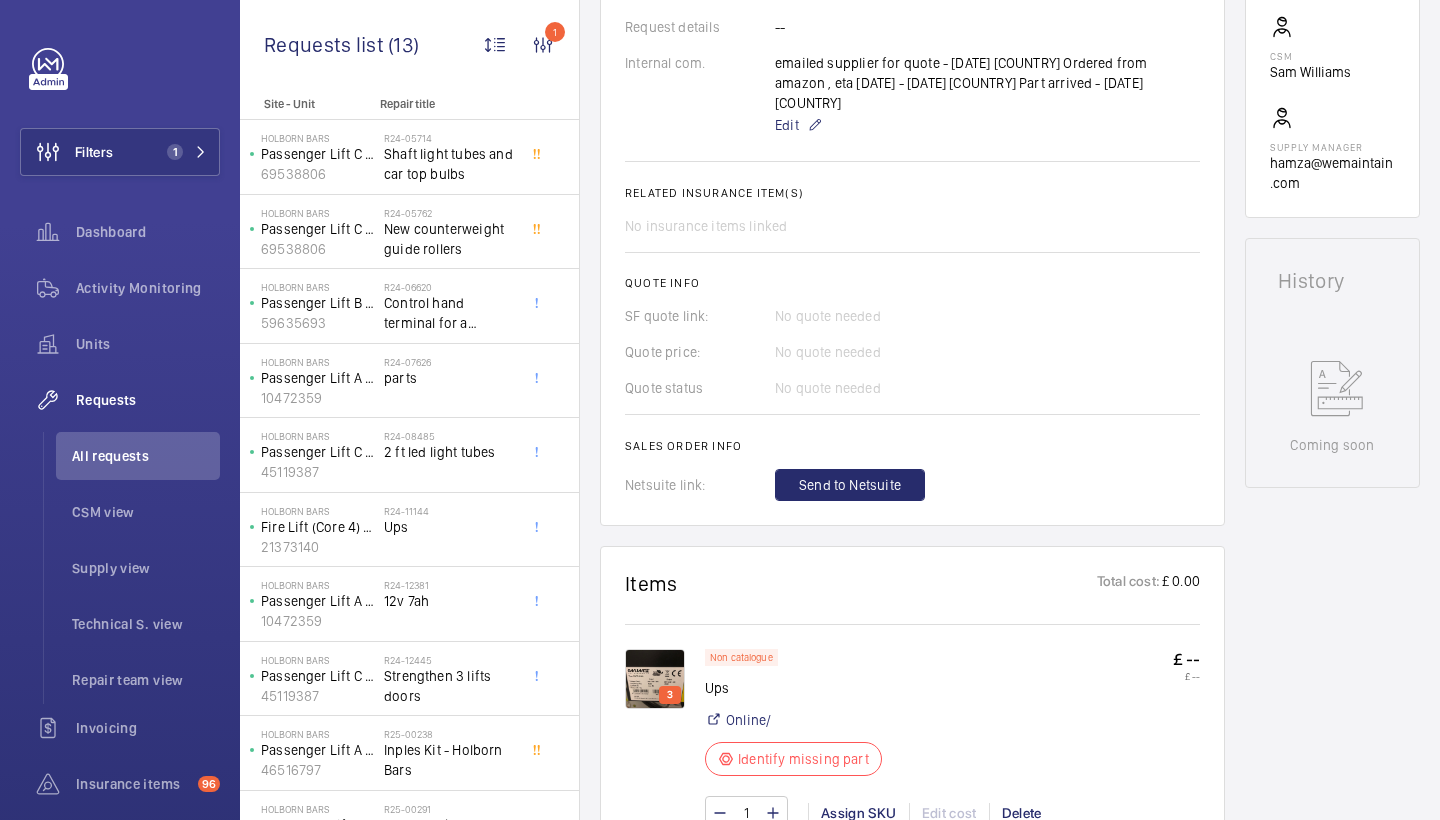 scroll, scrollTop: 1169, scrollLeft: 0, axis: vertical 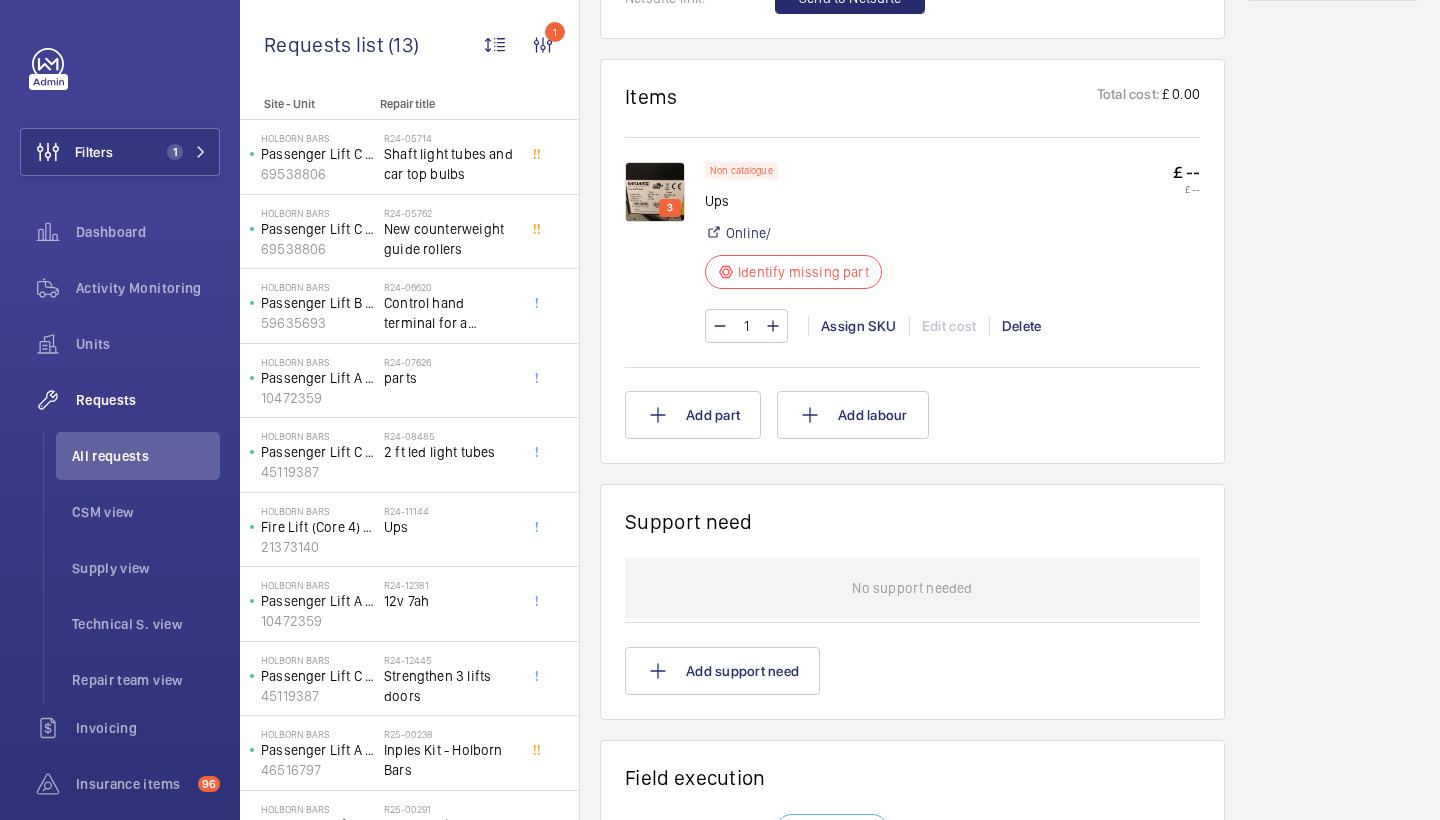 click 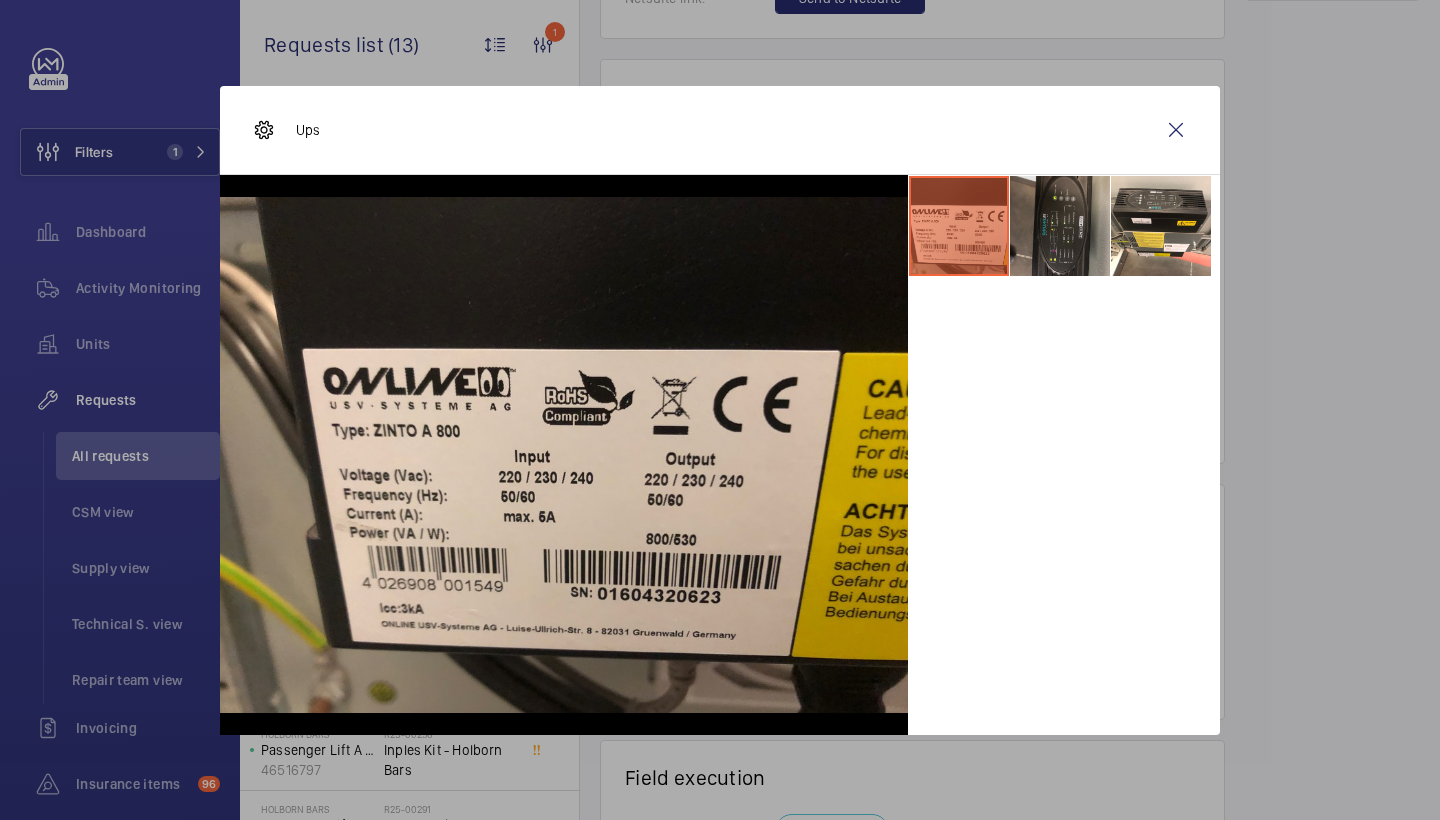 click at bounding box center [1060, 226] 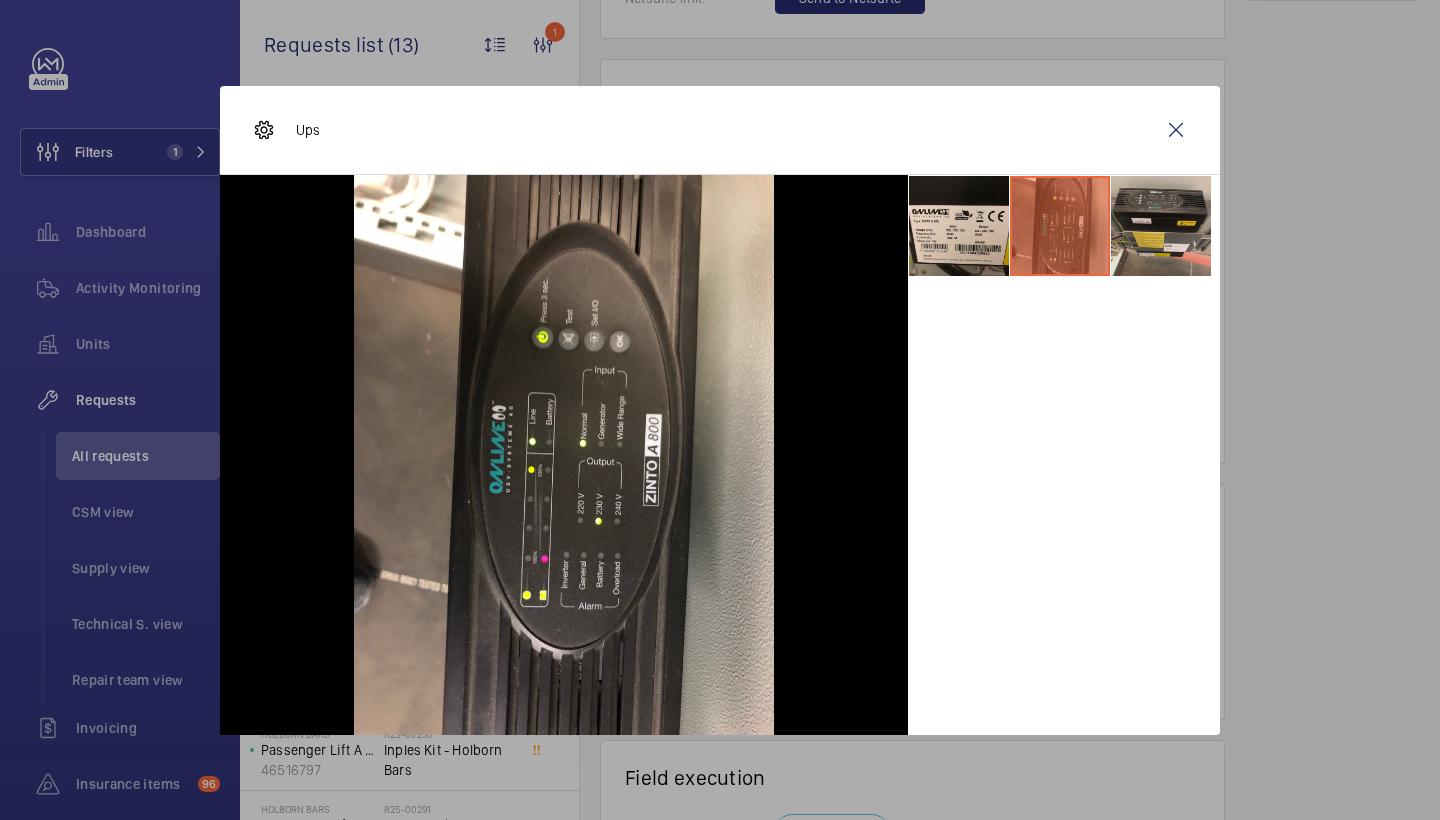 click at bounding box center (1161, 226) 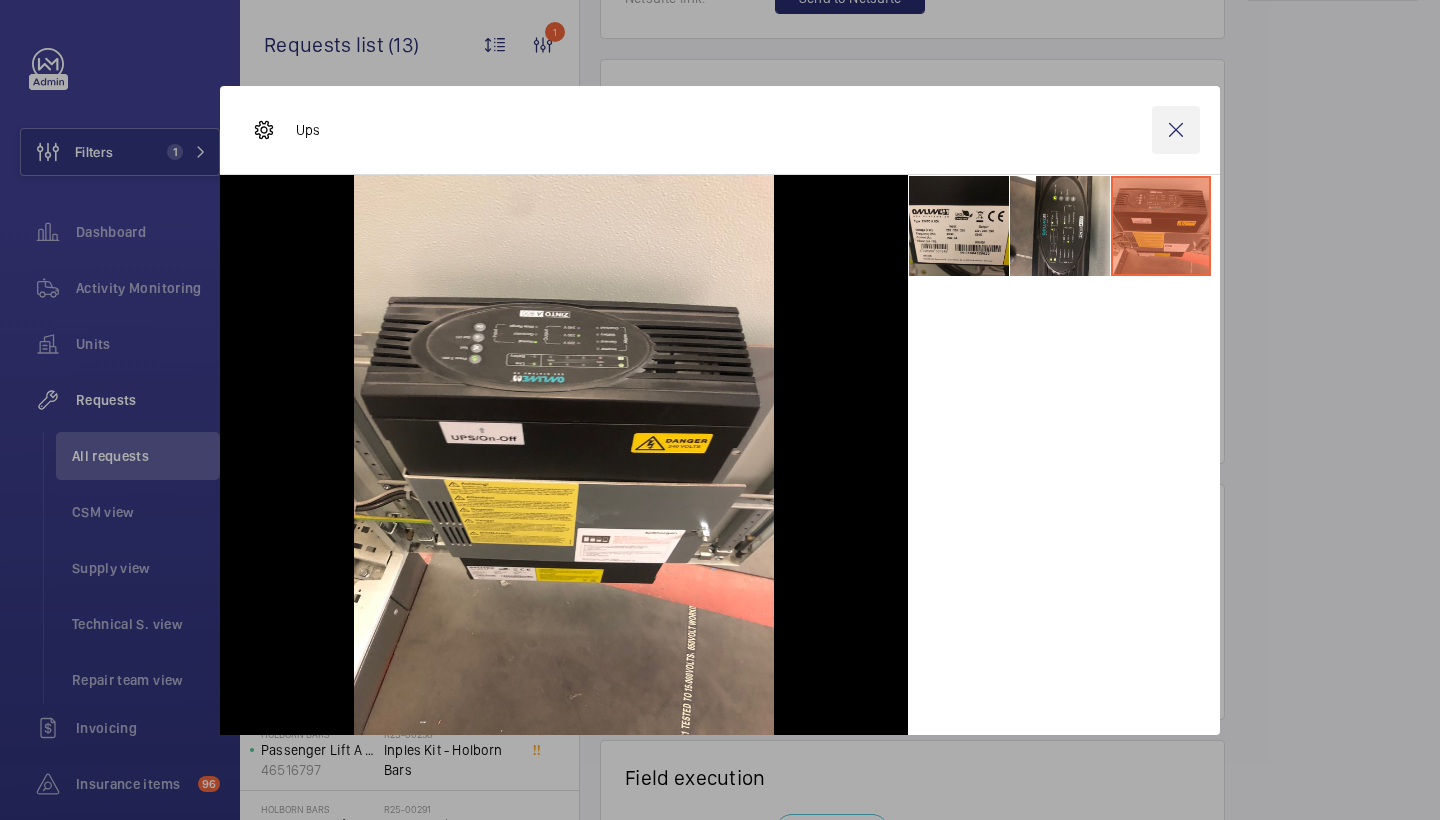 click at bounding box center [1176, 130] 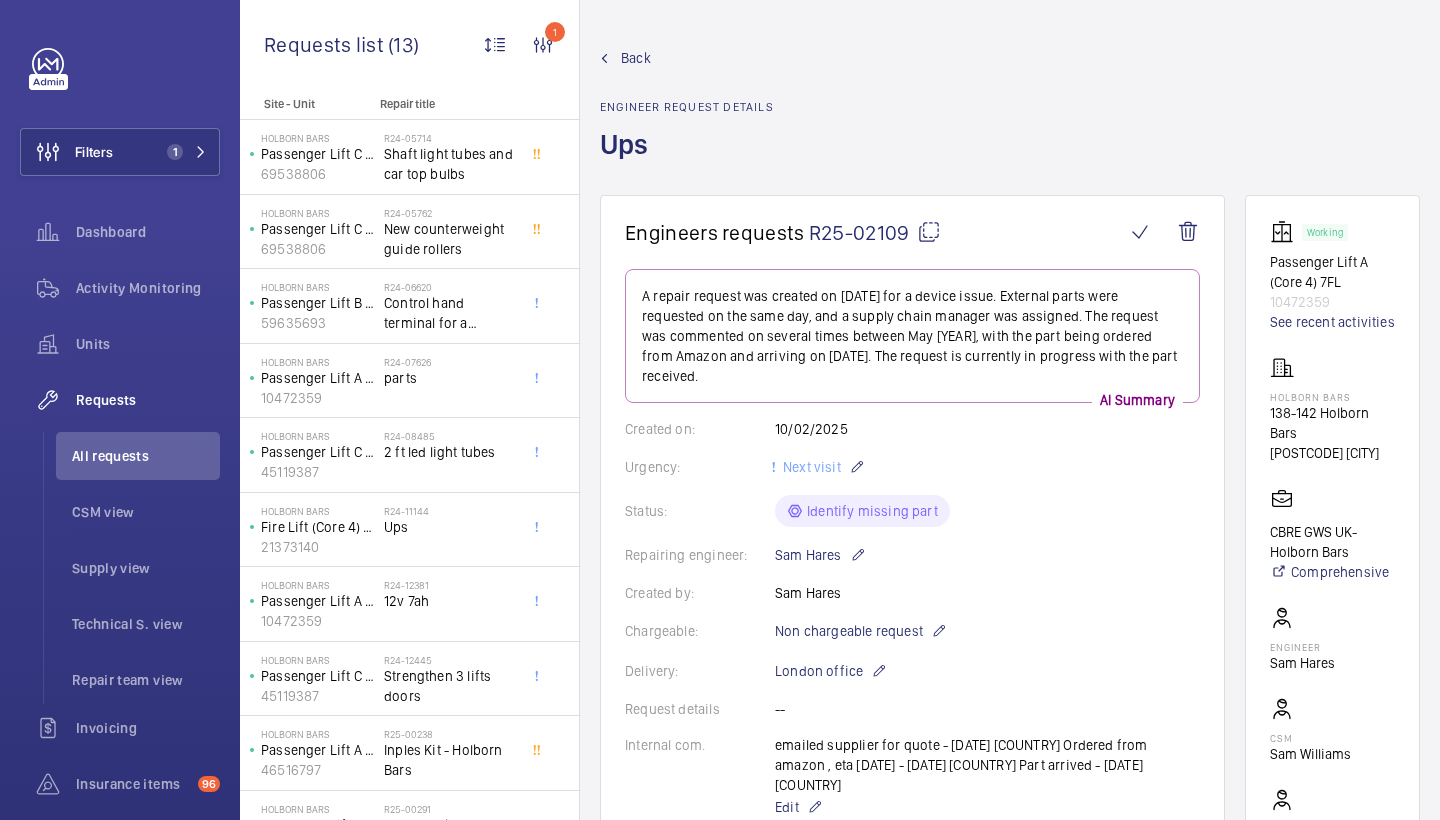 scroll, scrollTop: -1, scrollLeft: 0, axis: vertical 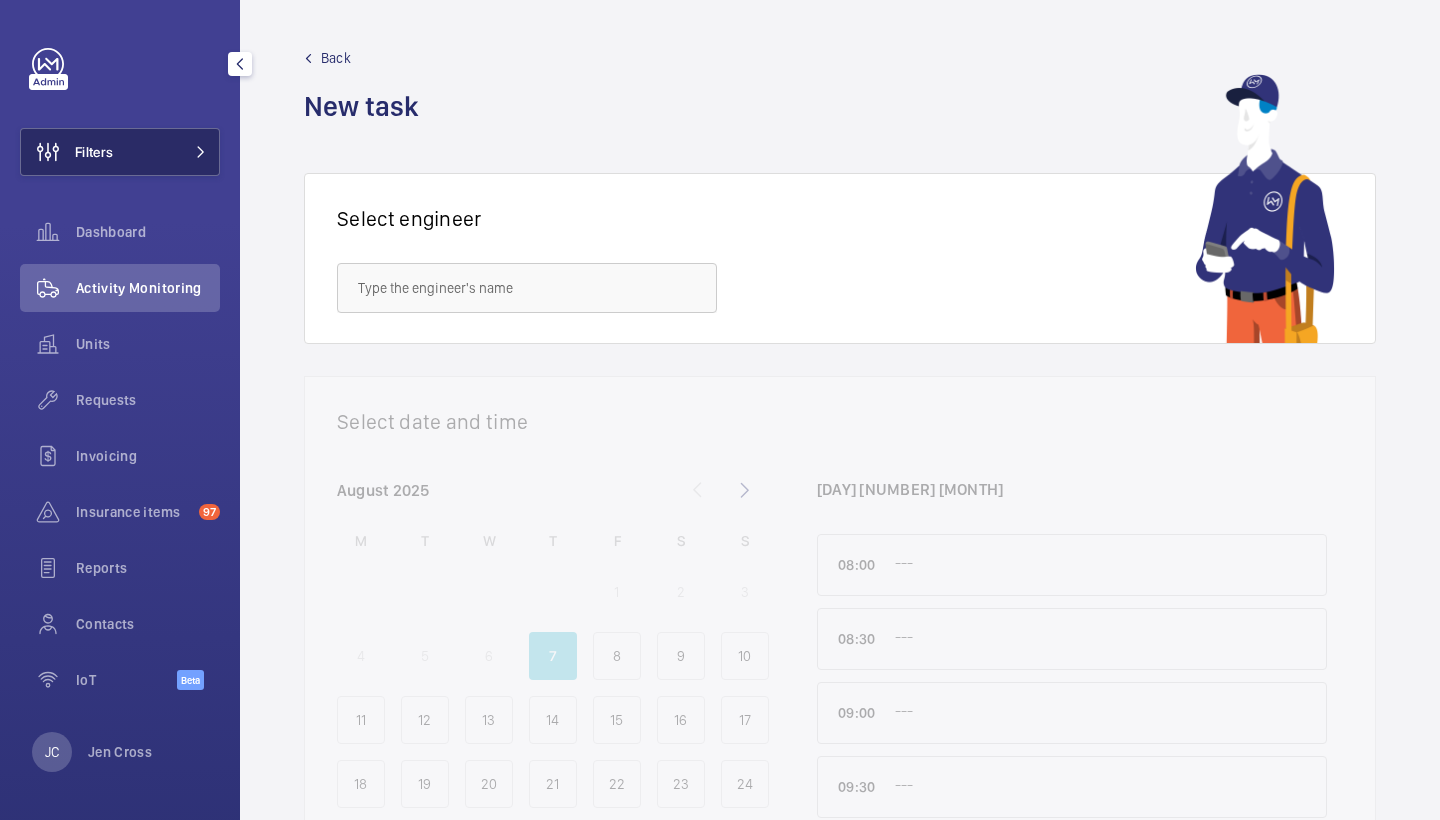 click on "Filters" 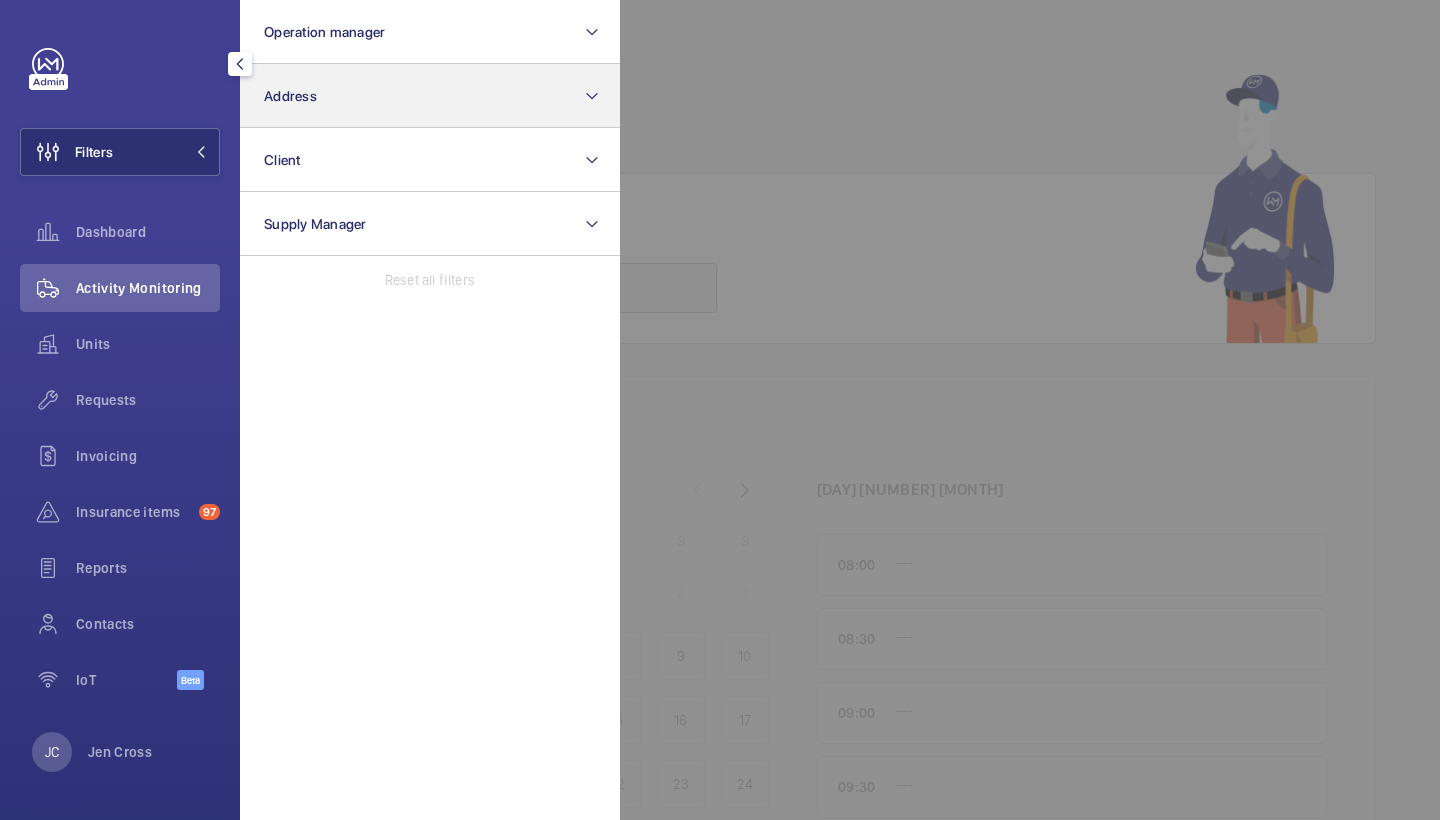 click on "Address" 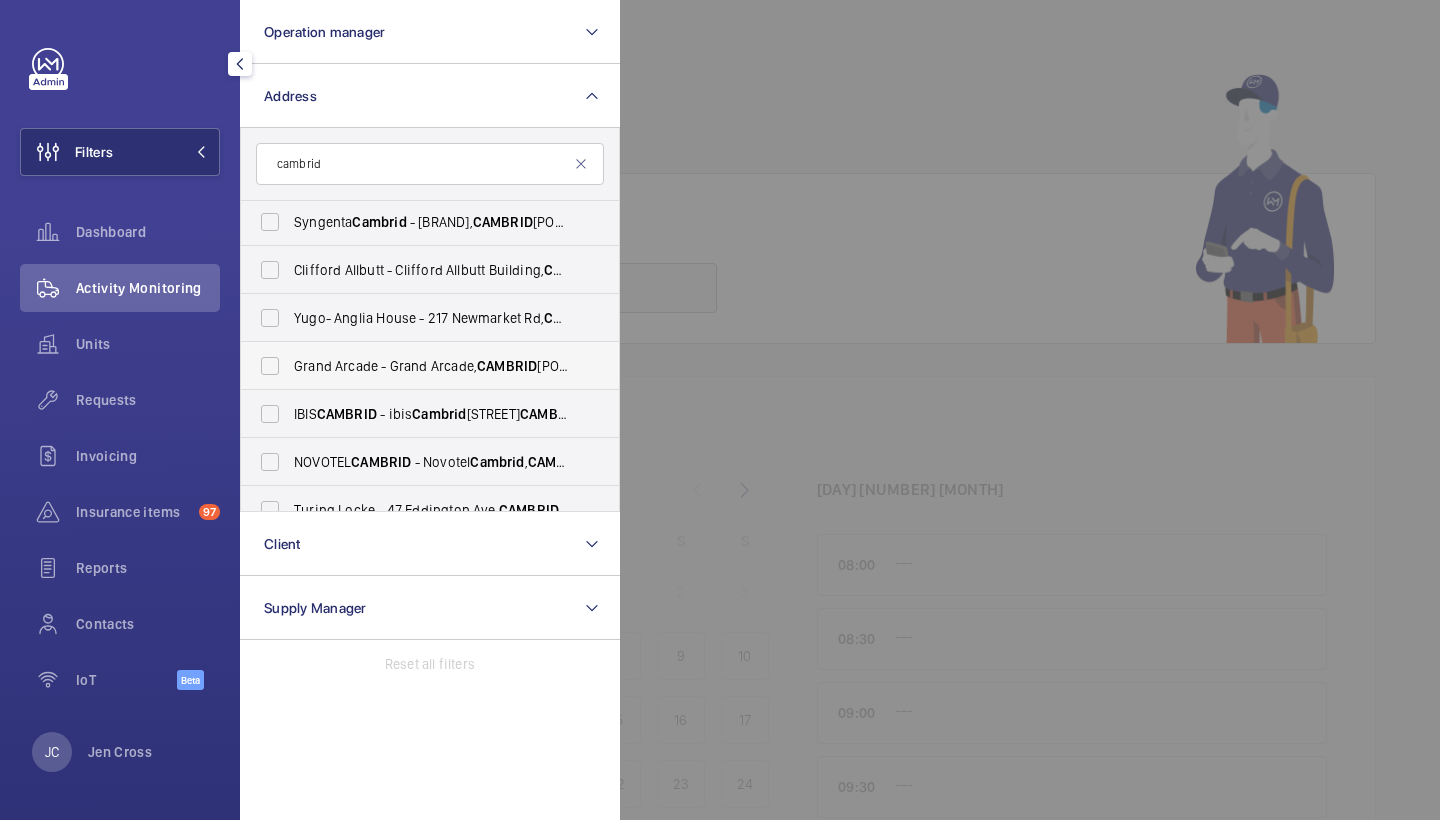 scroll, scrollTop: 605, scrollLeft: 0, axis: vertical 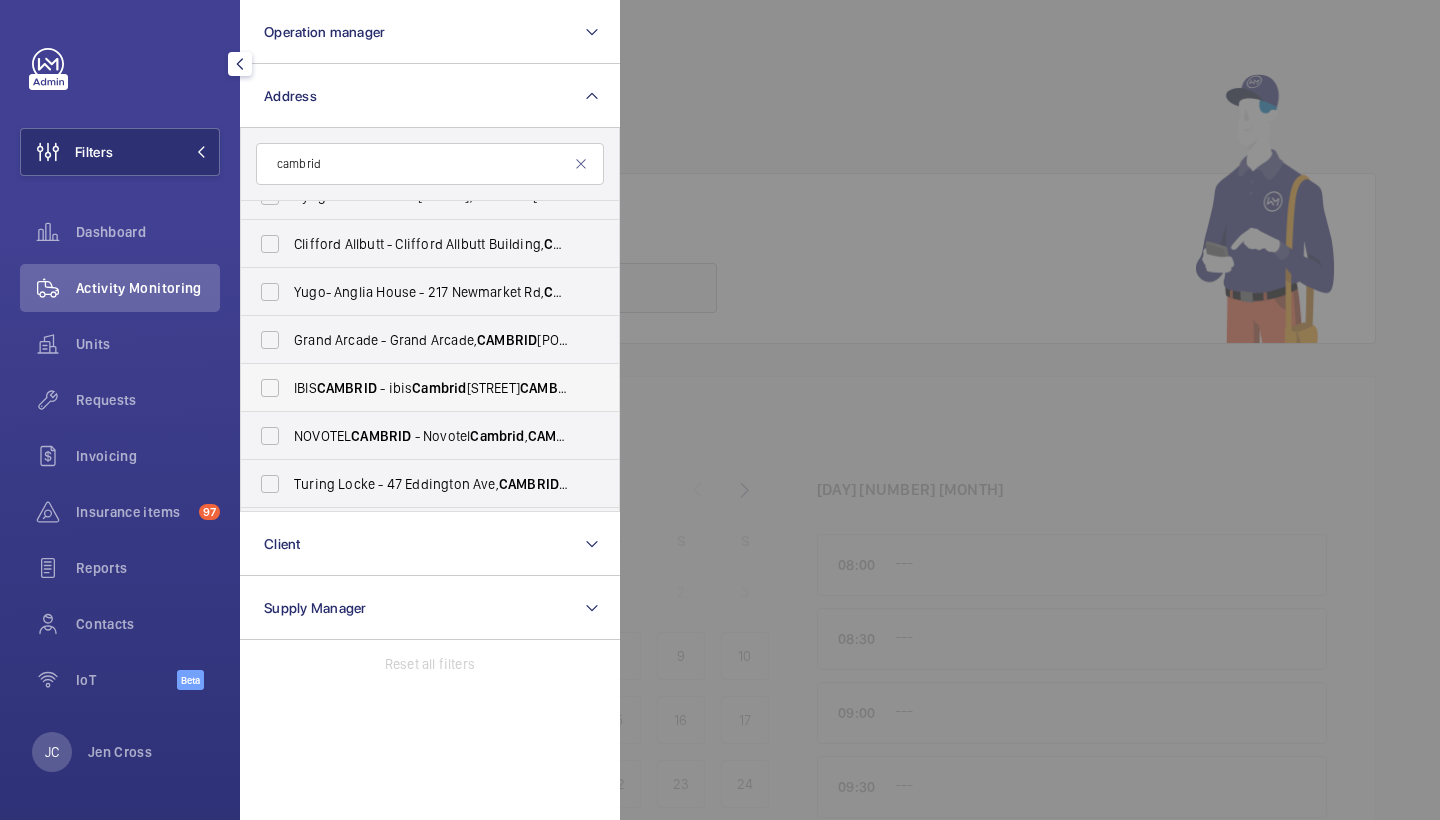 type on "cambrid" 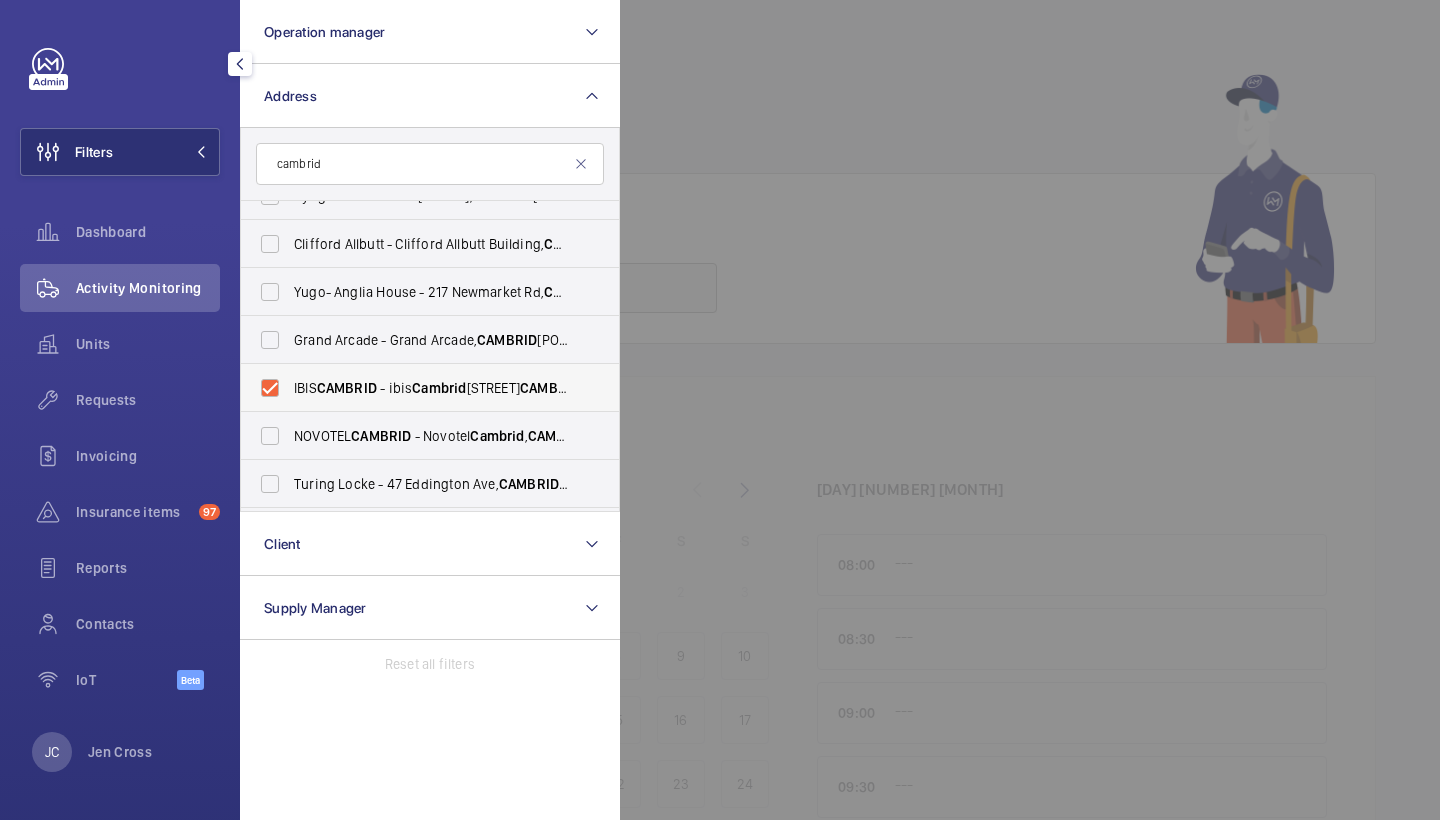 checkbox on "true" 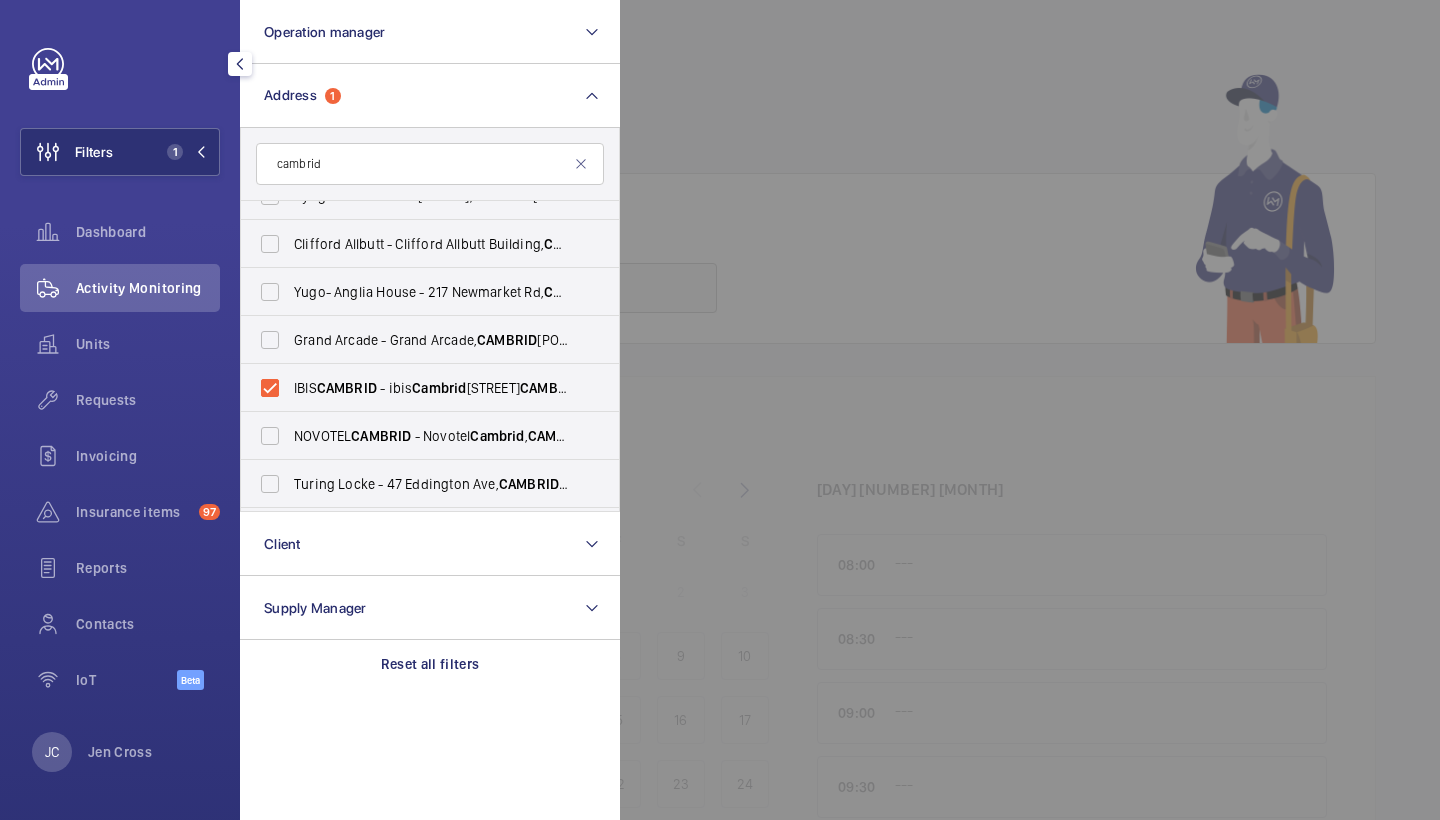 click on "Activity Monitoring" 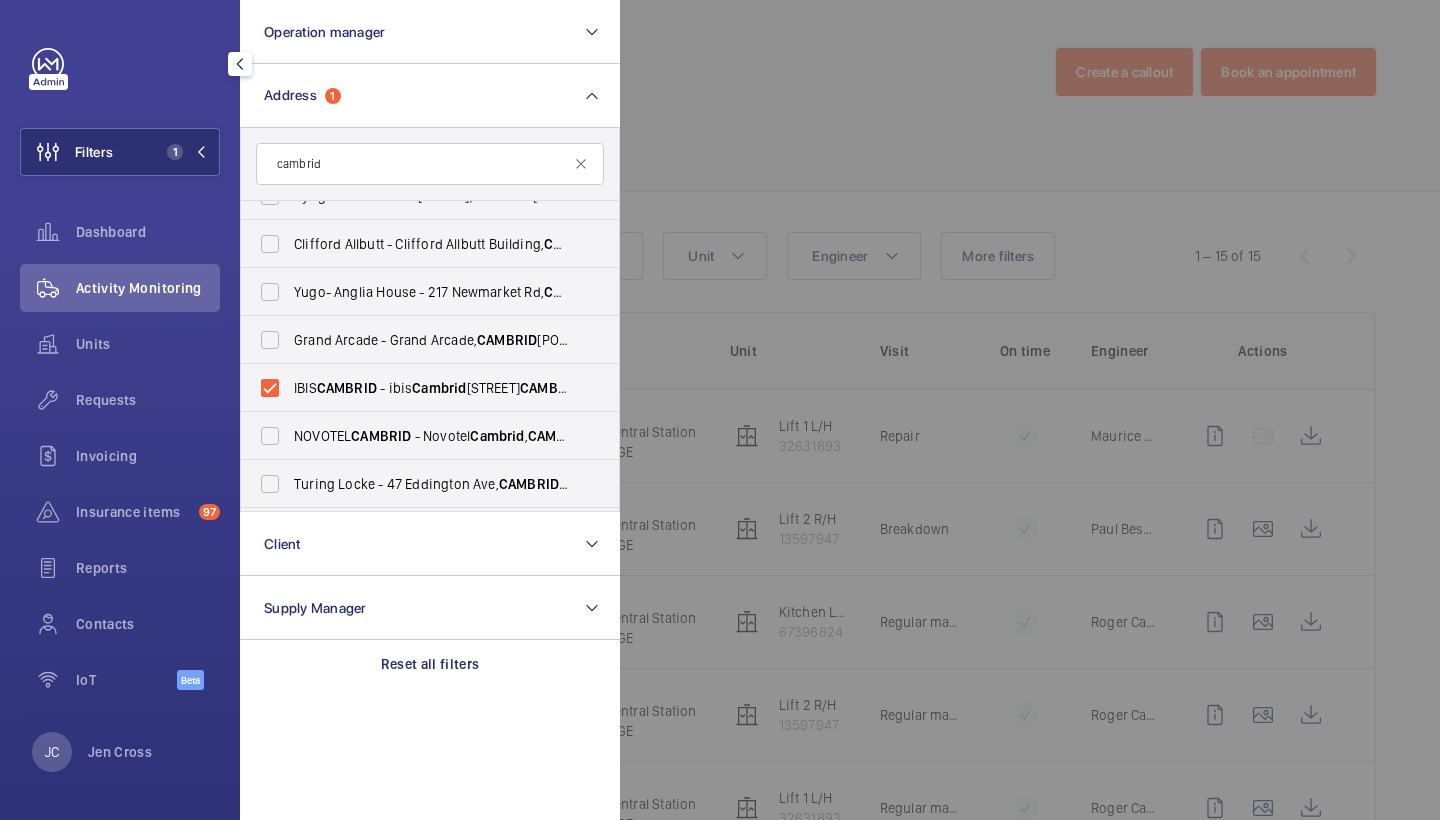 click 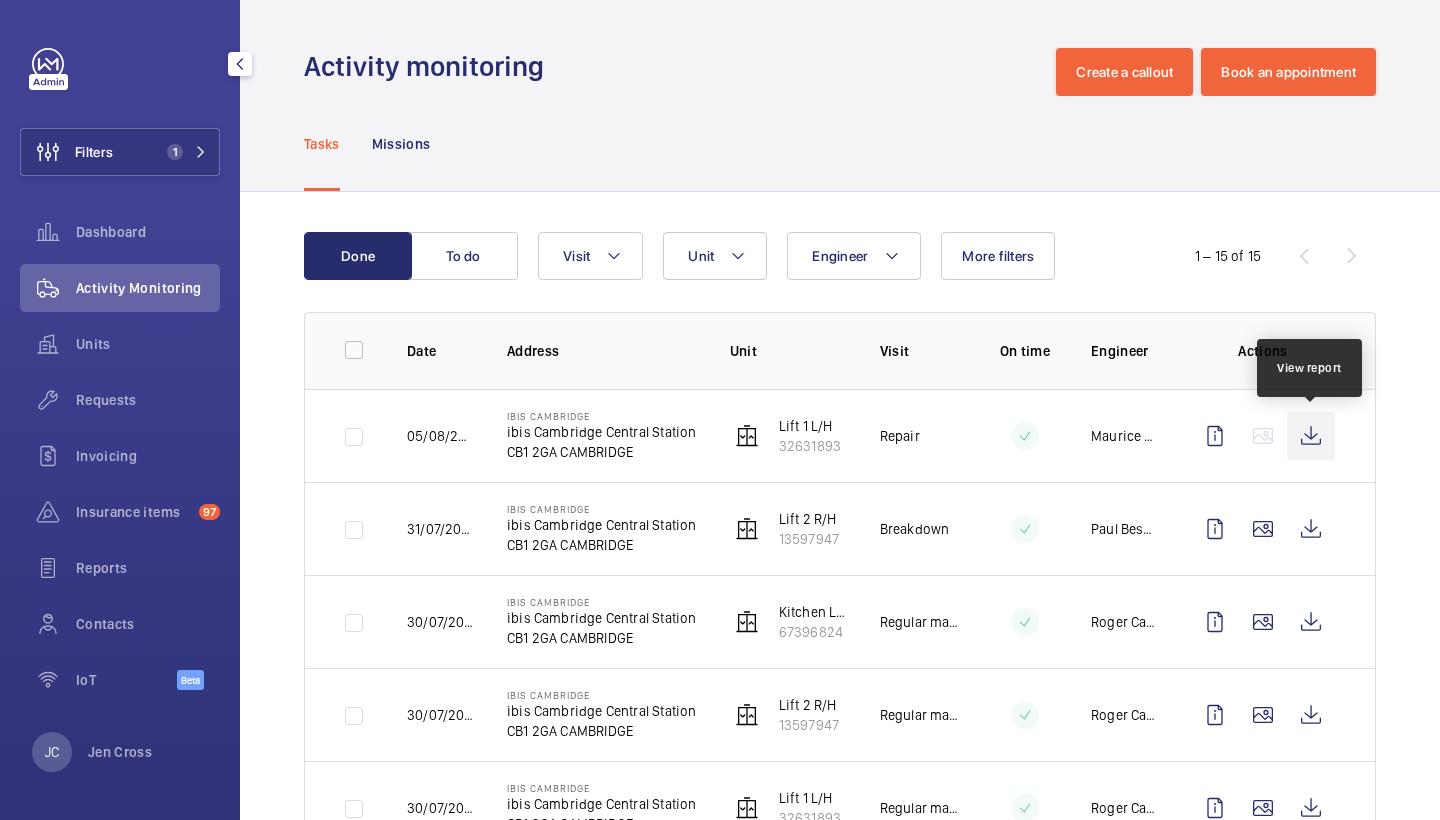 click 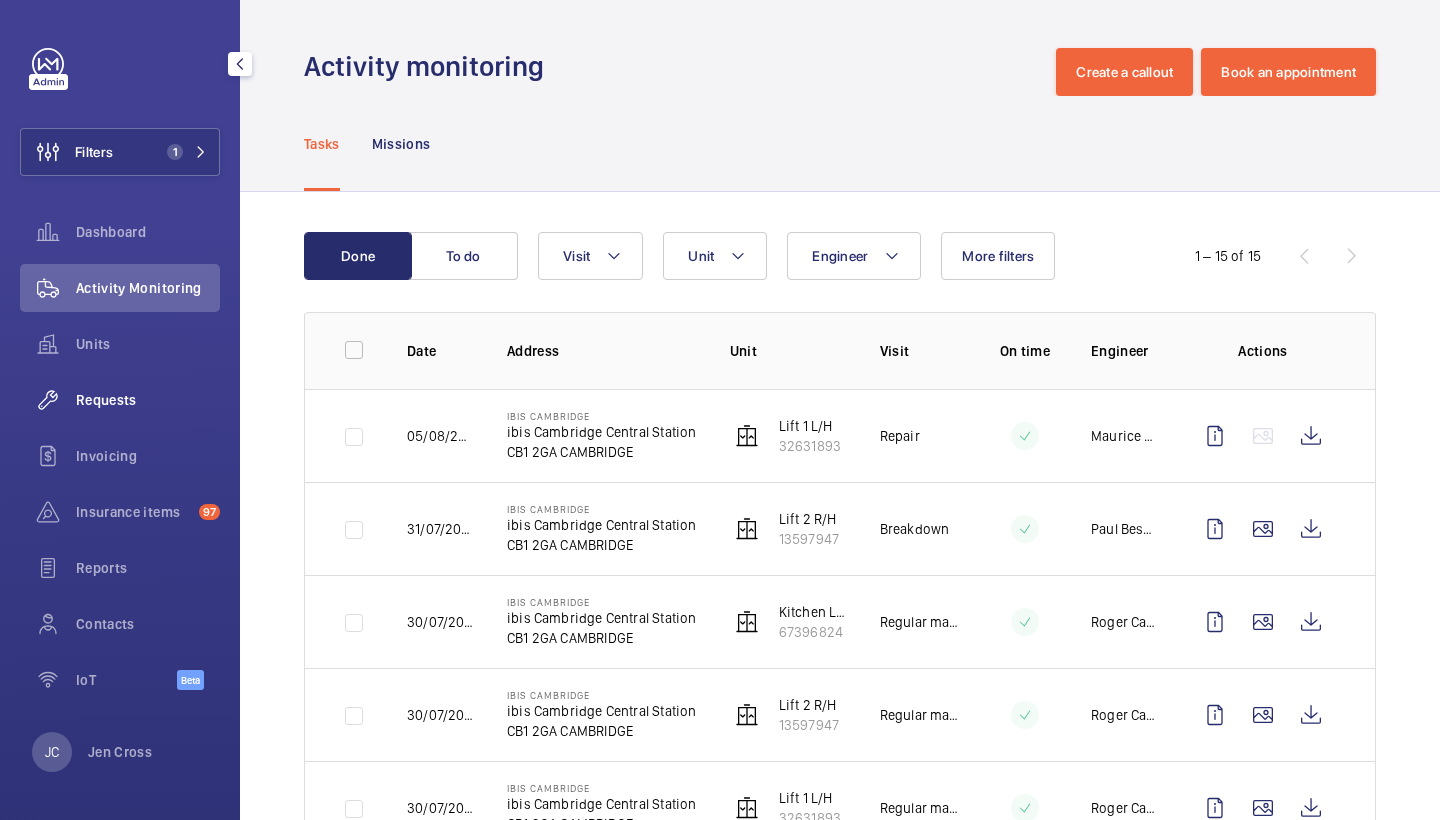 click on "Requests" 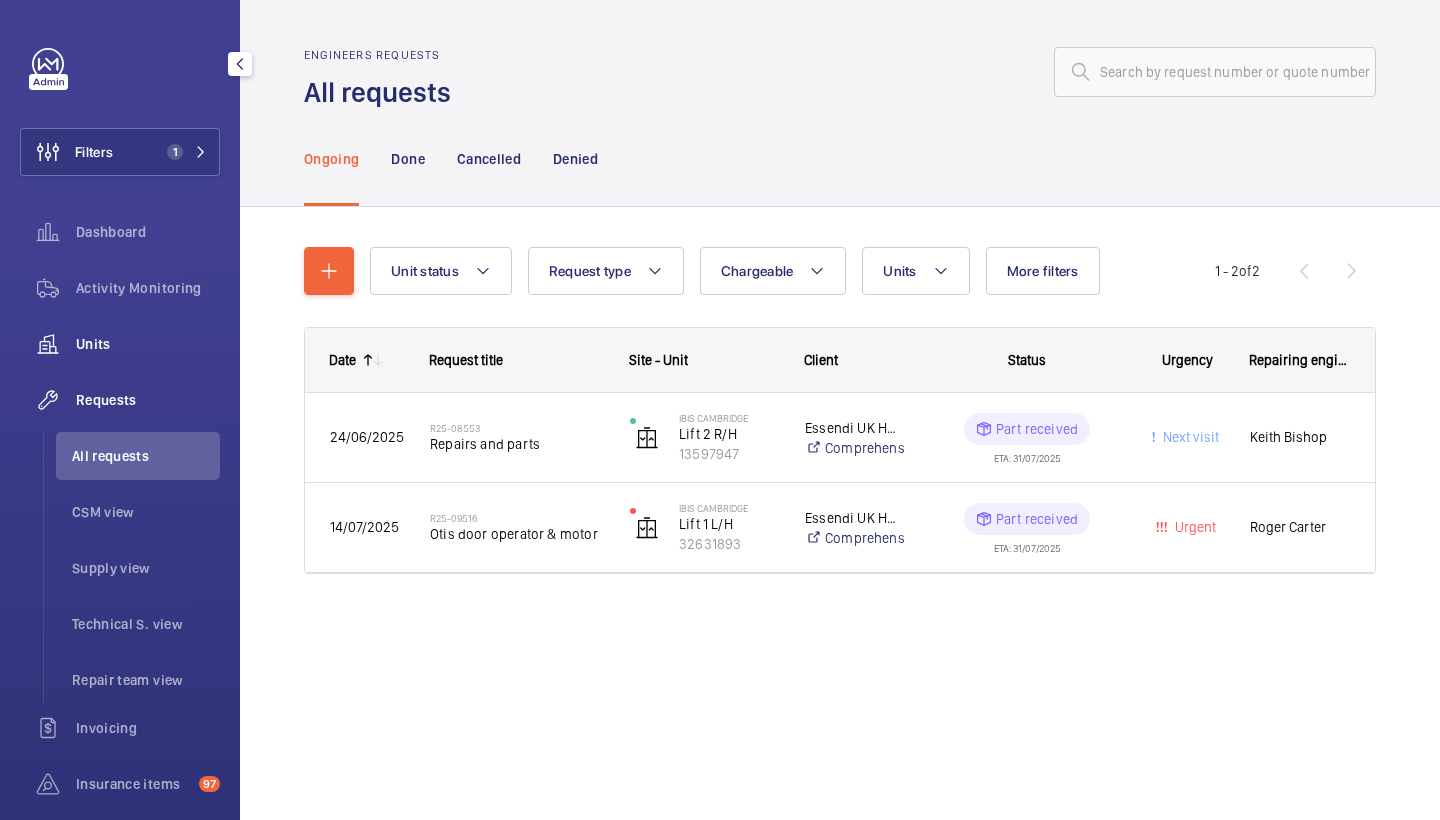 click on "Units" 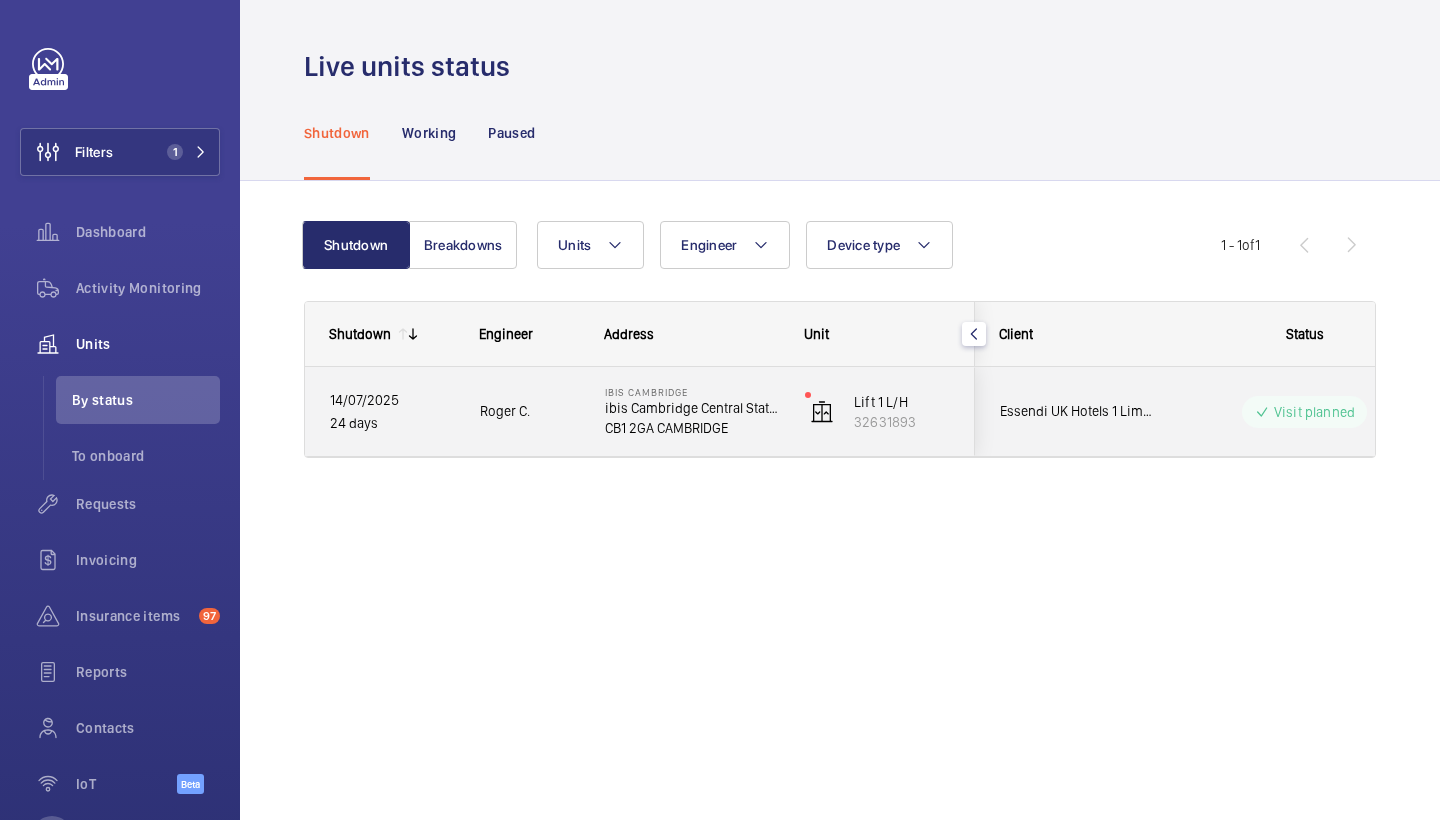 click on "Roger C." 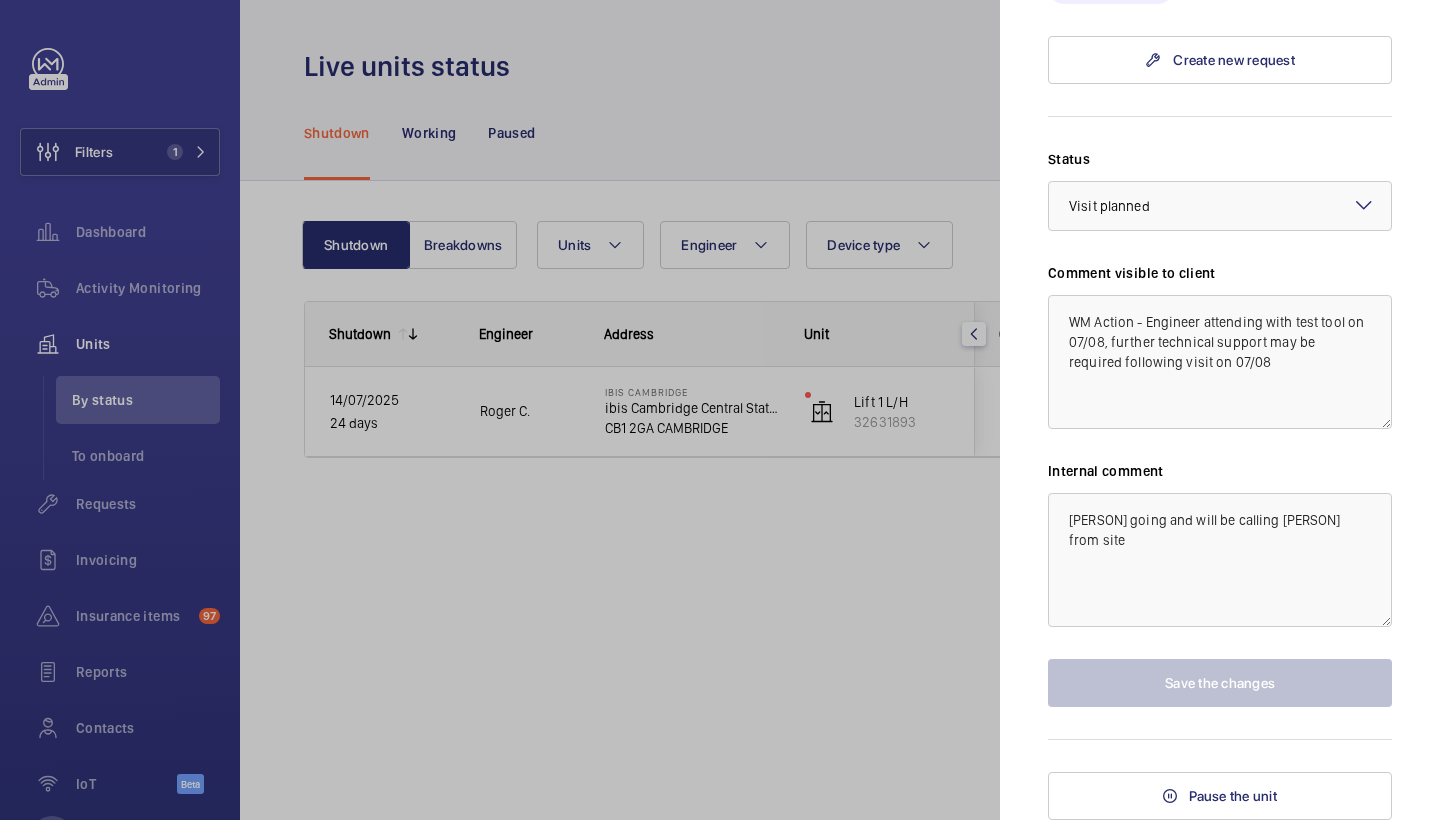 scroll, scrollTop: 745, scrollLeft: 0, axis: vertical 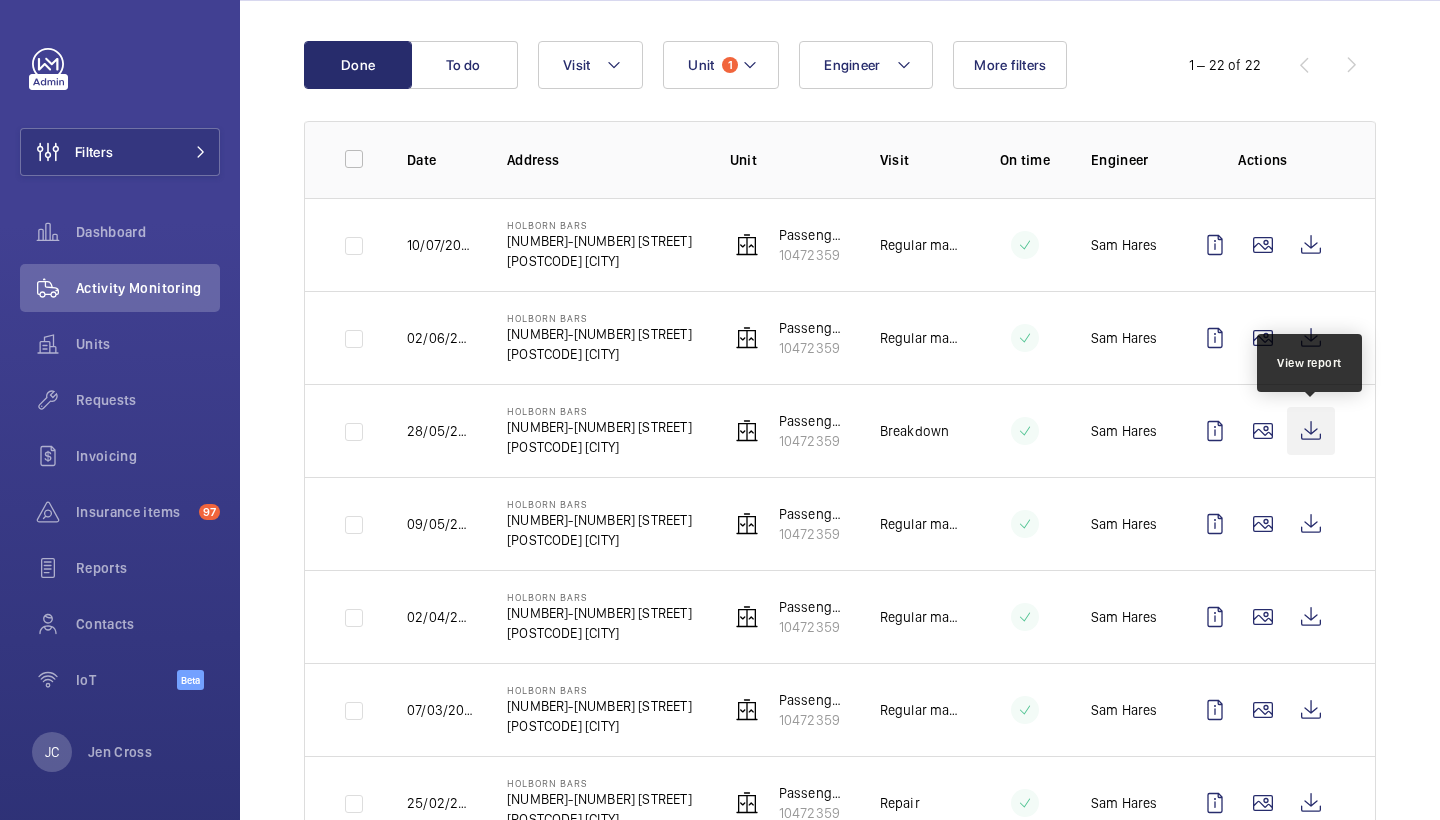 click 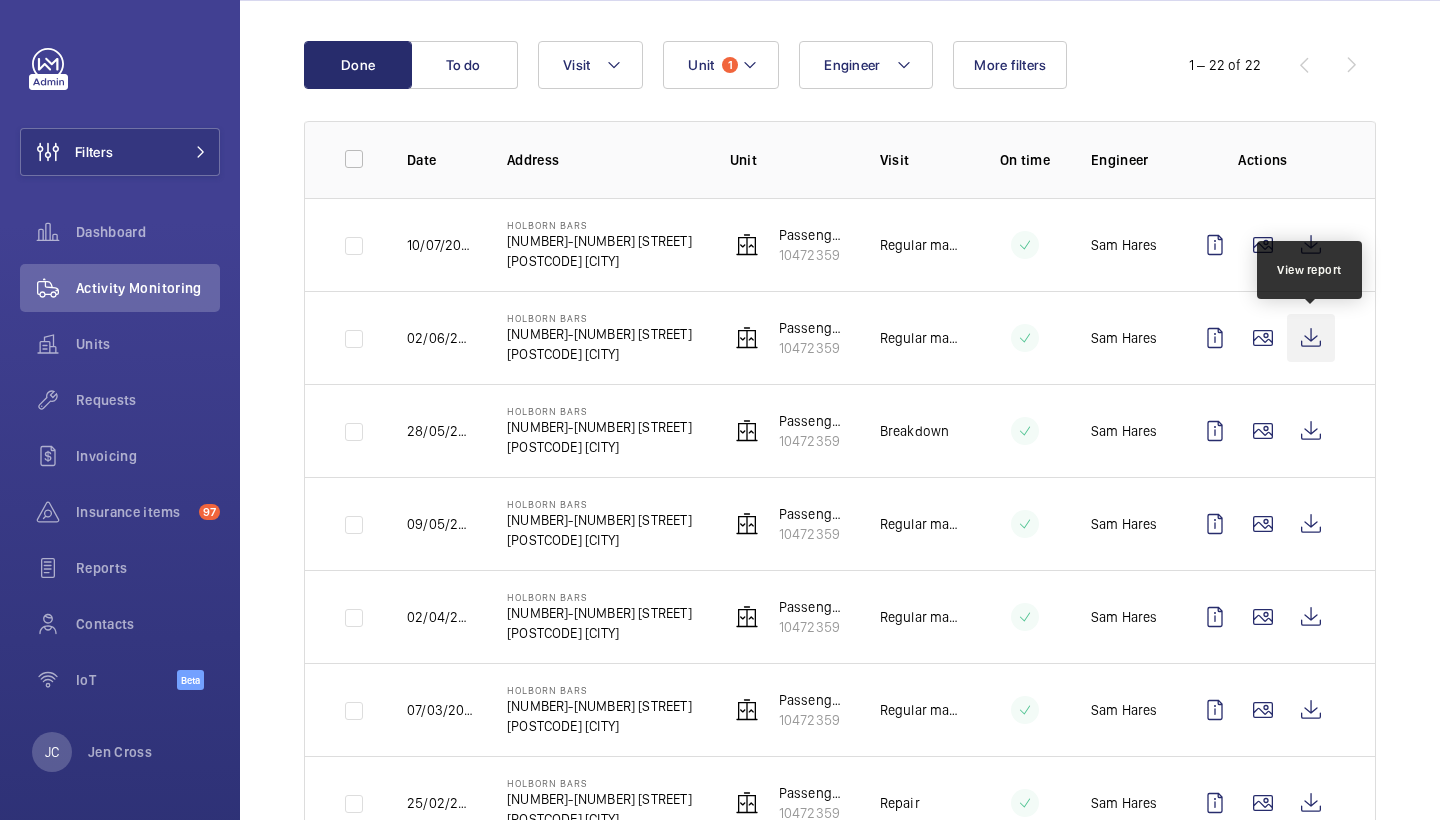 click 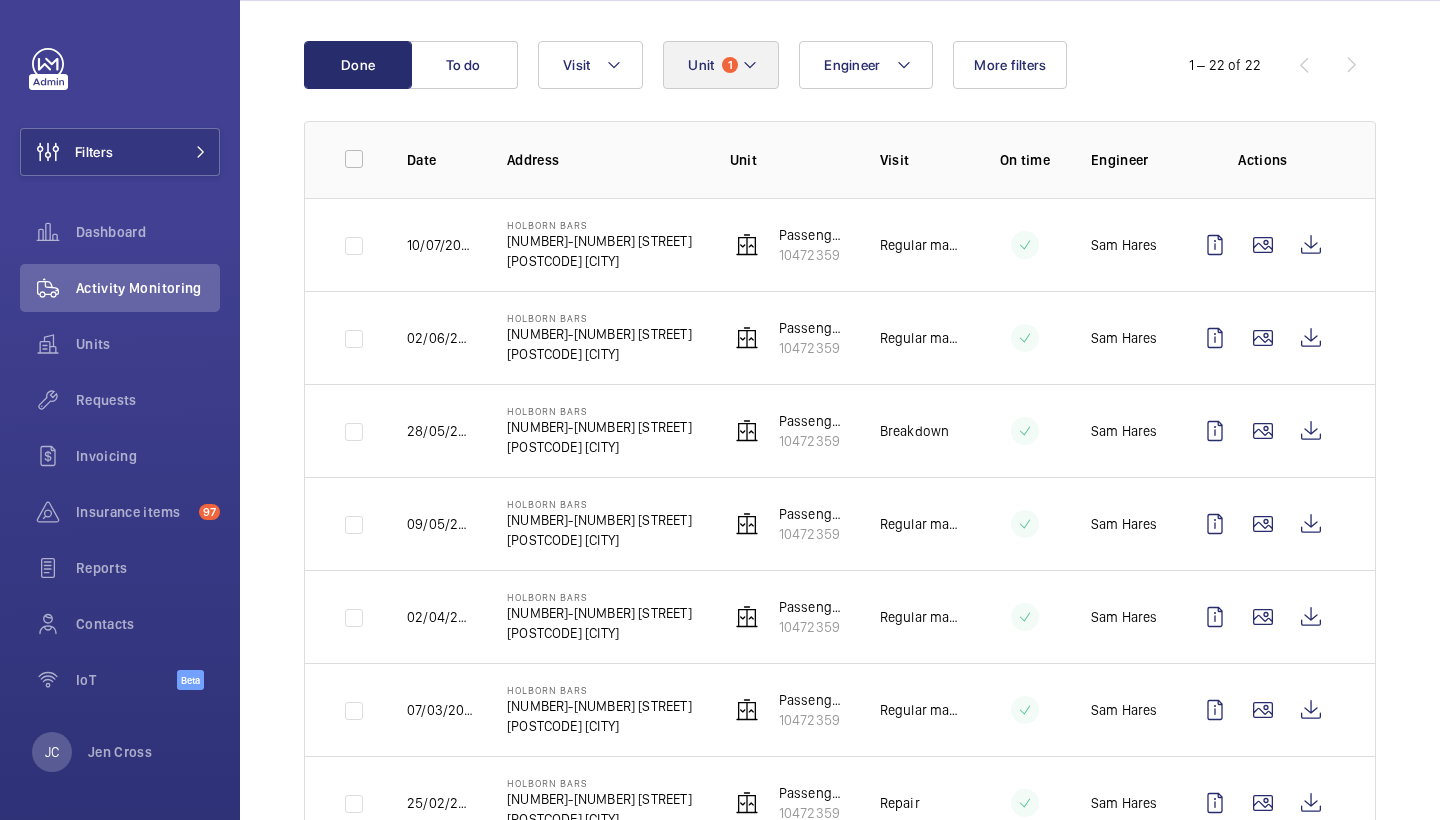 click on "Unit 1" 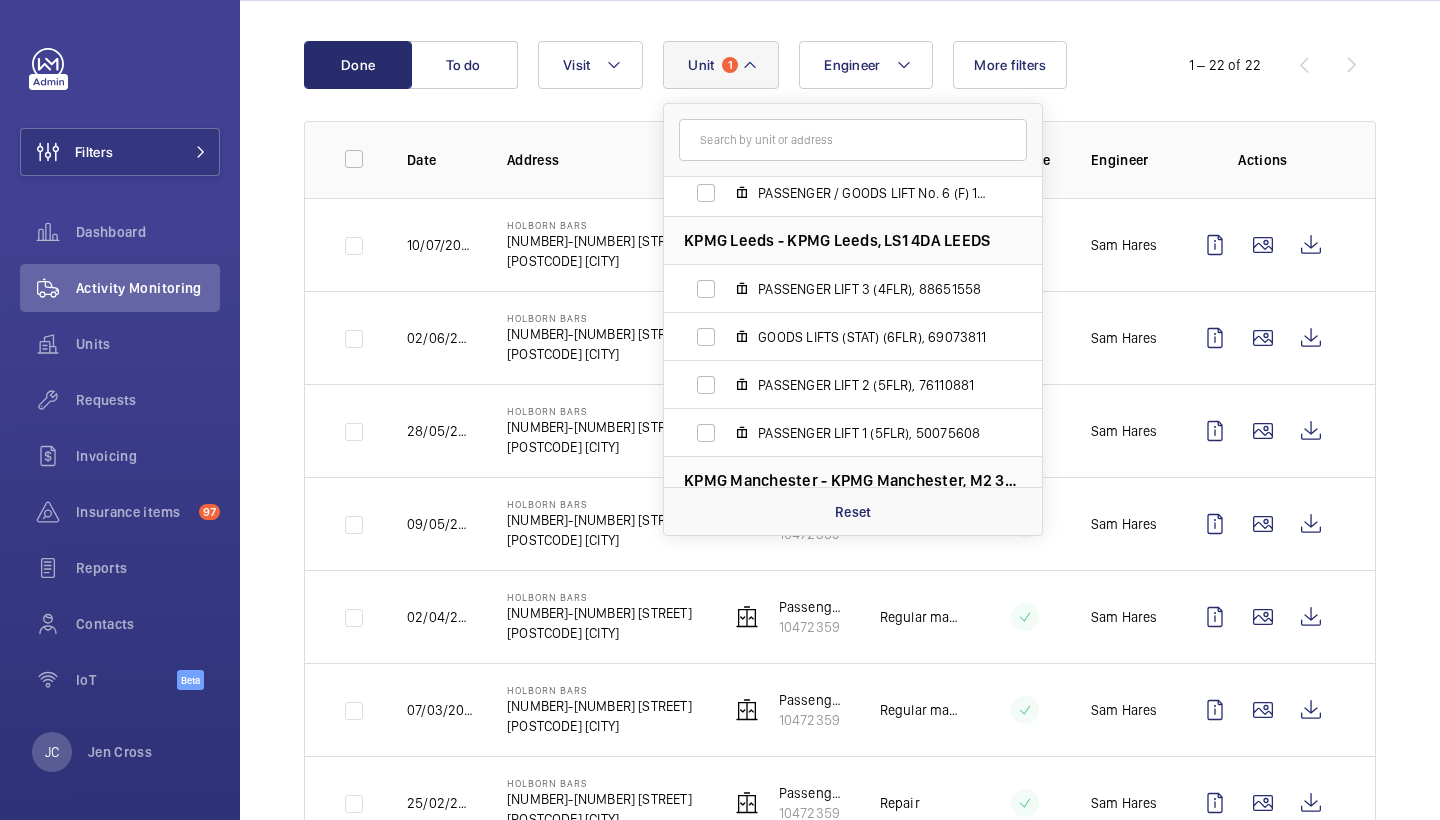 scroll, scrollTop: 201, scrollLeft: 0, axis: vertical 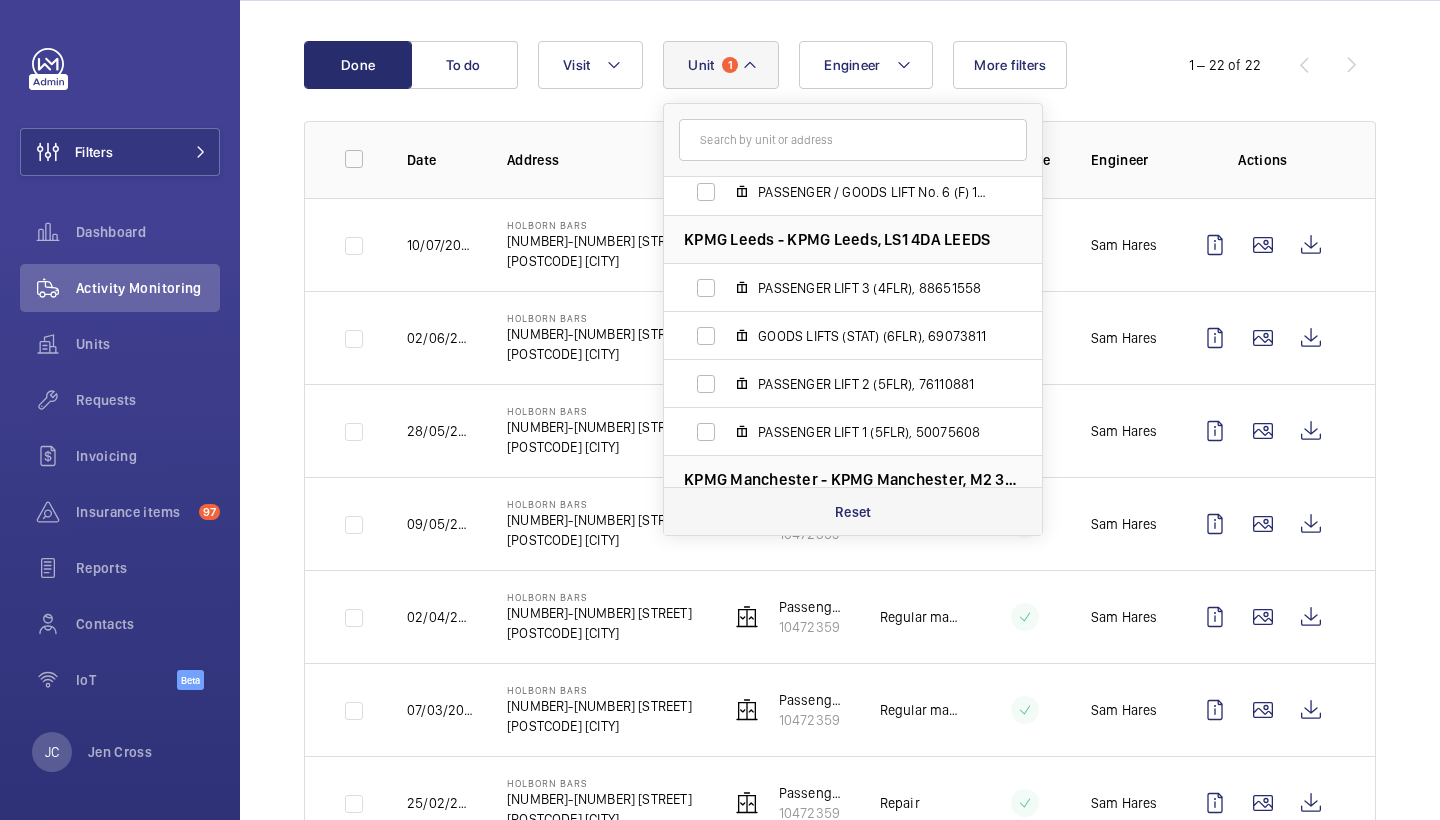 click on "Reset" 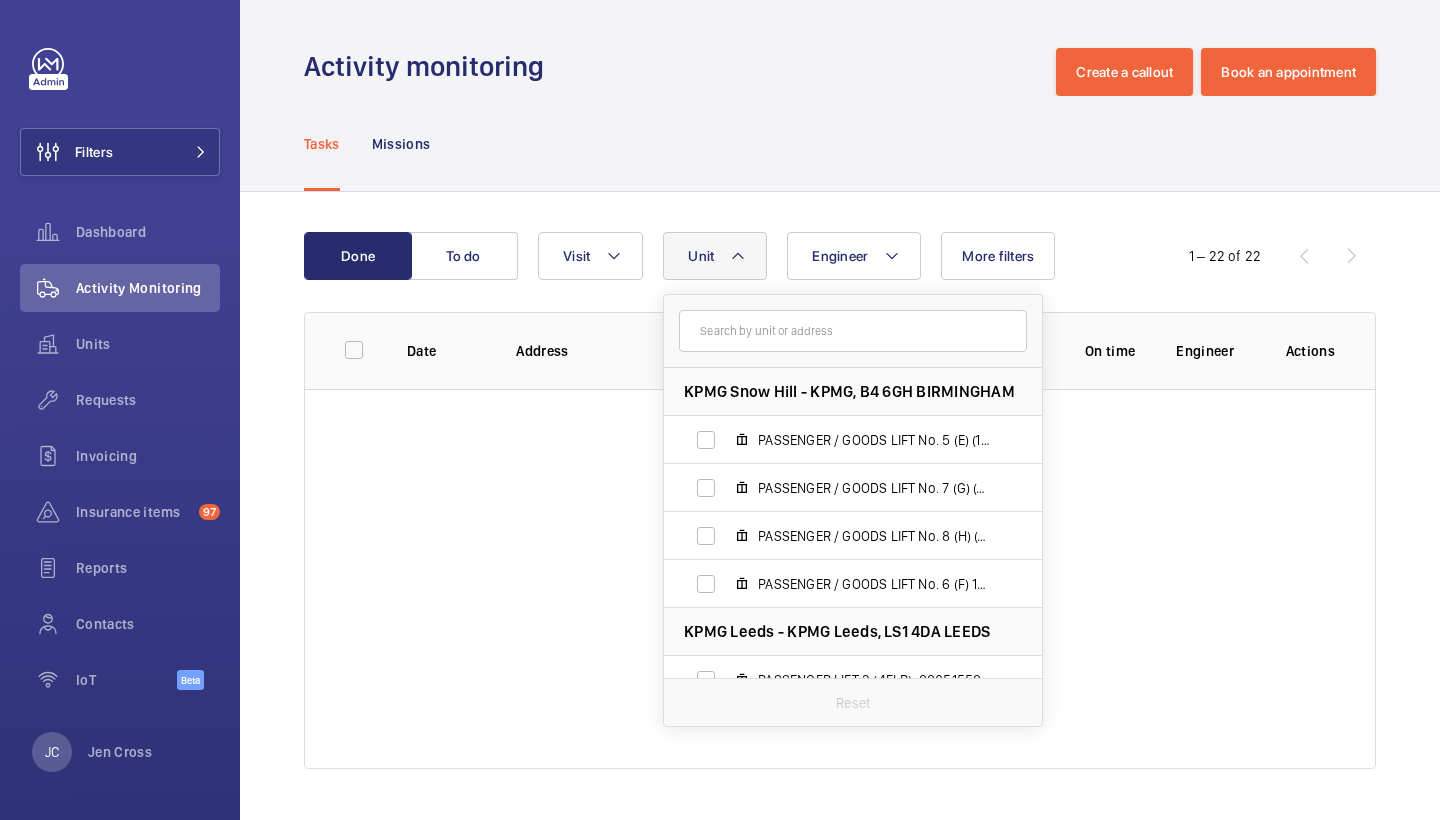 scroll, scrollTop: 0, scrollLeft: 0, axis: both 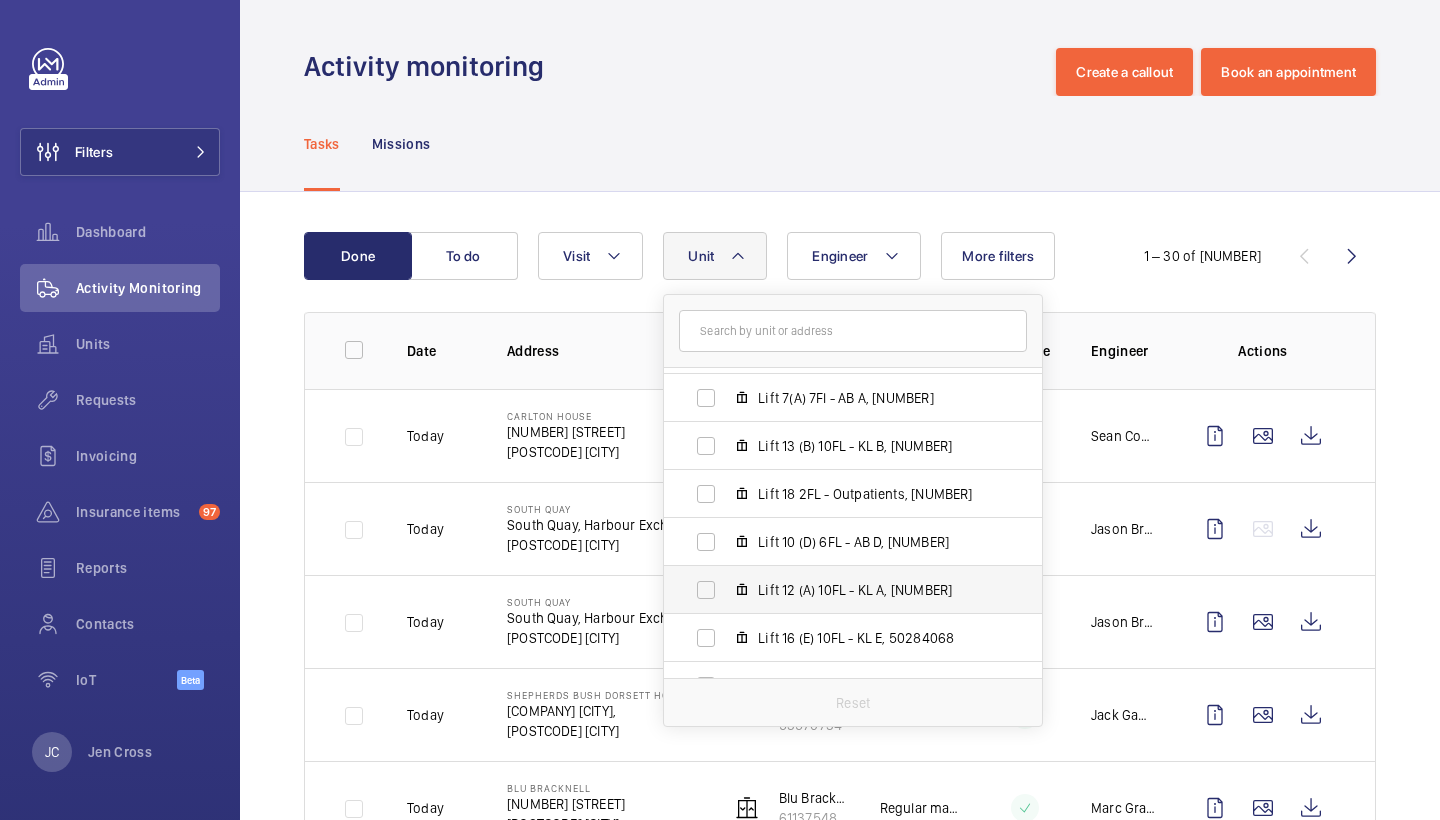 click on "Lift 12 (A) 10FL - KL A, 93810154" at bounding box center (874, 590) 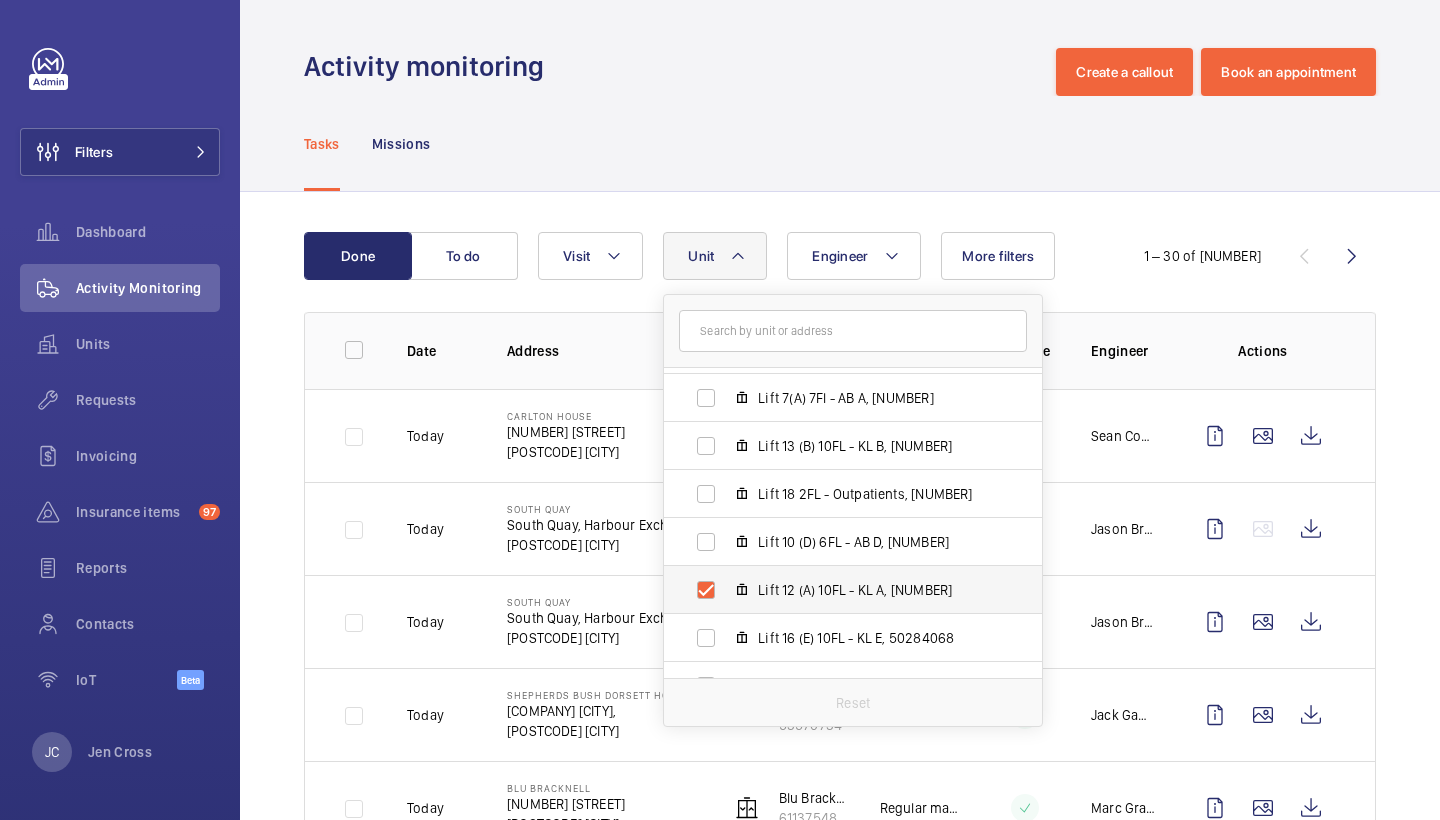 checkbox on "true" 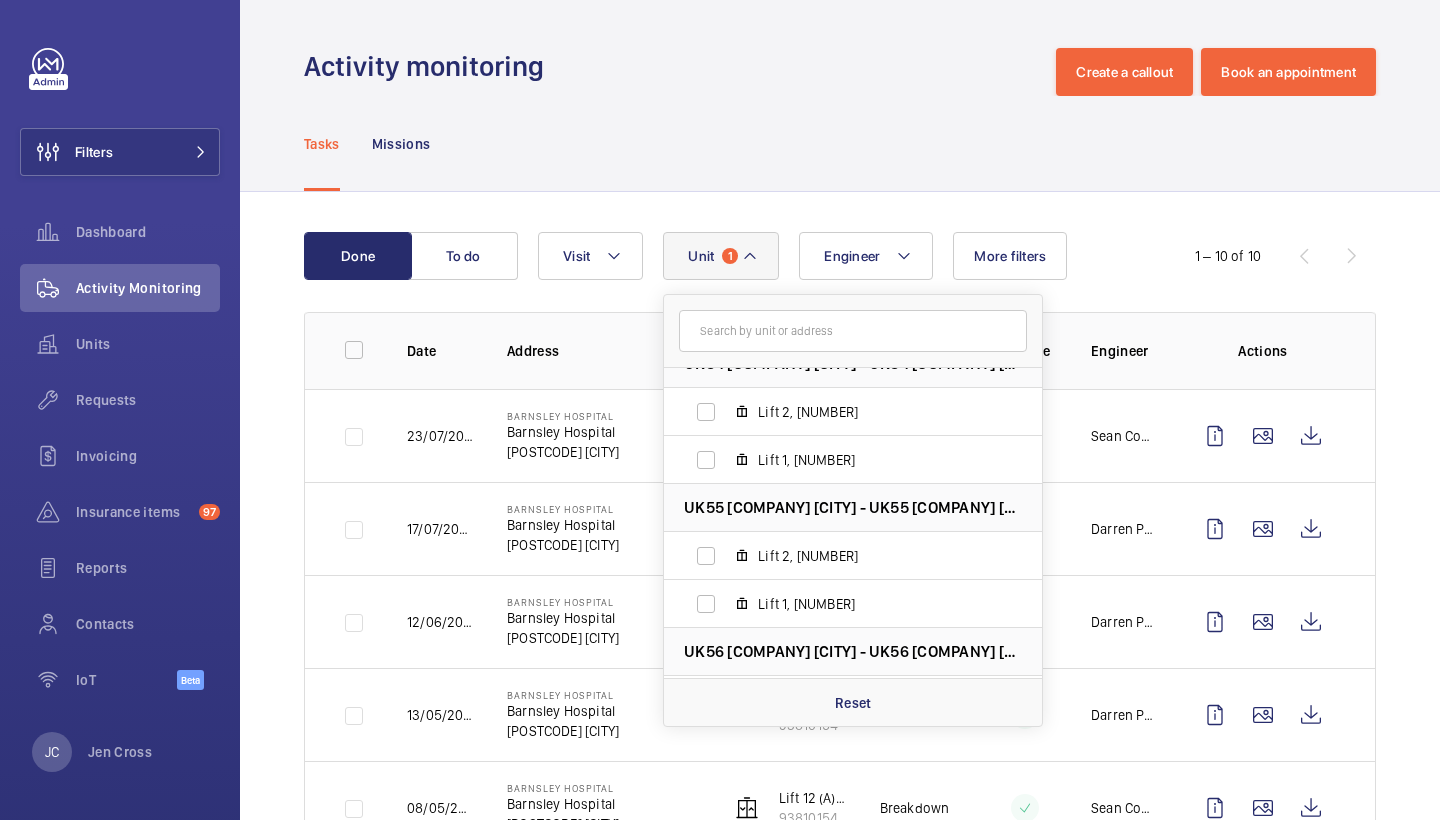 scroll, scrollTop: 8429, scrollLeft: 0, axis: vertical 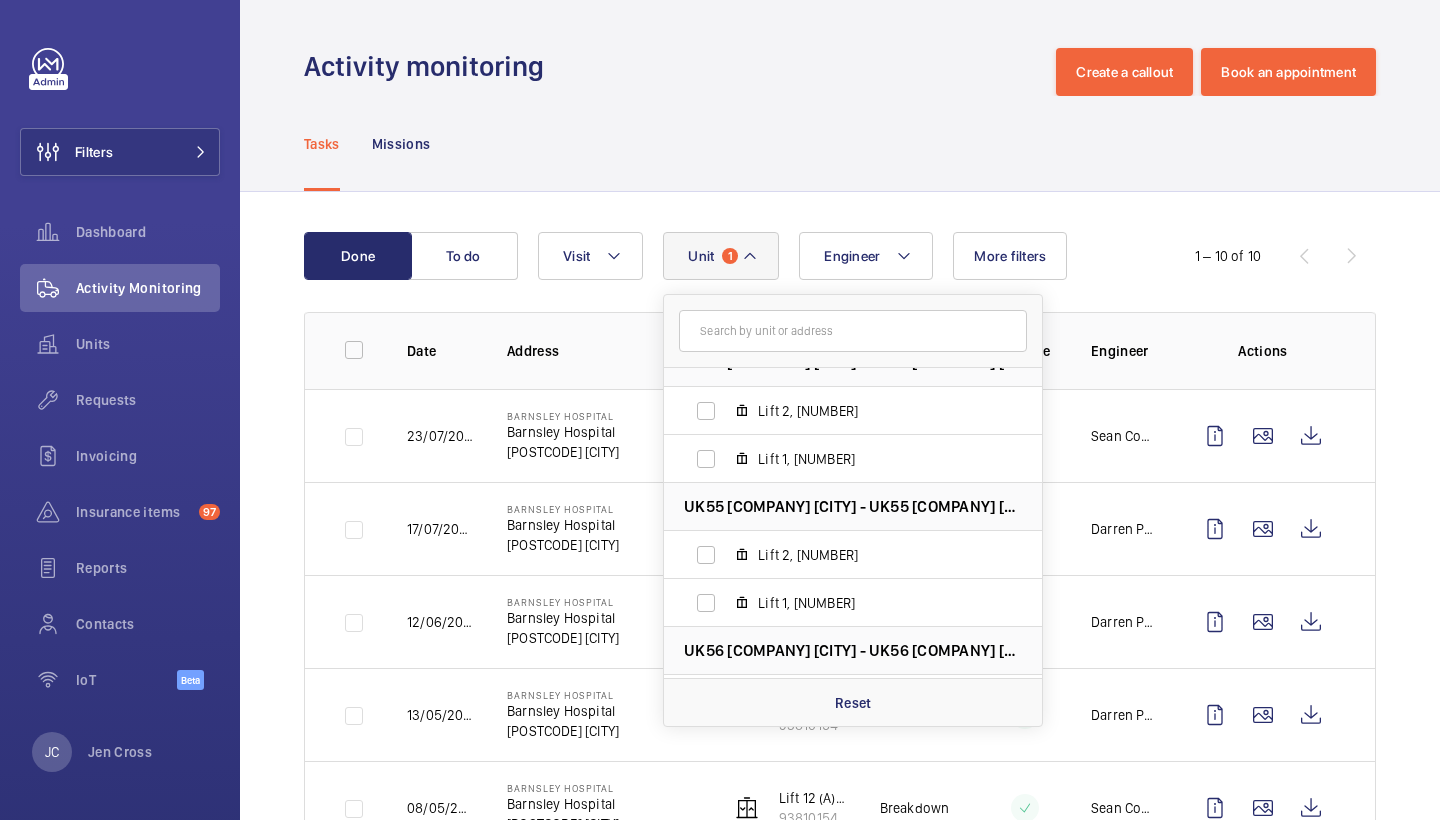 click on "Tasks Missions" 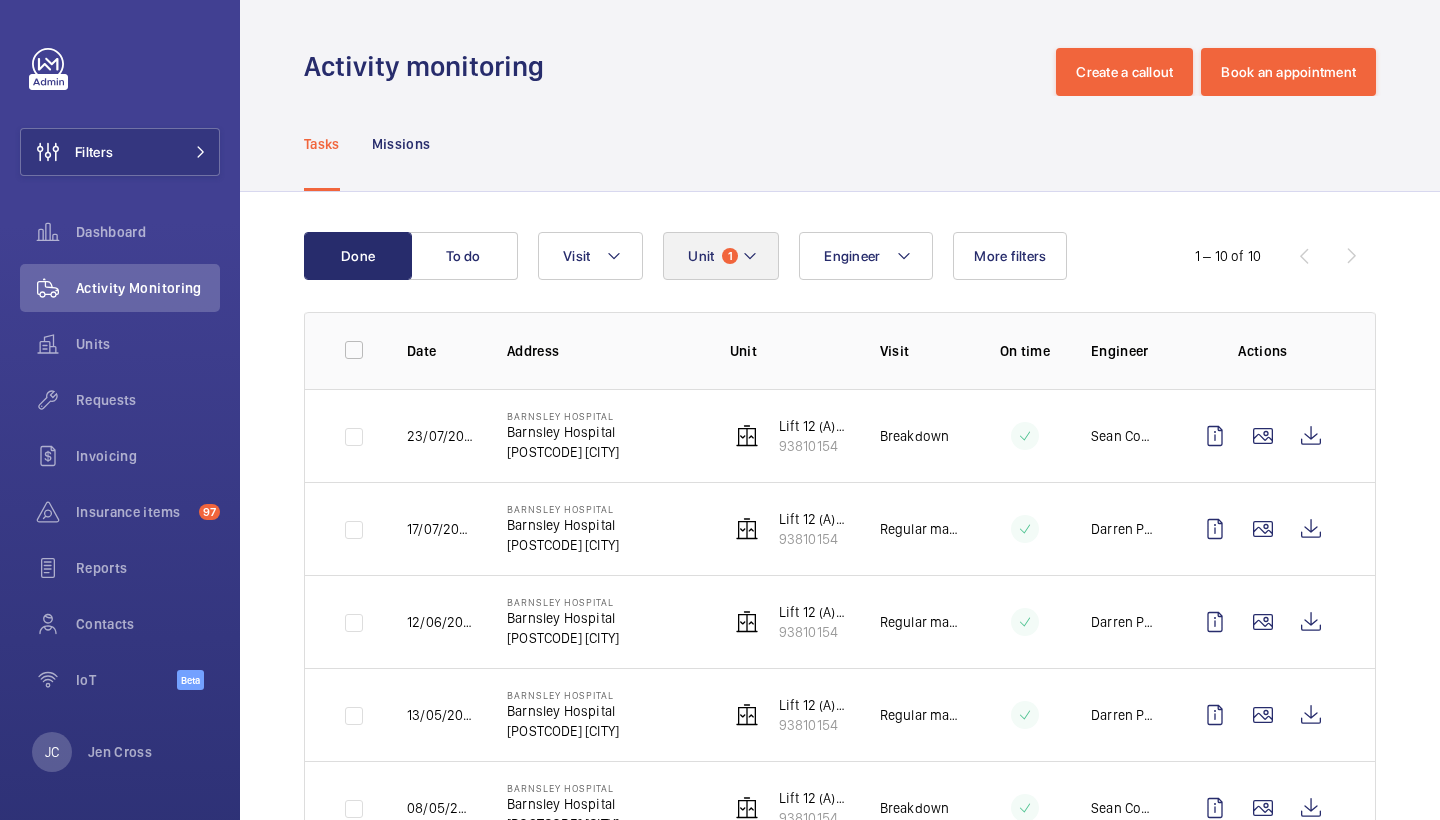 click 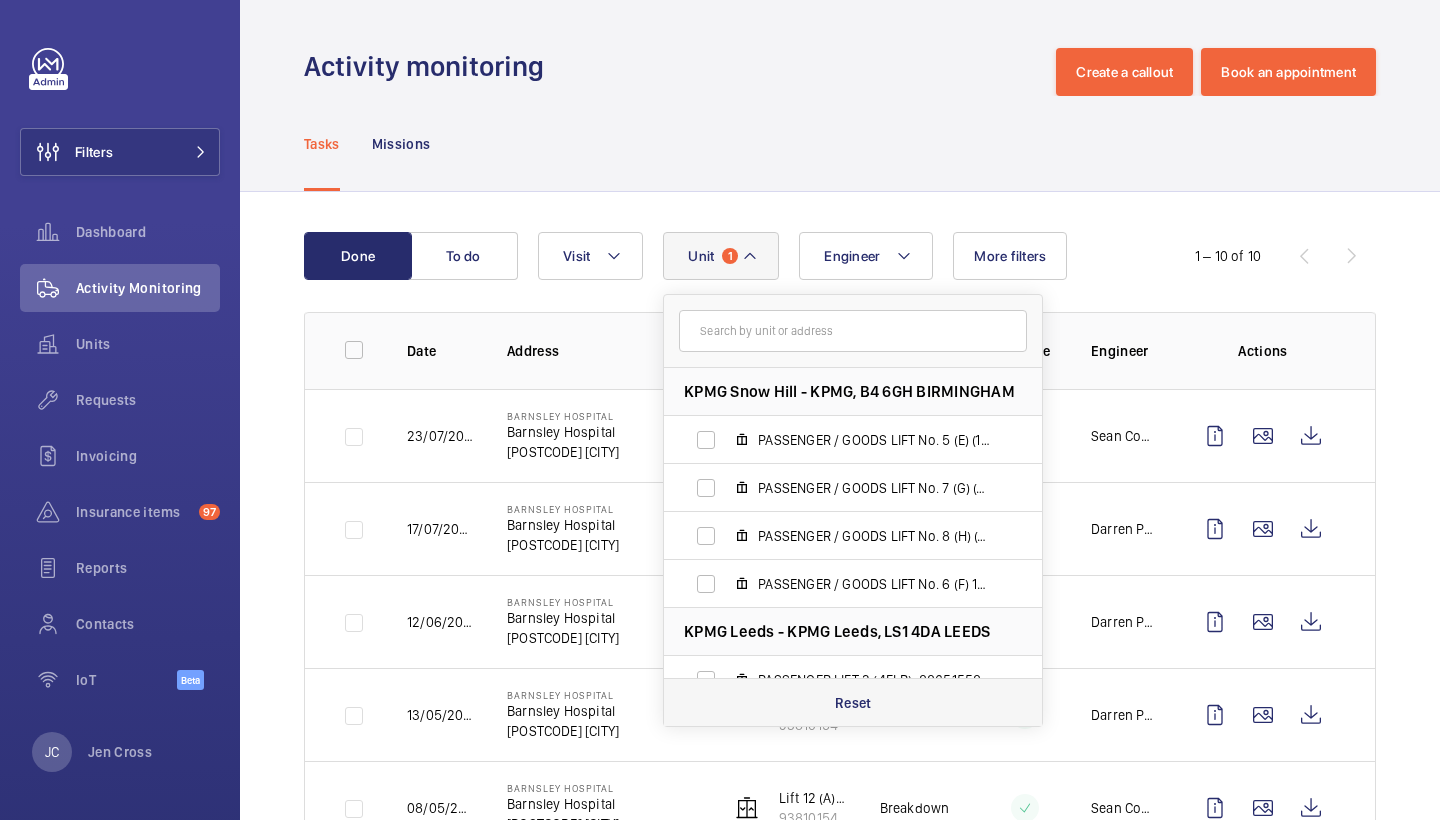 click on "Reset" 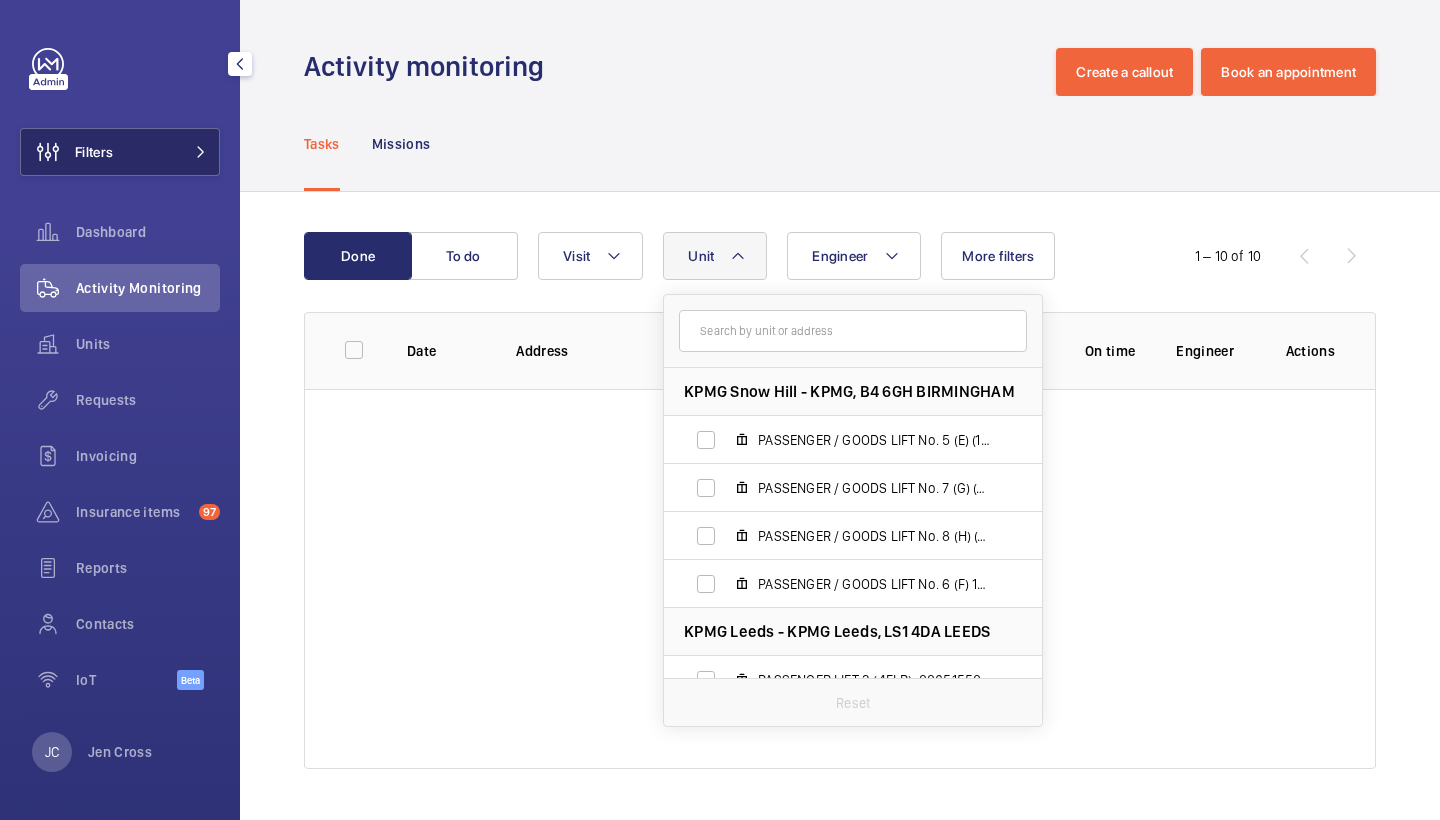 click on "Filters" 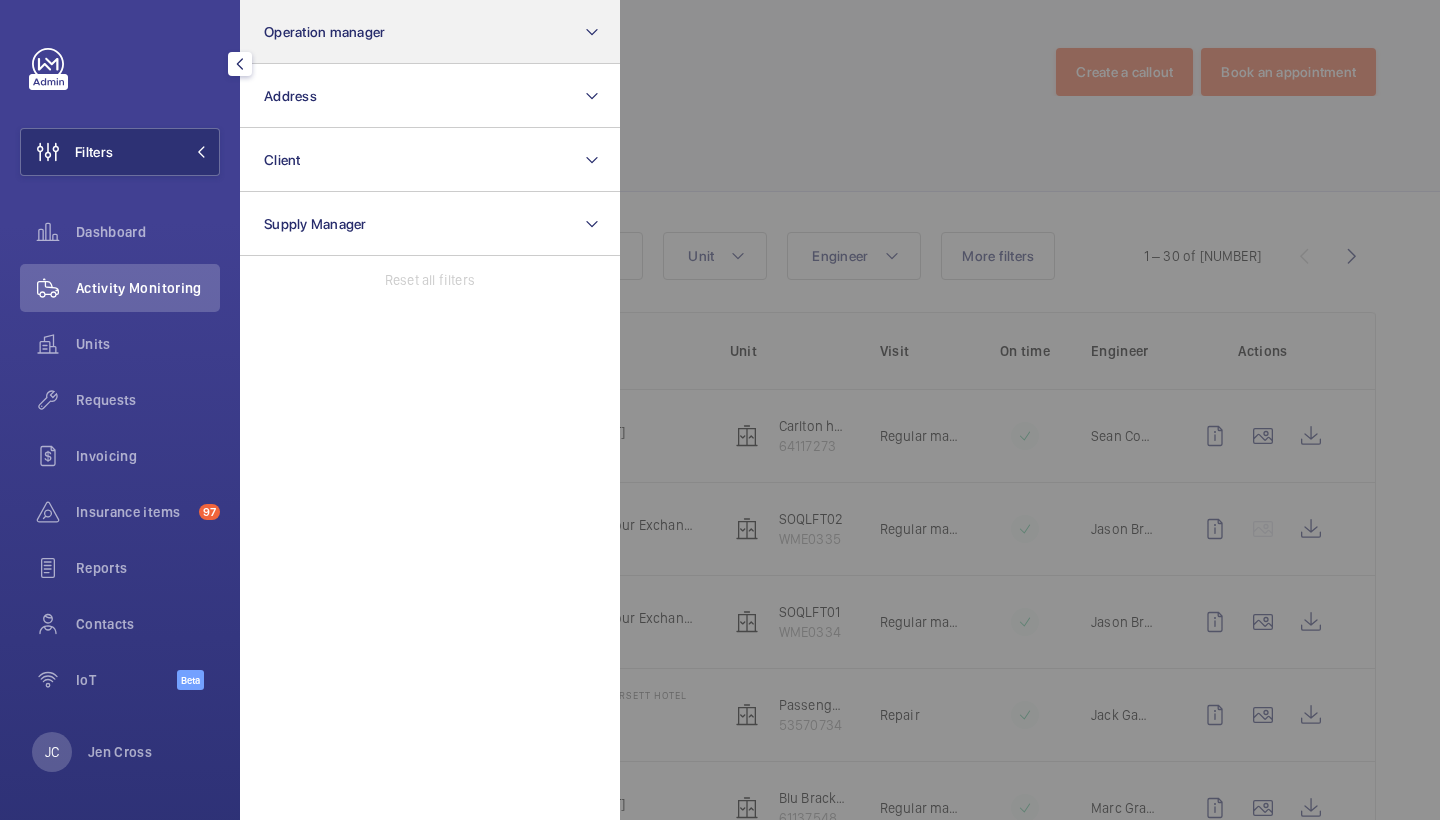 click on "Operation manager" 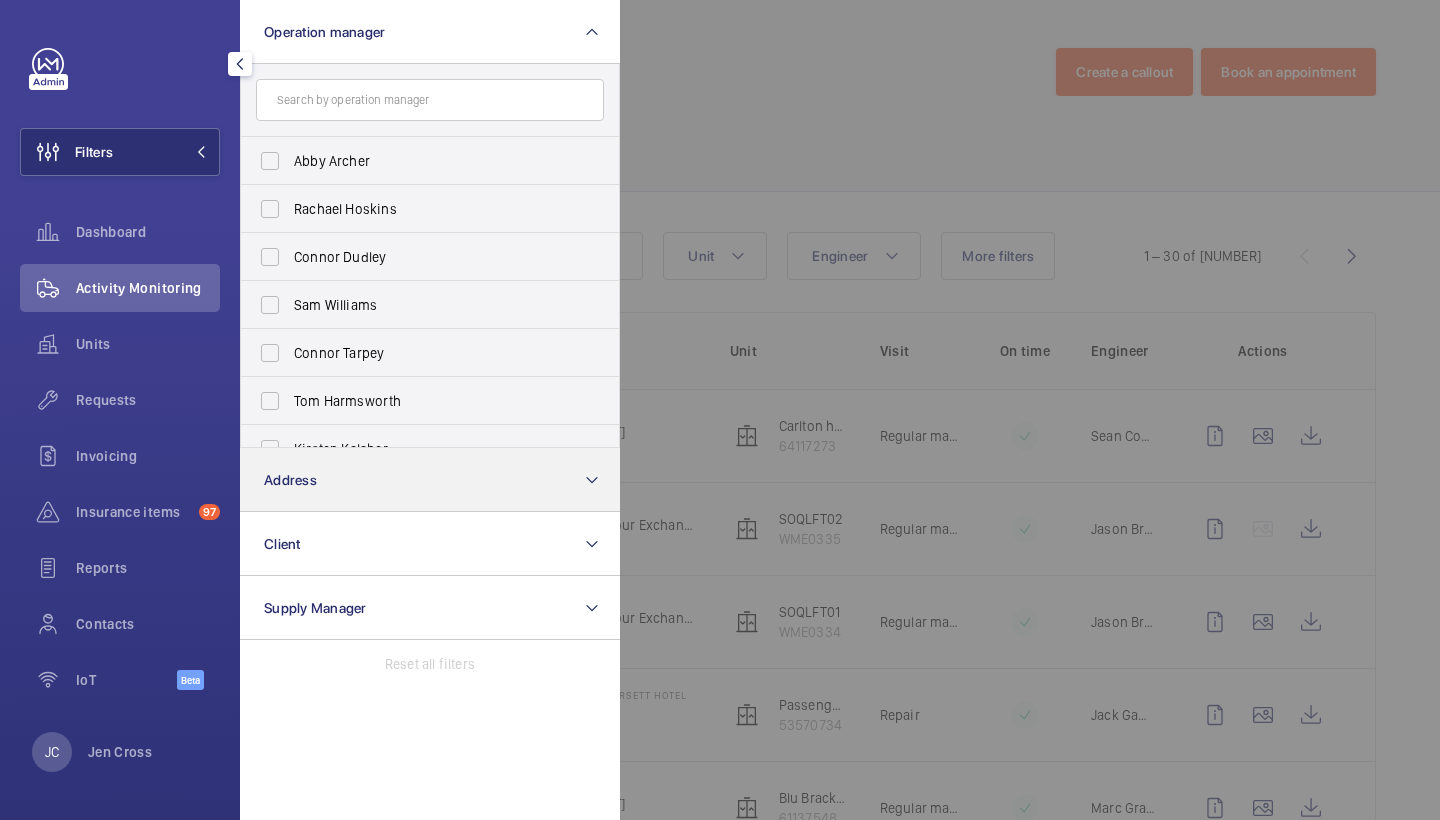 click on "Address" 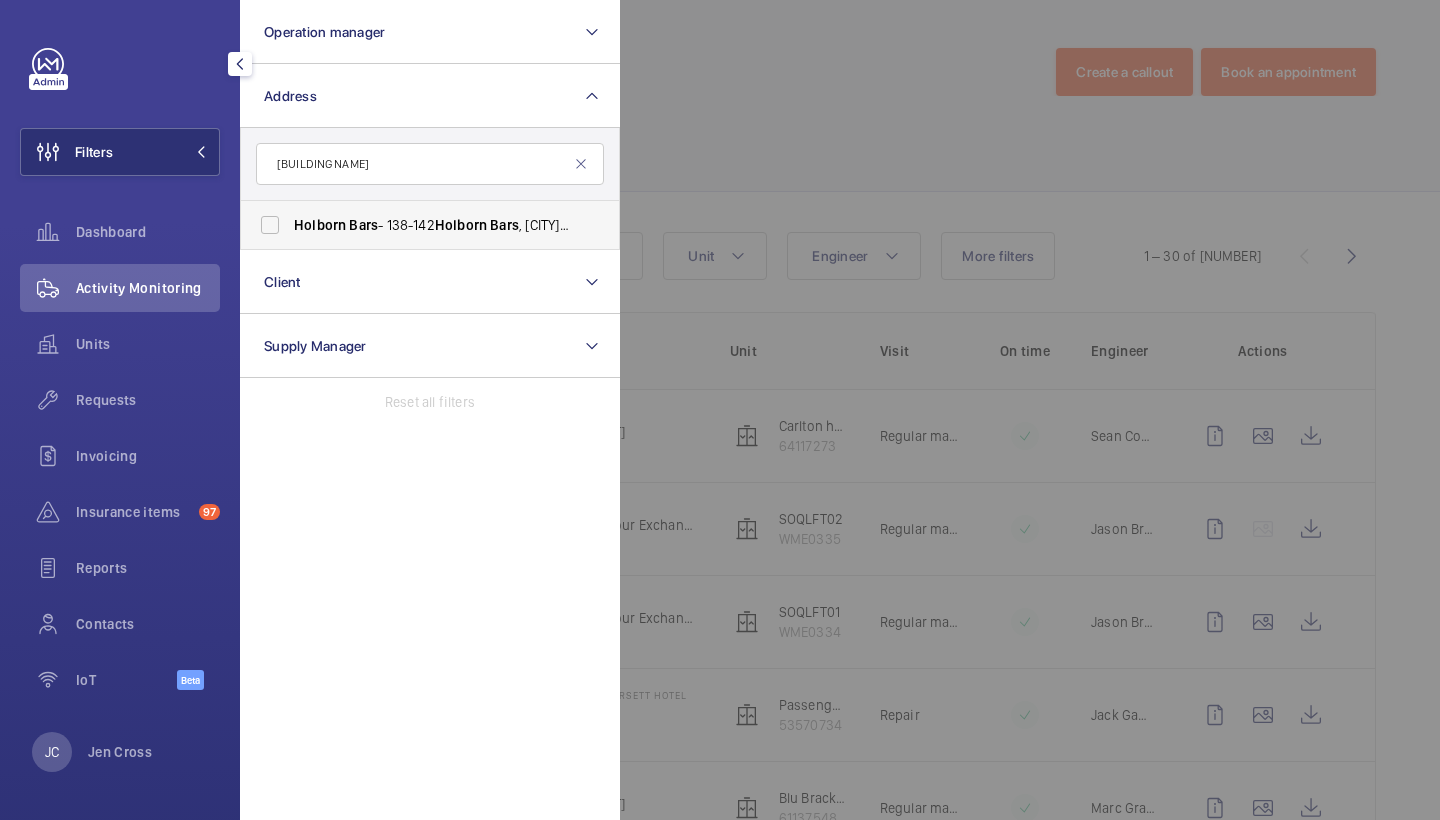 type on "holborn bars" 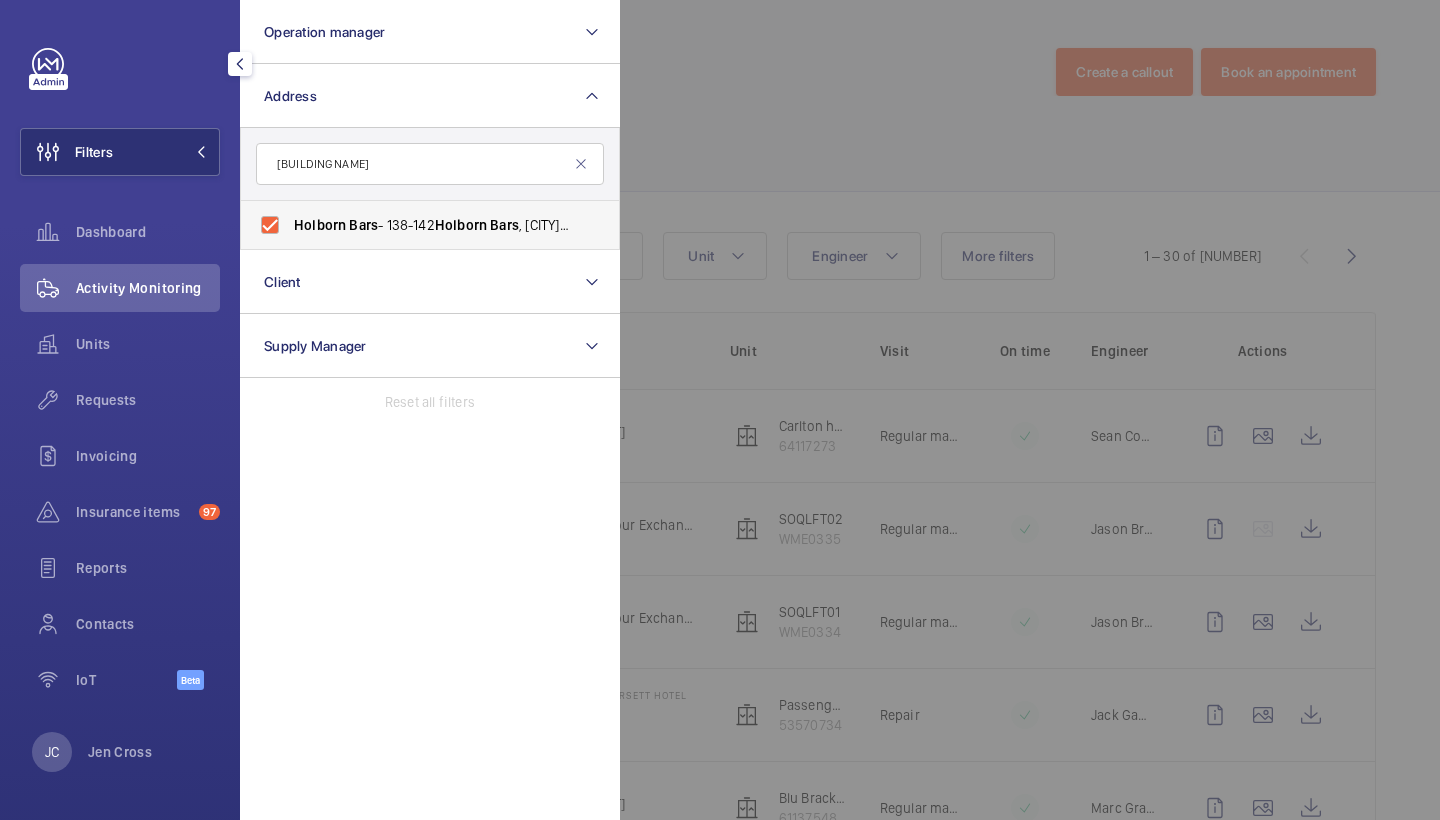 checkbox on "true" 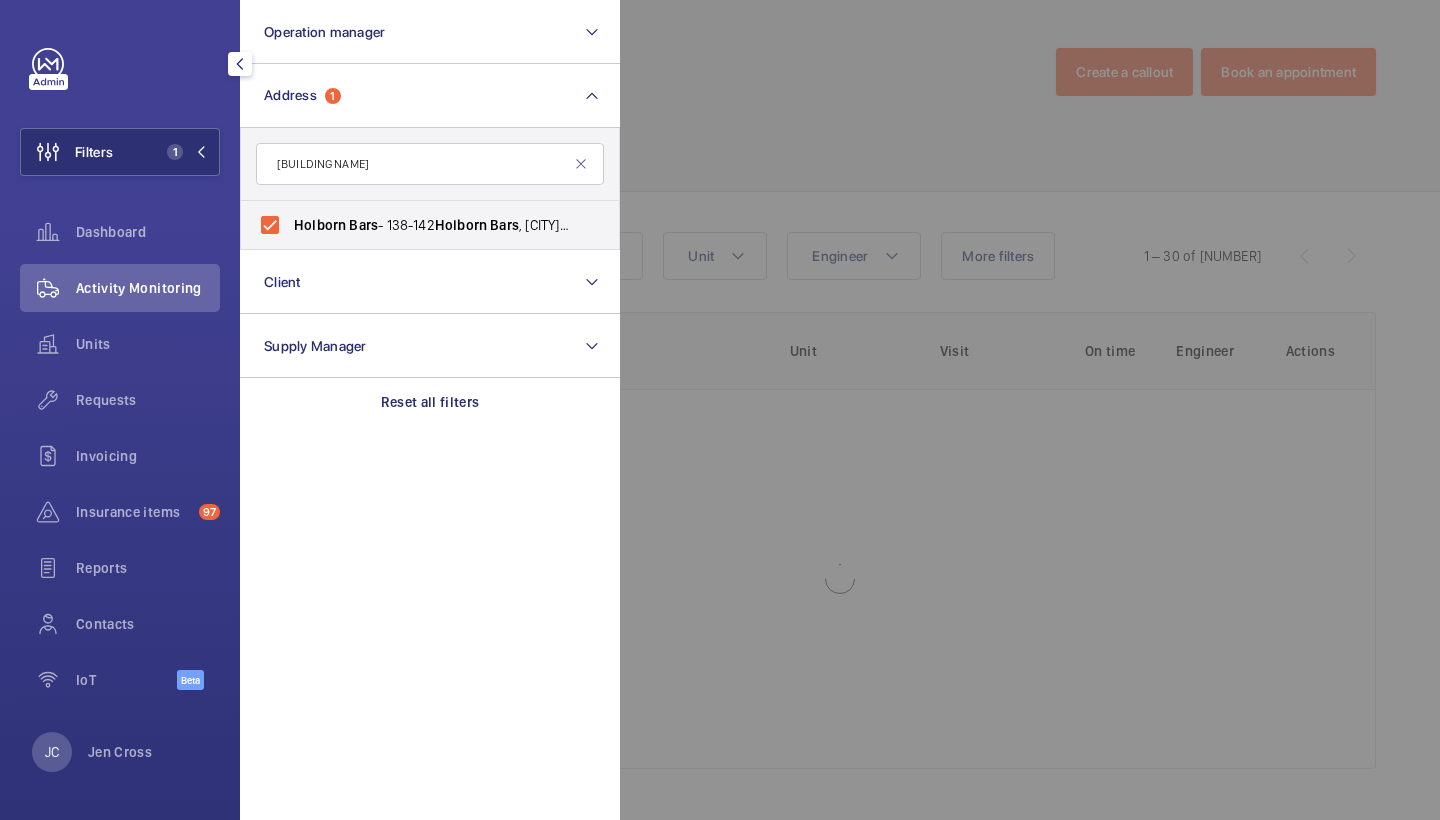 click 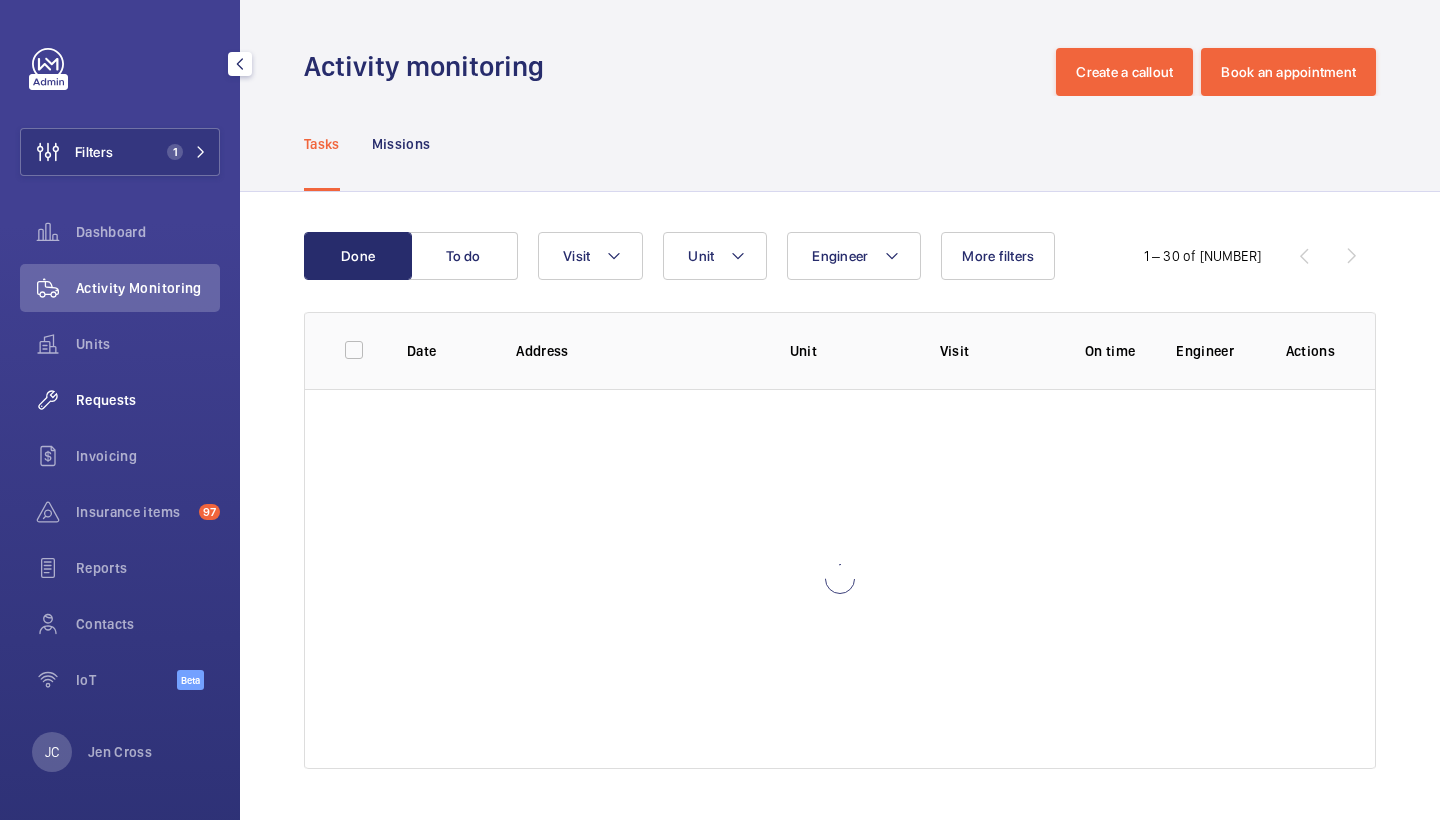 click on "Requests" 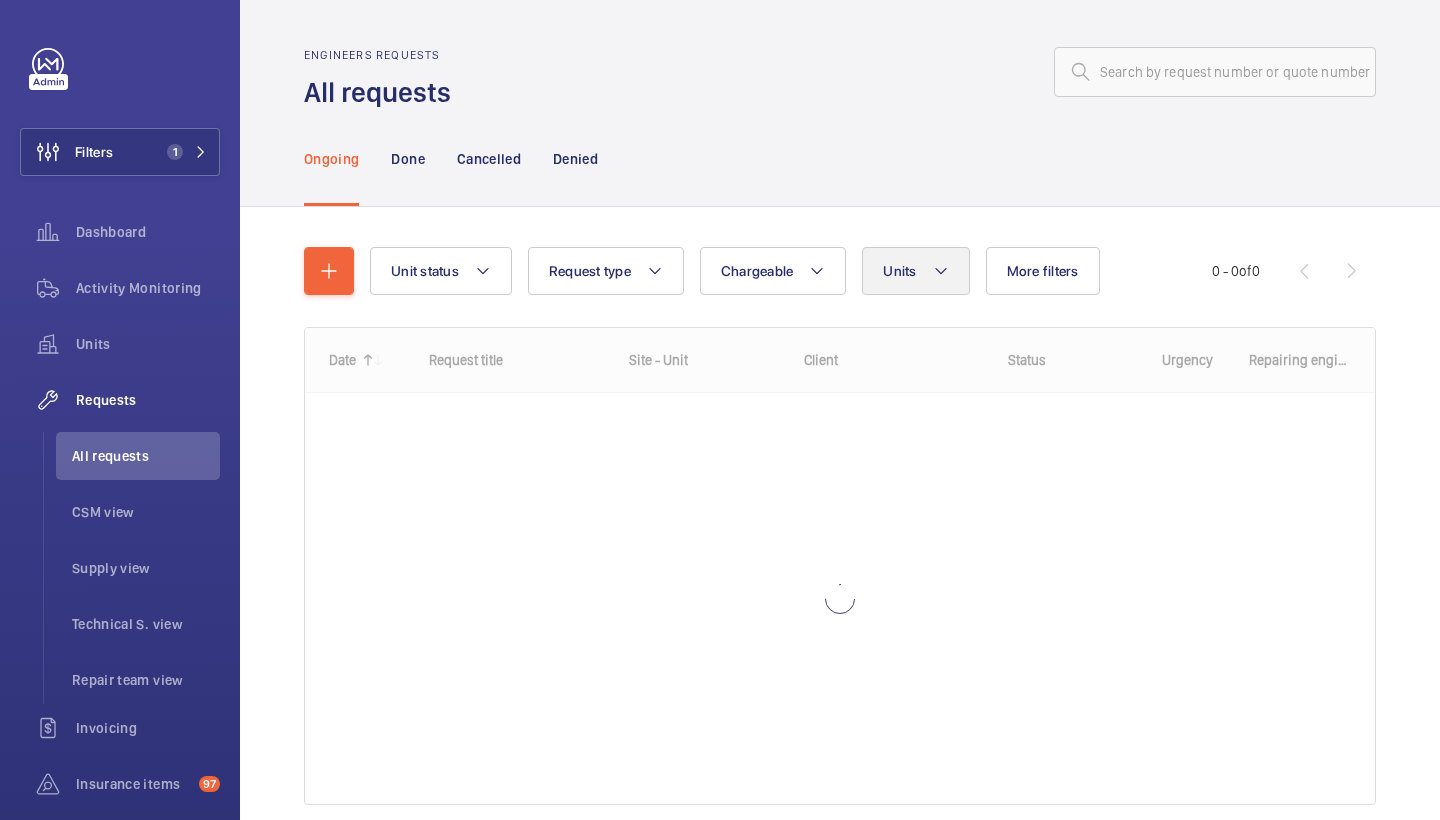 click on "Units" 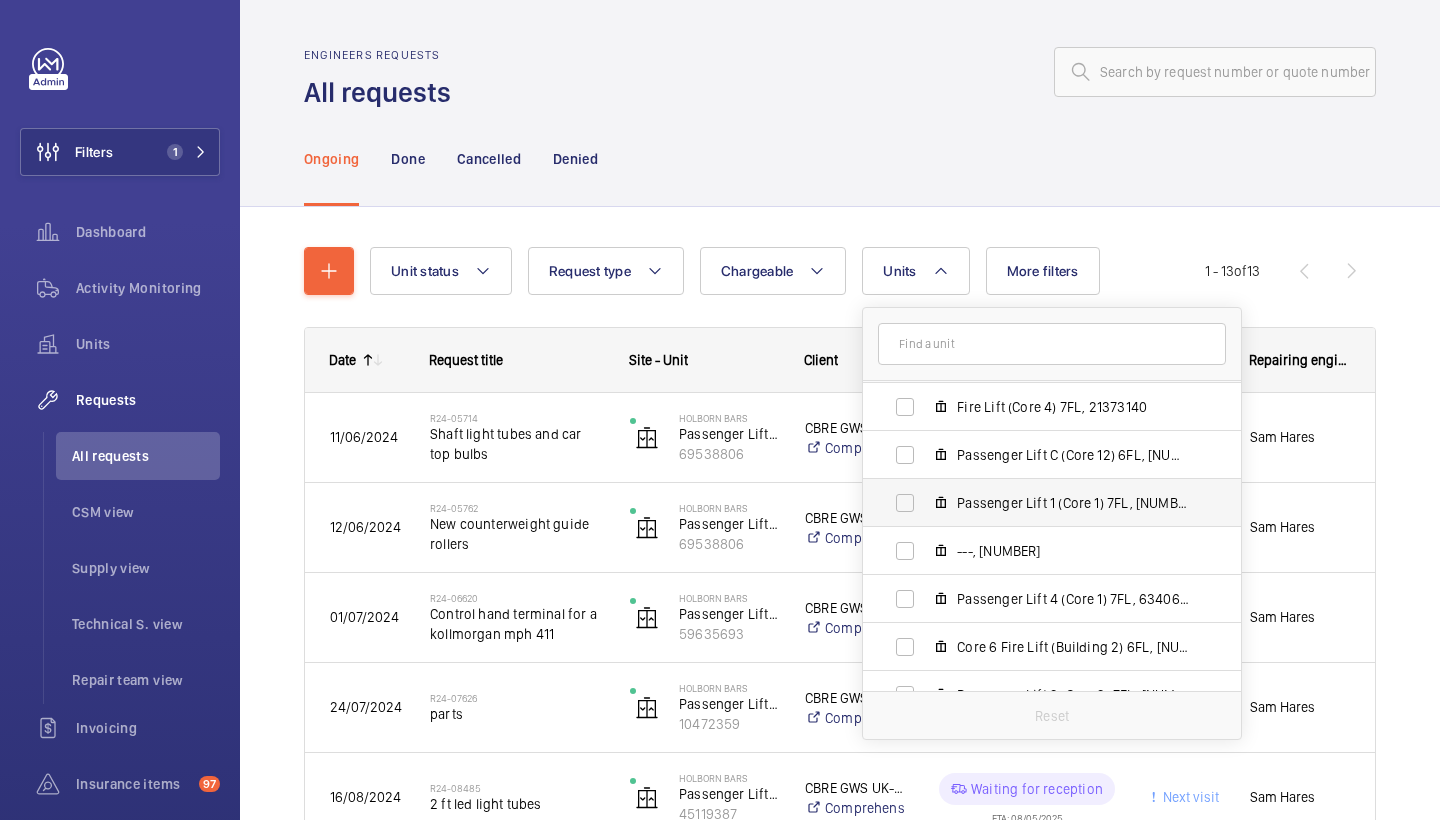 scroll, scrollTop: 51, scrollLeft: 0, axis: vertical 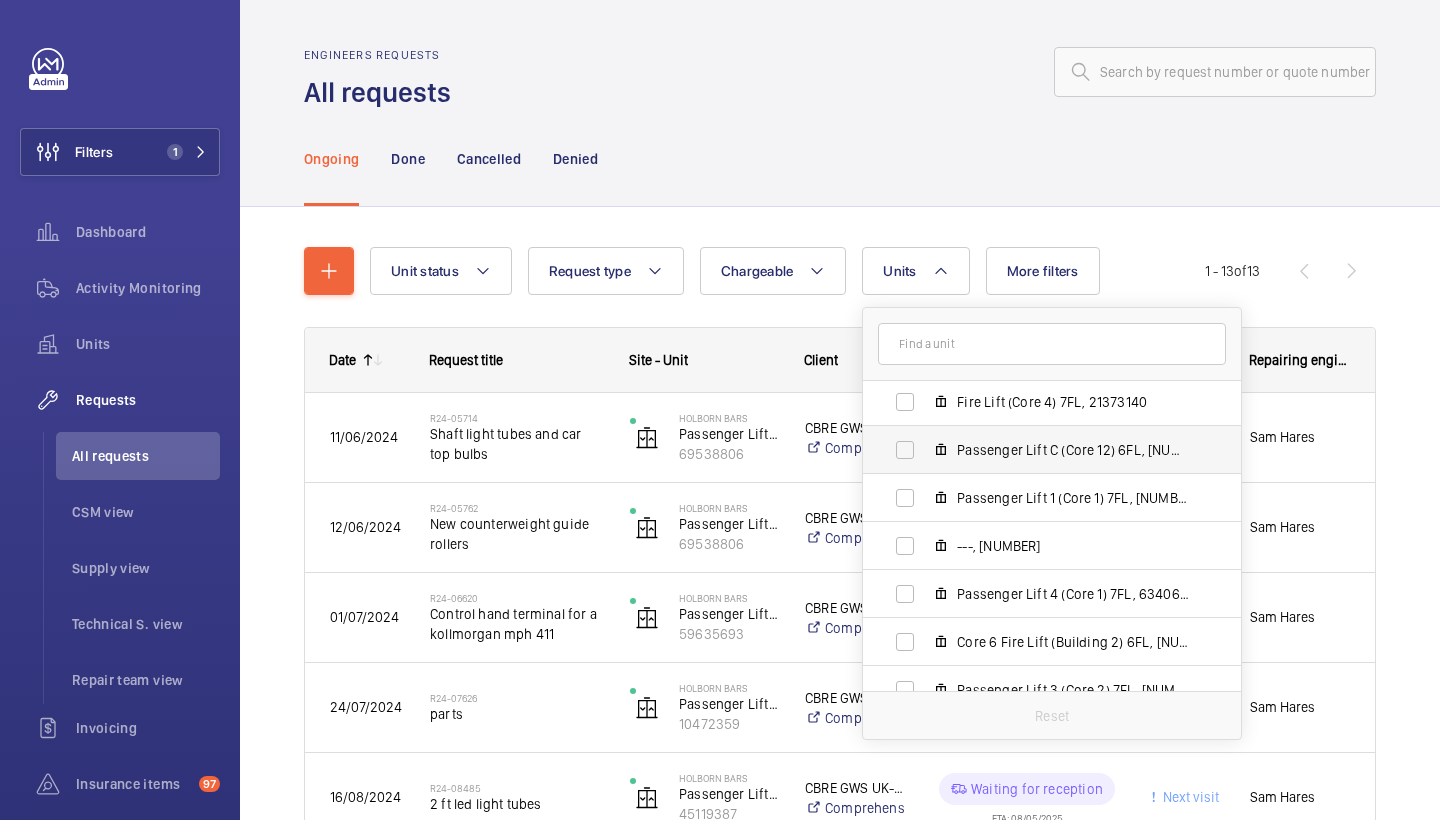 click on "Passenger Lift C (Core 12) 6FL, 45119387" at bounding box center (1036, 450) 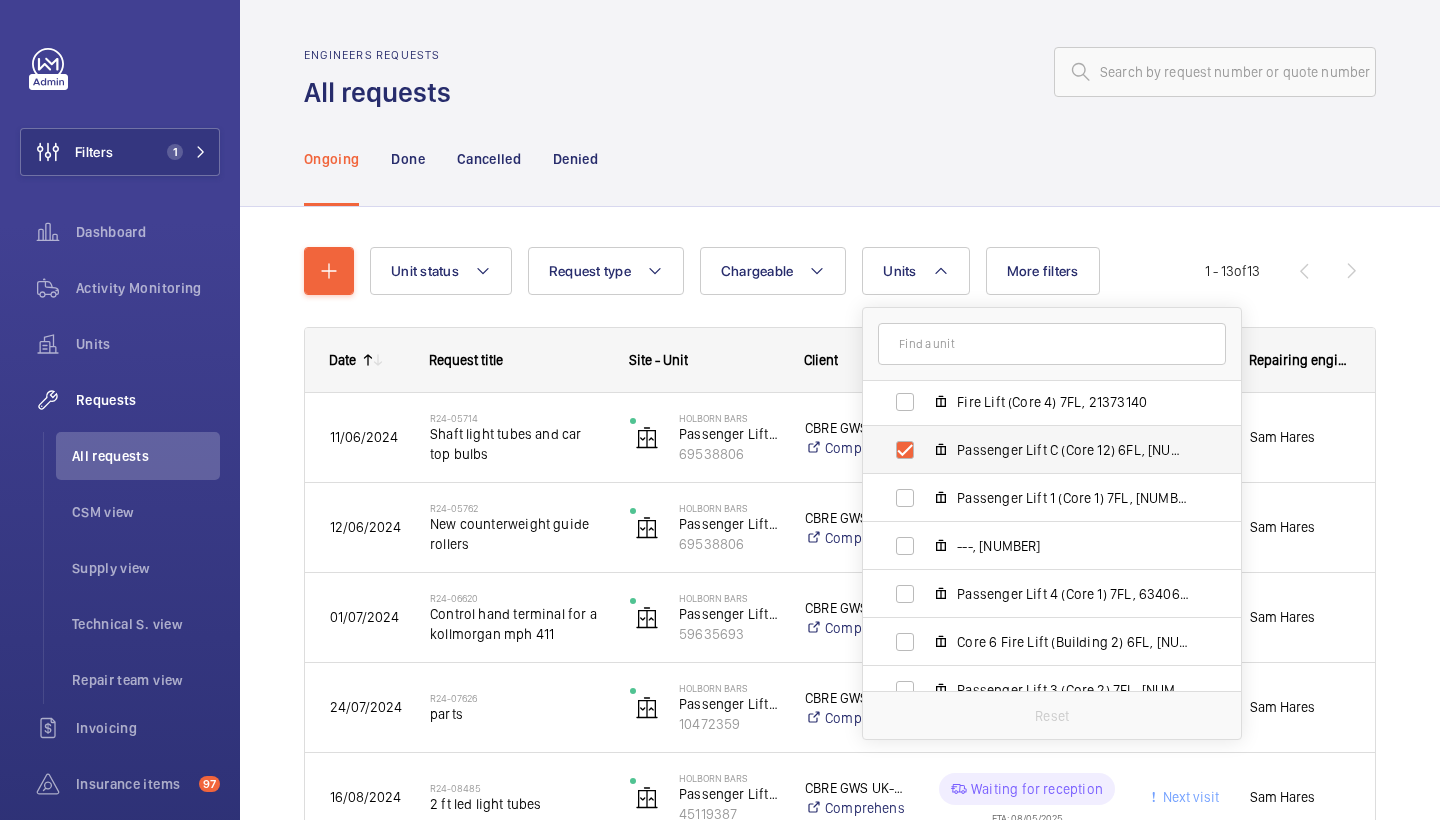 checkbox on "true" 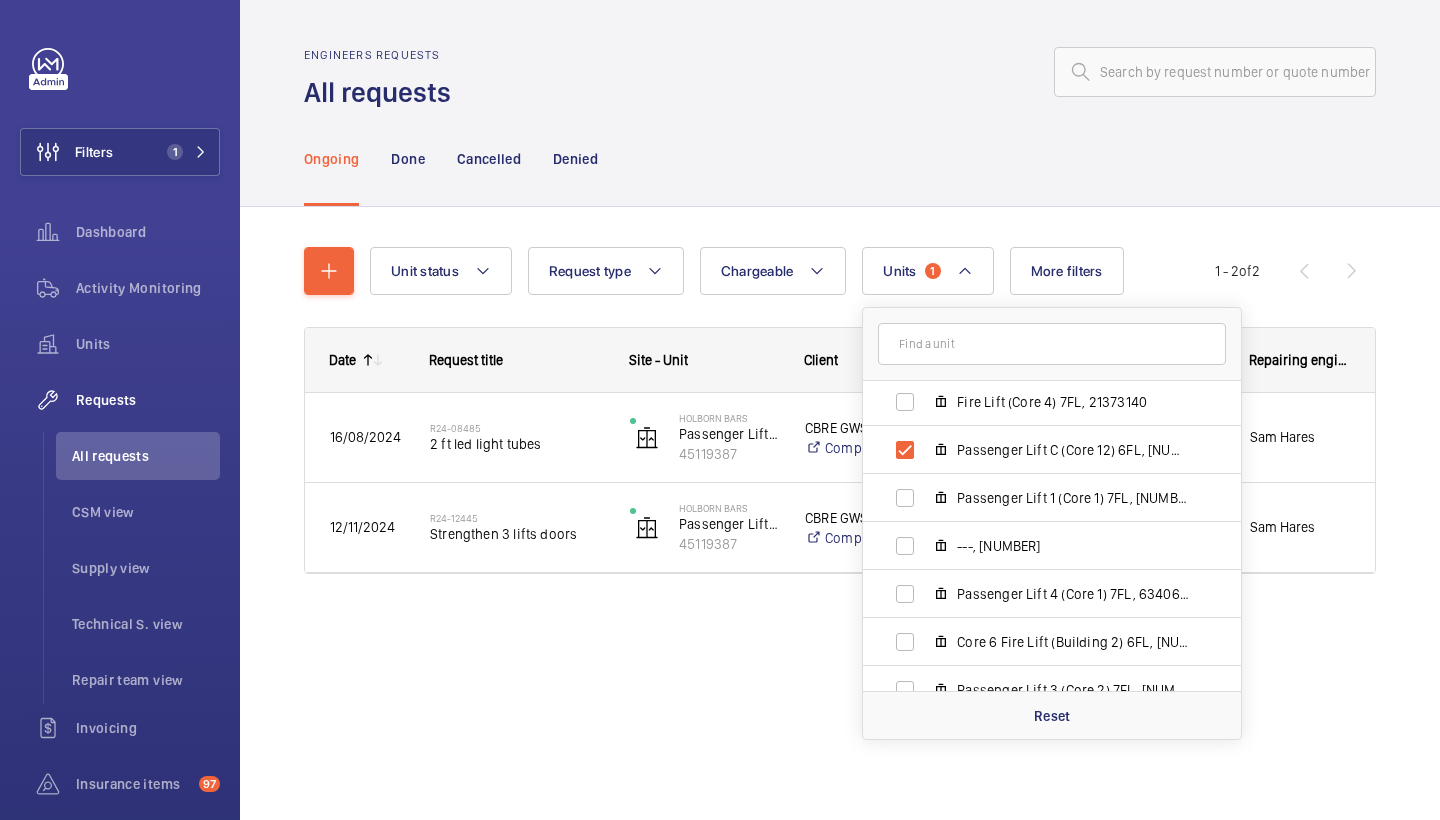 click on "Unit status Request type  Chargeable Units  1 Holborn Bars - 138-142 Holborn Bars, EC1N 7AD LONDON Fire Lift (Core 4) 7FL, 21373140 Passenger Lift C (Core 12) 6FL, 45119387 Passenger Lift 1 (Core 1) 7FL, 91142501 ---, 27268772 Passenger Lift 4 (Core 1) 7FL, 63406774 Core 6 Fire Lift (Building 2) 6FL, 28020182 Passenger Lift 3 (Core 2) 7FL, 75234927 Passenger Lift 4 (Core 2) 7FL, 93661199 ---, 55688558 Passenger Lift 1 (Core 2) 7FL, 88732418 Reset More filters Request status Urgency Repairing engineer Engineer Device type Reset all filters 1 - 2  of  2
Date
Request title
Client" 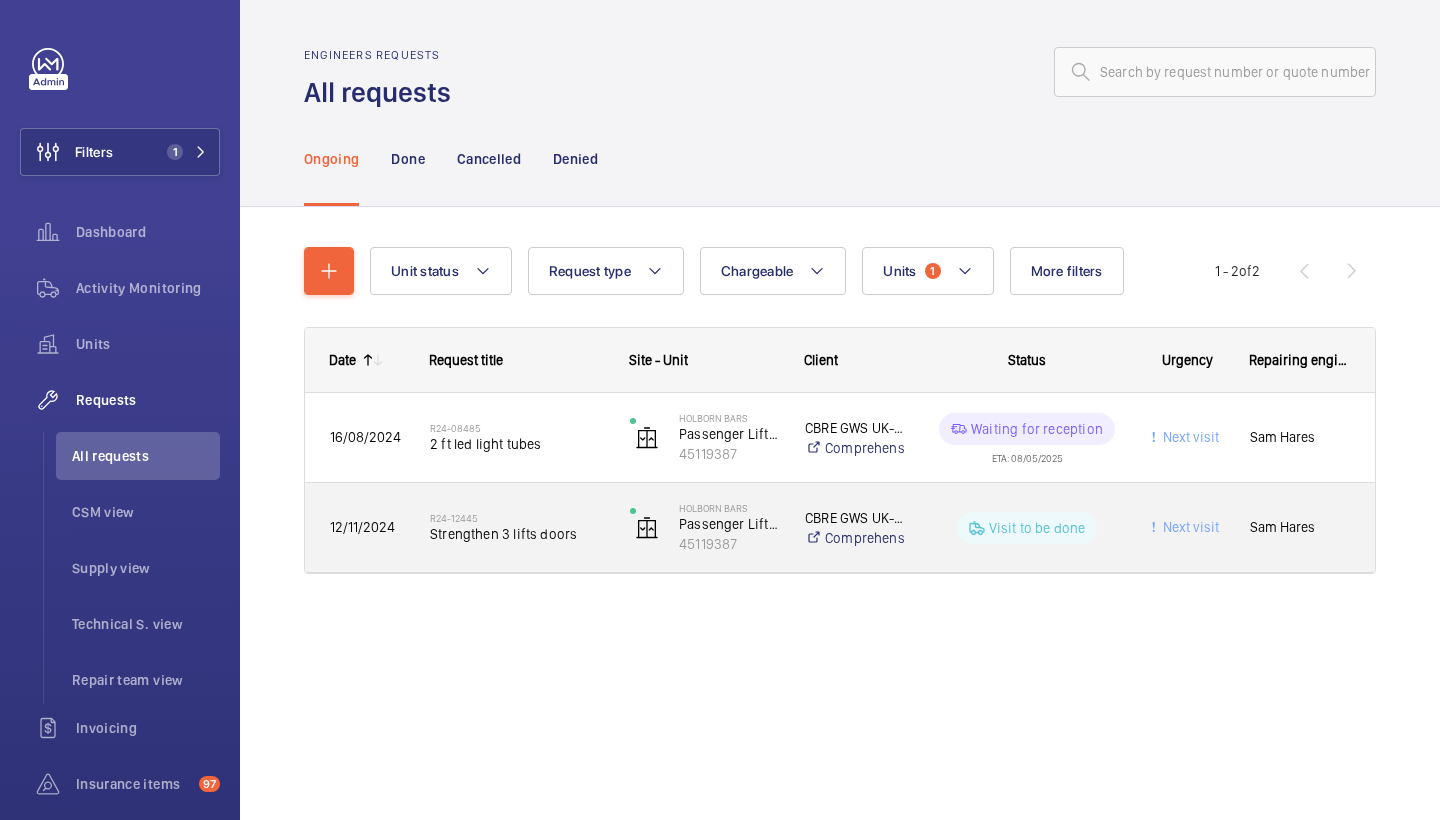 click on "Strengthen 3 lifts doors" 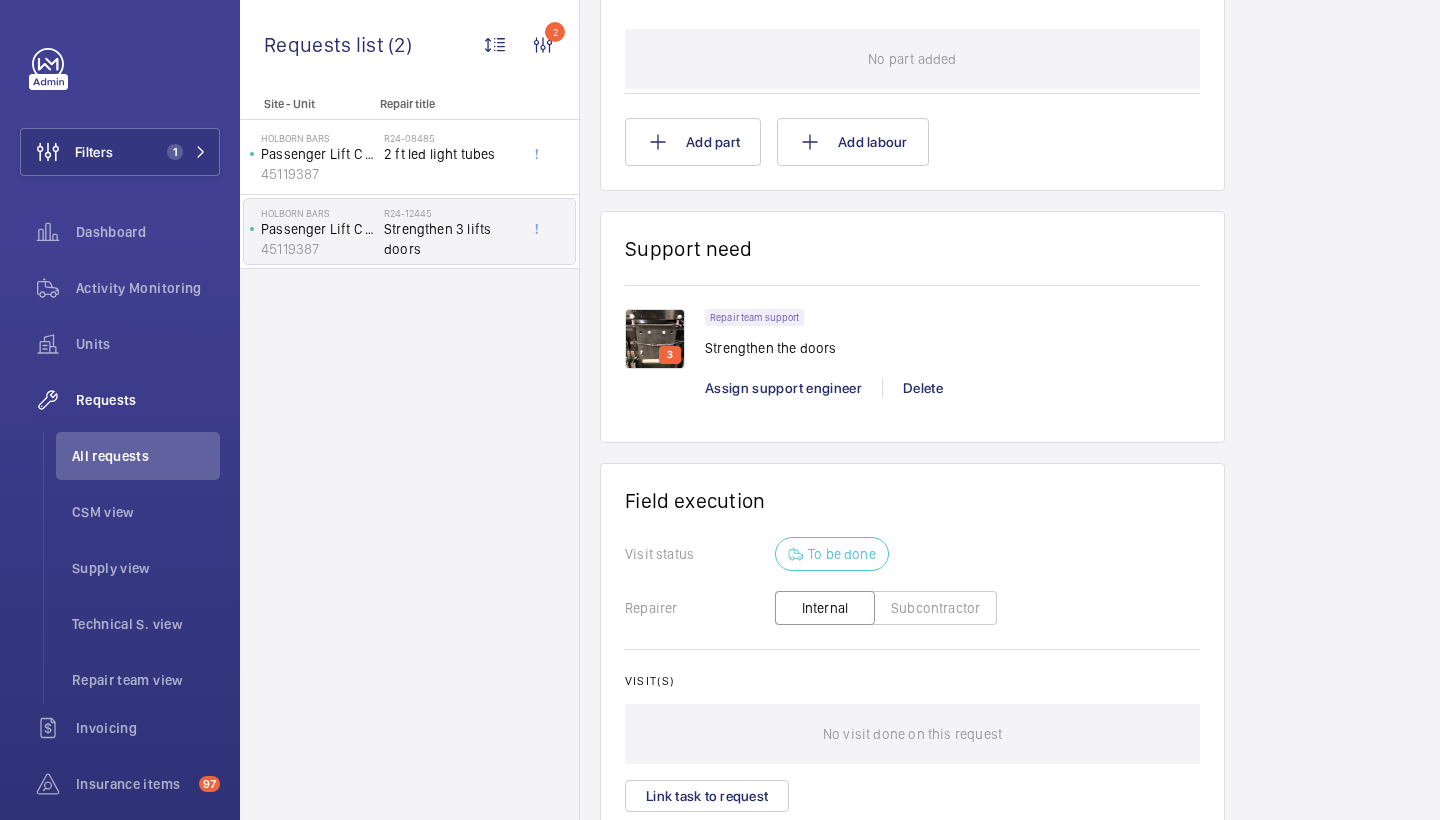 scroll, scrollTop: 1194, scrollLeft: 0, axis: vertical 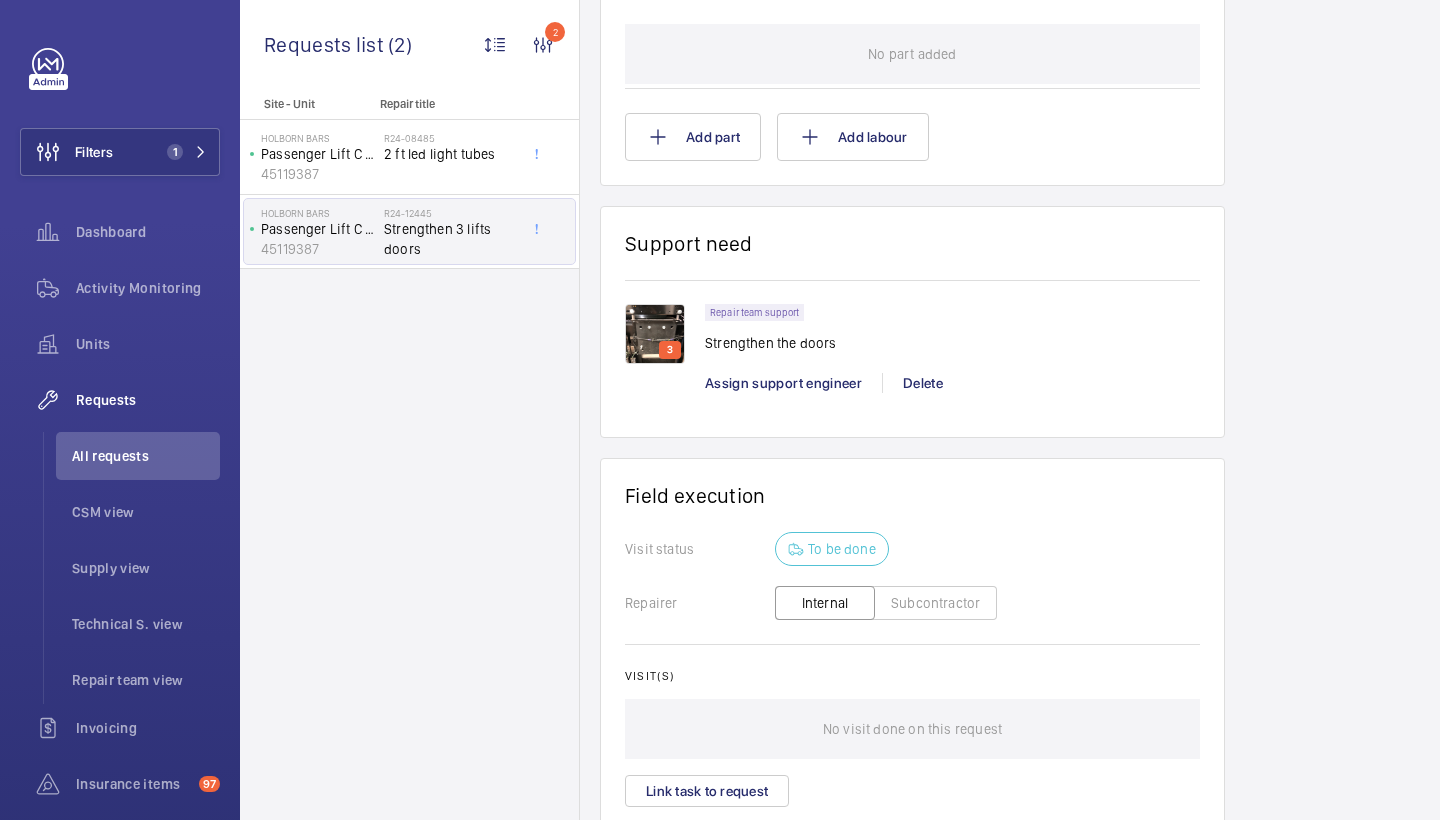 click 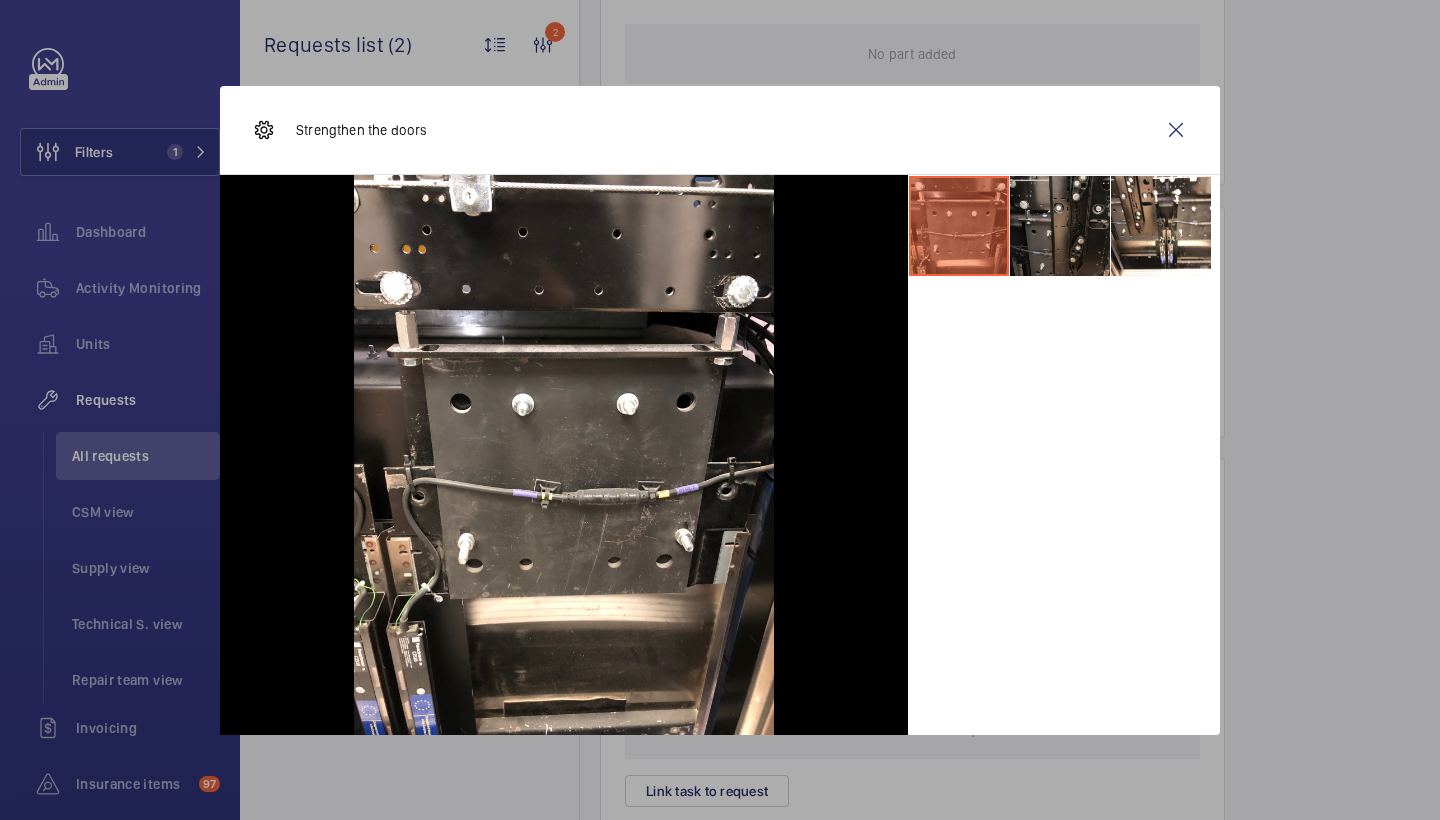 click at bounding box center [1060, 226] 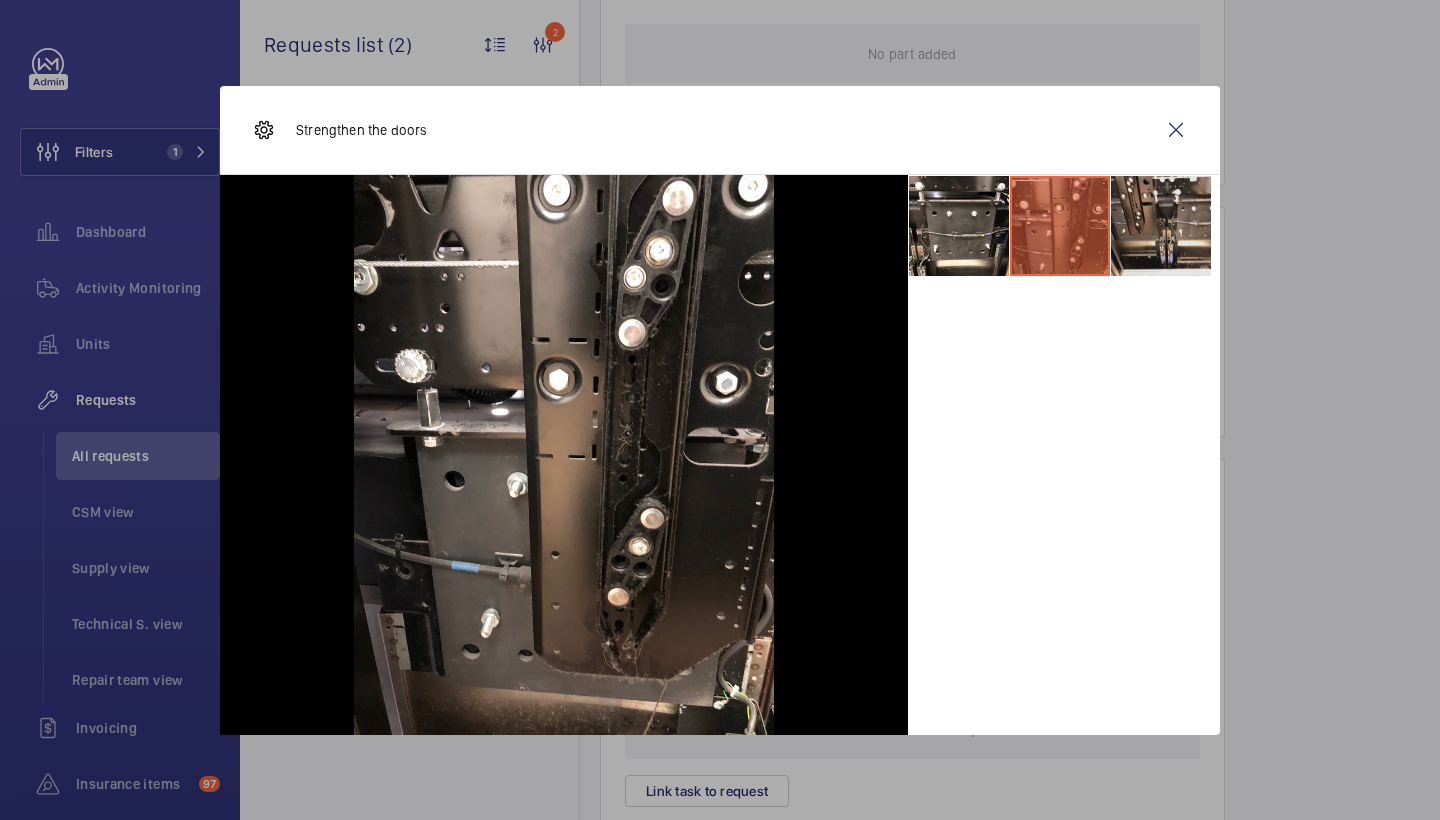 click at bounding box center (1161, 226) 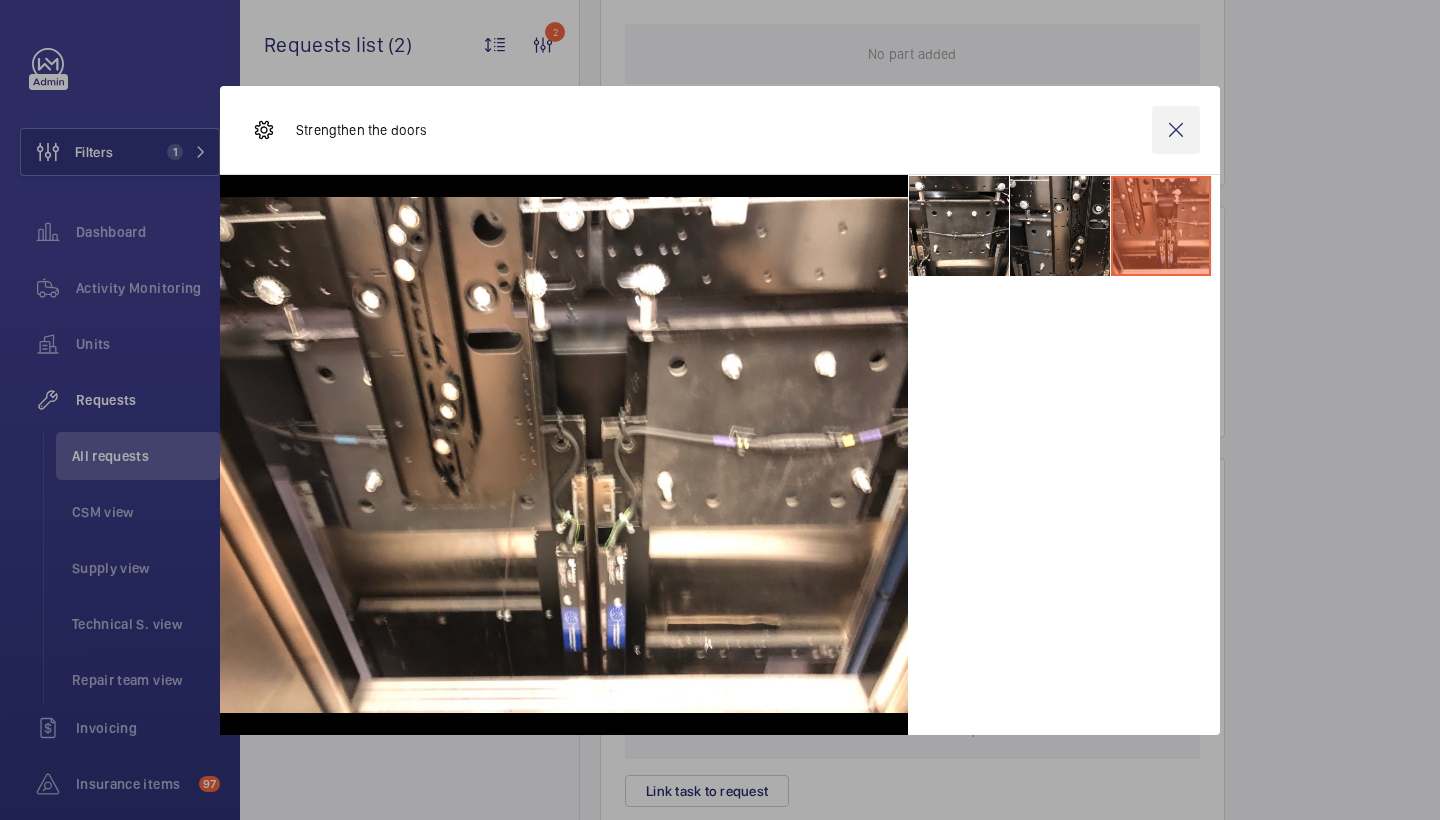 click at bounding box center [1176, 130] 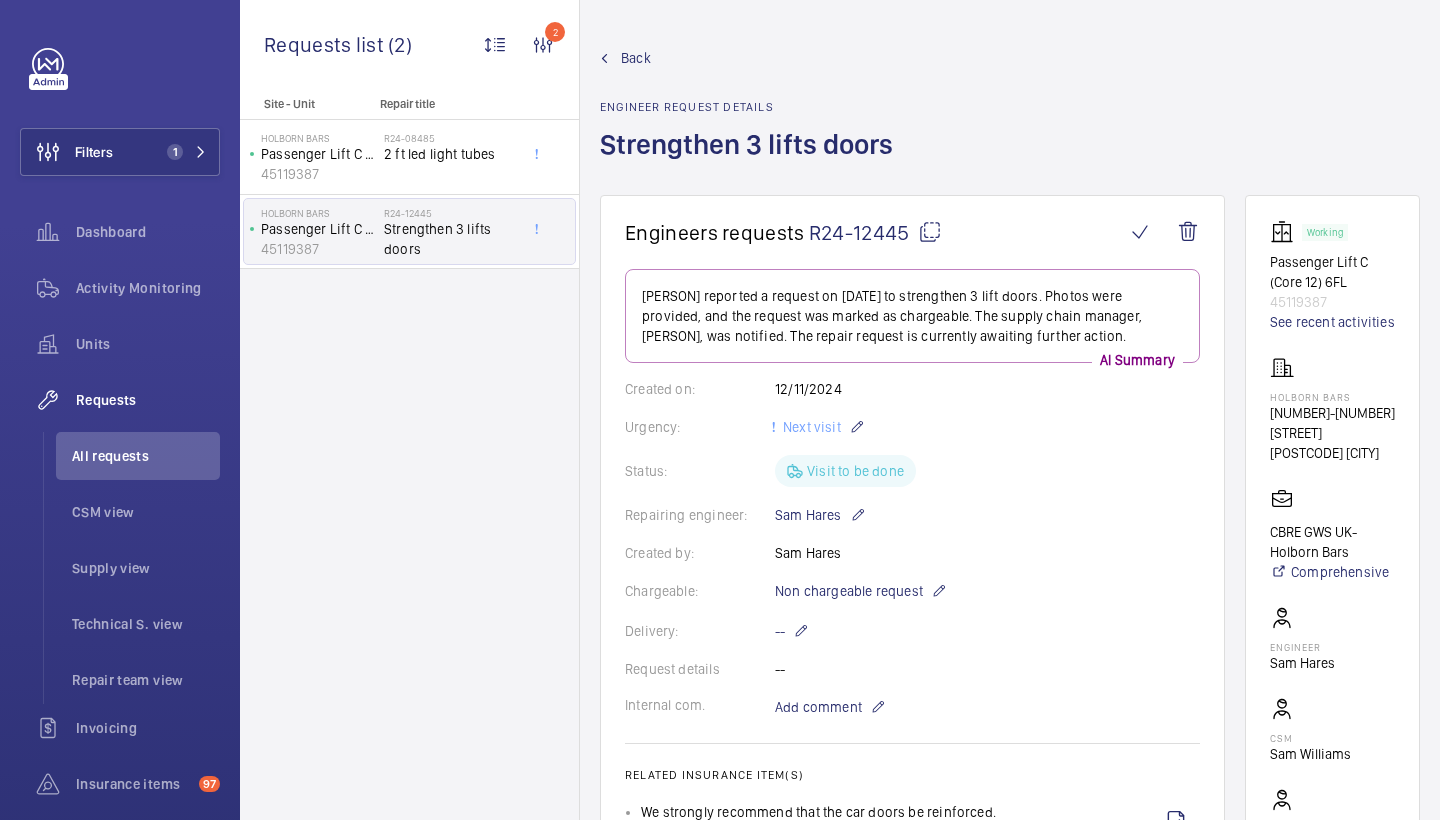 scroll, scrollTop: 0, scrollLeft: 0, axis: both 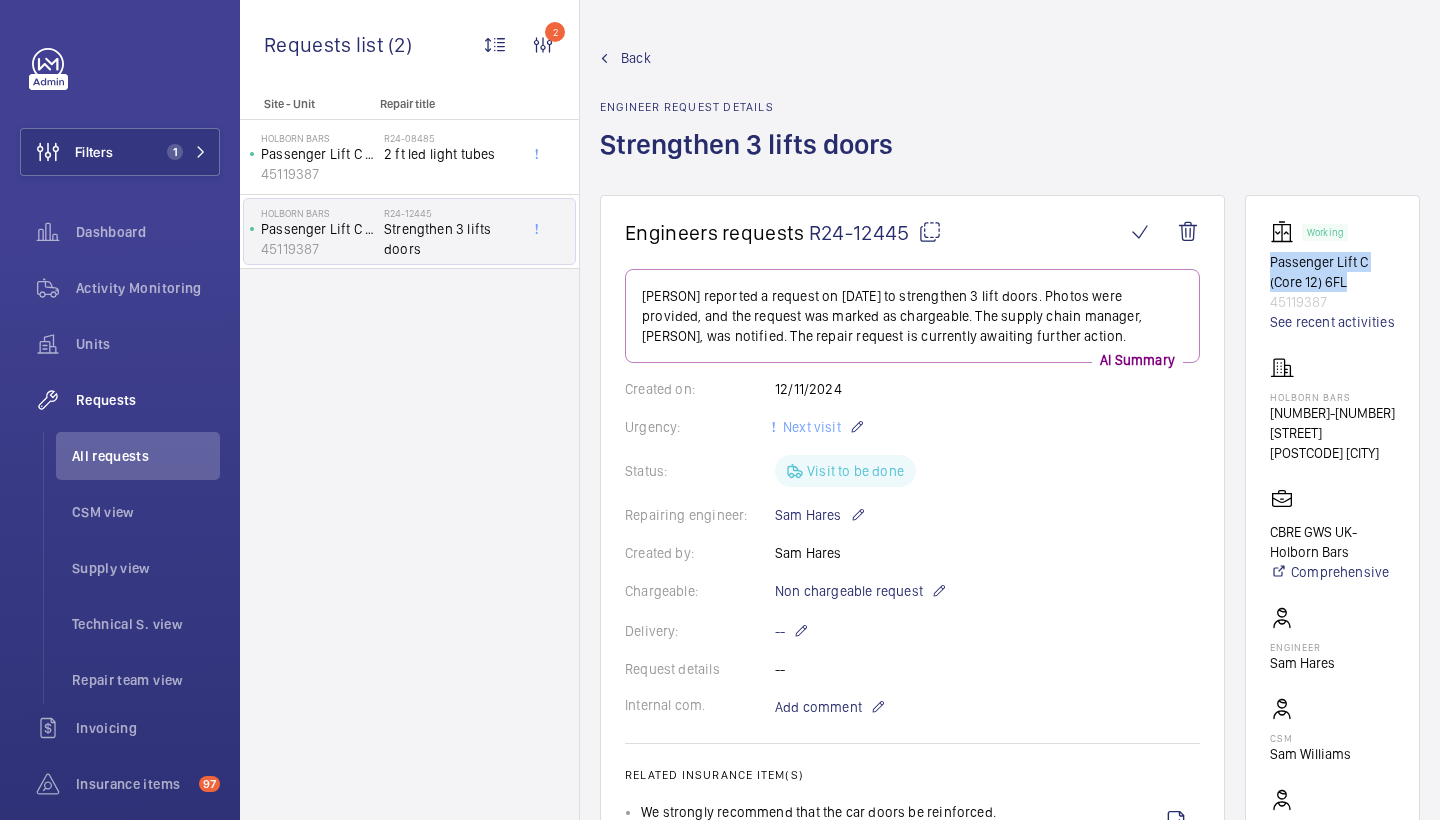 drag, startPoint x: 1272, startPoint y: 261, endPoint x: 1355, endPoint y: 281, distance: 85.37564 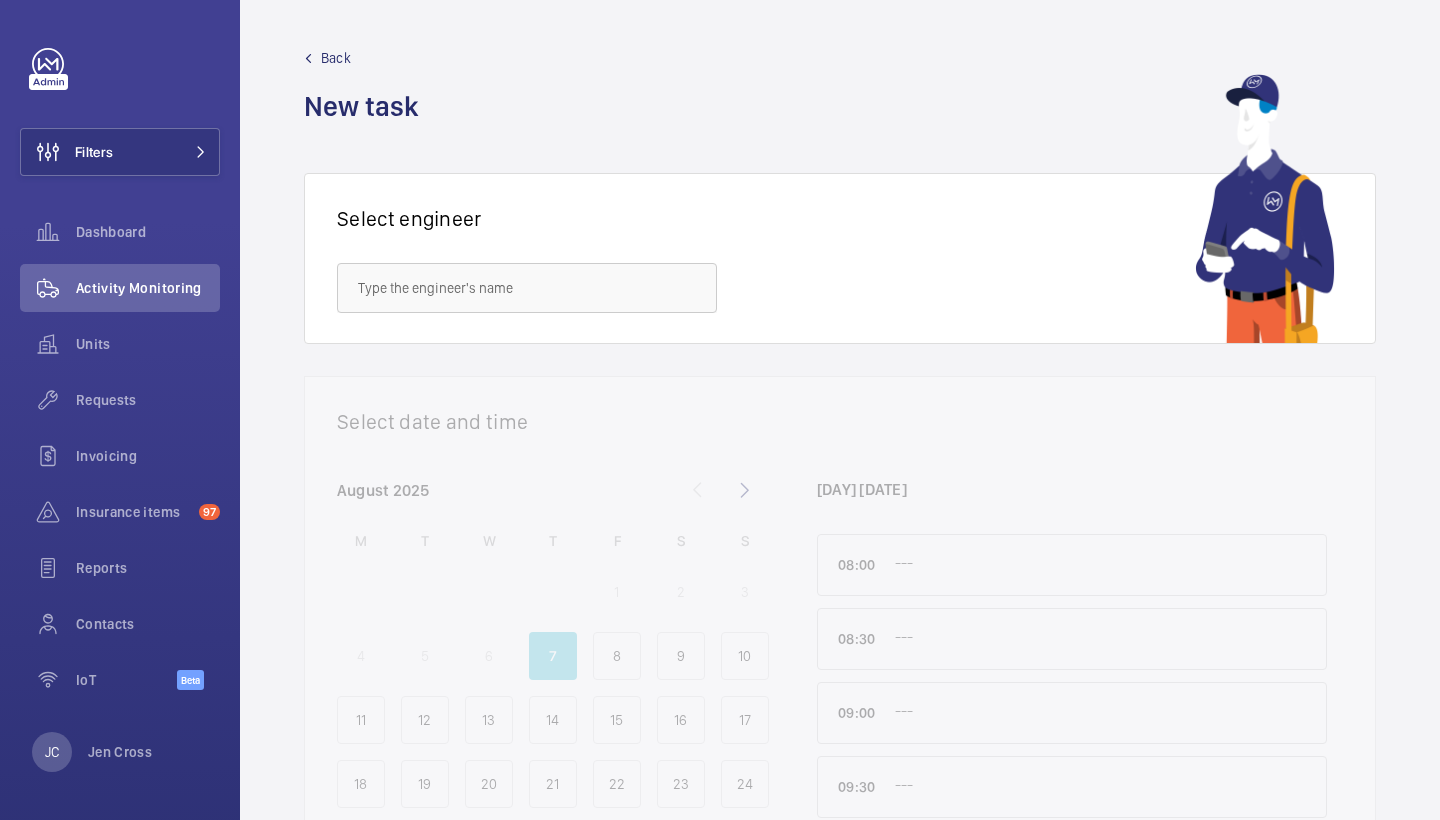 scroll, scrollTop: 0, scrollLeft: 0, axis: both 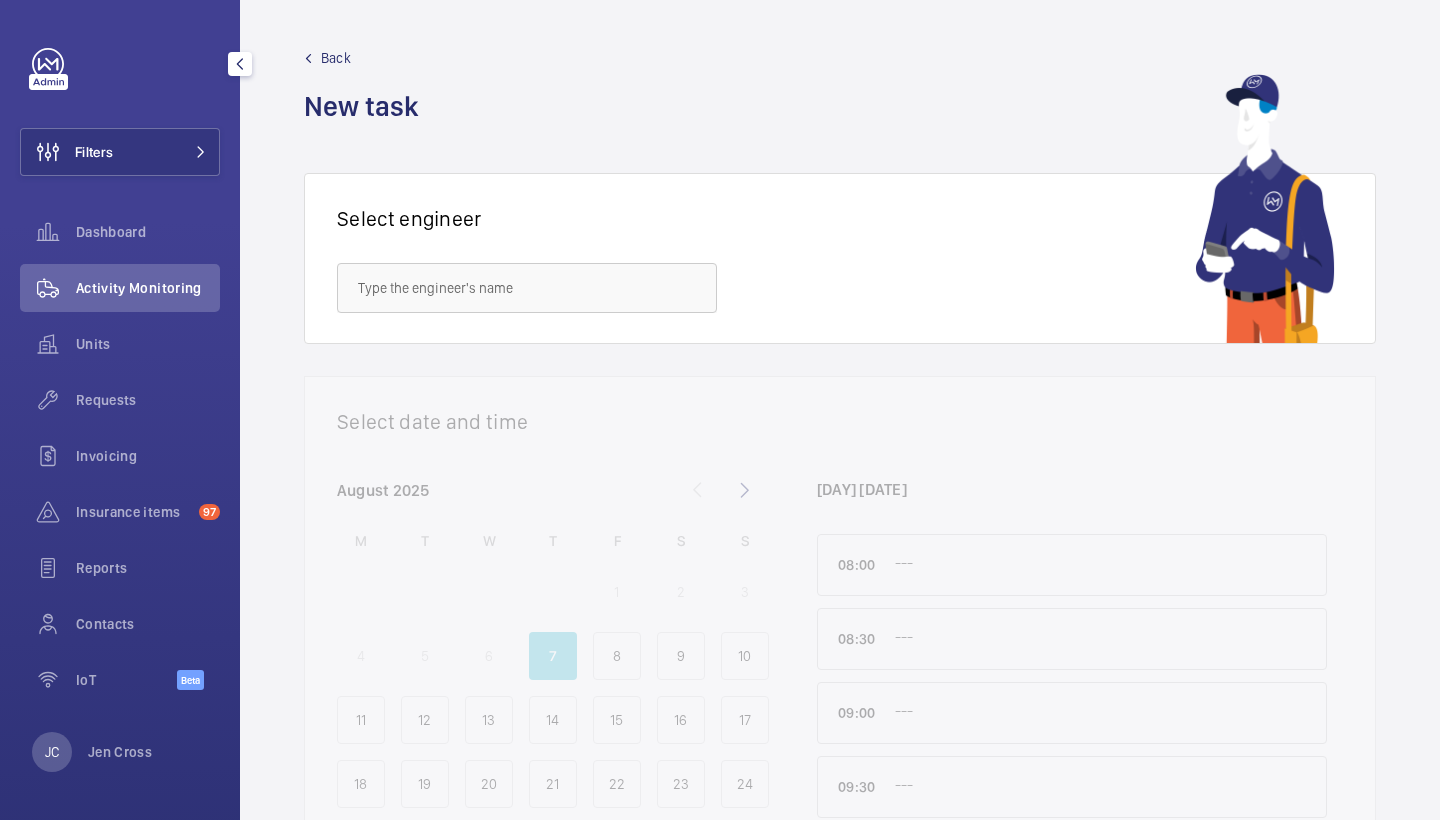 click on "Requests" 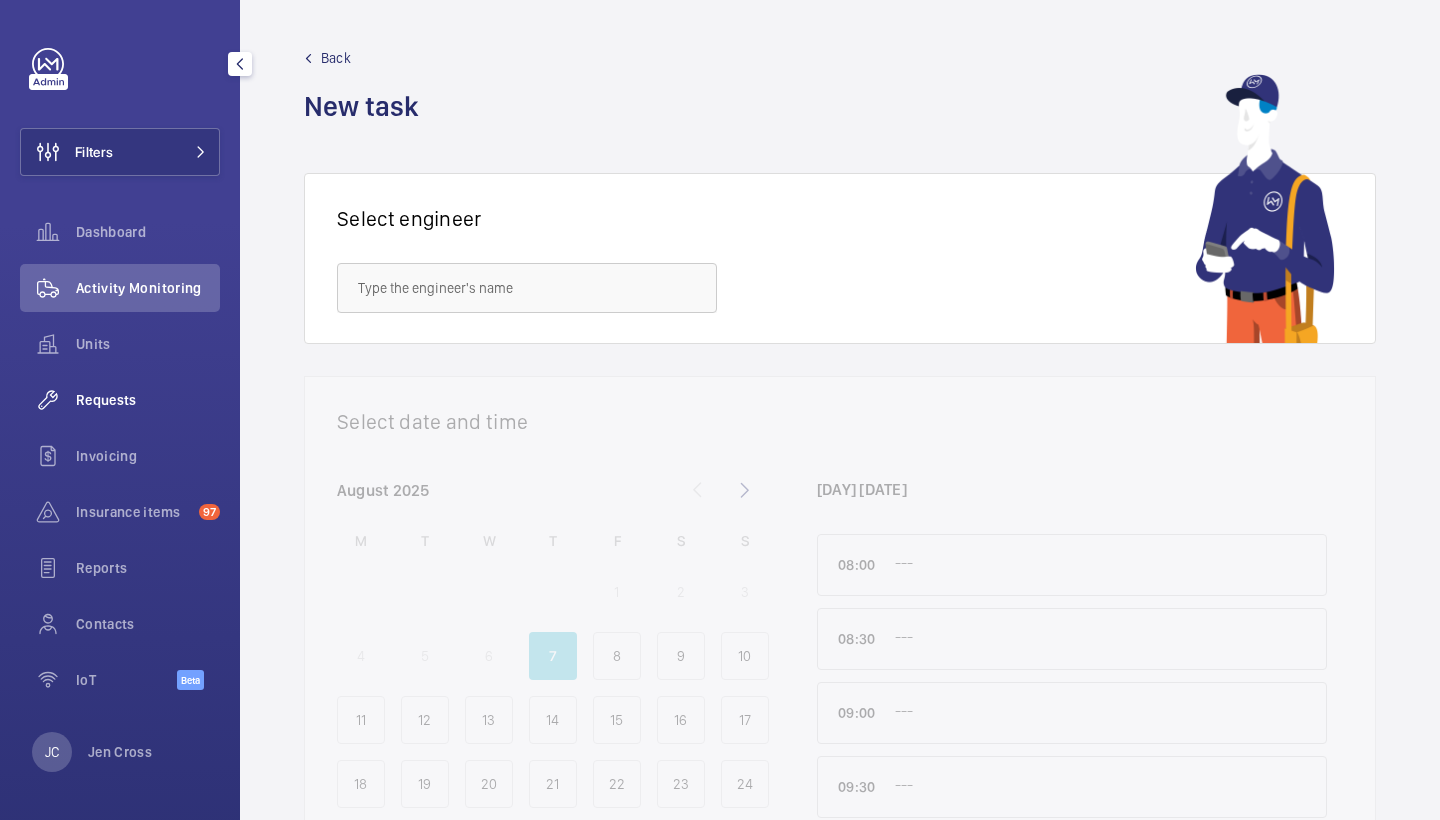 click on "Requests" 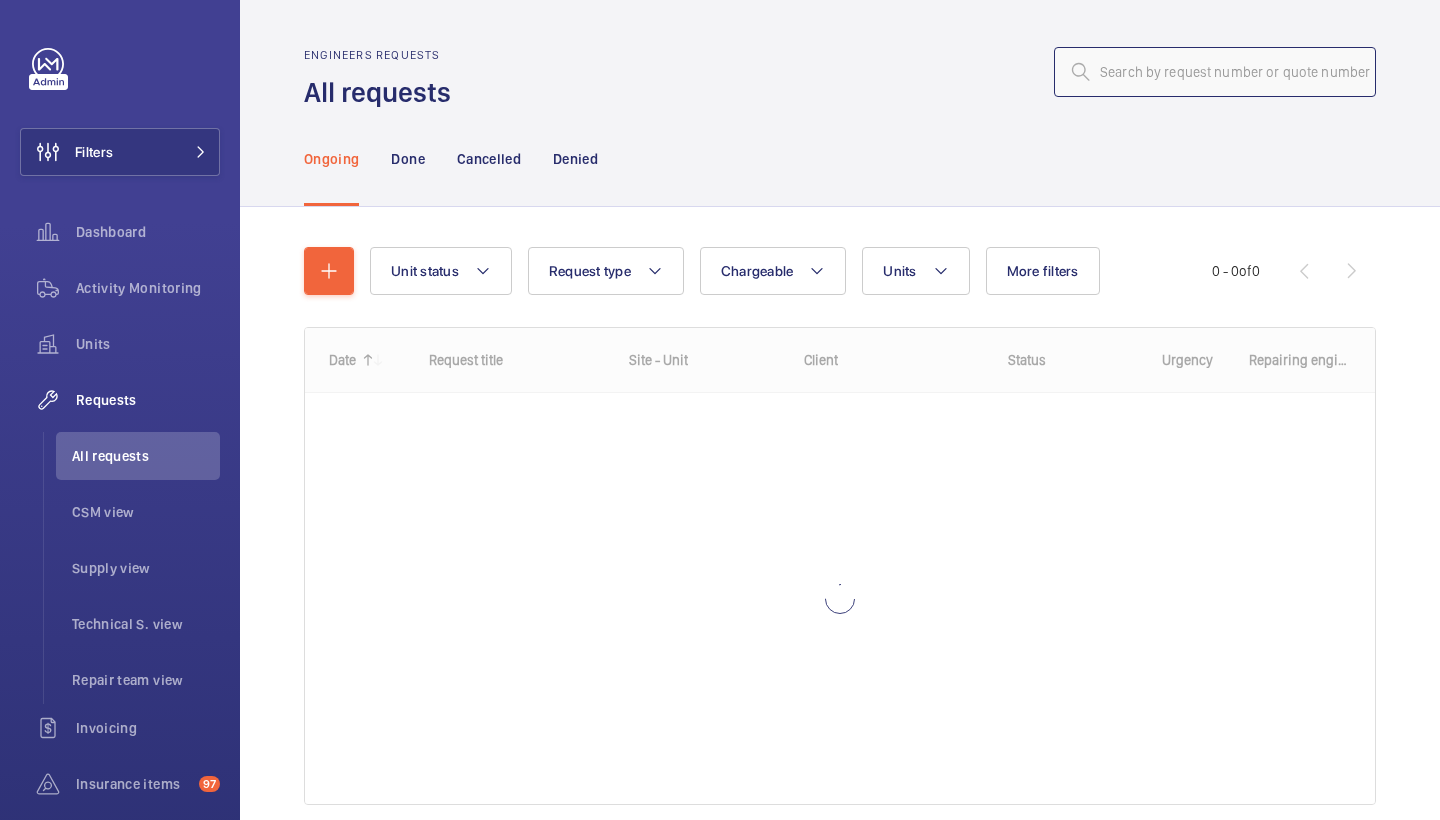 click 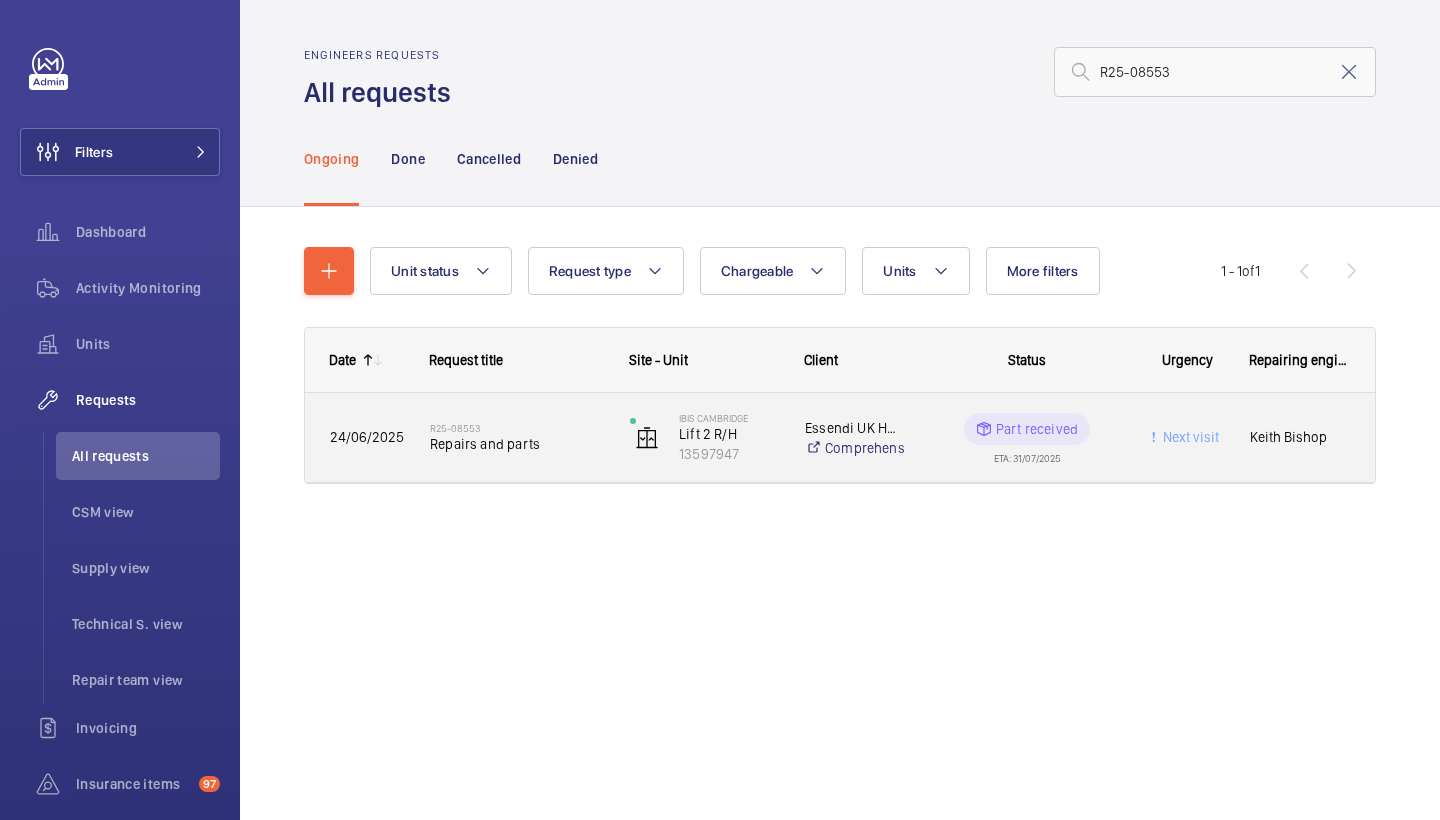 click on "R25-08553   Repairs and parts" 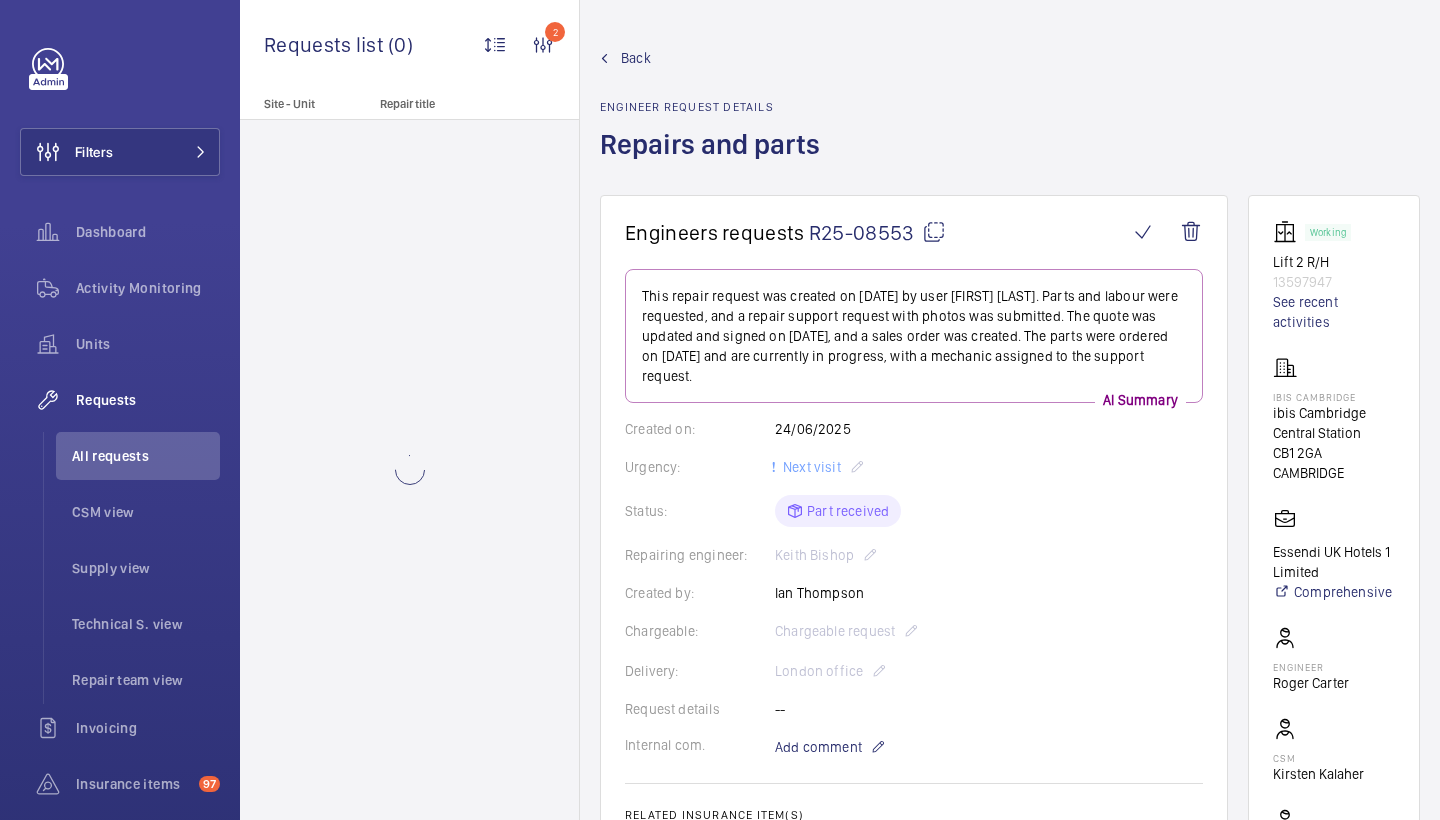 scroll, scrollTop: 1158, scrollLeft: 0, axis: vertical 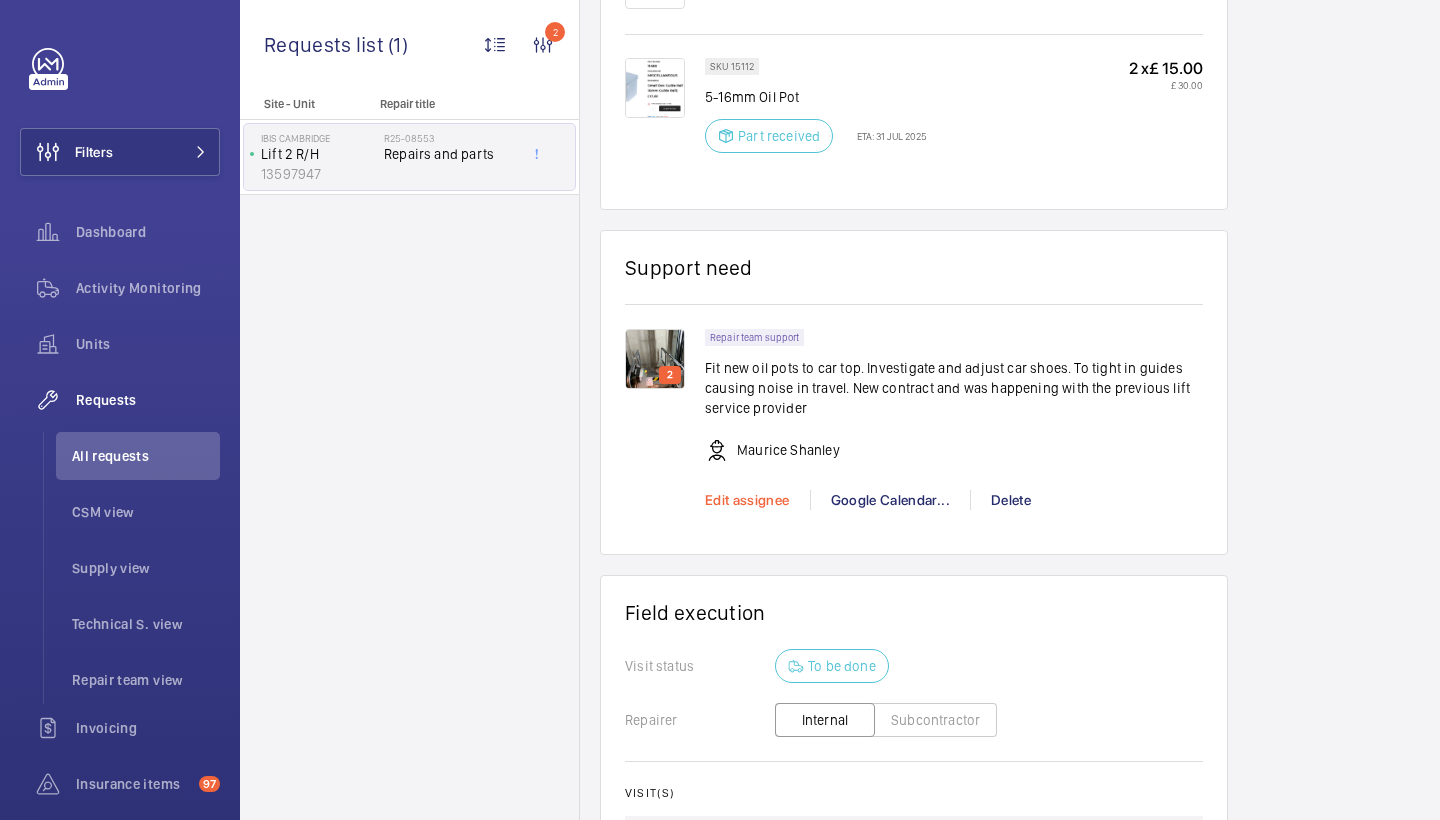 click on "Edit assignee" 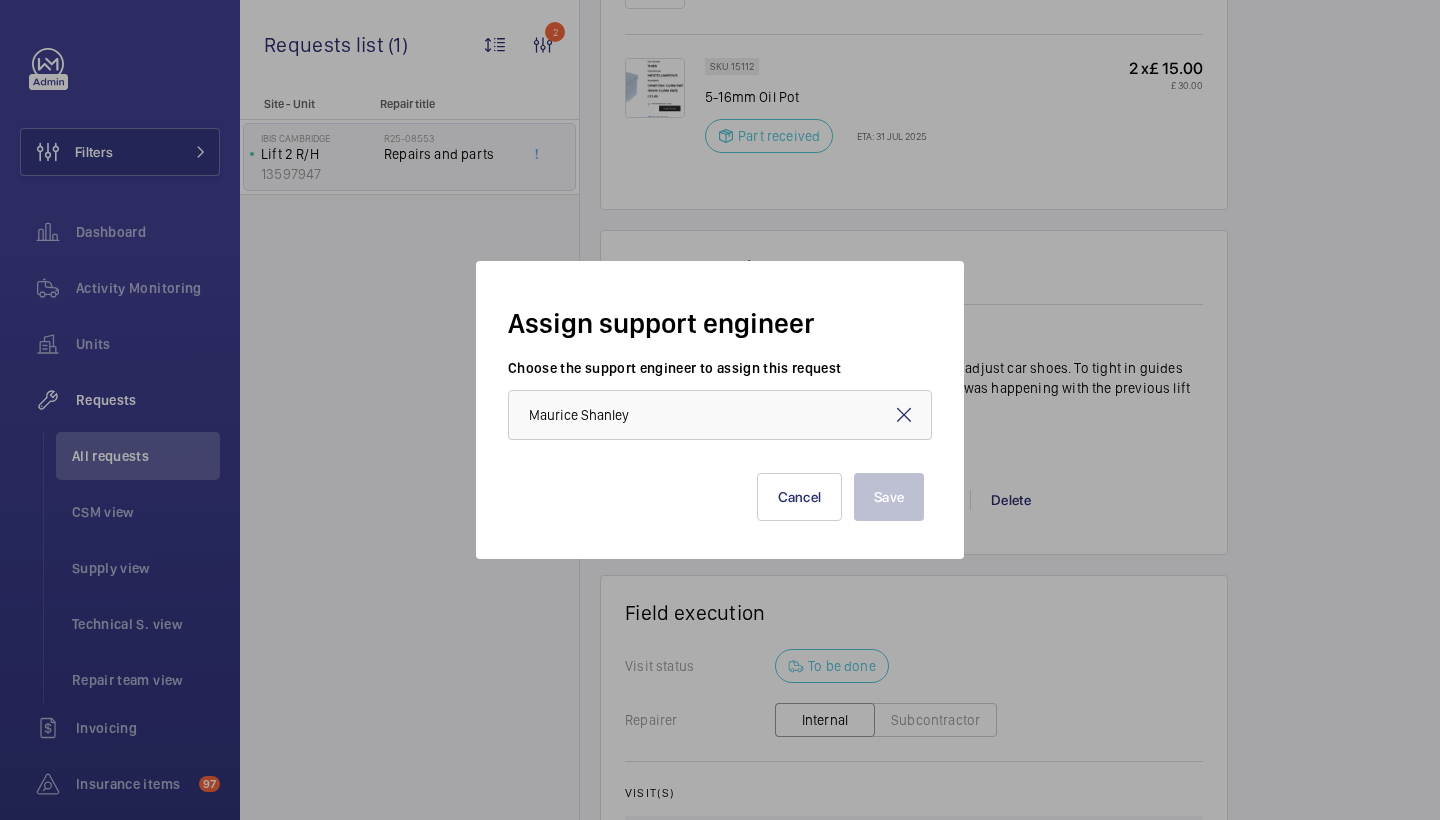 click 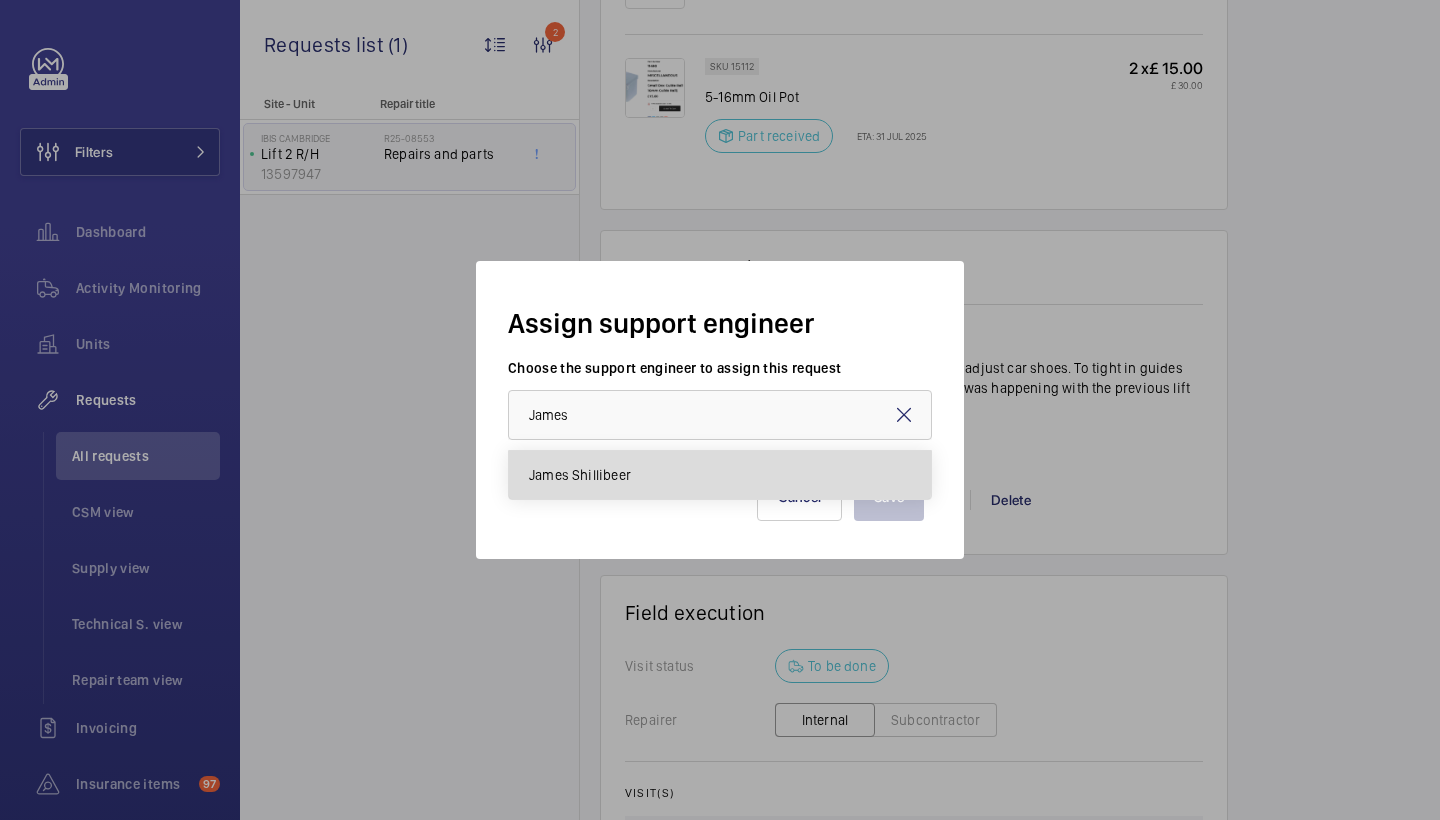 drag, startPoint x: 663, startPoint y: 437, endPoint x: 639, endPoint y: 470, distance: 40.804413 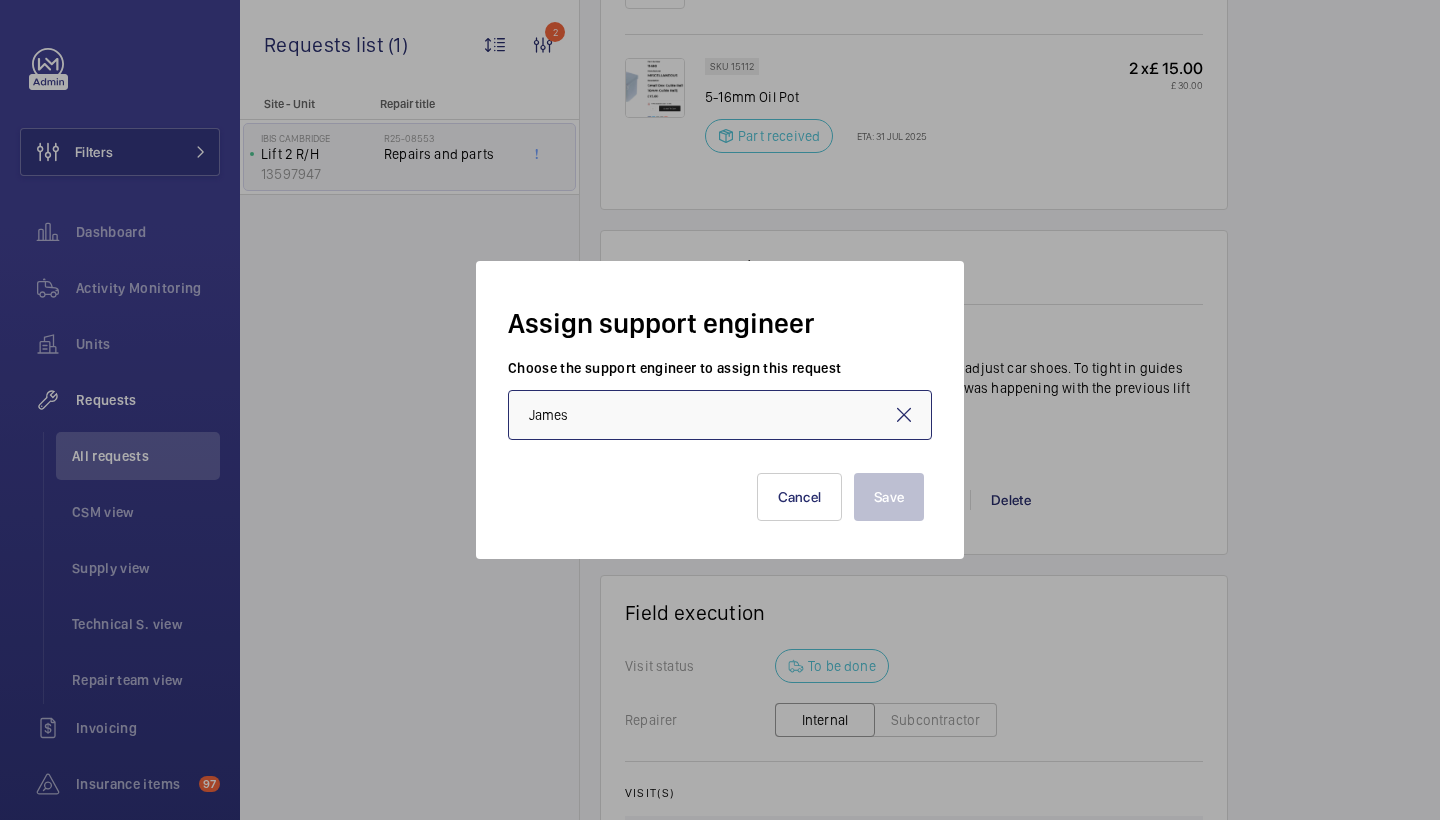 type on "James Shillibeer" 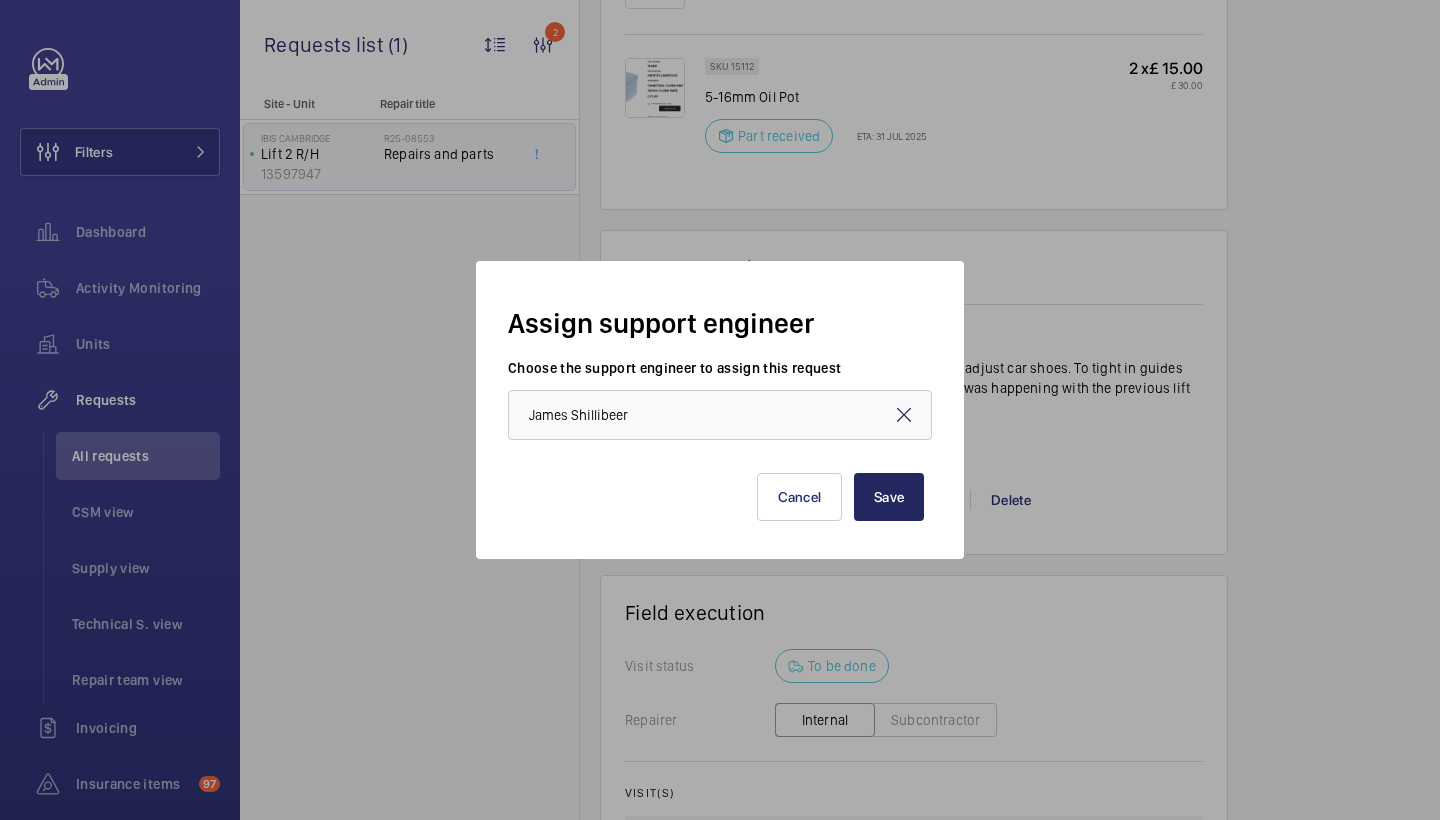 click on "Save" at bounding box center (889, 497) 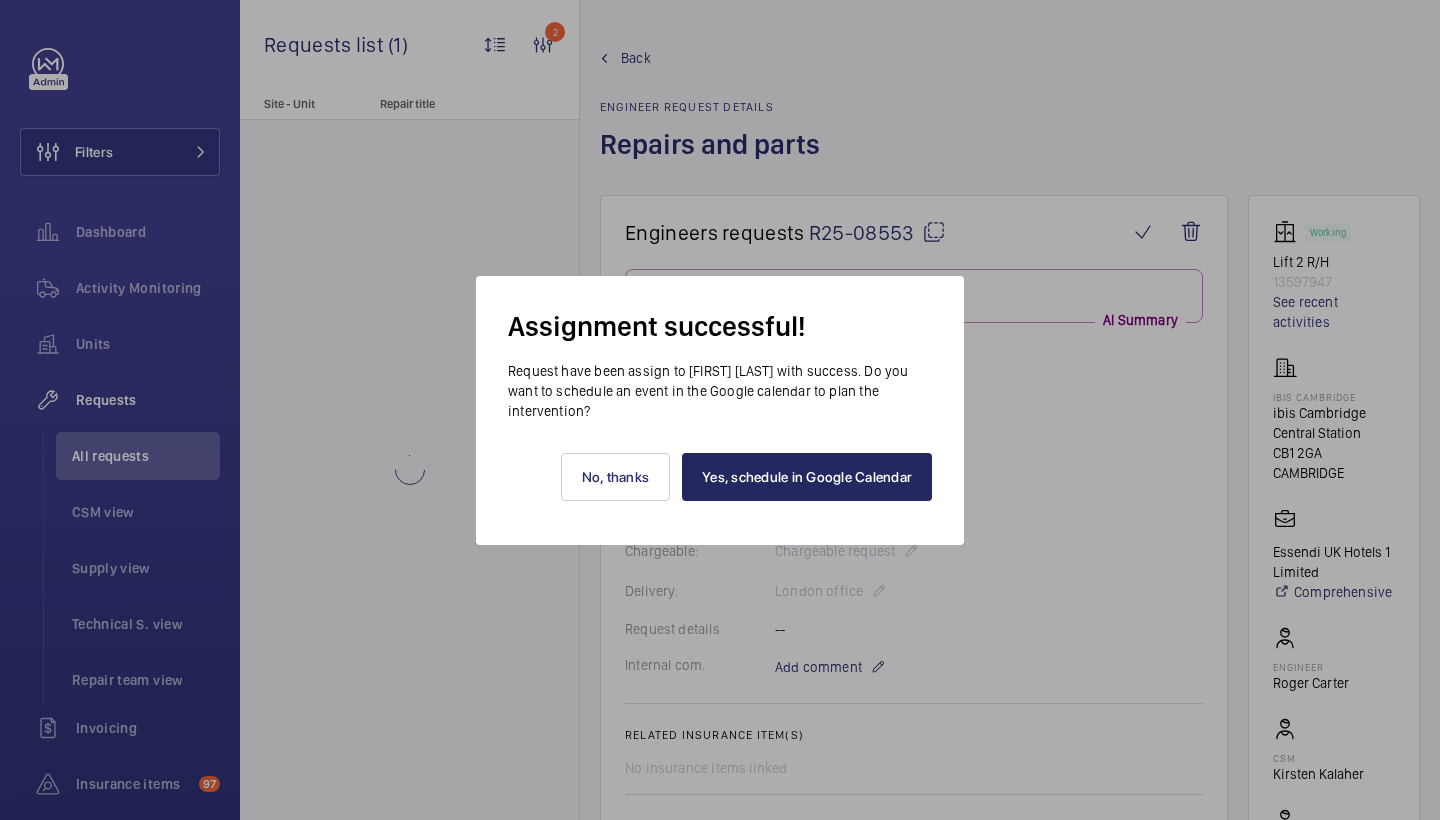 click on "Yes, schedule in Google Calendar" at bounding box center (807, 477) 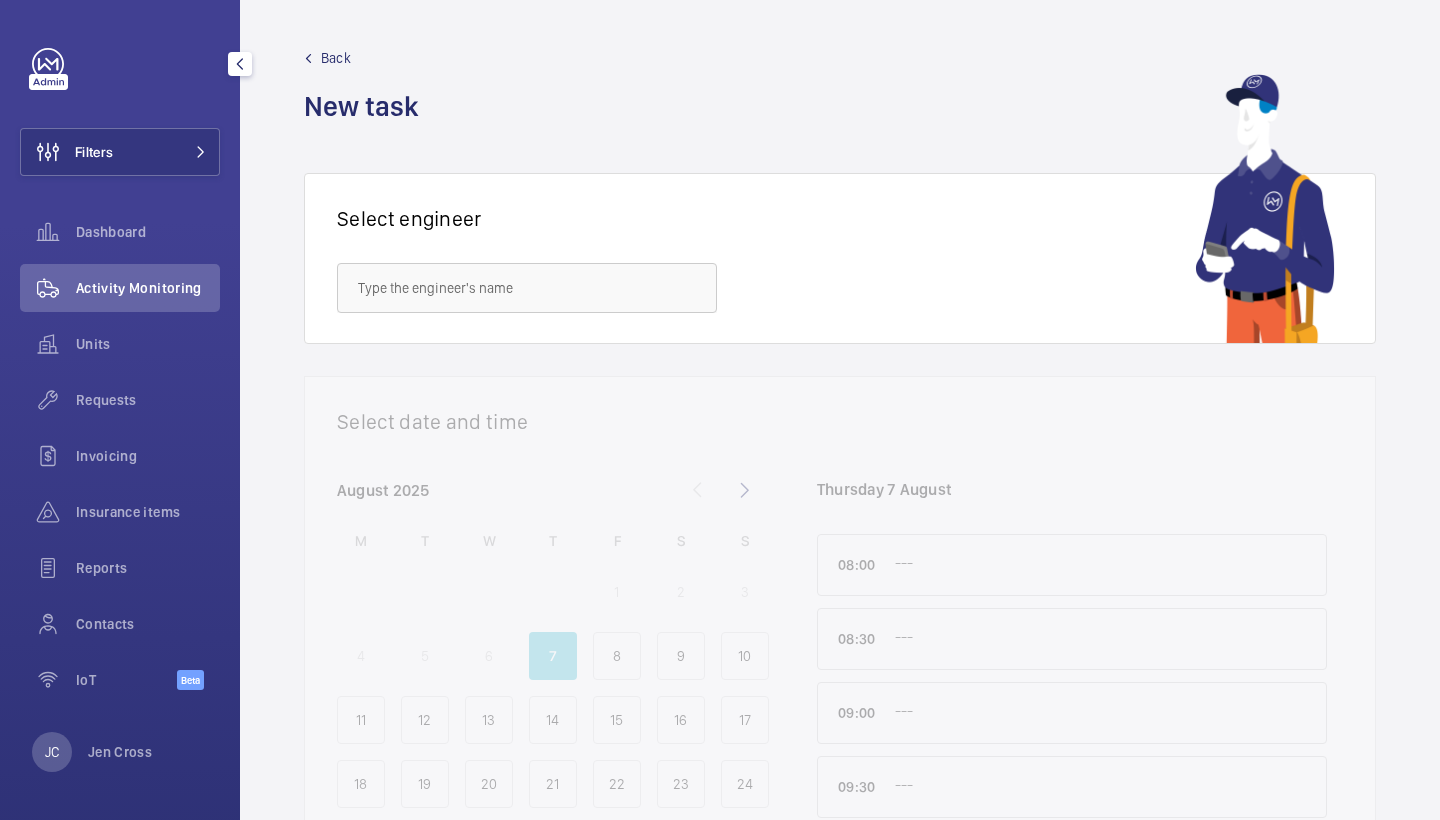 scroll, scrollTop: 0, scrollLeft: 0, axis: both 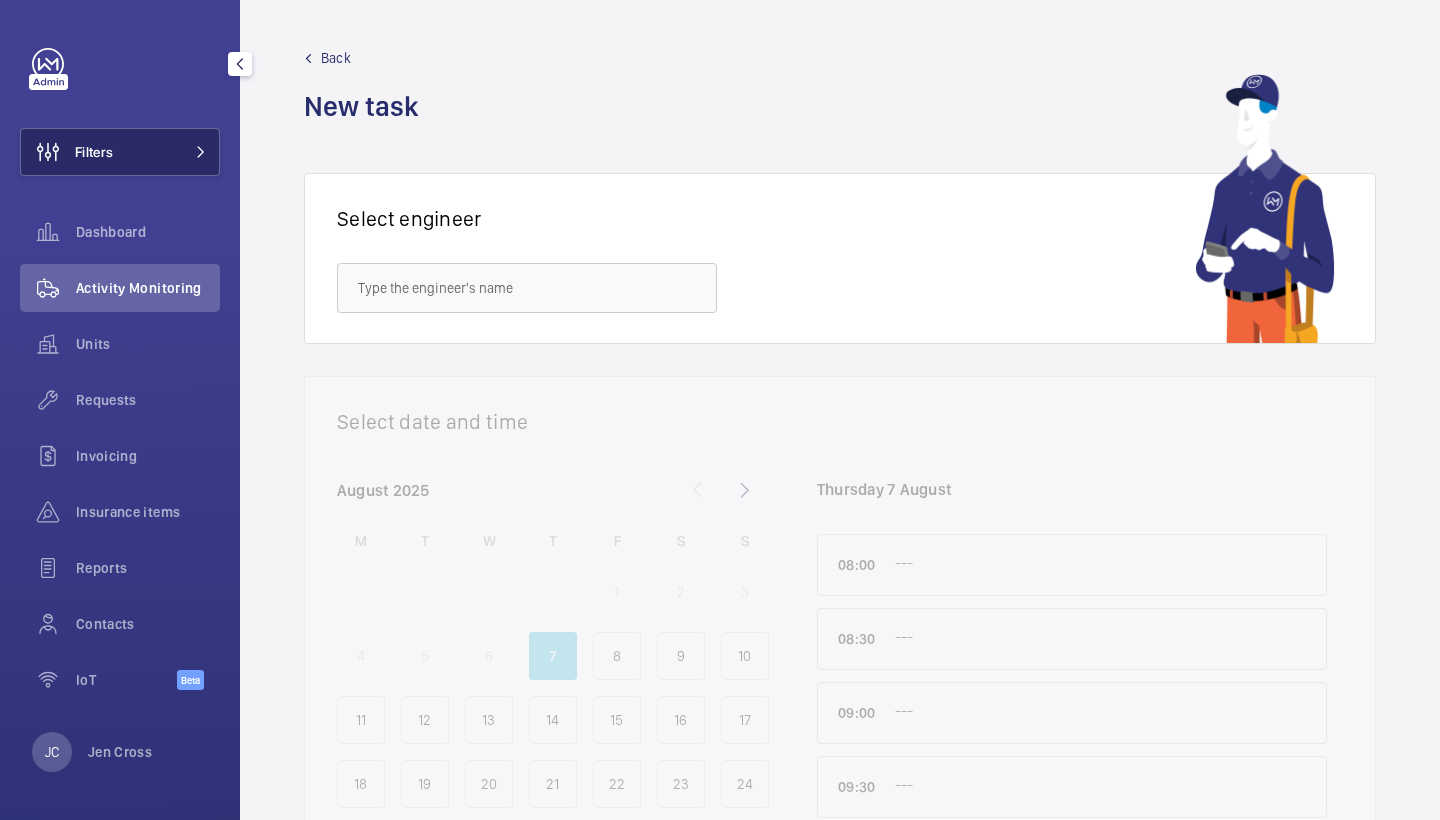 click on "Filters" 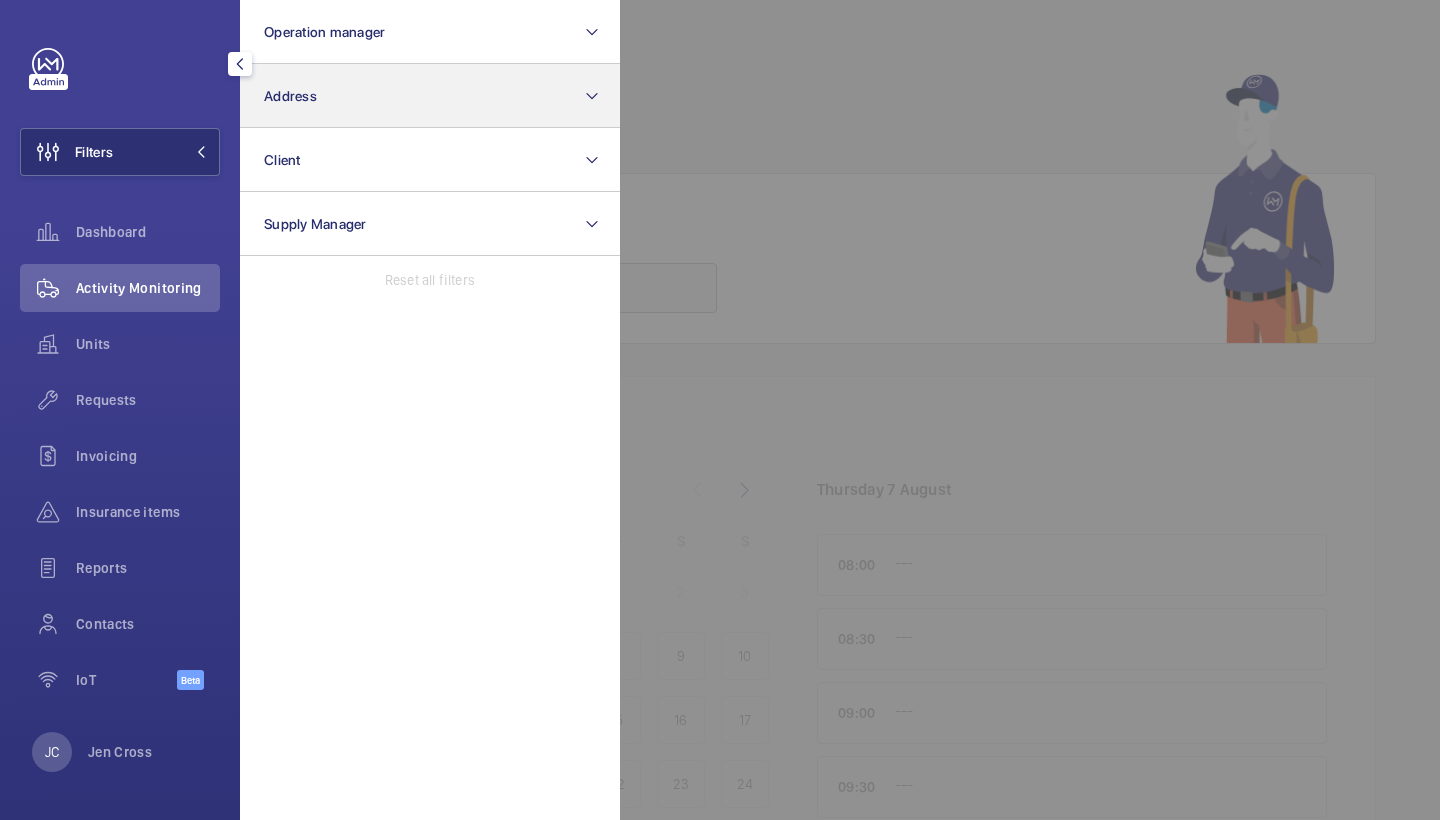 click on "Address" 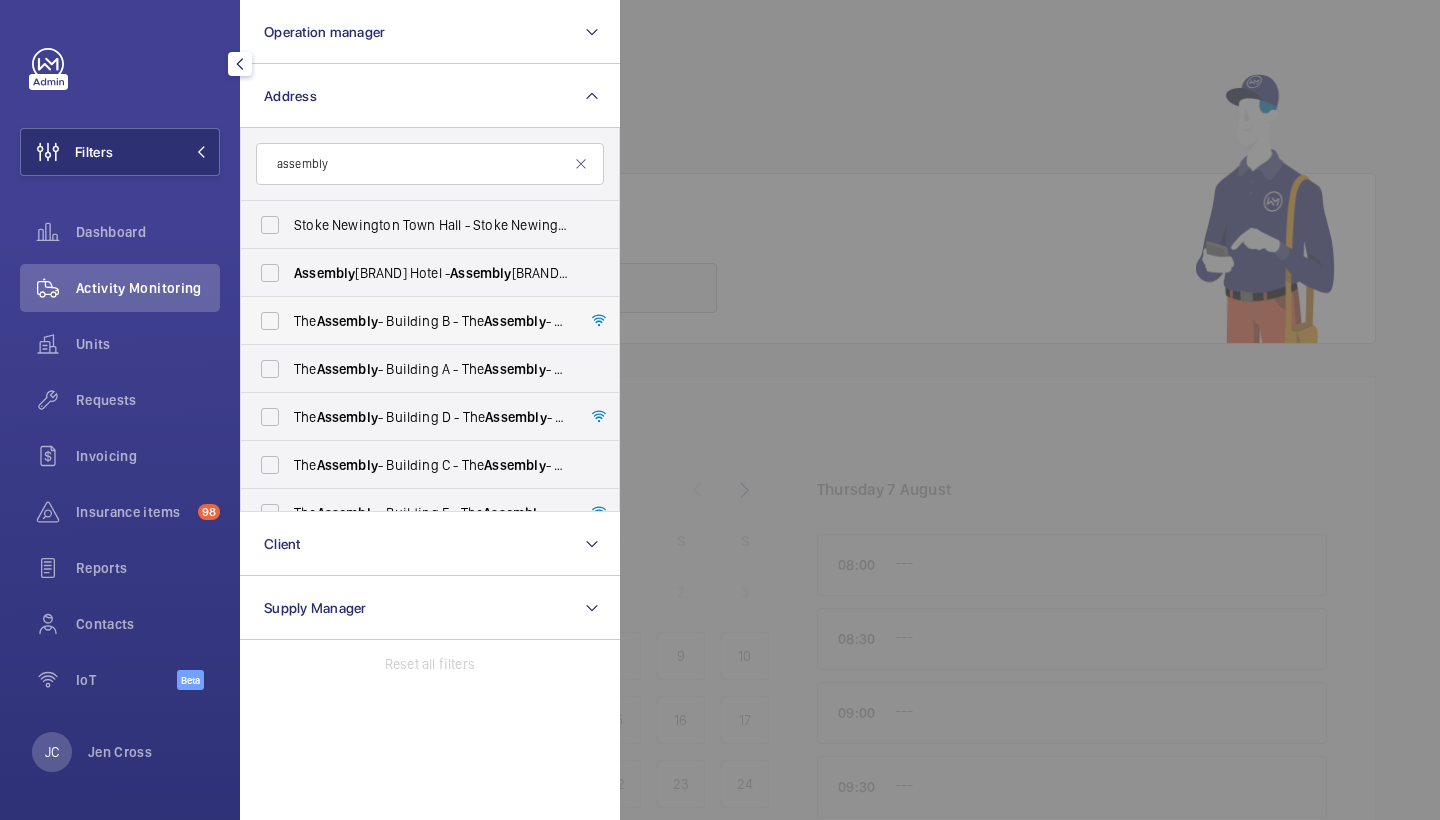 type on "assembly" 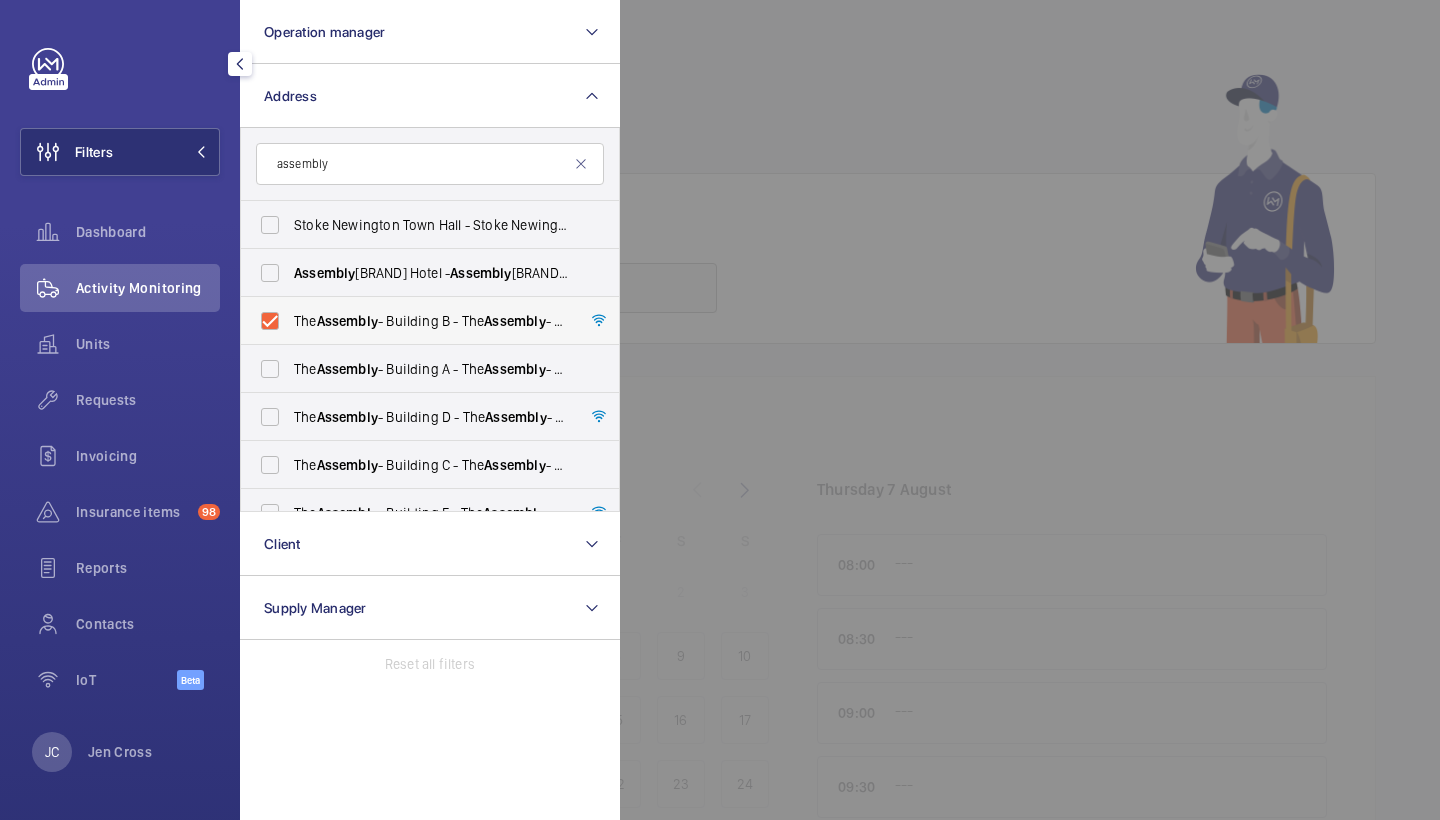 checkbox on "true" 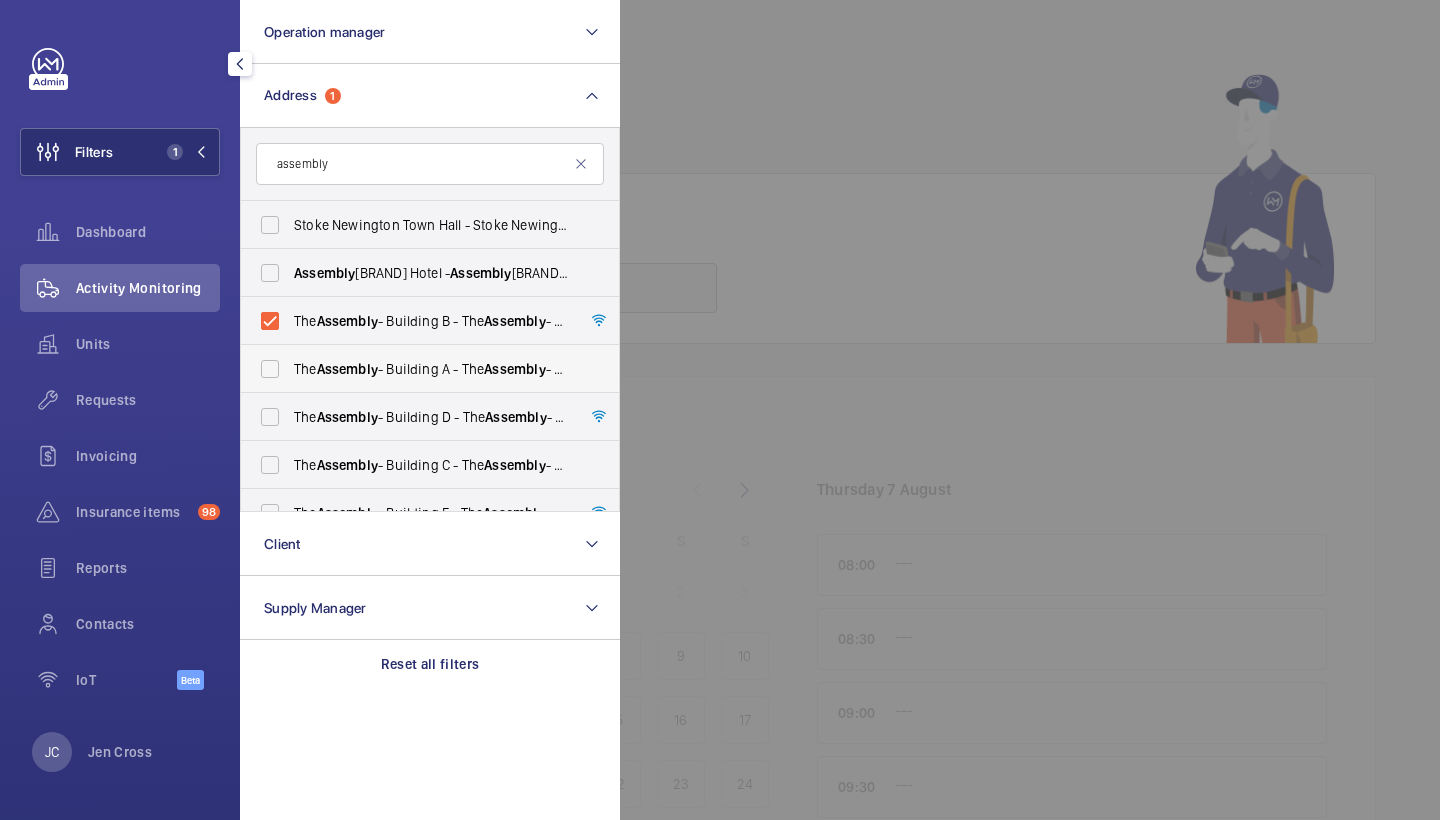 click on "Assembly" at bounding box center [347, 369] 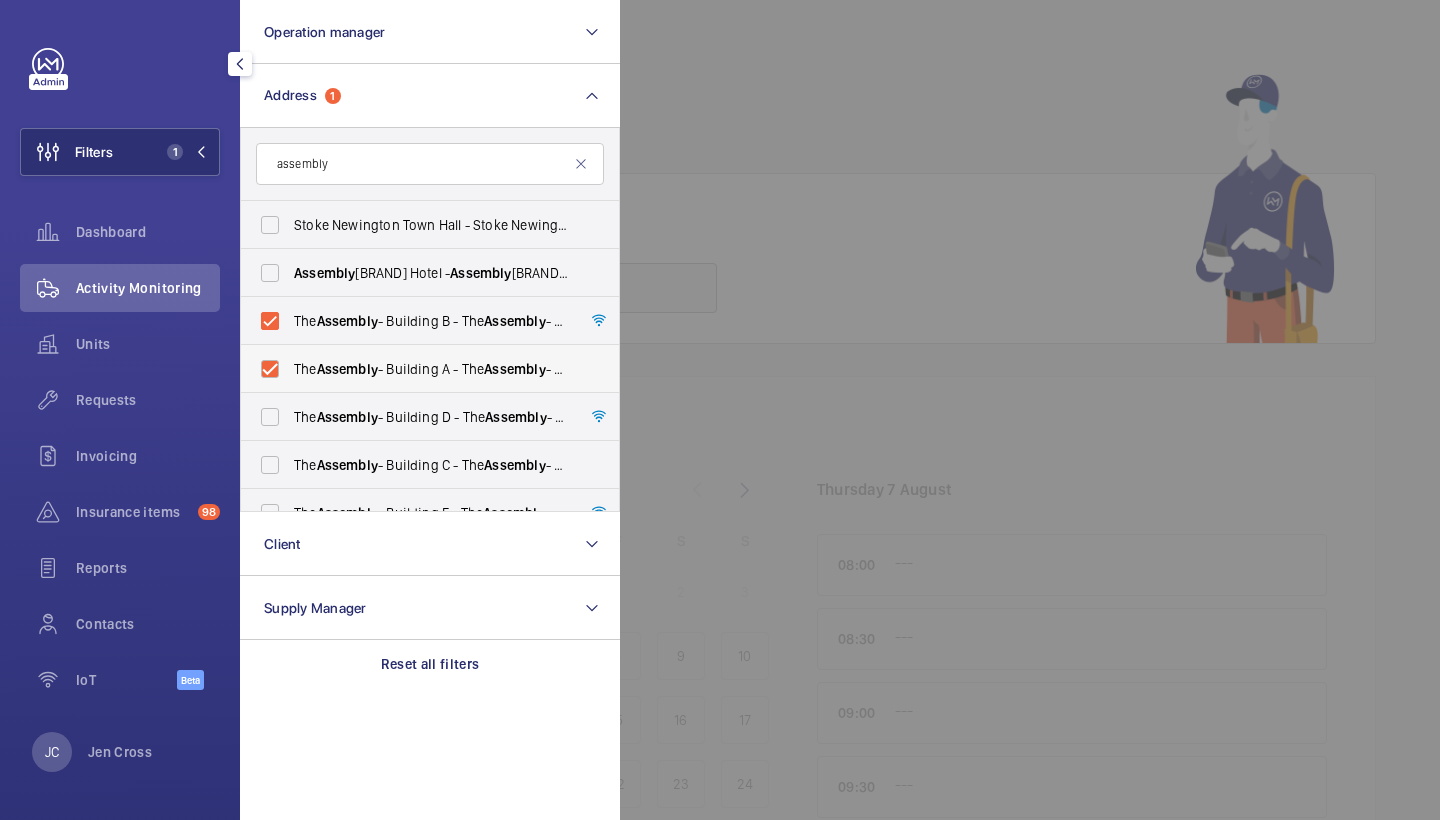 checkbox on "true" 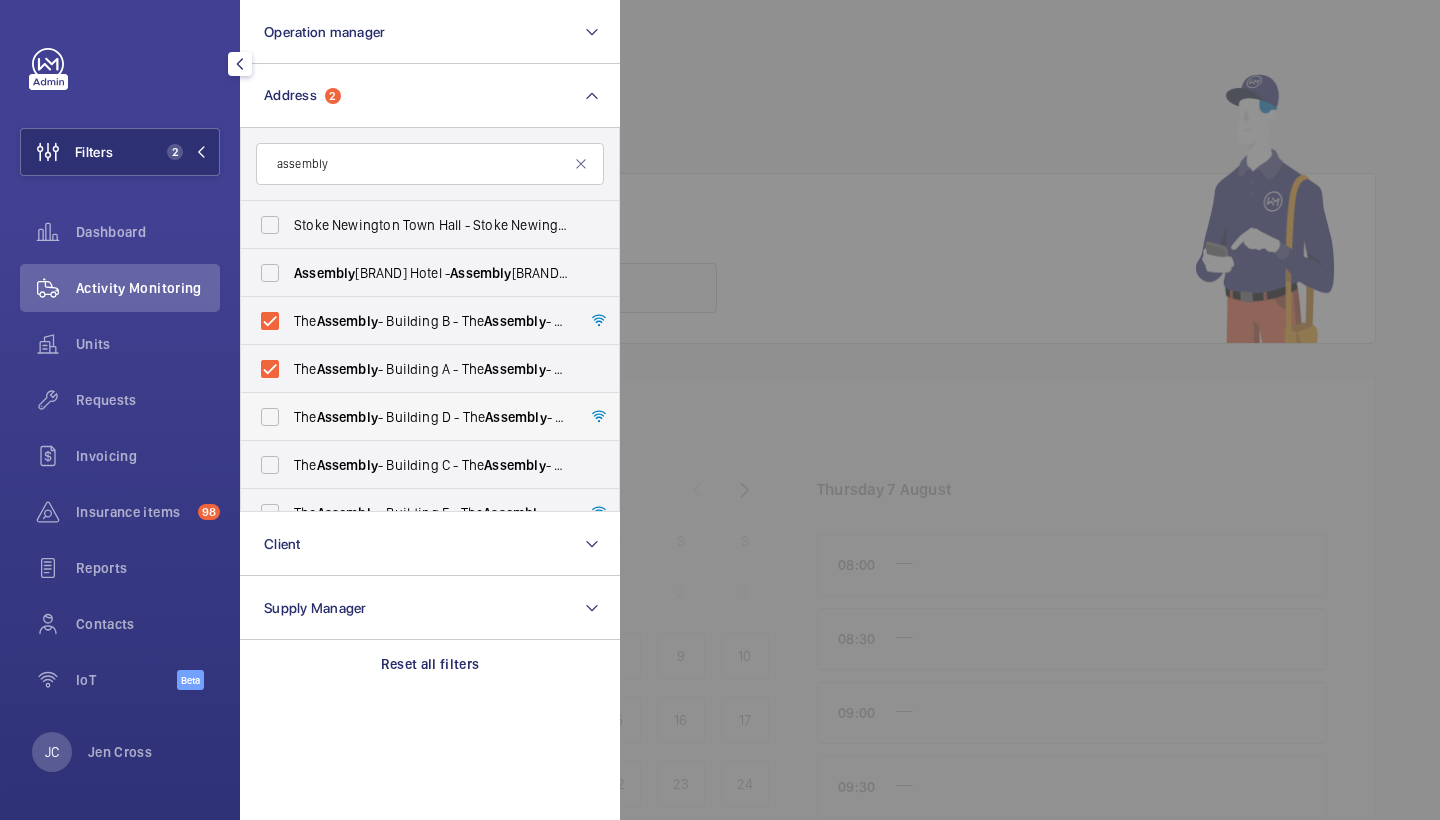 click on "Assembly" at bounding box center [347, 417] 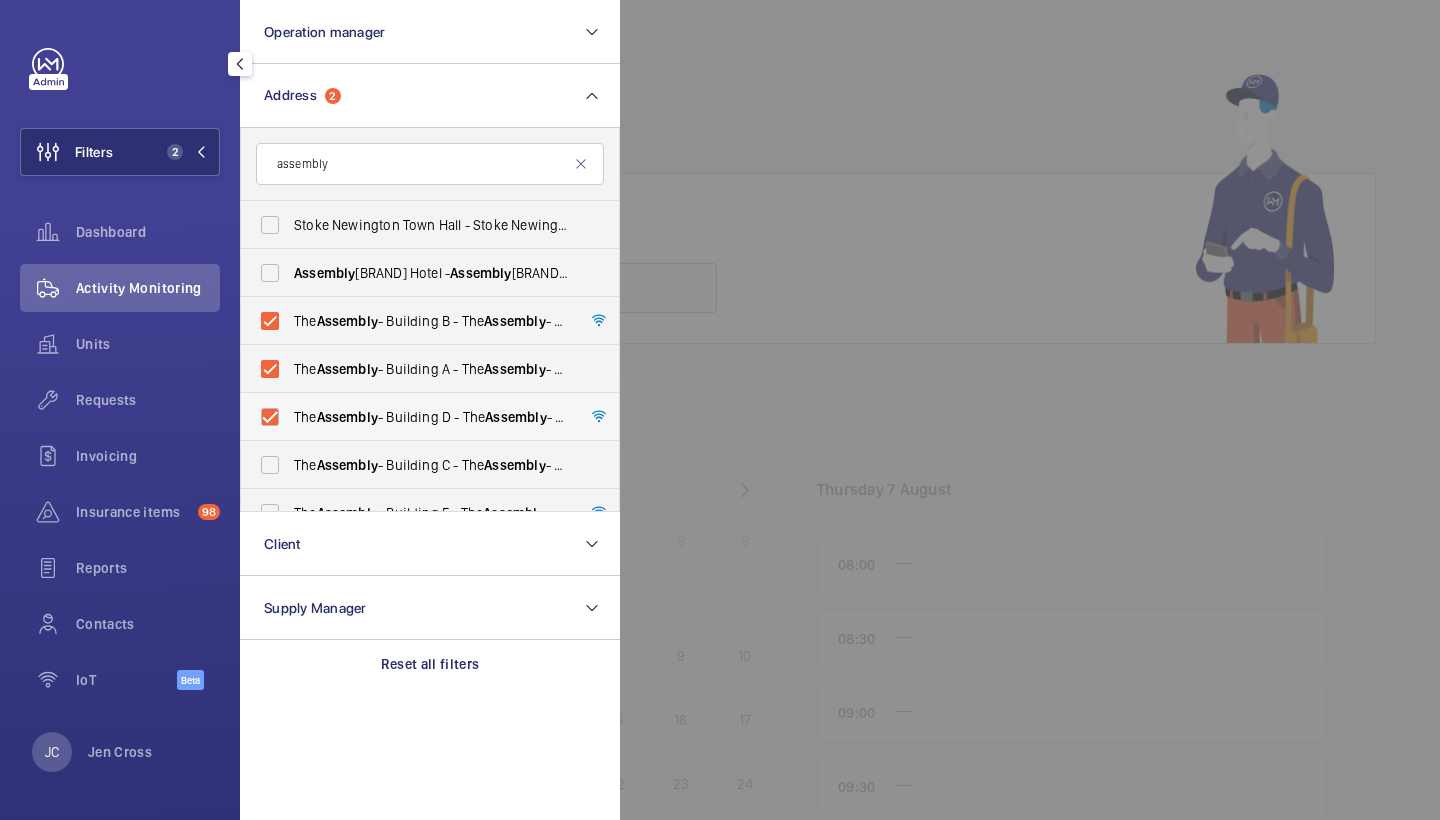 checkbox on "true" 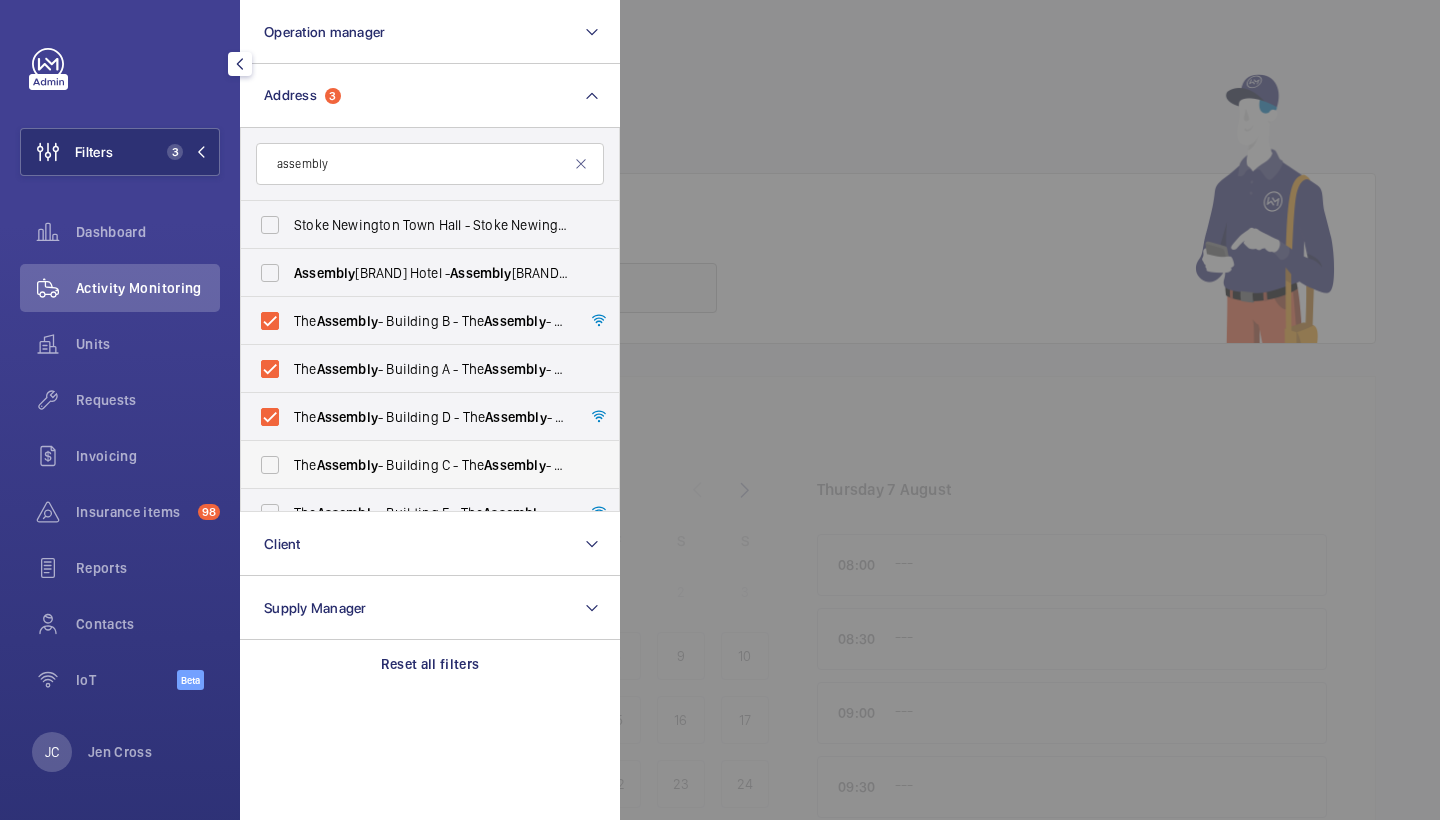click on "Assembly" at bounding box center (347, 465) 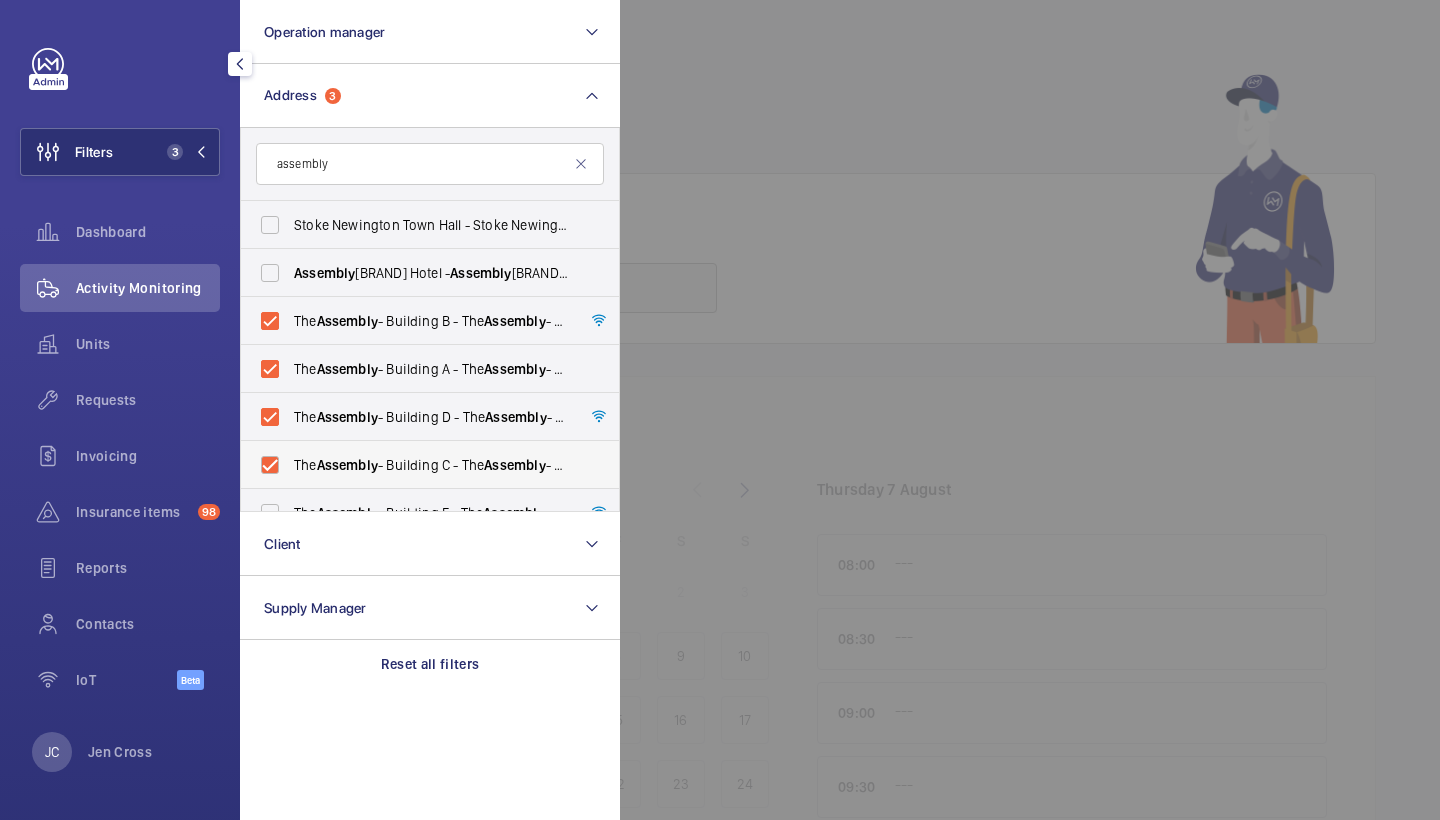 checkbox on "true" 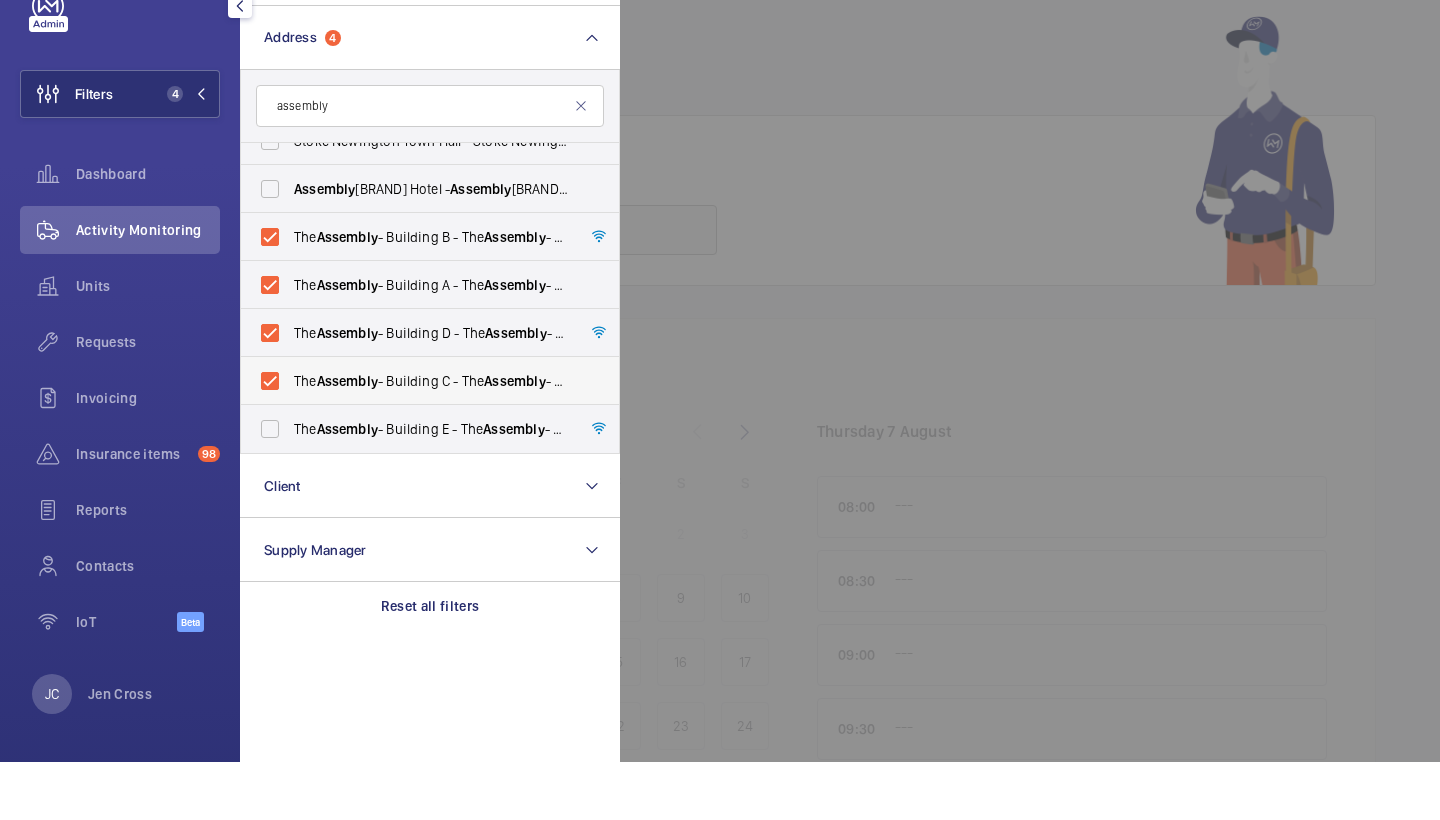 scroll, scrollTop: 26, scrollLeft: 0, axis: vertical 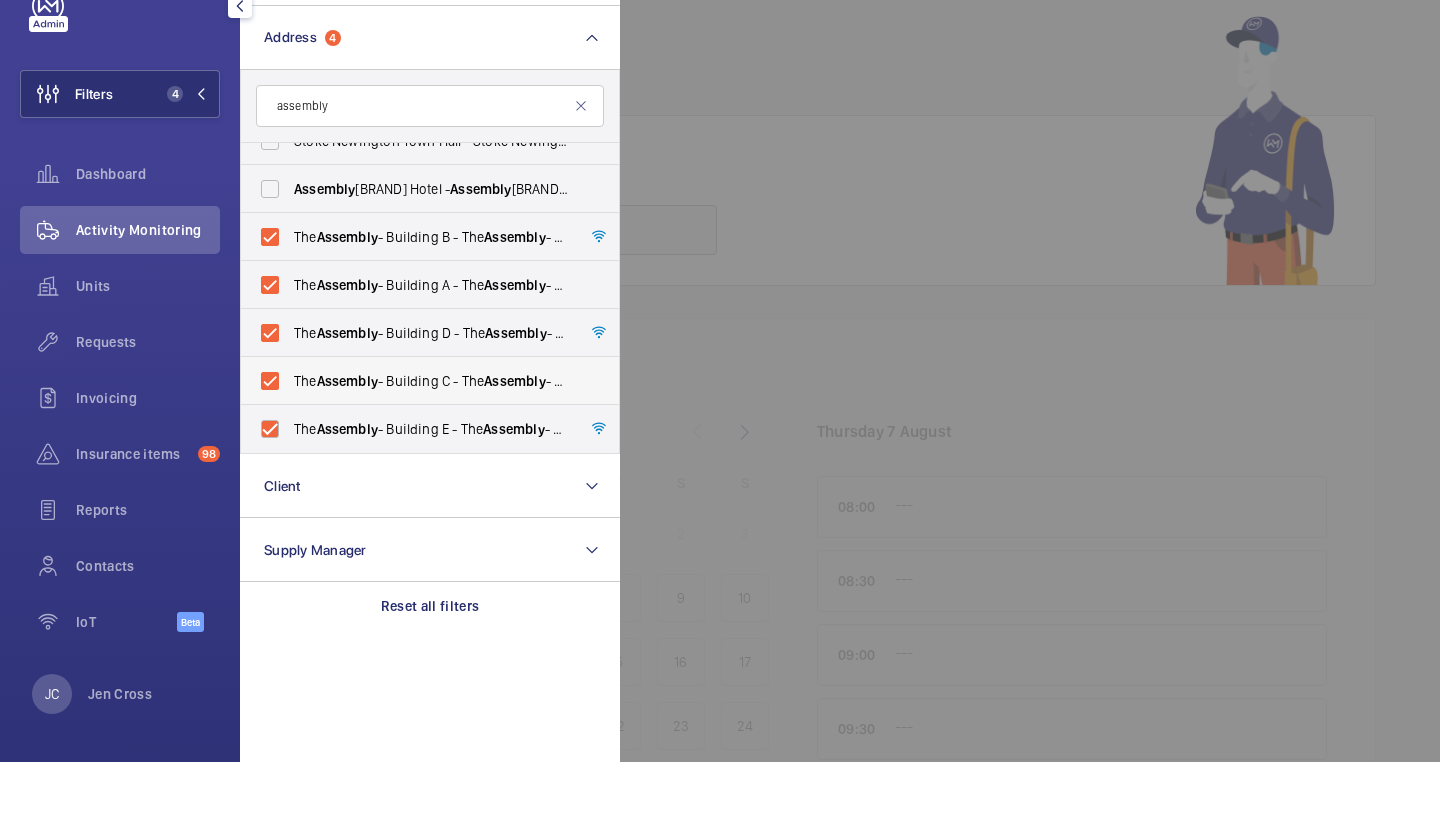 checkbox on "true" 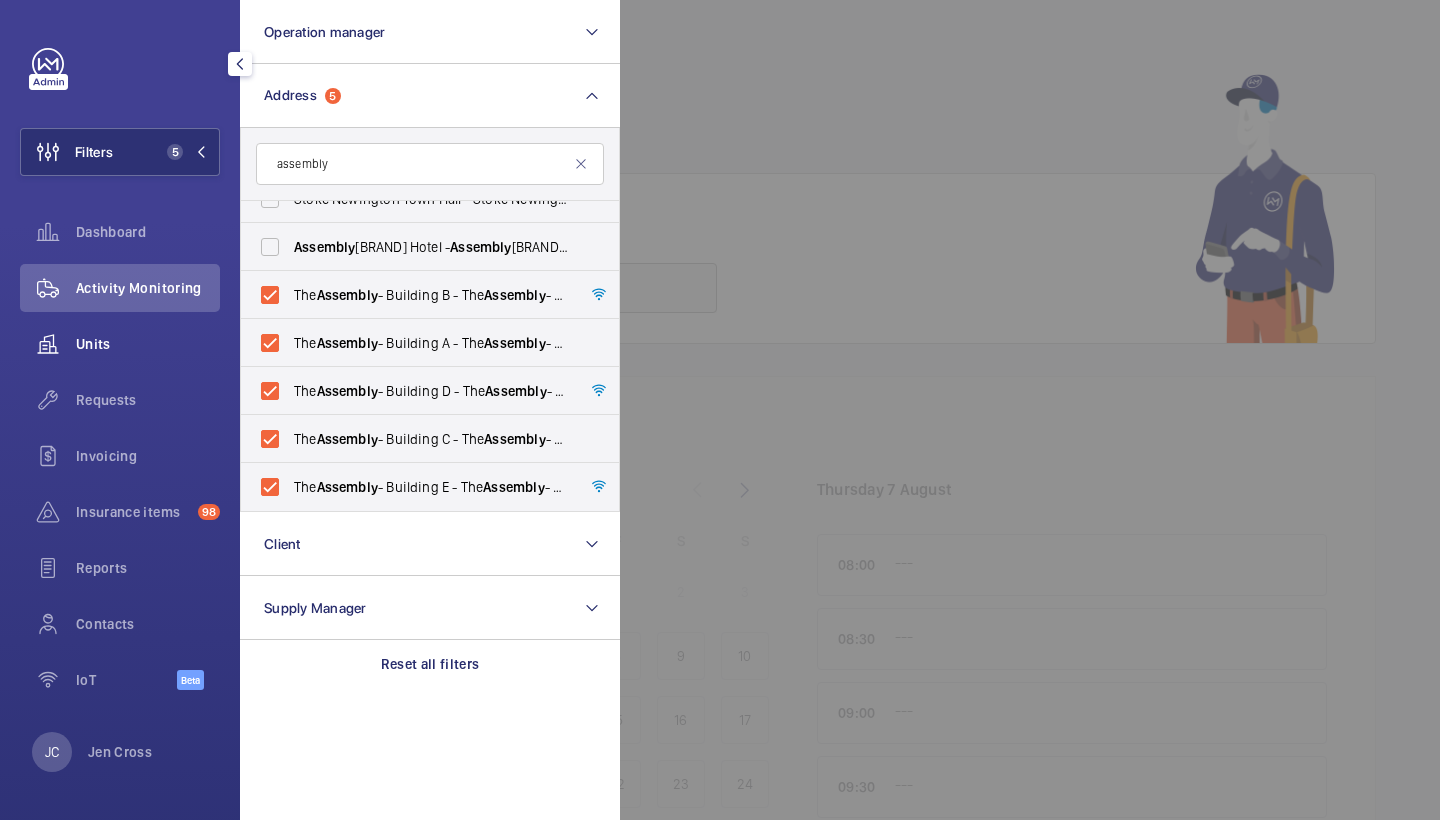 click on "Units" 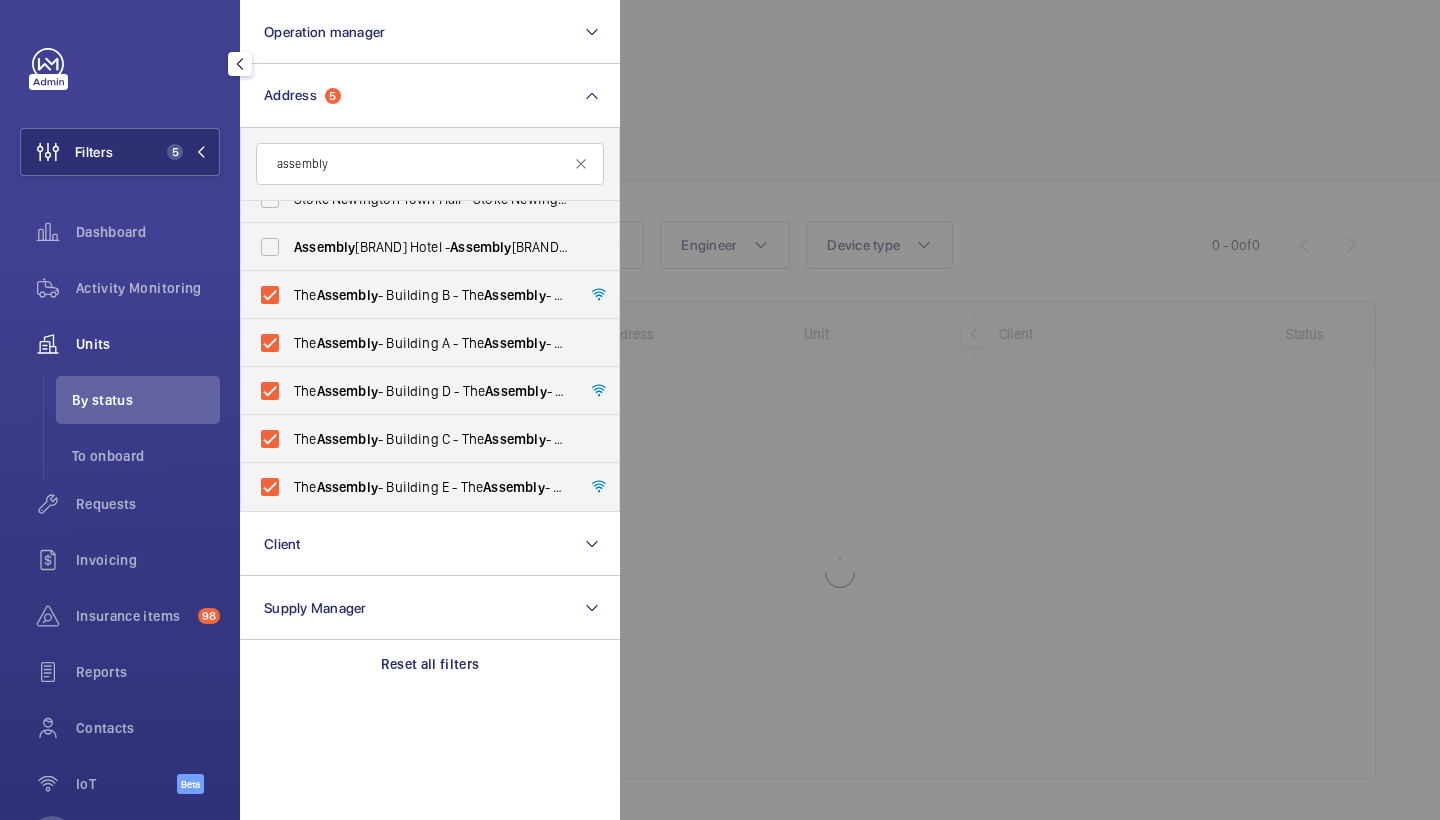 click 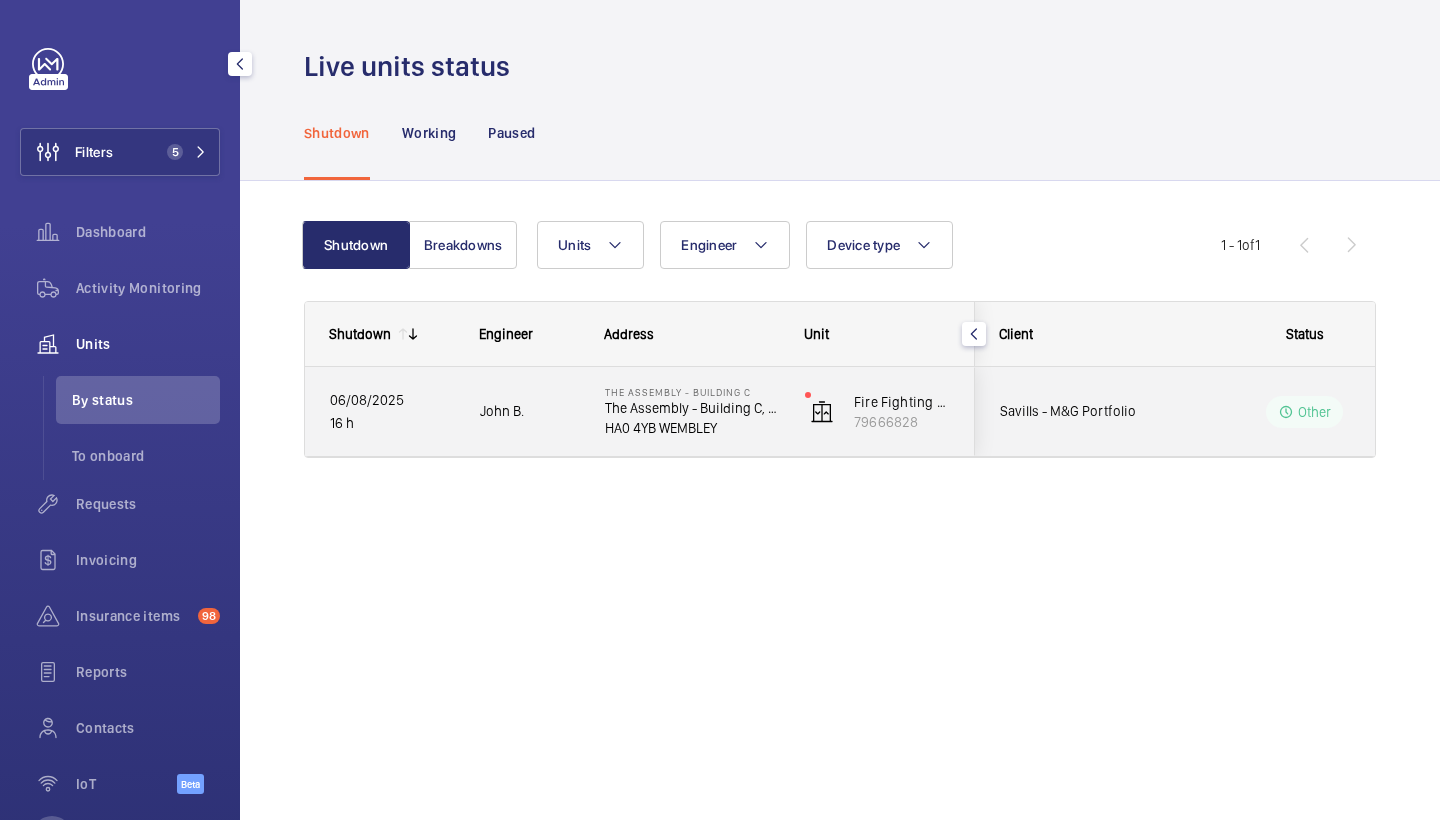 click on "John B." 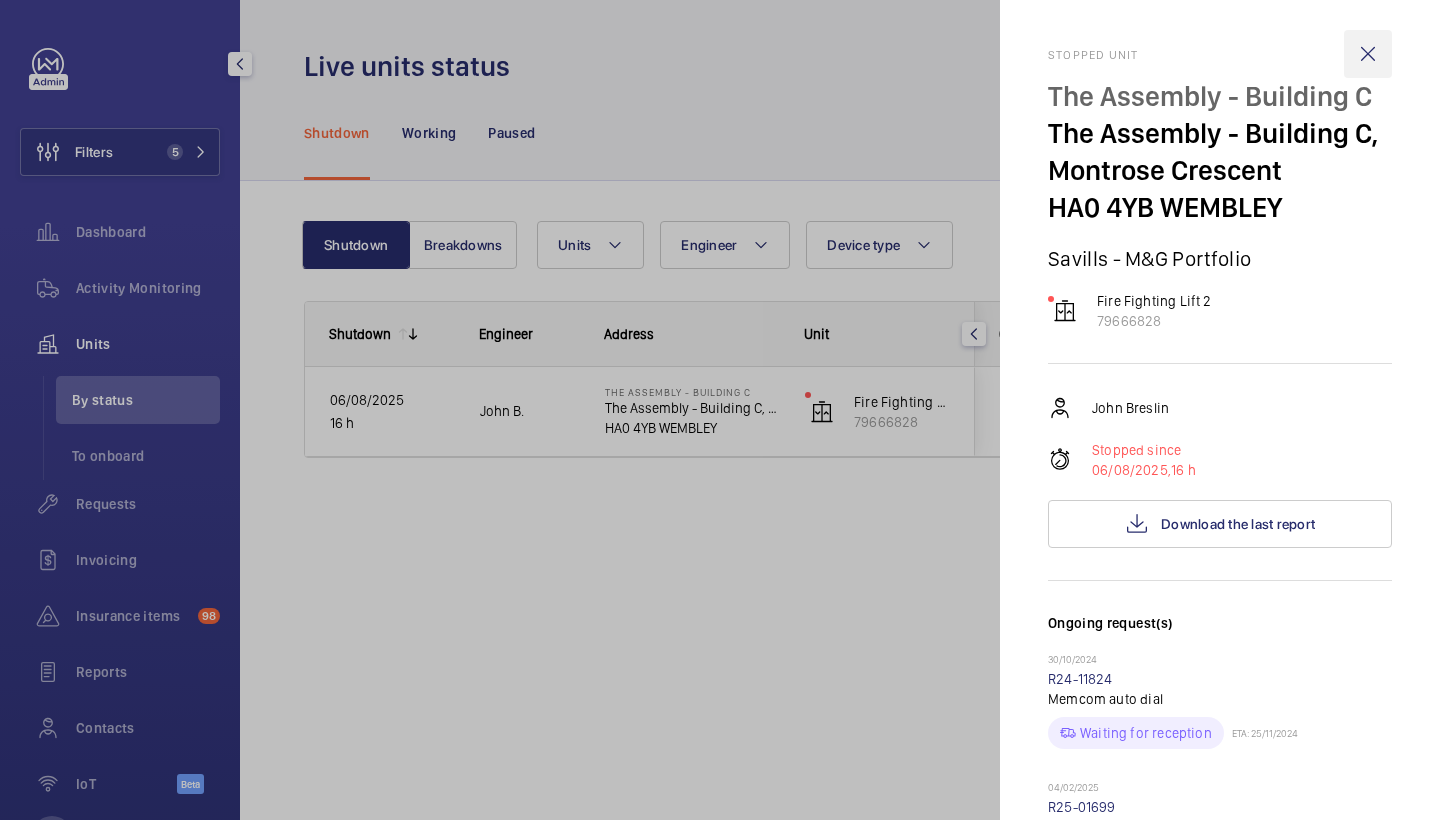 scroll, scrollTop: 0, scrollLeft: 0, axis: both 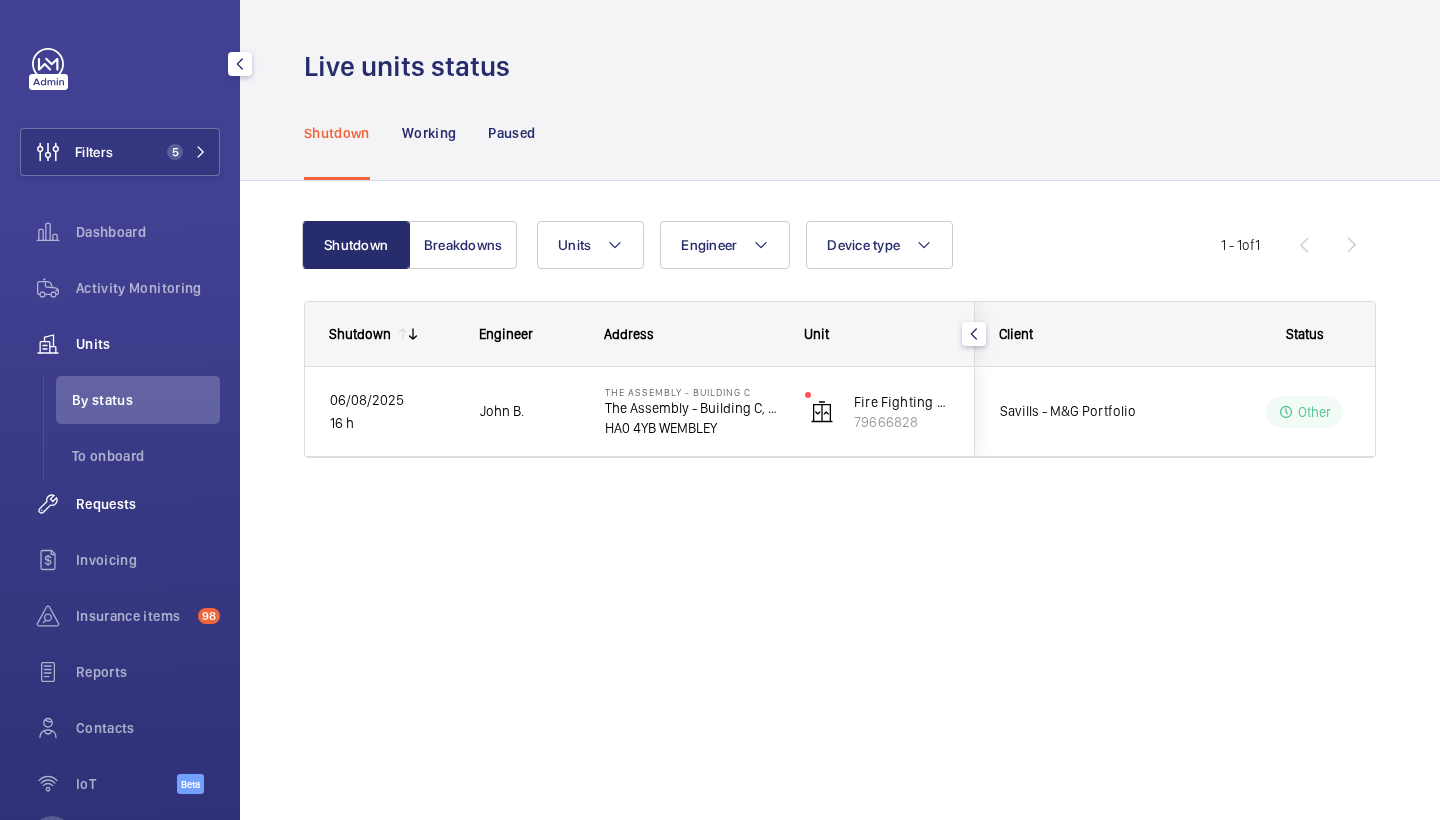 click on "Requests" 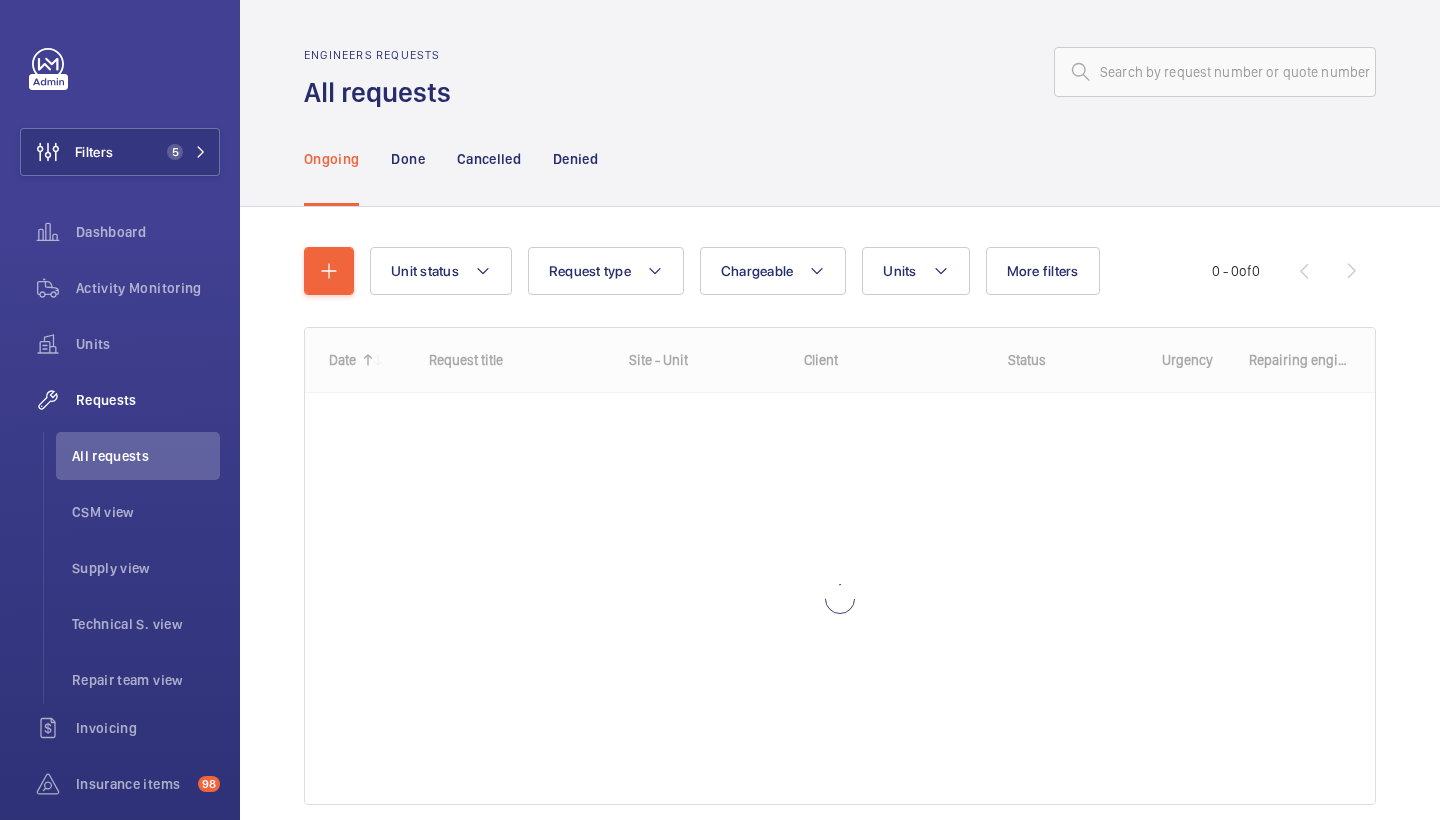 click on "Unit status Request type  Chargeable Units More filters Request status Urgency Repairing engineer Engineer Device type Reset all filters 0 - 0  of  0
Date
Request title
Site - Unit
to" 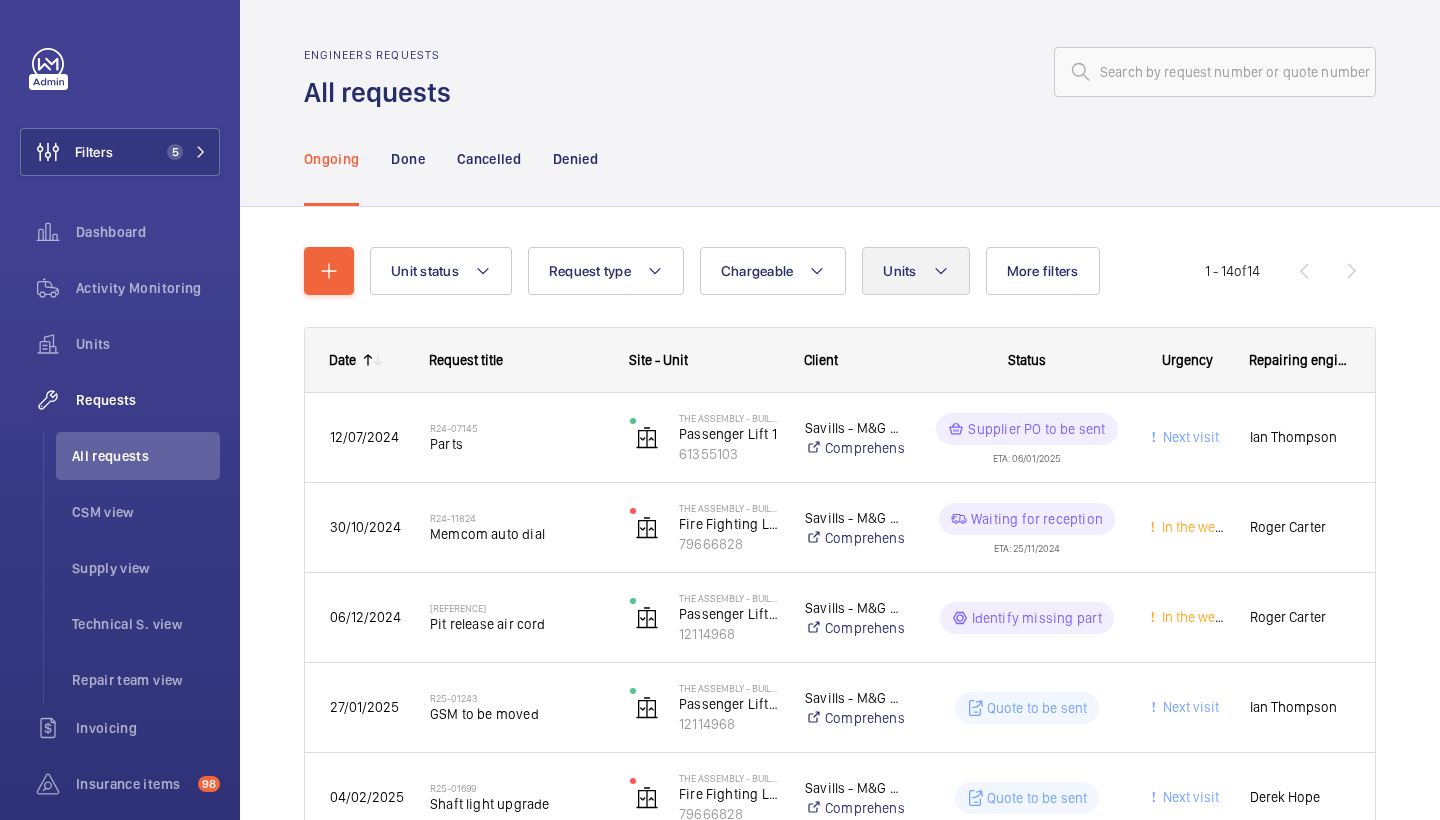 click on "Units" 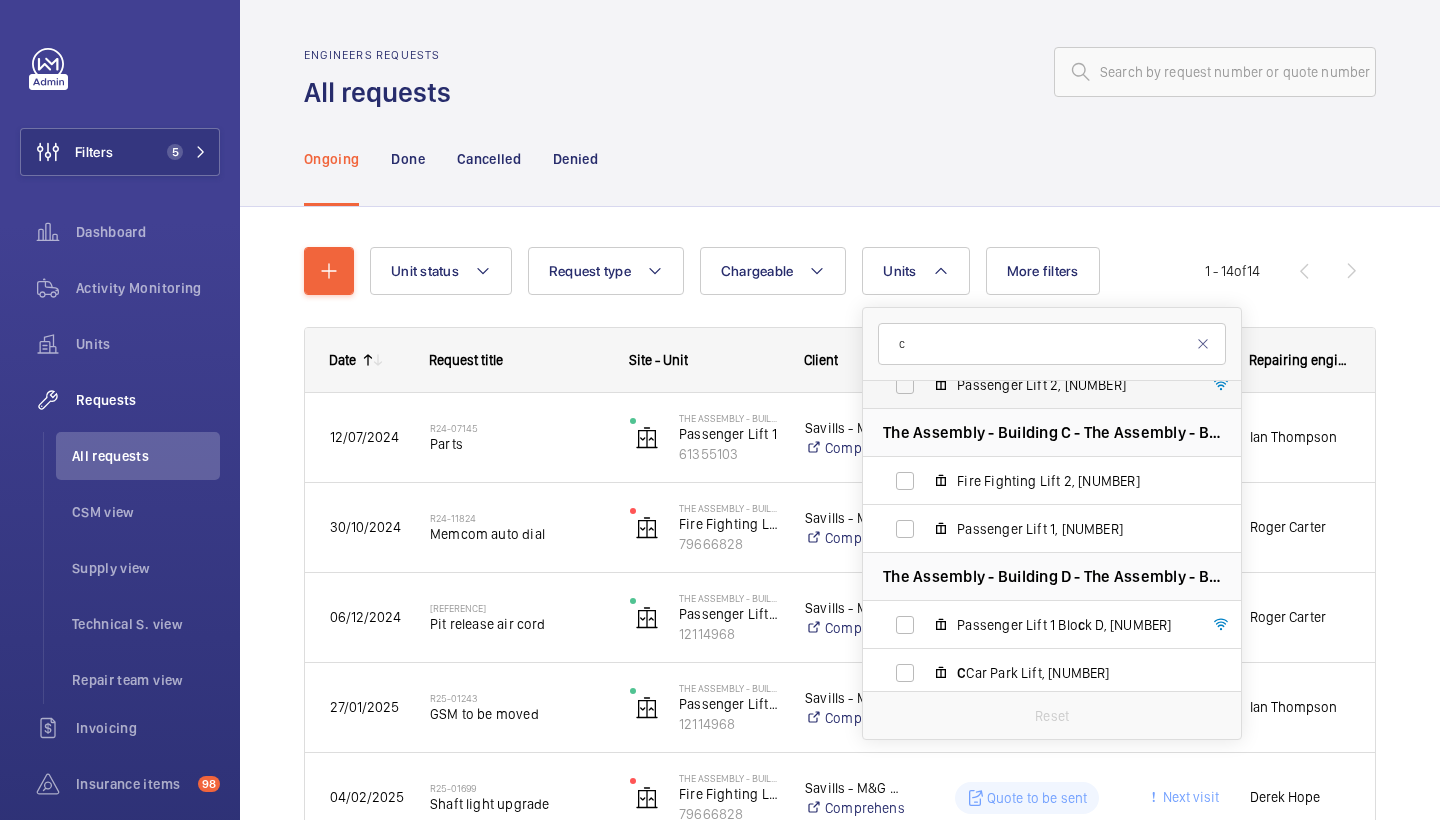 scroll, scrollTop: 120, scrollLeft: 0, axis: vertical 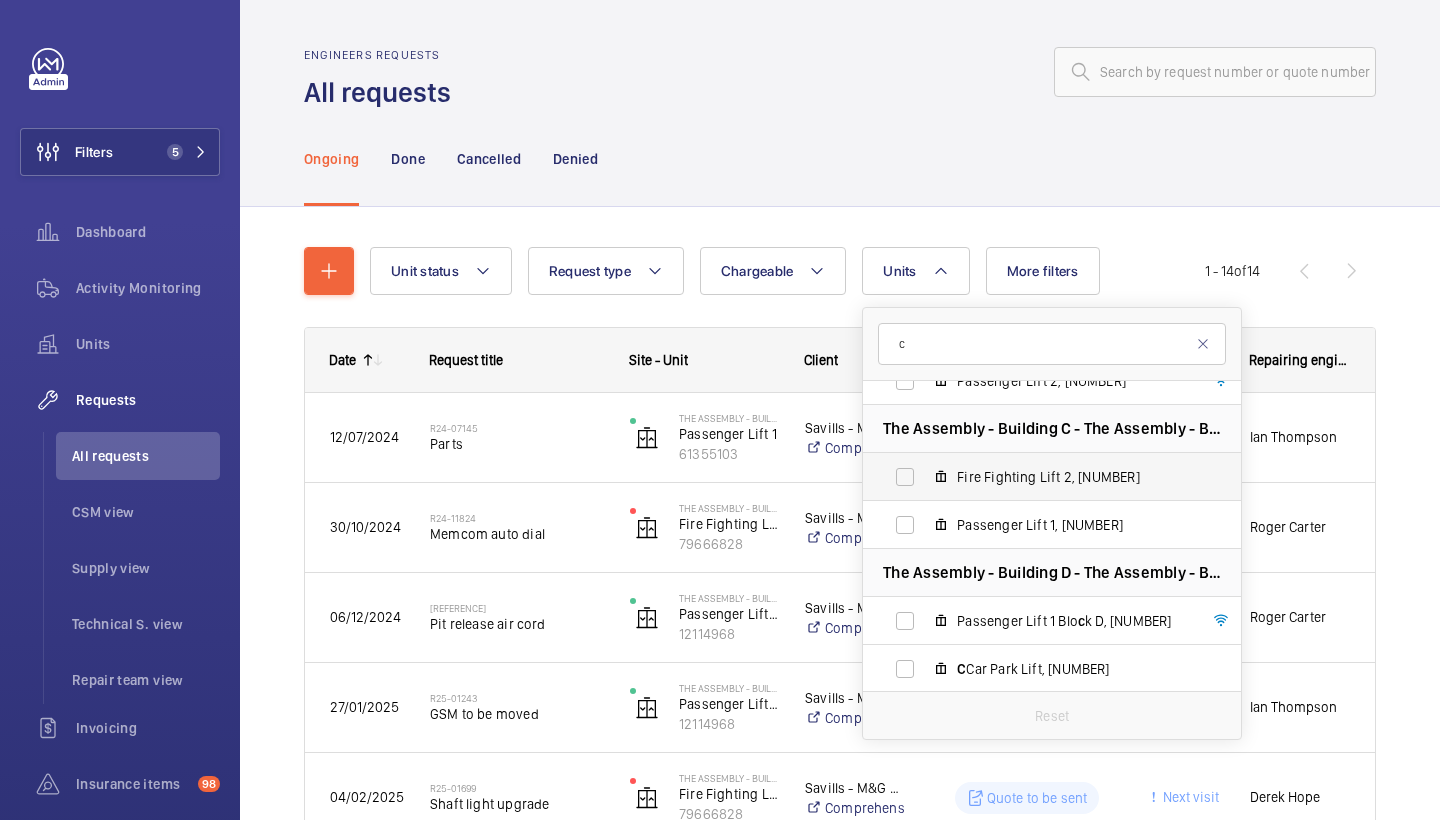 type on "c" 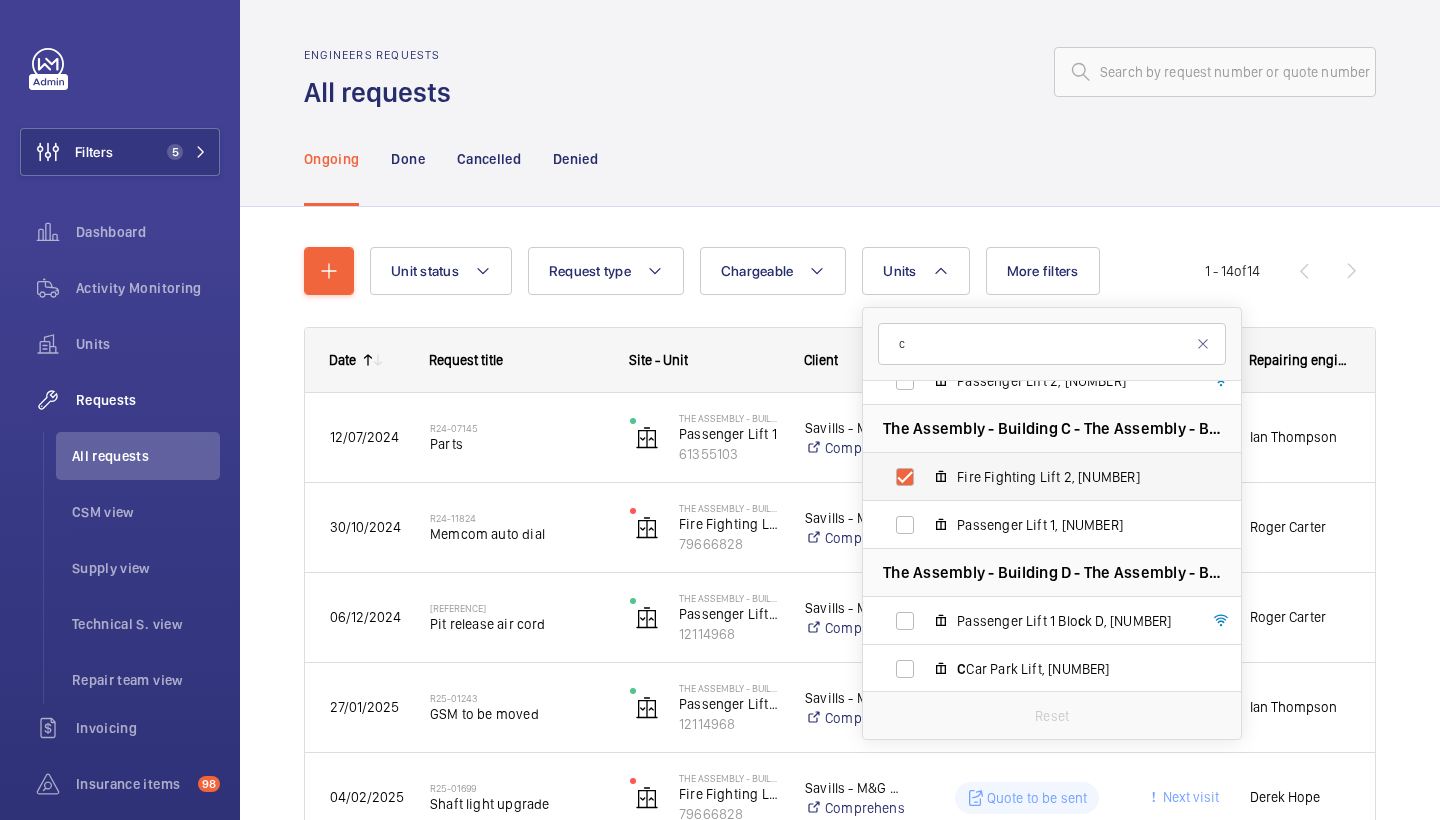 checkbox on "true" 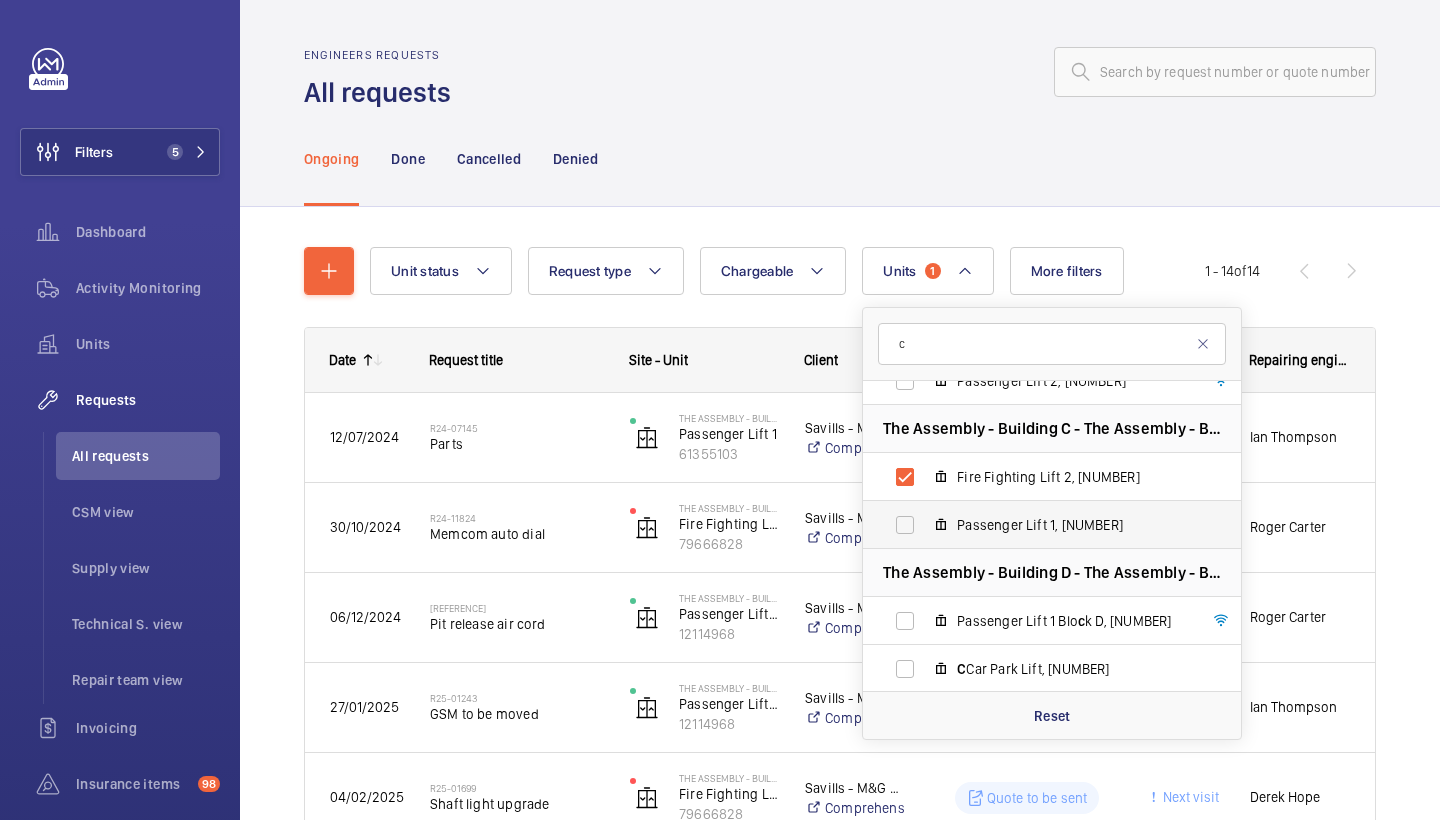 click on "Passenger Lift 1, 61355103" at bounding box center (1073, 525) 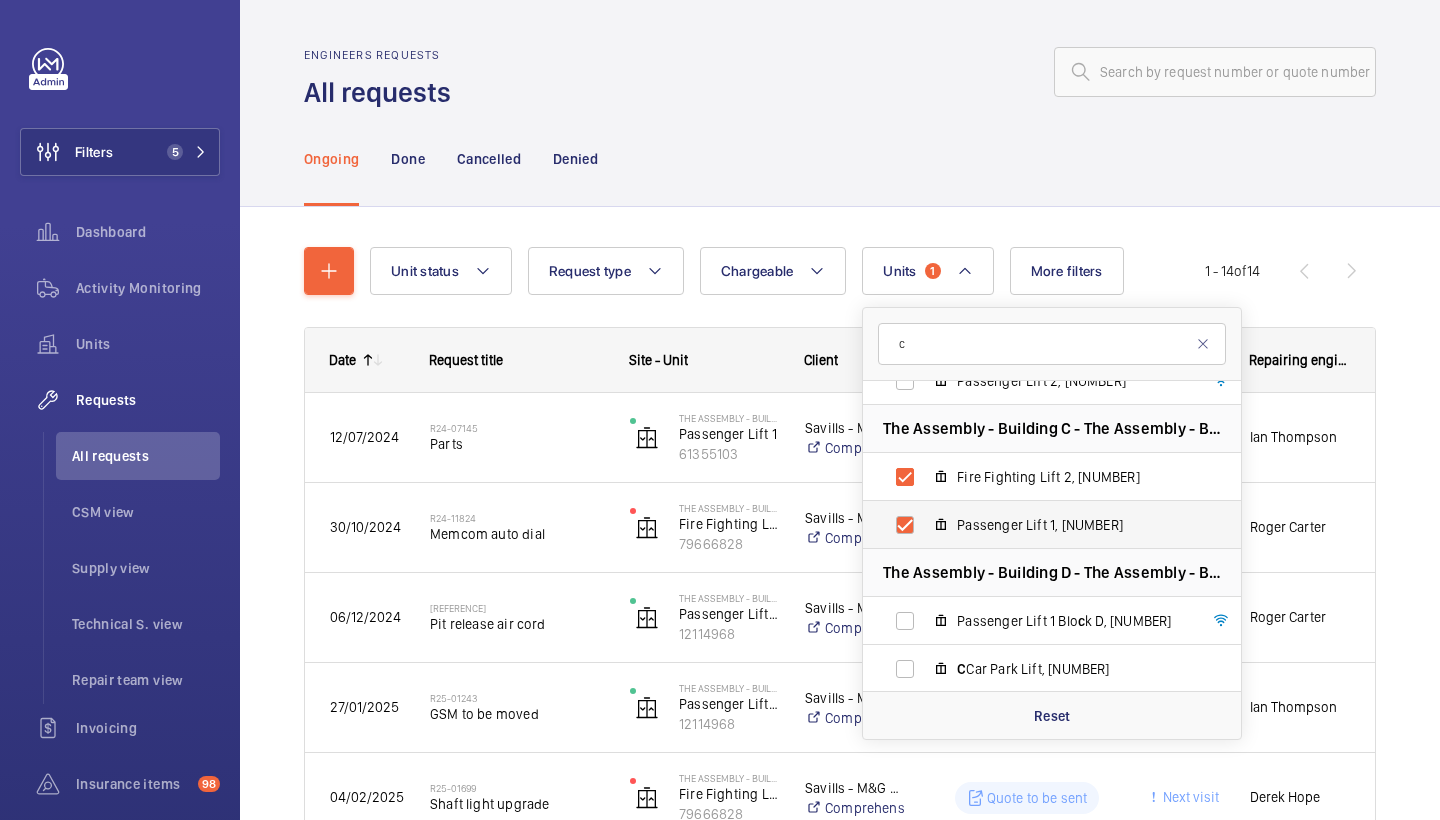 checkbox on "true" 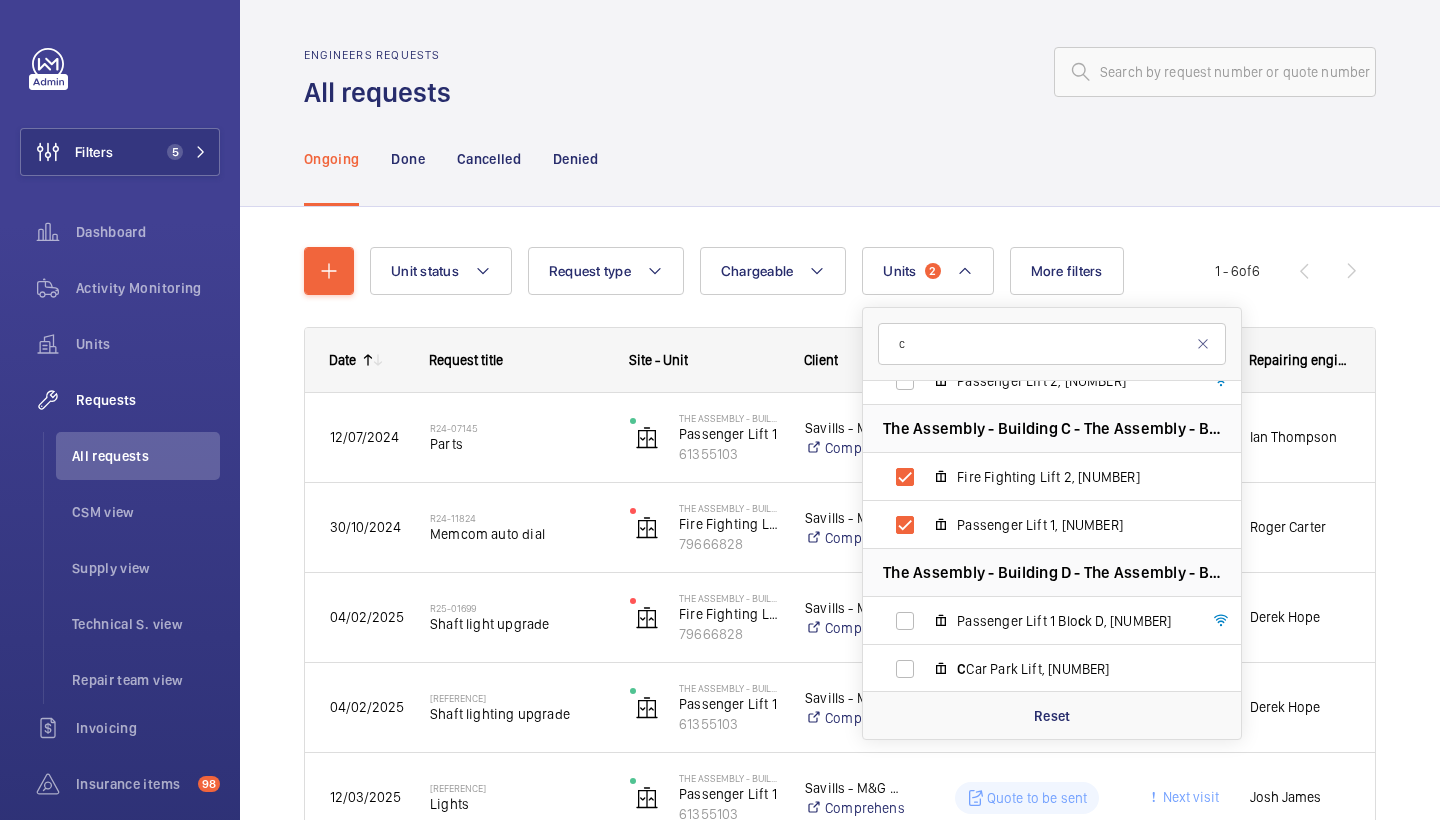 click on "Ongoing Done Cancelled Denied" 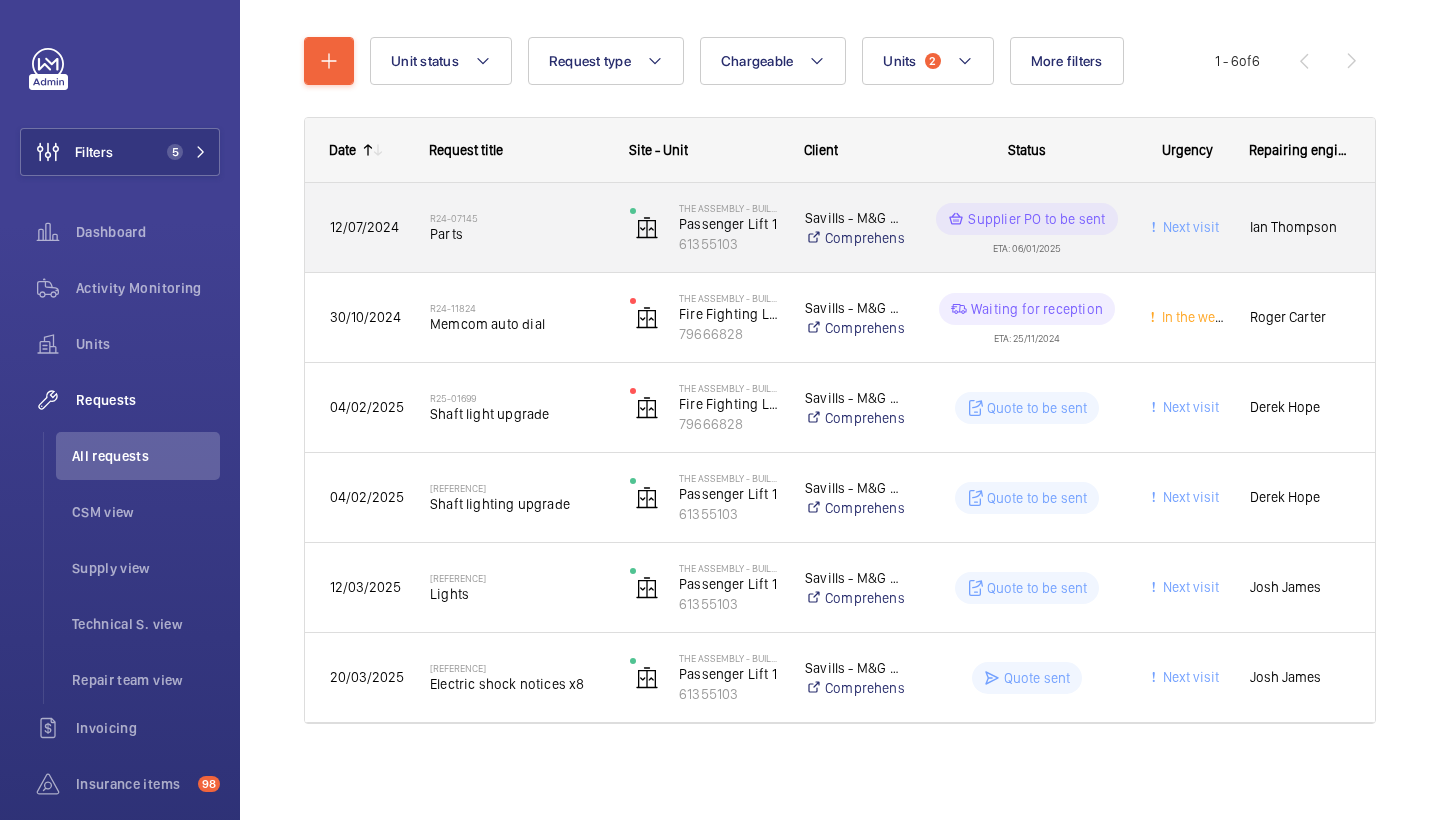 scroll, scrollTop: 210, scrollLeft: 0, axis: vertical 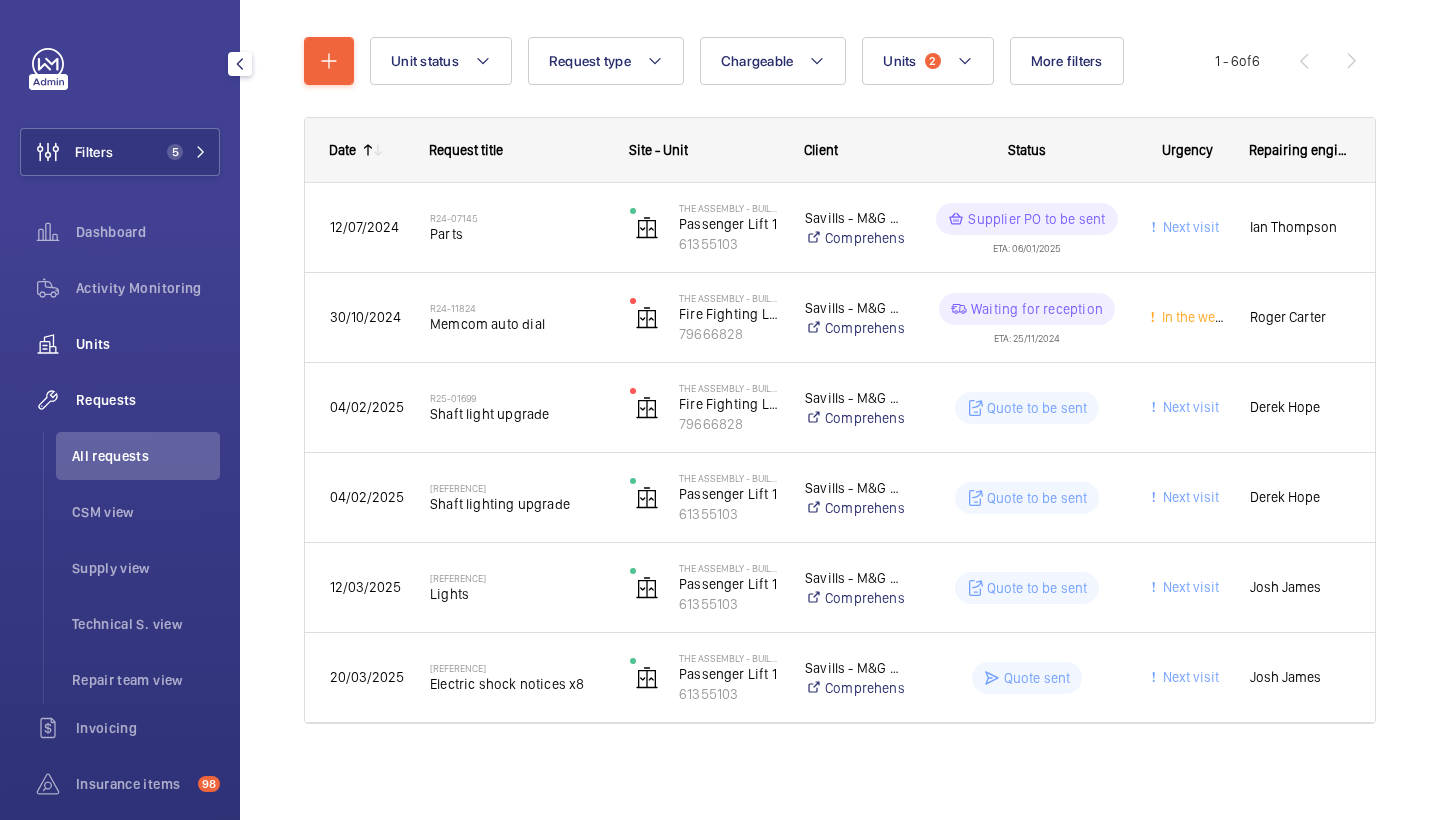 click on "Units" 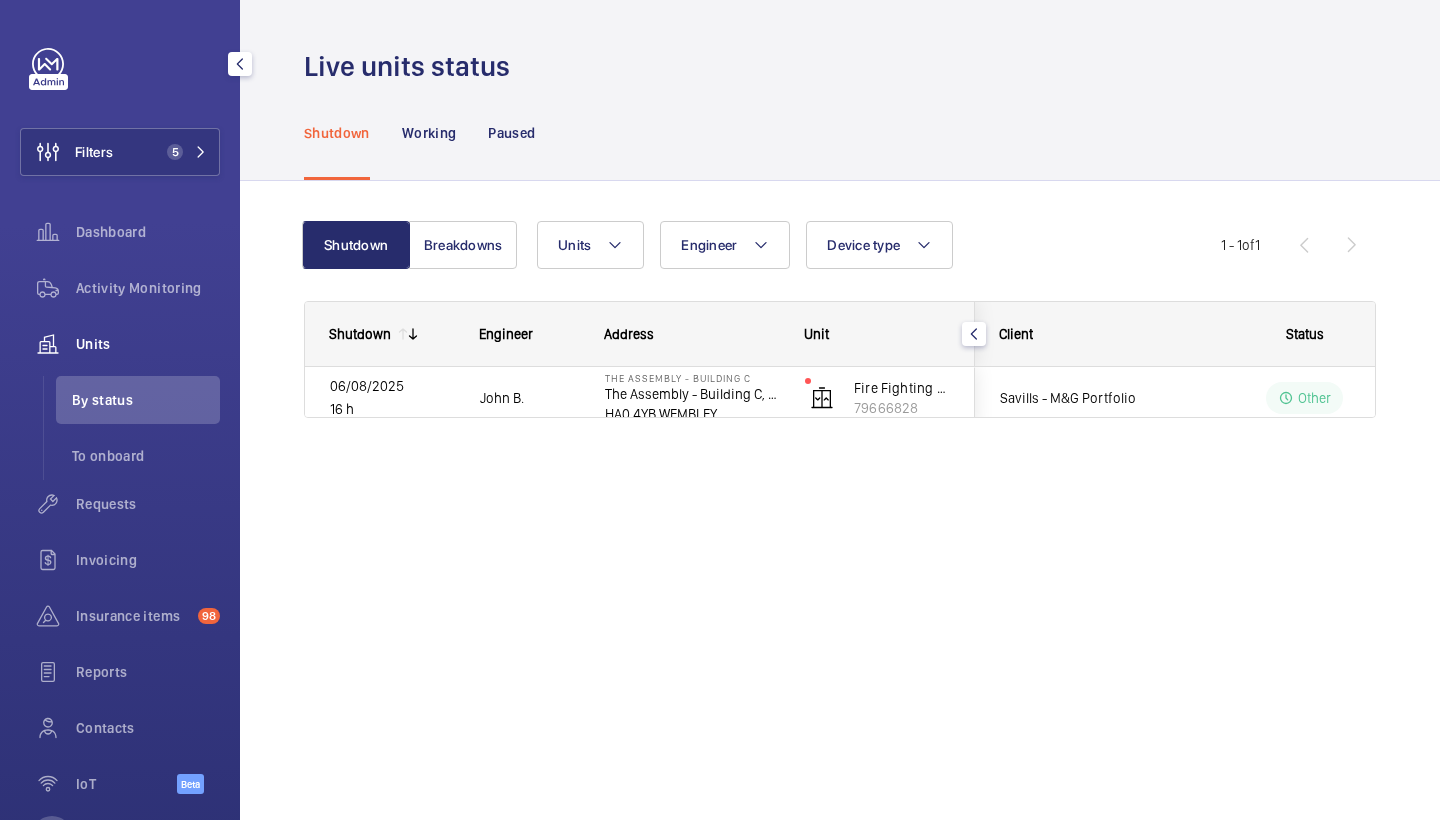 scroll, scrollTop: 0, scrollLeft: 0, axis: both 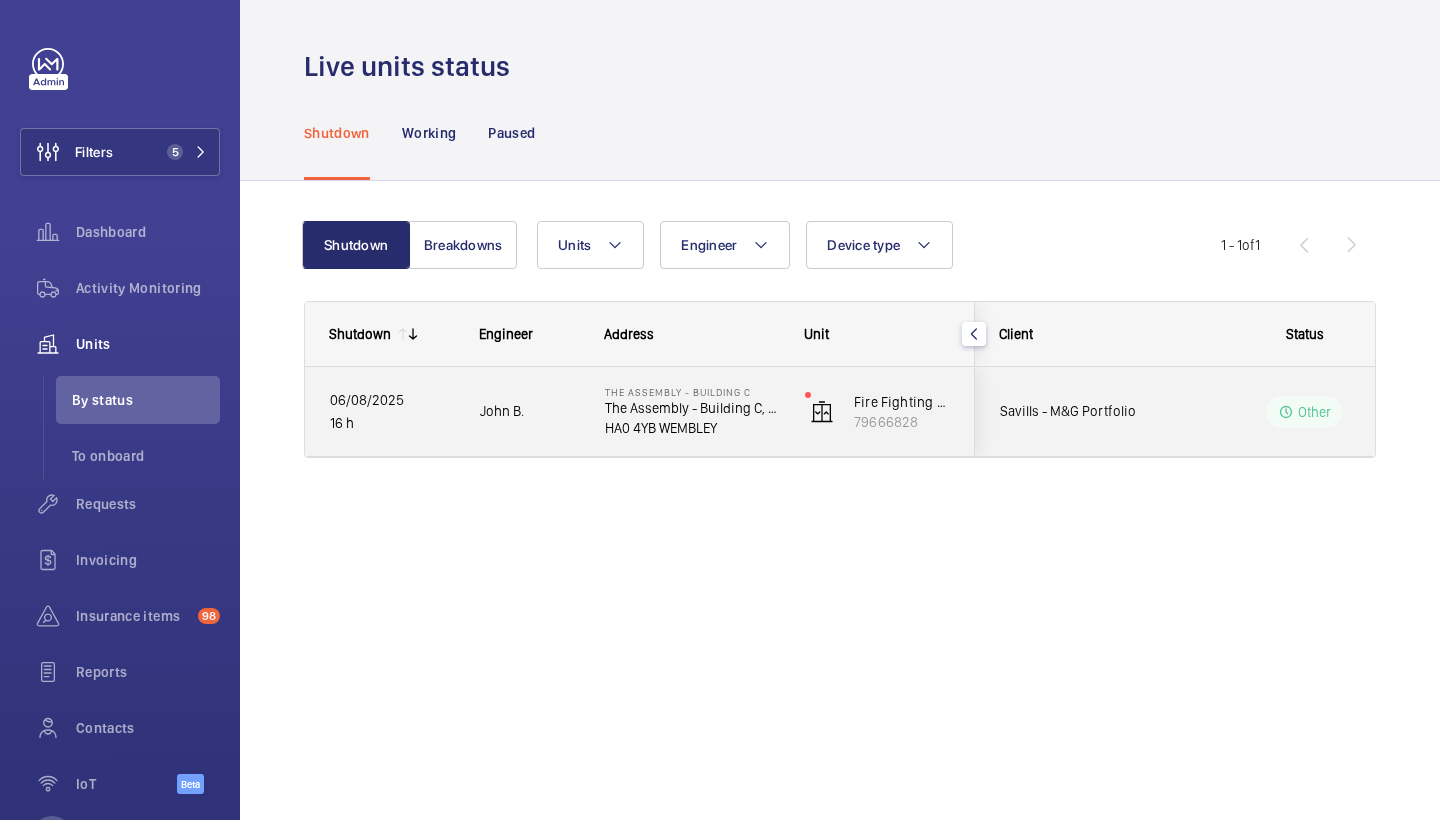 click on "John B." 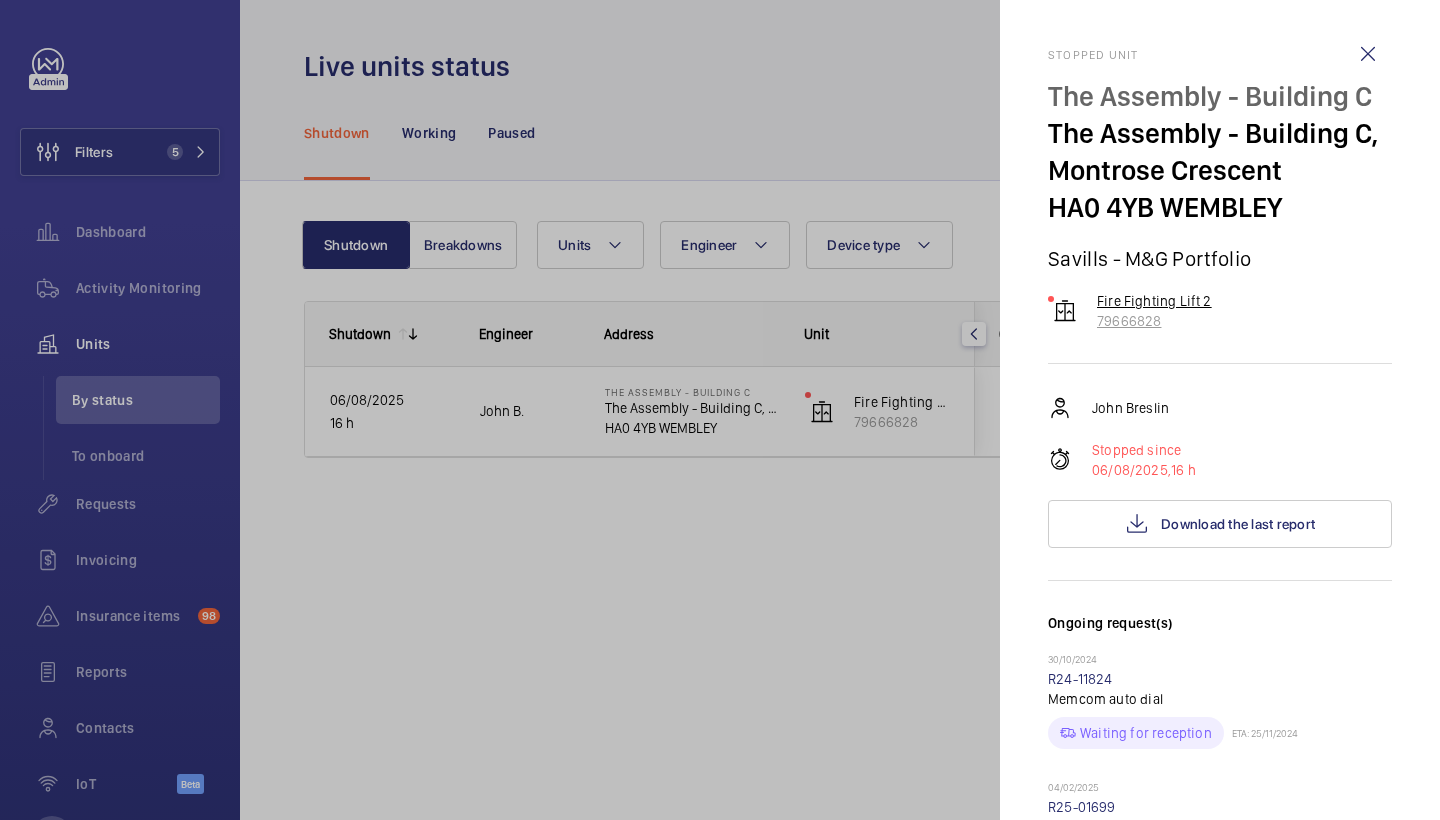 scroll, scrollTop: 0, scrollLeft: 0, axis: both 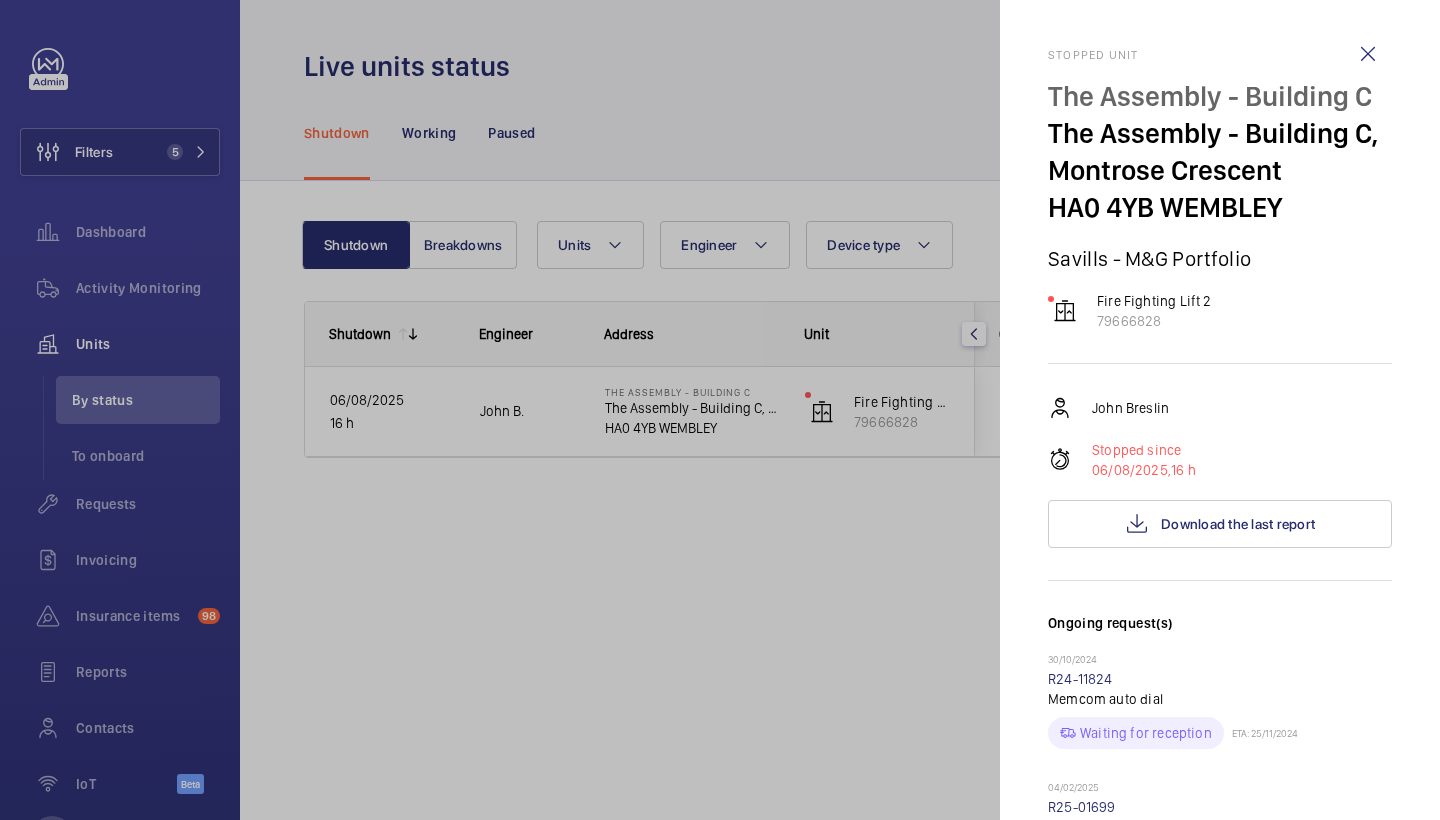 click 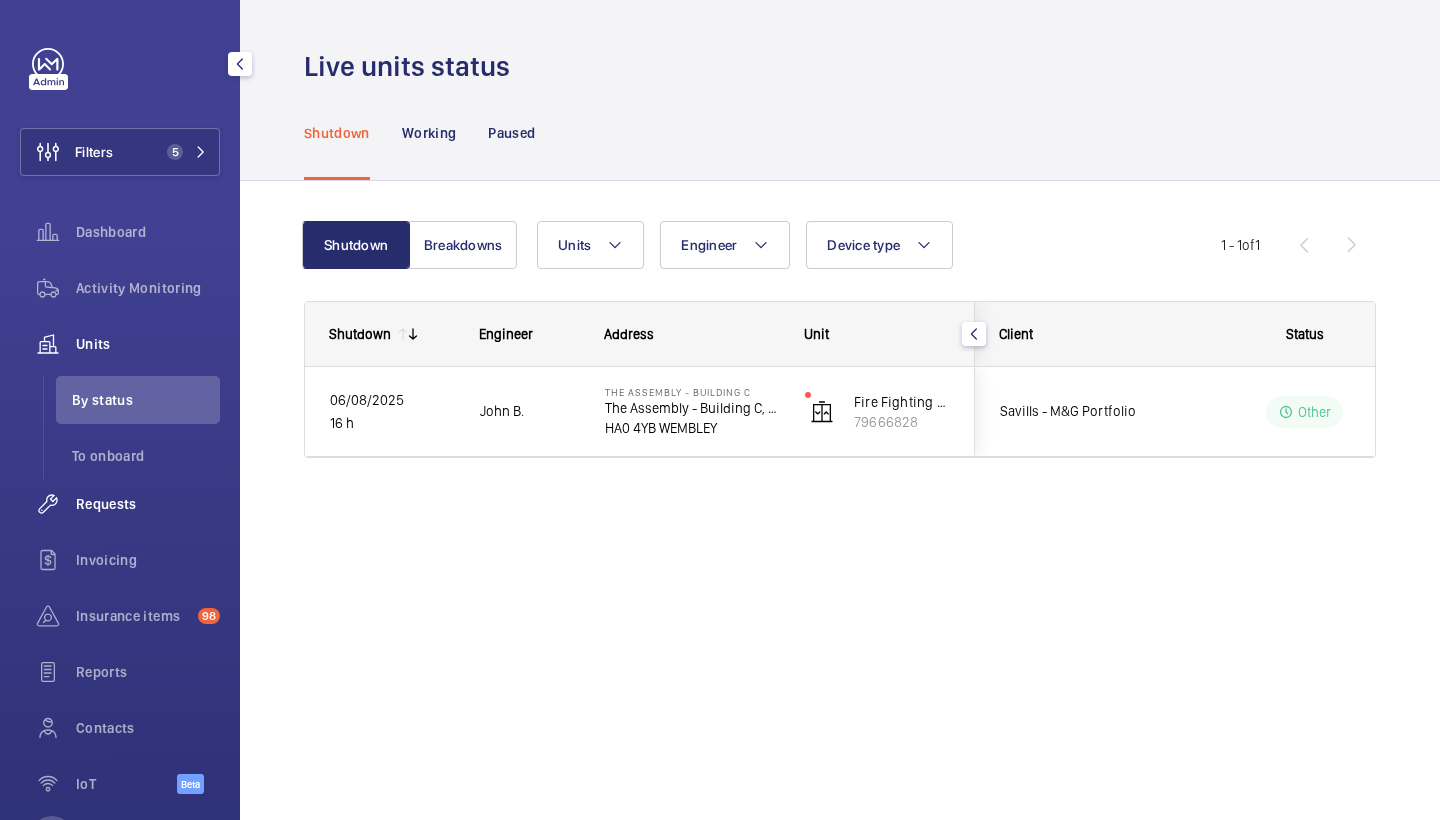 click on "Requests" 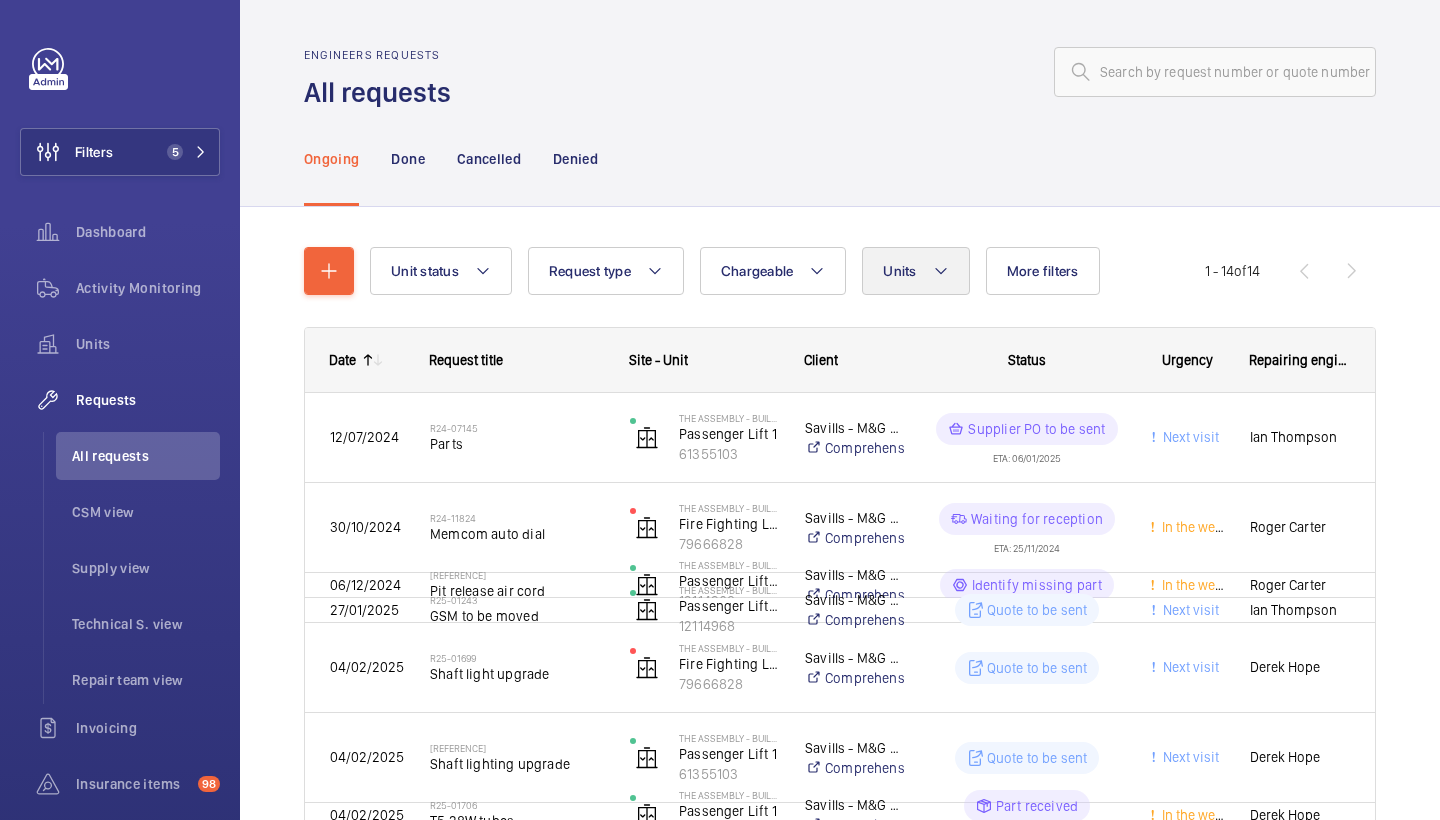 click on "Units" 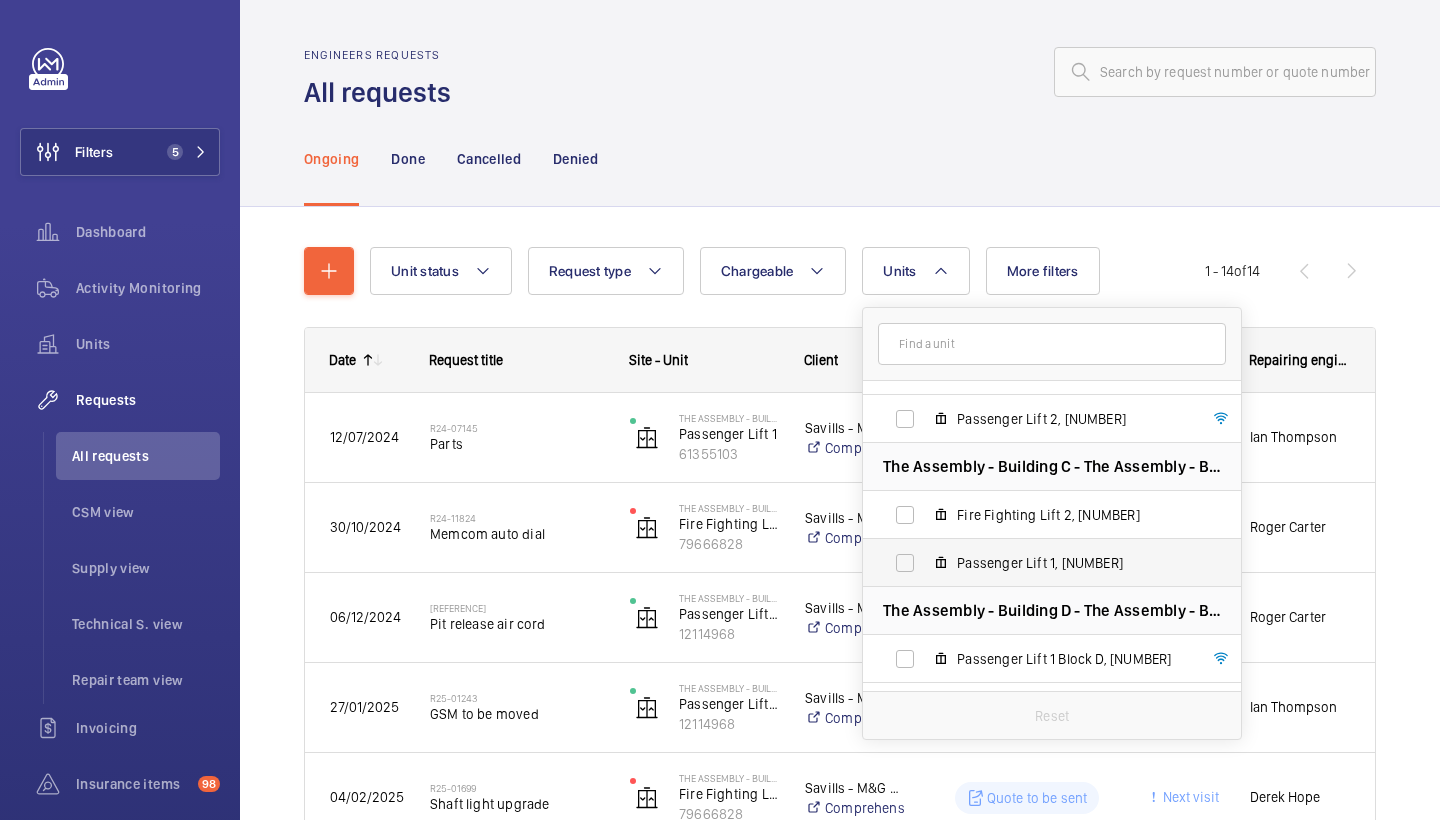 scroll, scrollTop: 84, scrollLeft: 0, axis: vertical 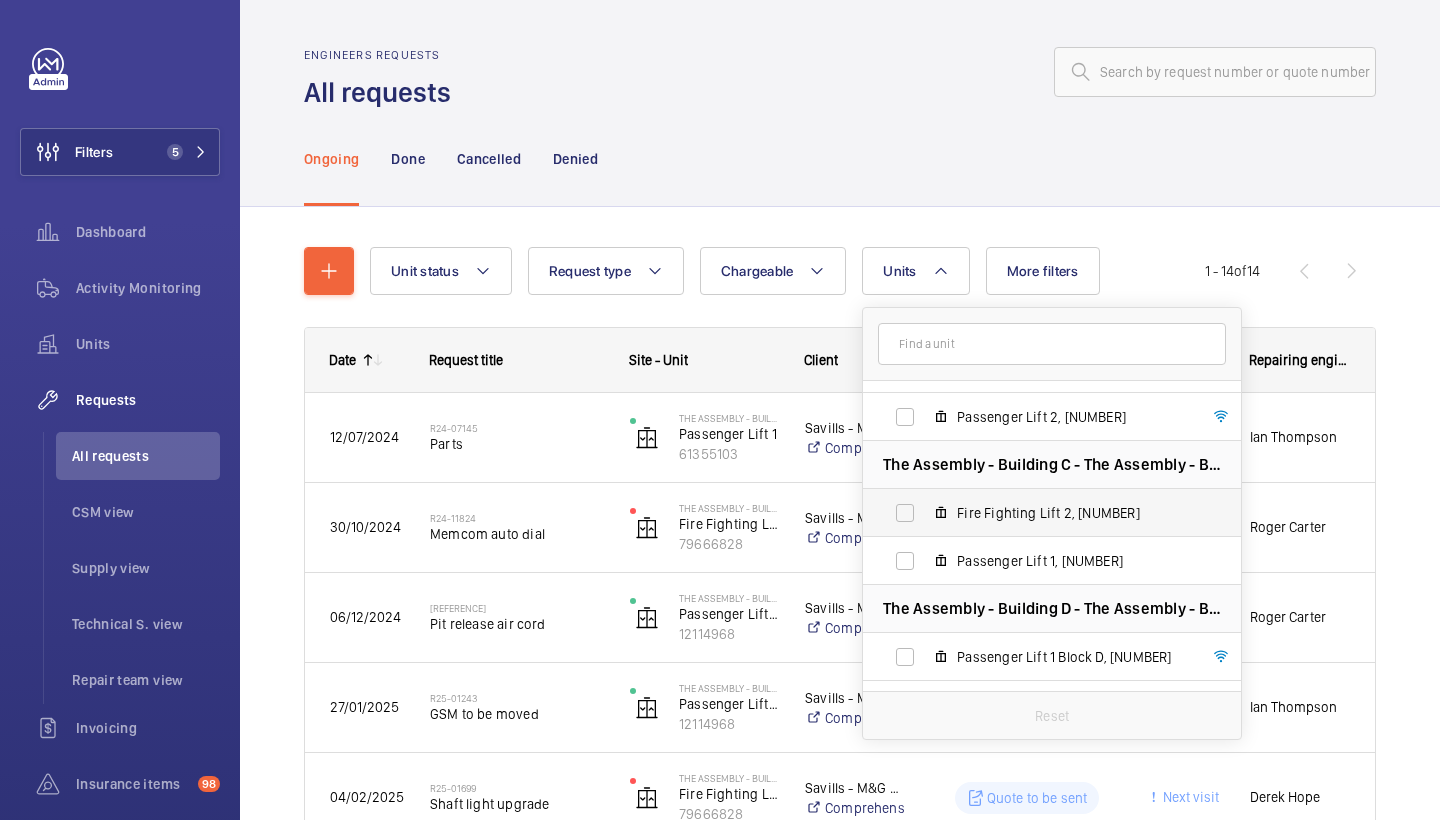 click on "Fire Fighting Lift 2, 79666828" at bounding box center [1036, 513] 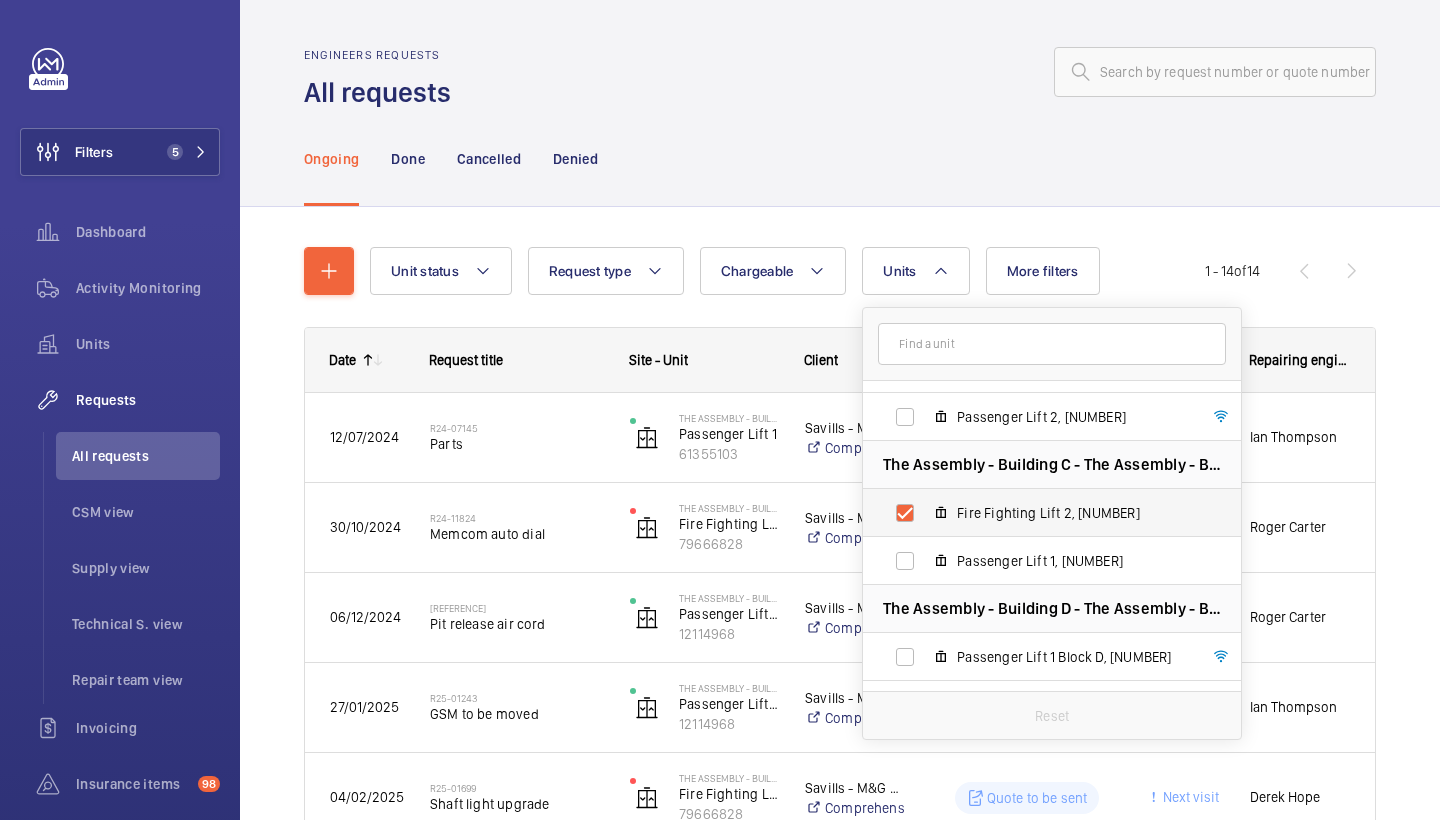 checkbox on "true" 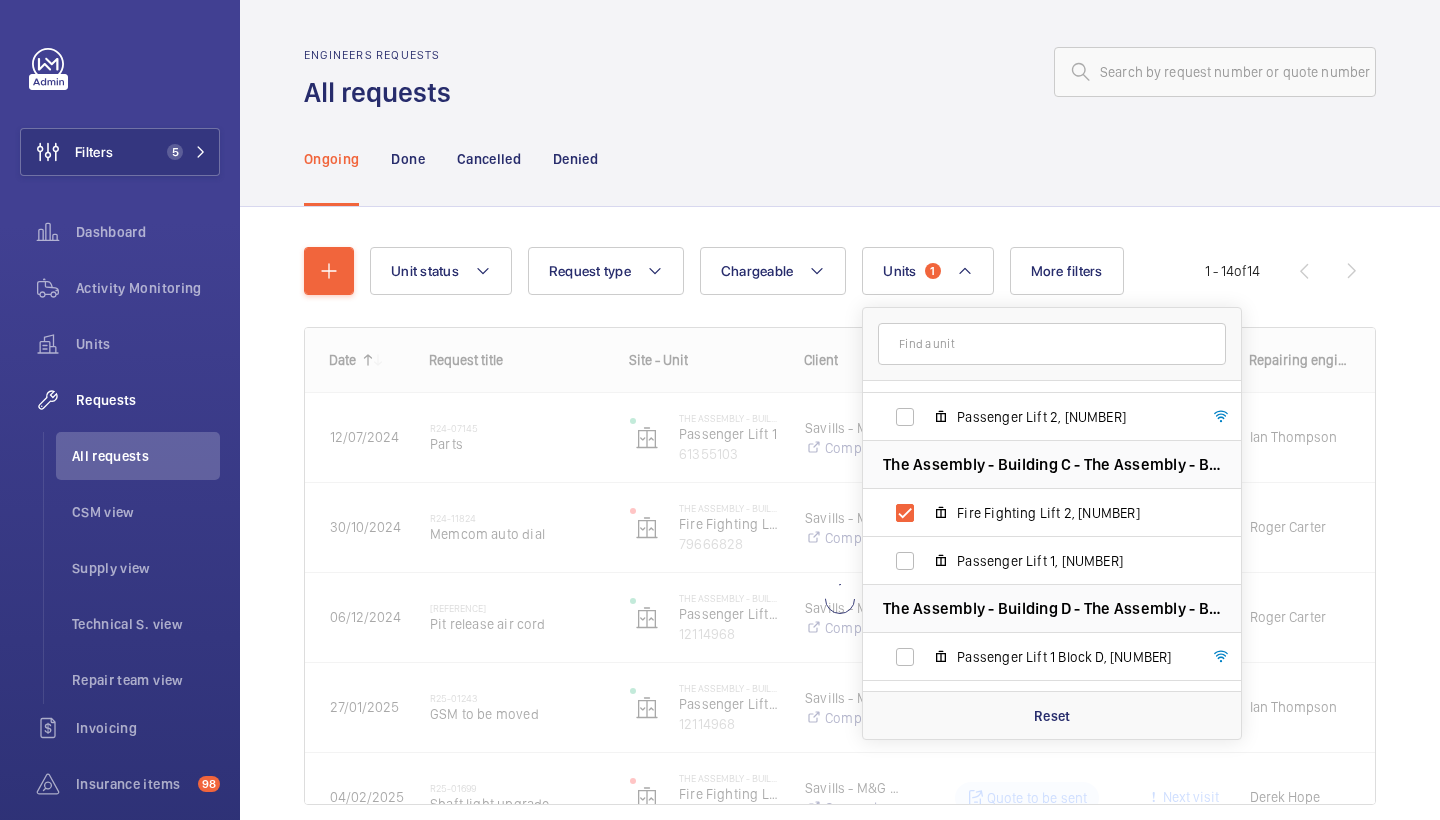 click on "Ongoing Done Cancelled Denied" 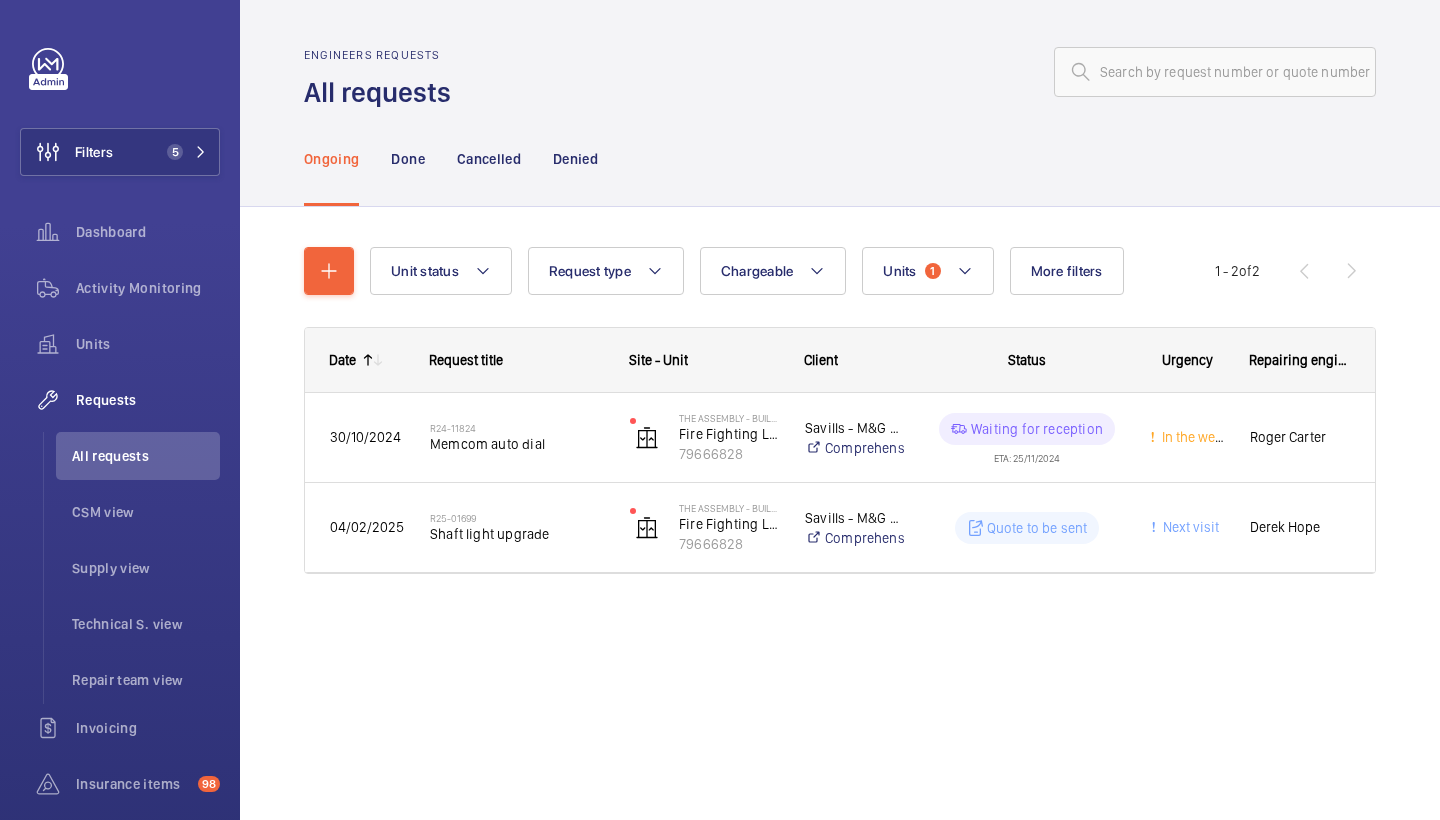 click on "Ongoing Done Cancelled Denied" 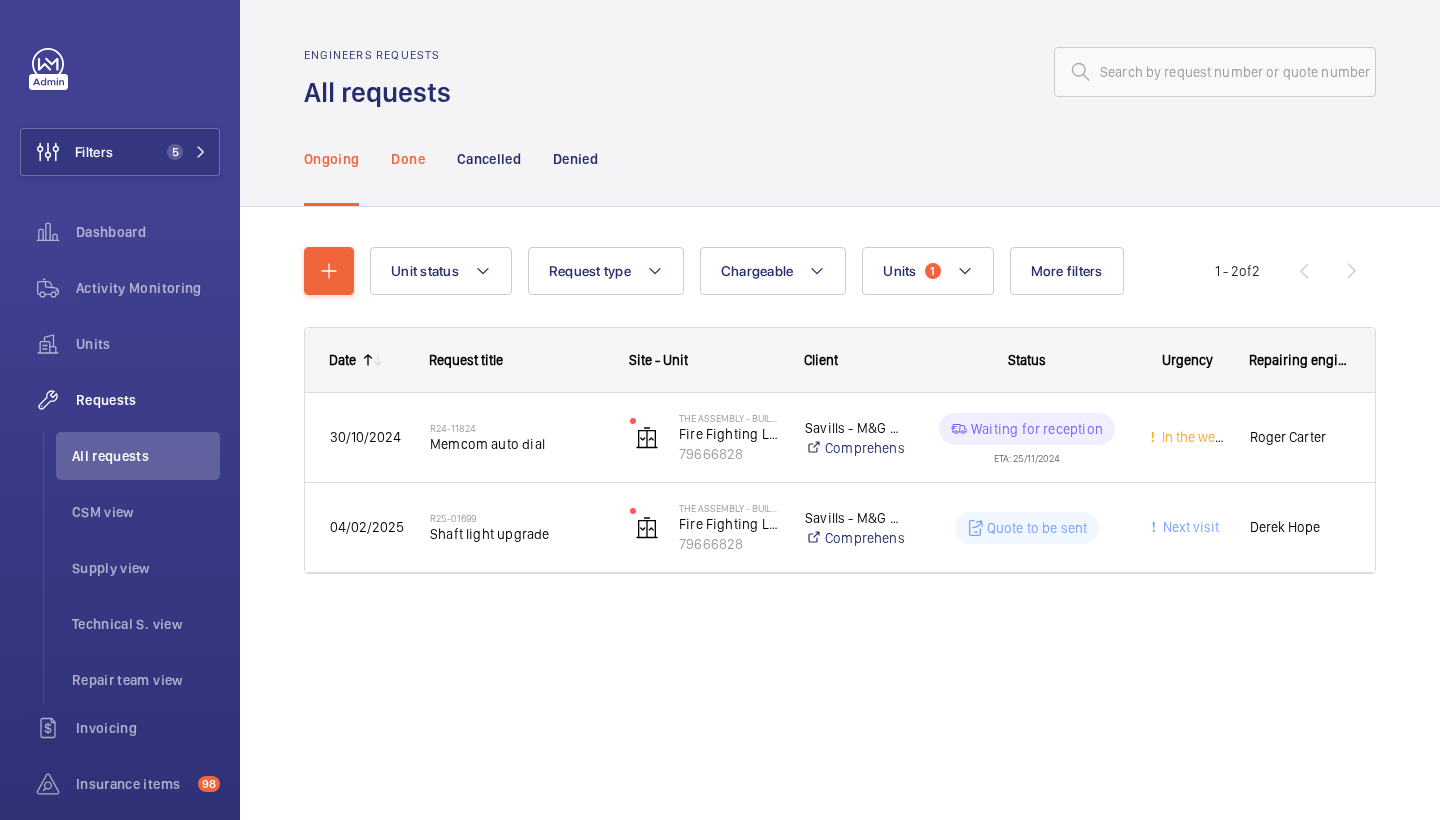 click on "Done" 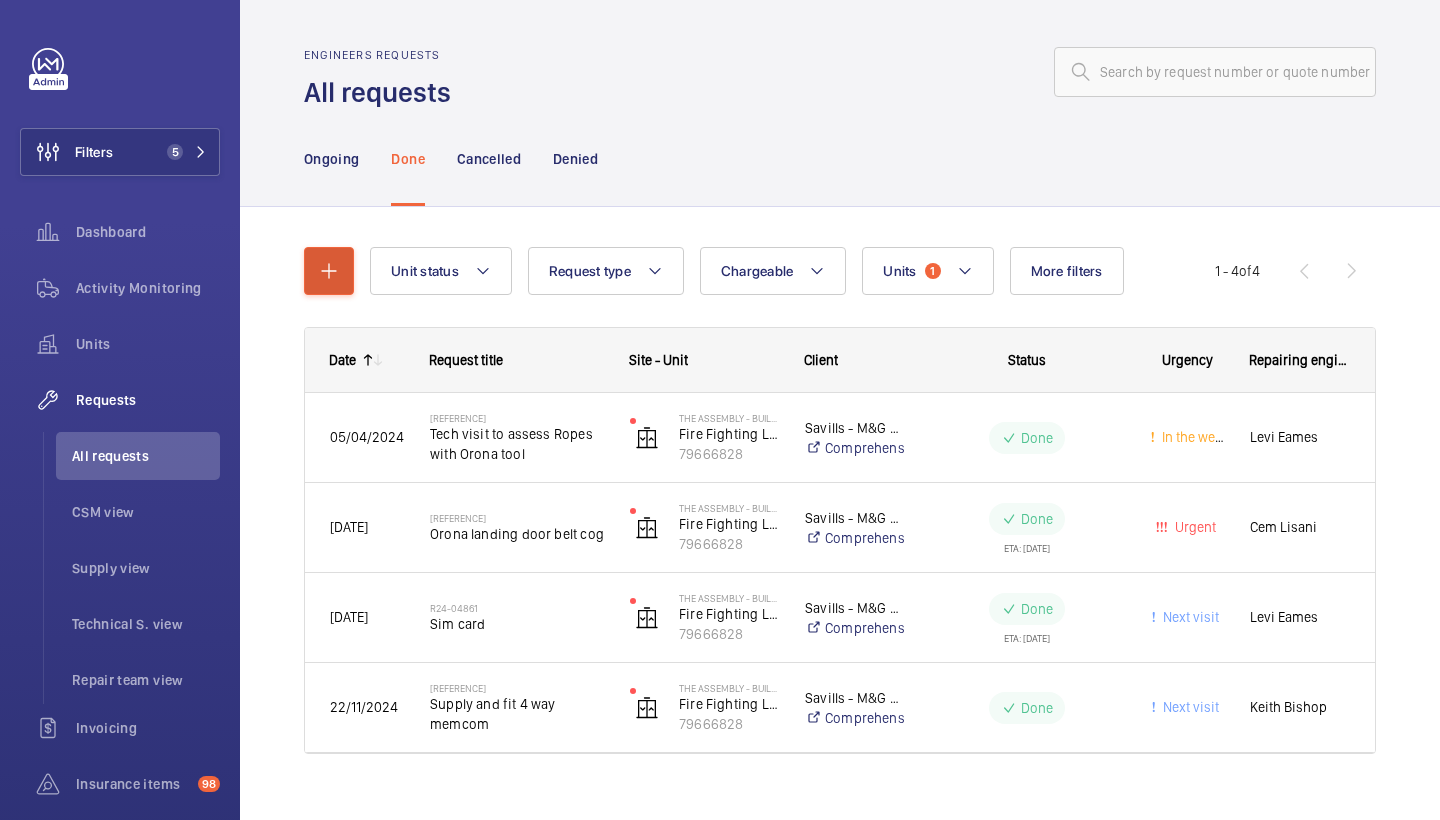 click 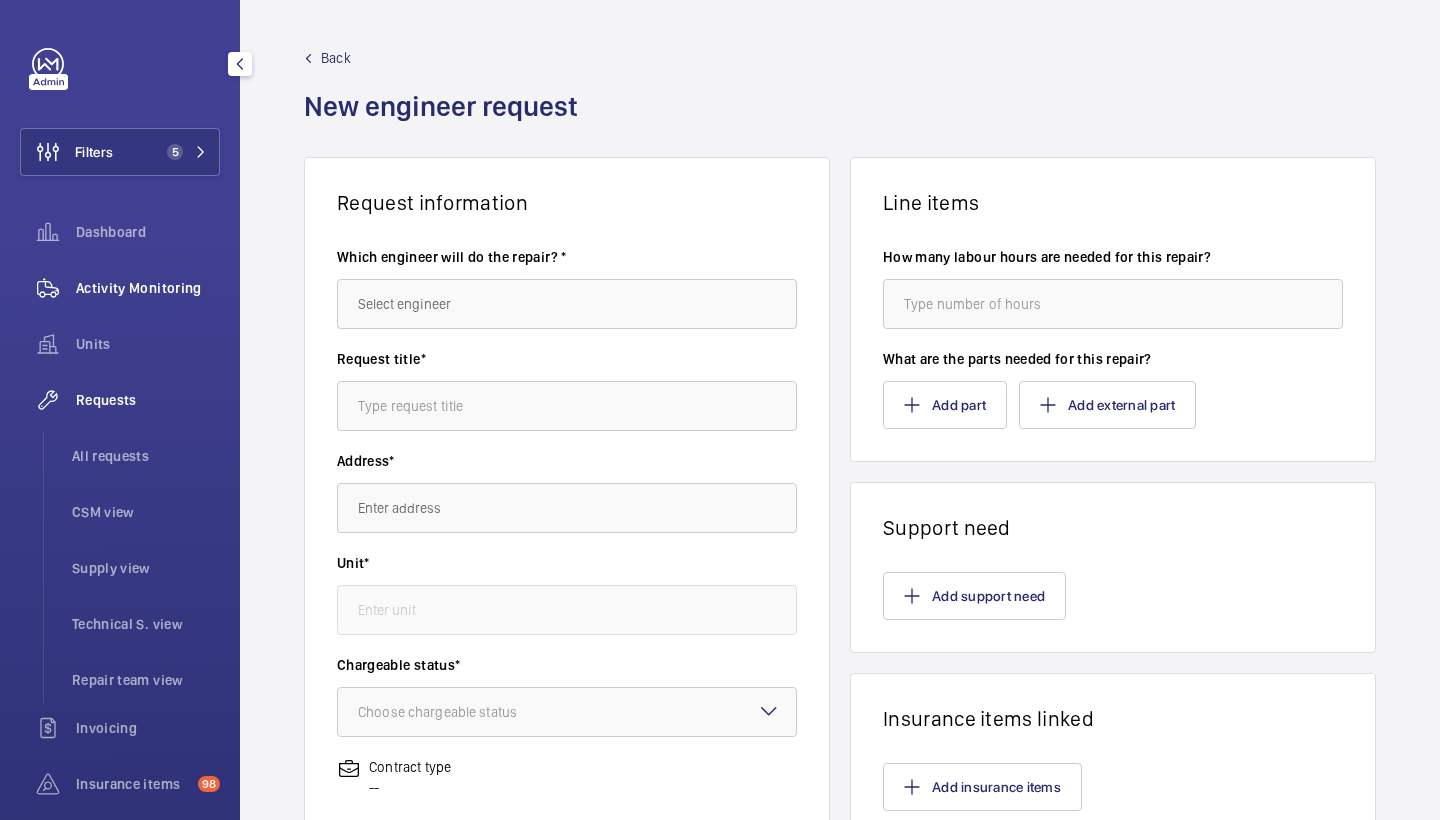 click on "Activity Monitoring" 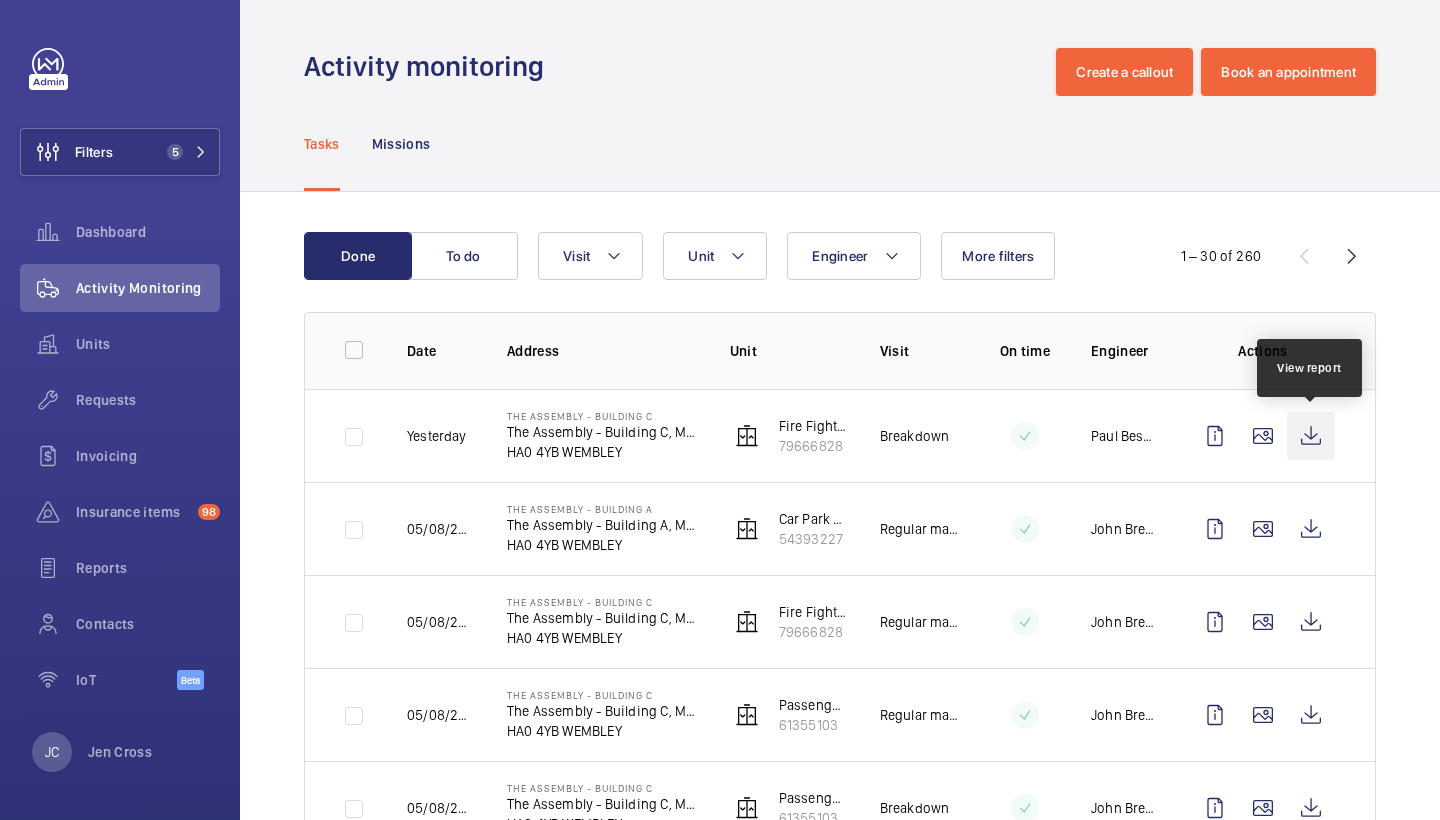 click 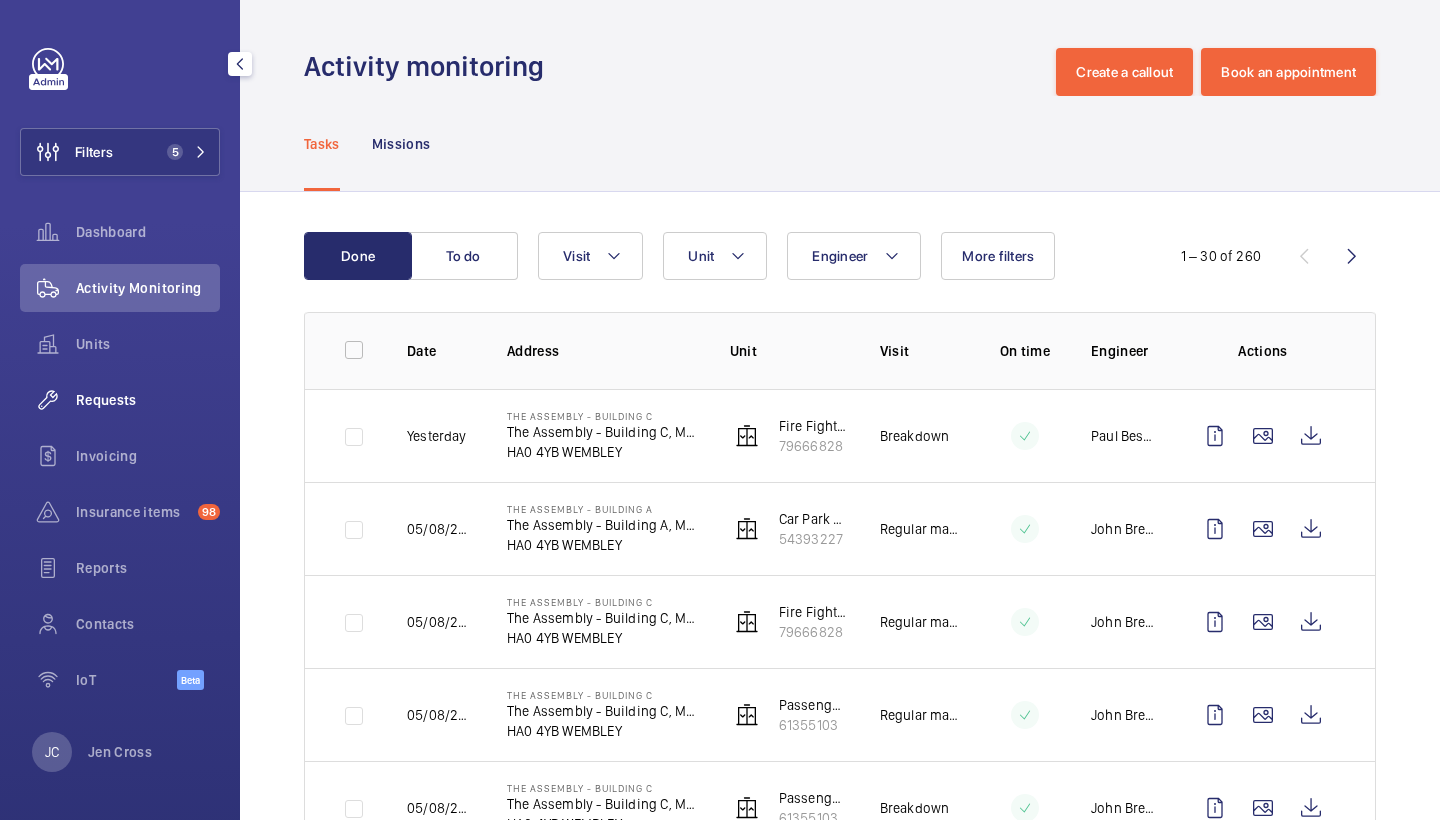 click on "Requests" 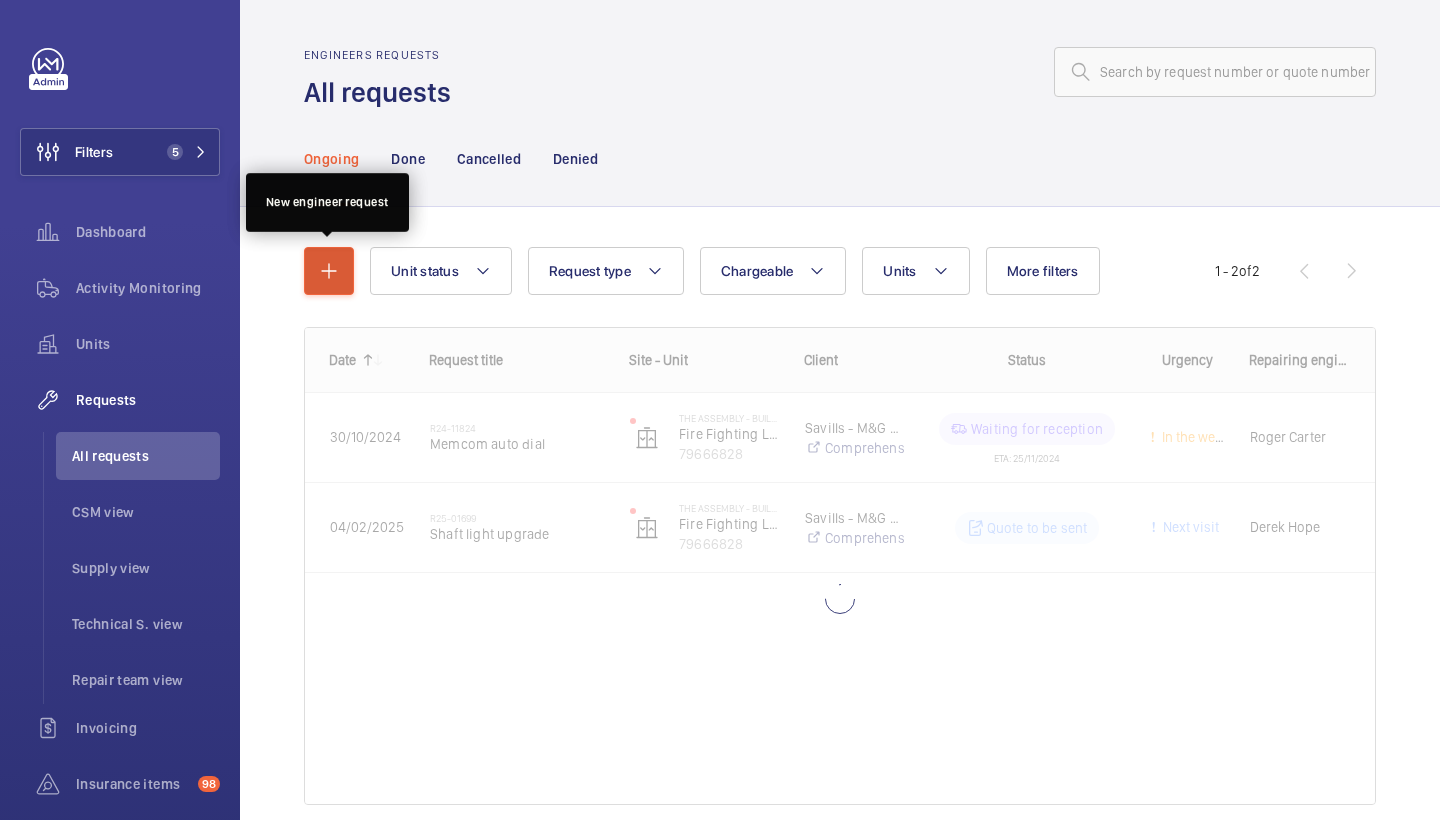 click 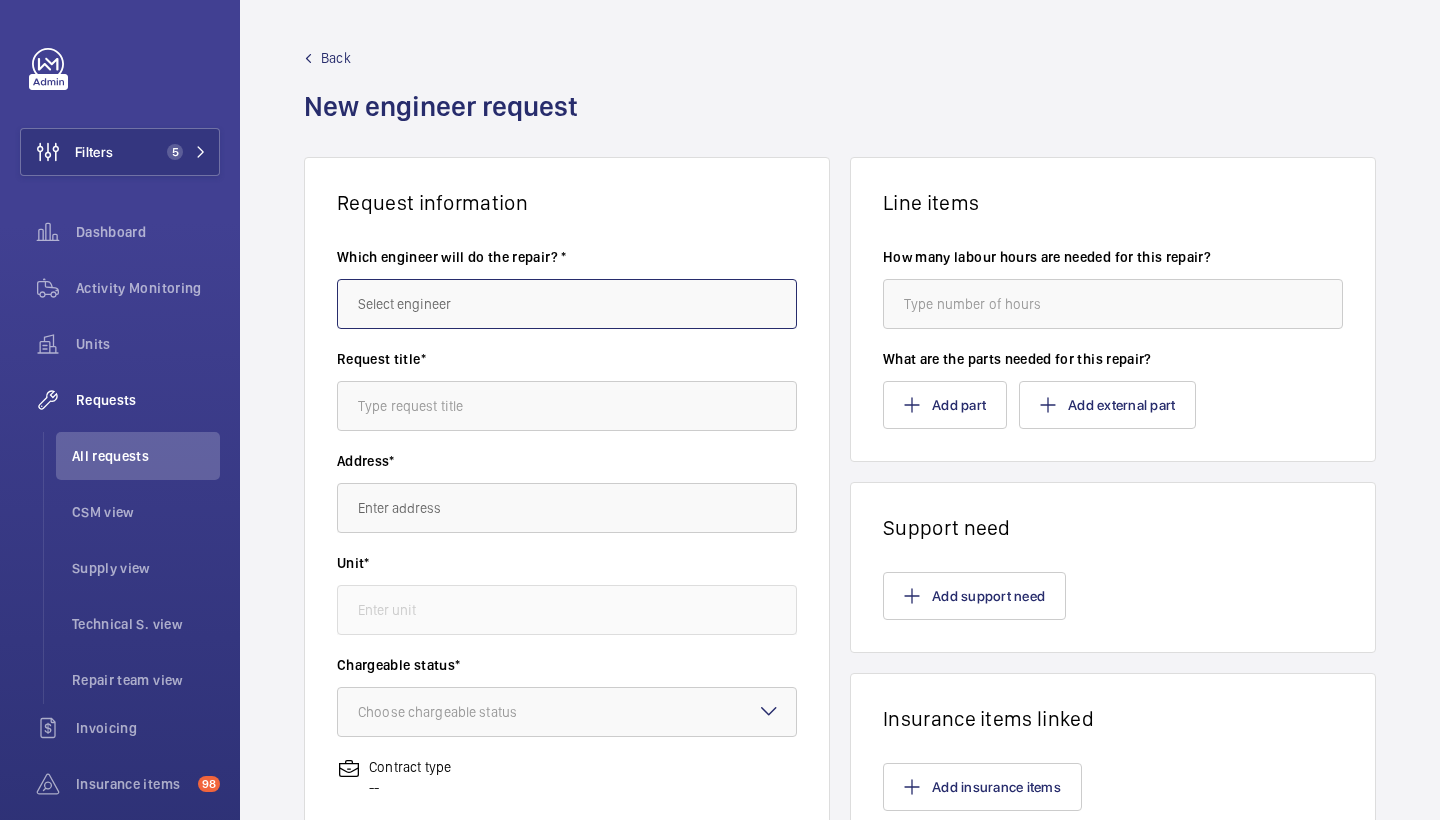 click at bounding box center (567, 304) 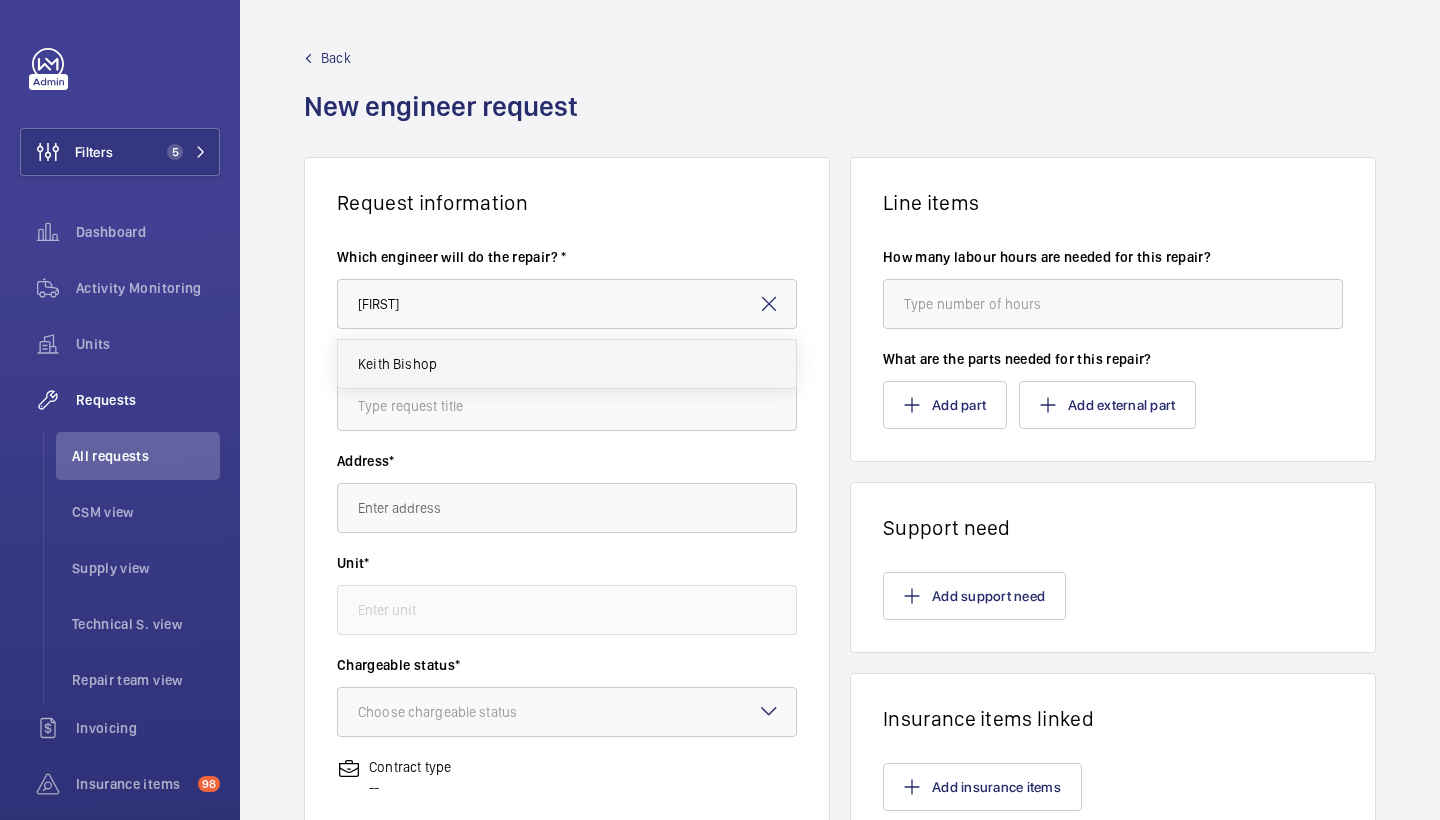 drag, startPoint x: 448, startPoint y: 317, endPoint x: 421, endPoint y: 365, distance: 55.072678 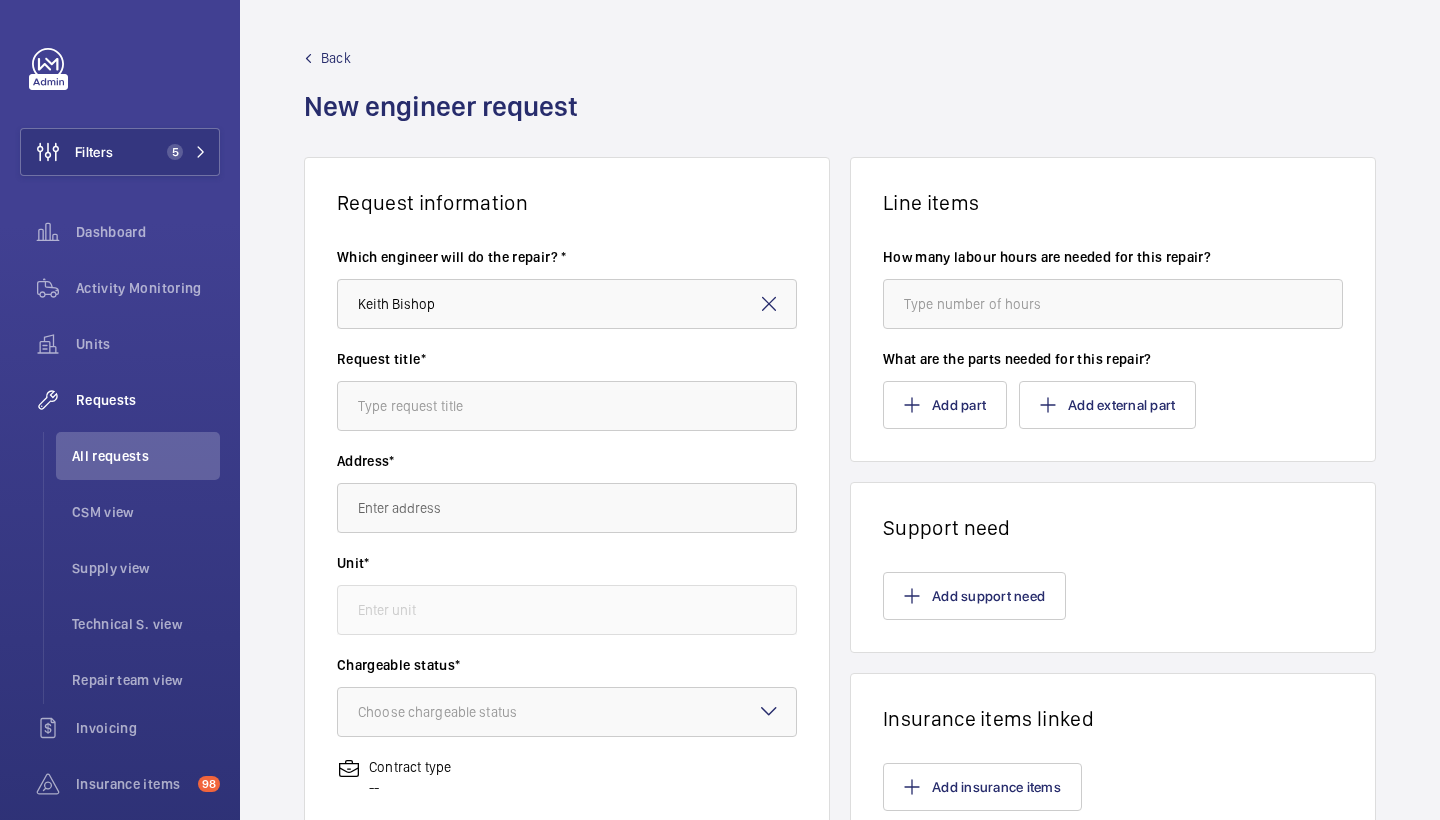 type on "Keith" 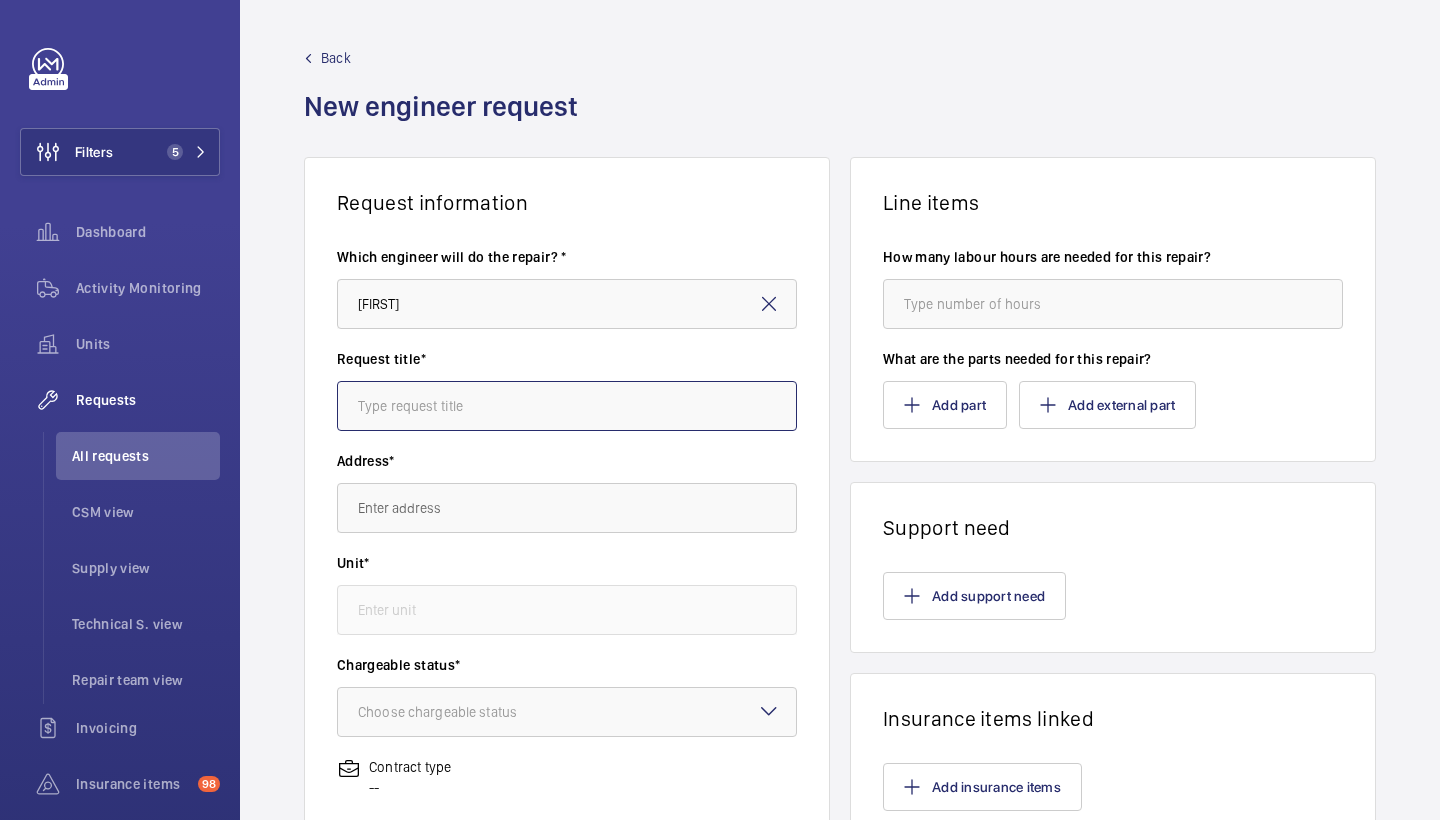 click 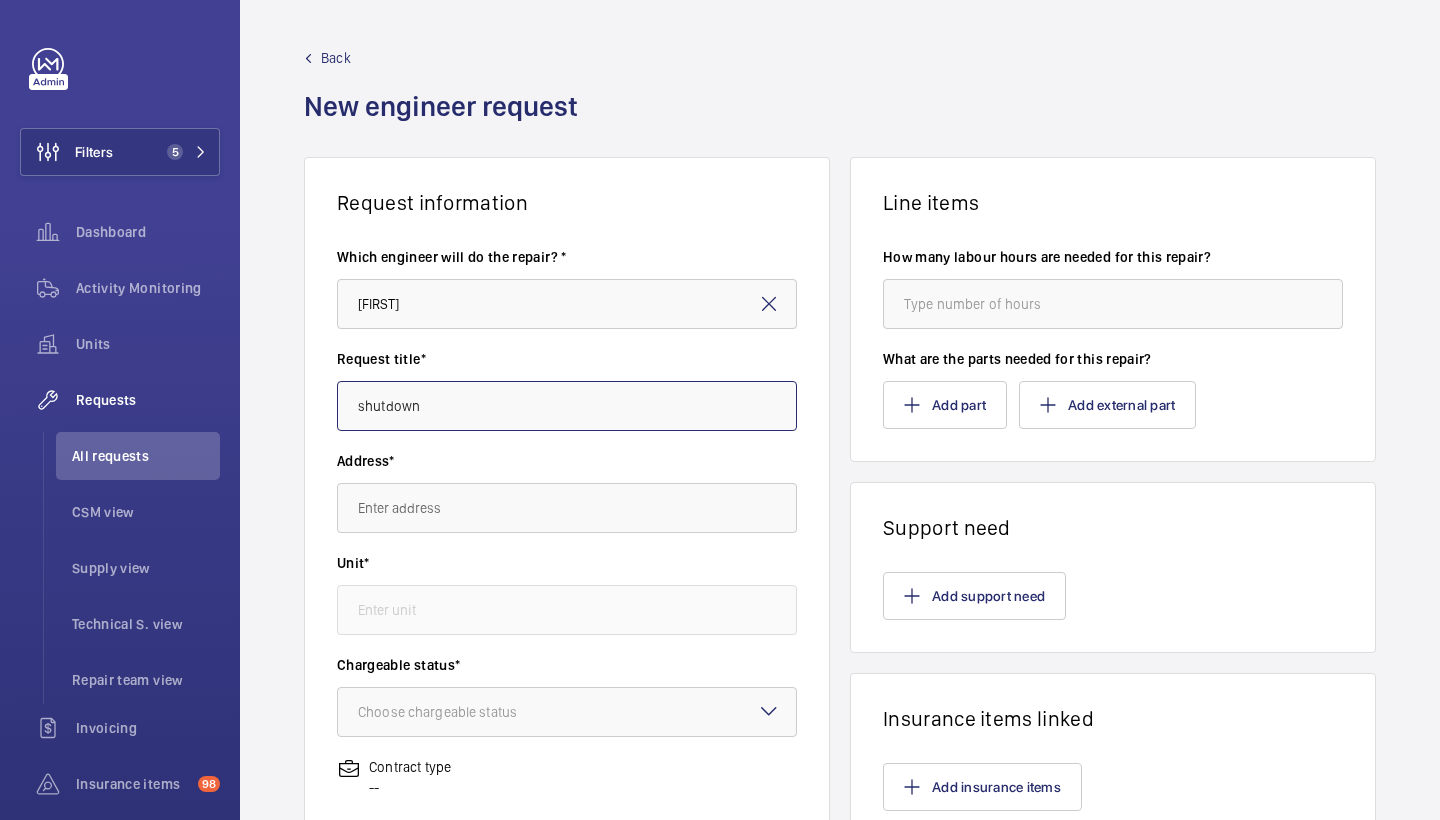 type on "shutdown" 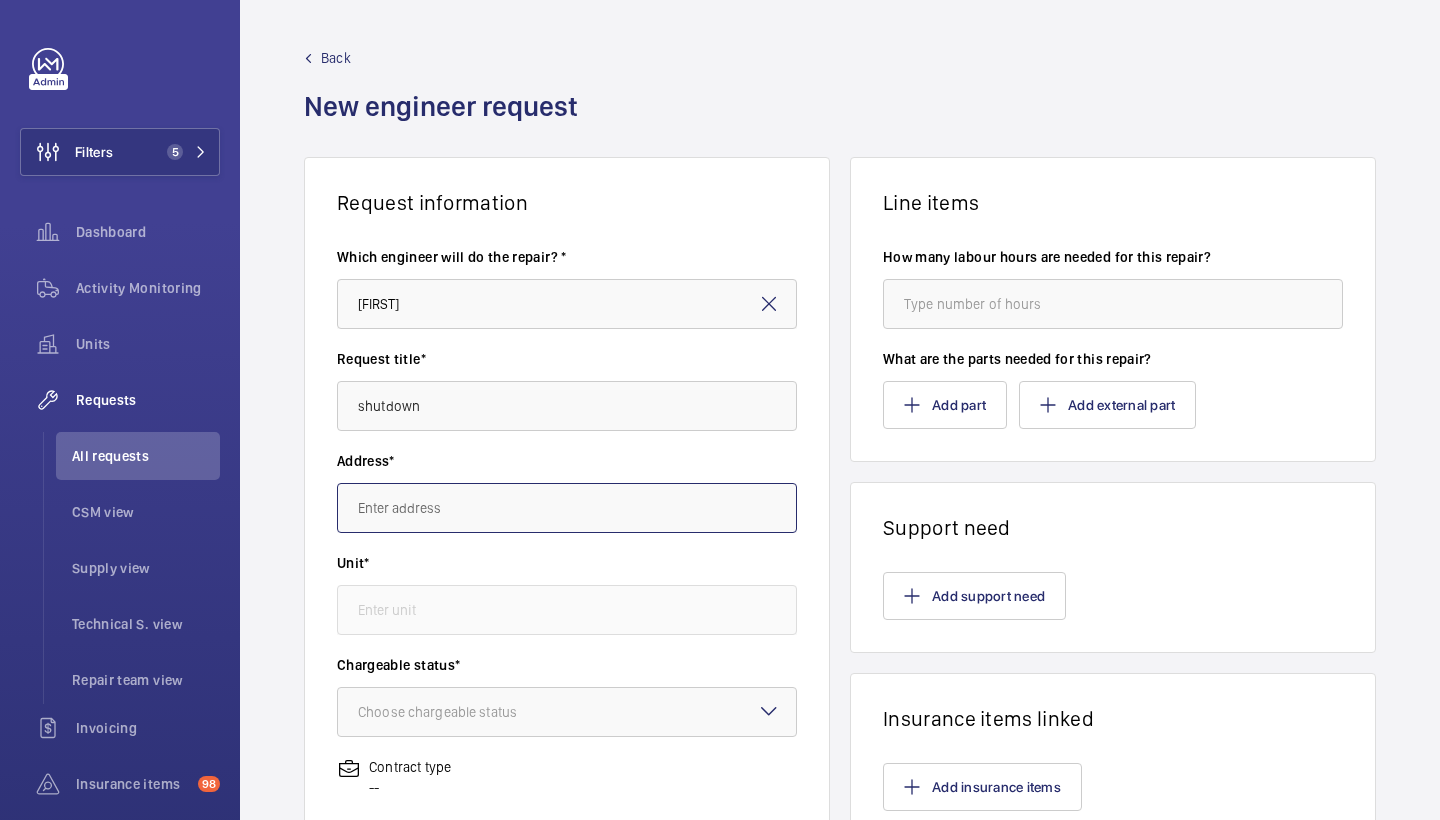 click at bounding box center (567, 508) 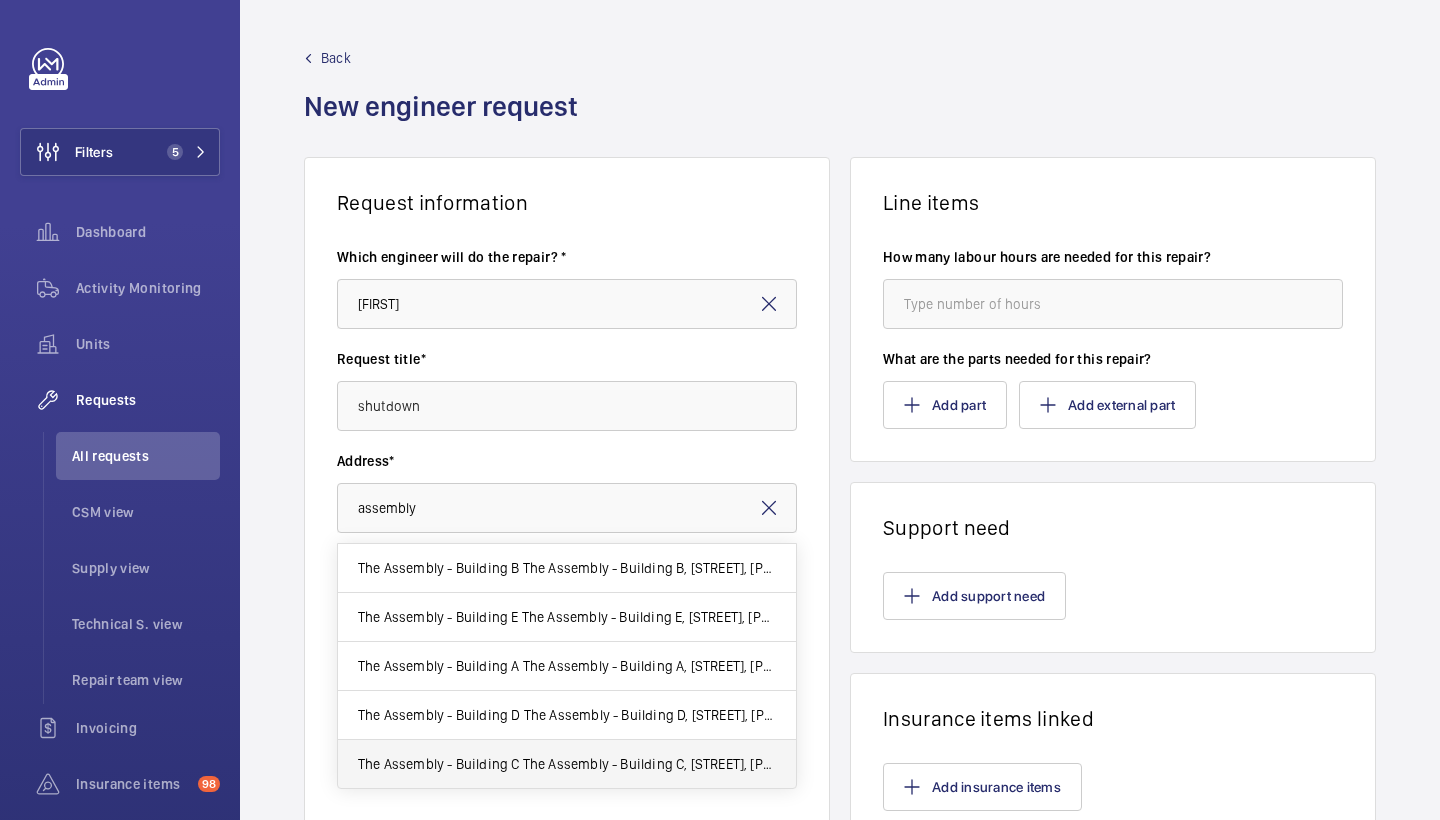click on "The Assembly - Building C The Assembly - Building C, Montrose Crescent, HA0 4YB WEMBLEY" at bounding box center [567, 764] 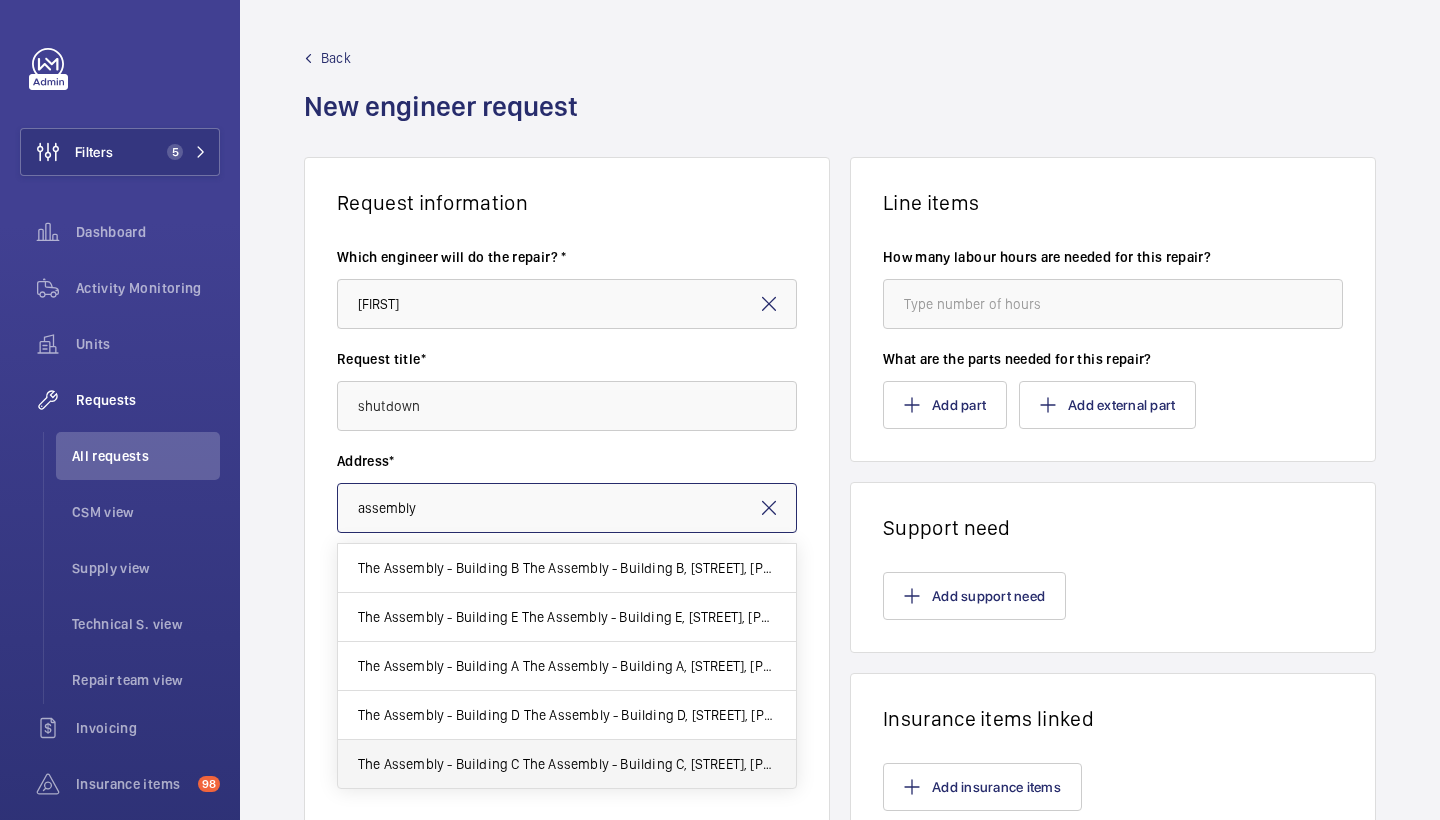 type on "The Assembly - Building C The Assembly - Building C, Montrose Crescent, HA0 4YB WEMBLEY" 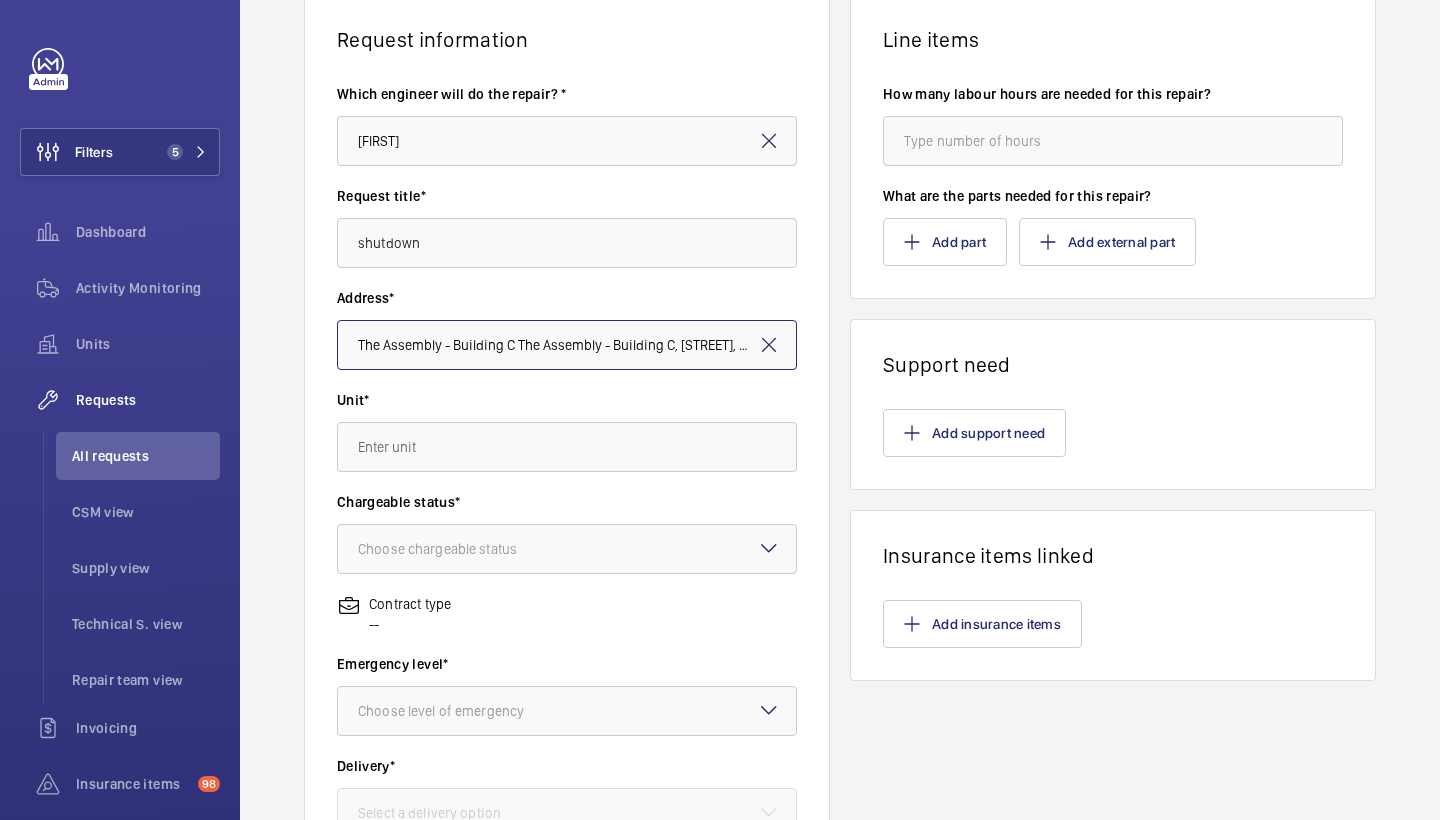 scroll, scrollTop: 180, scrollLeft: 0, axis: vertical 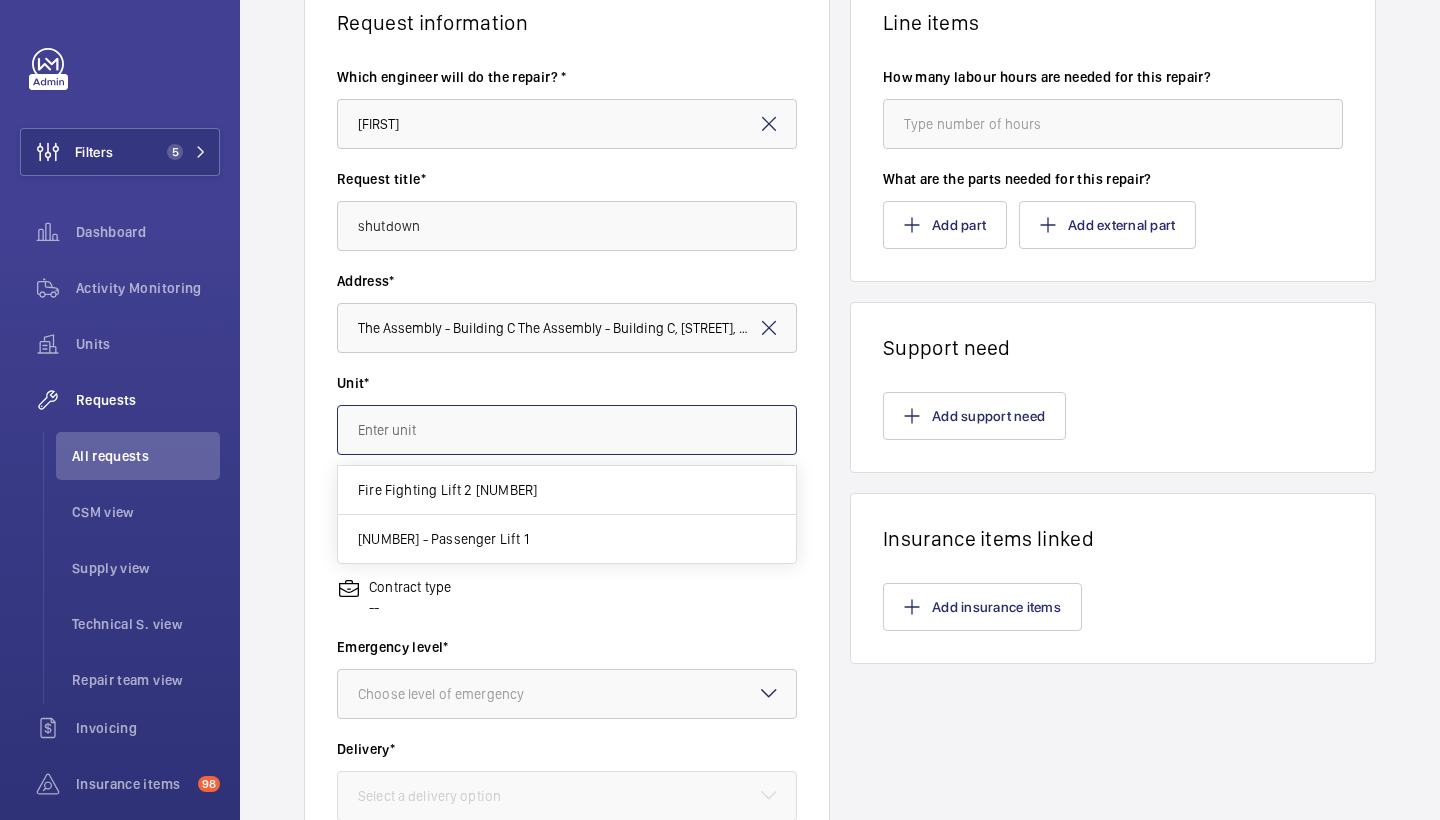 click at bounding box center [567, 430] 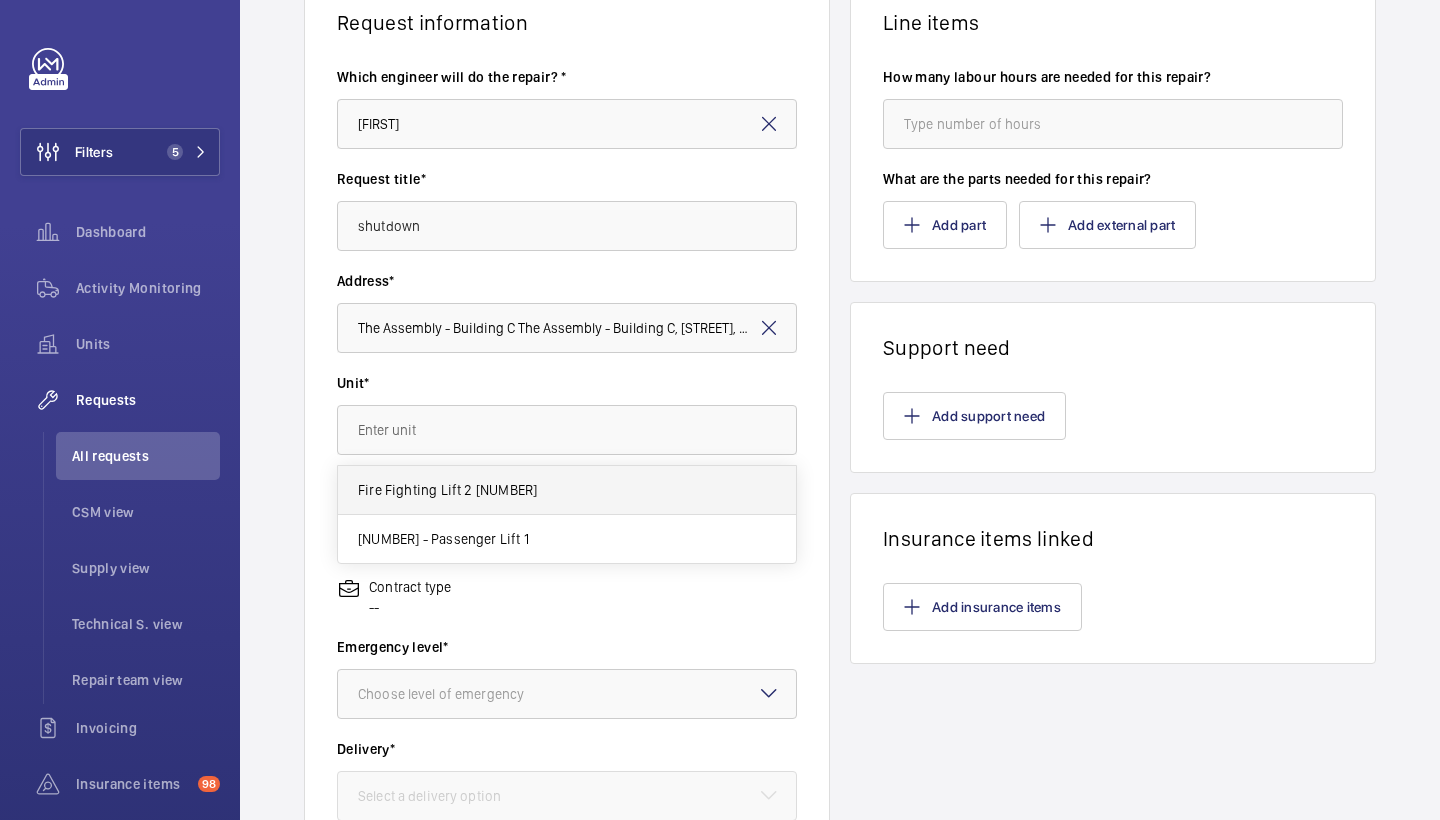 click on "79666828 - Fire Fighting Lift 2" at bounding box center (567, 490) 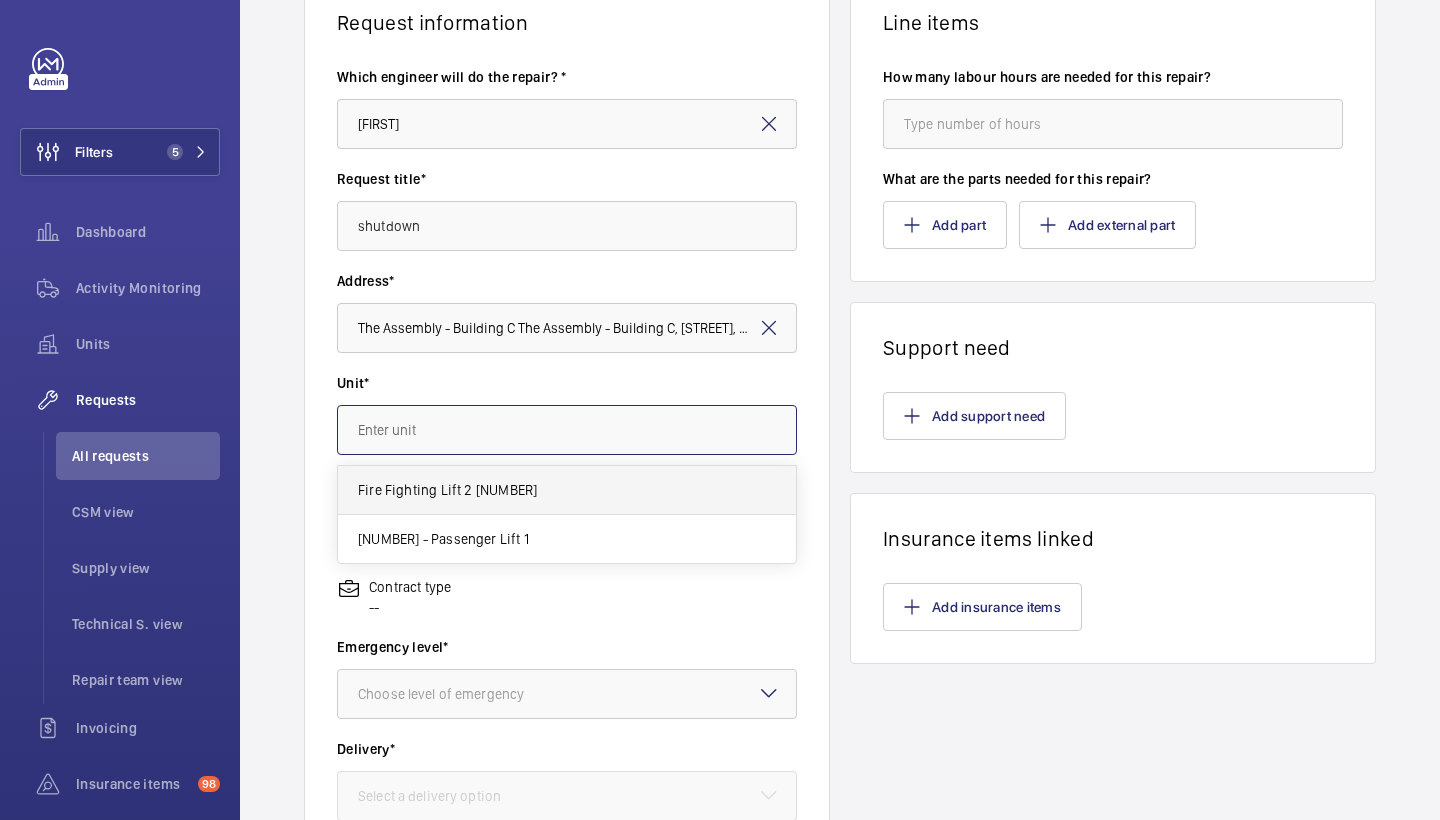 type on "79666828 - Fire Fighting Lift 2" 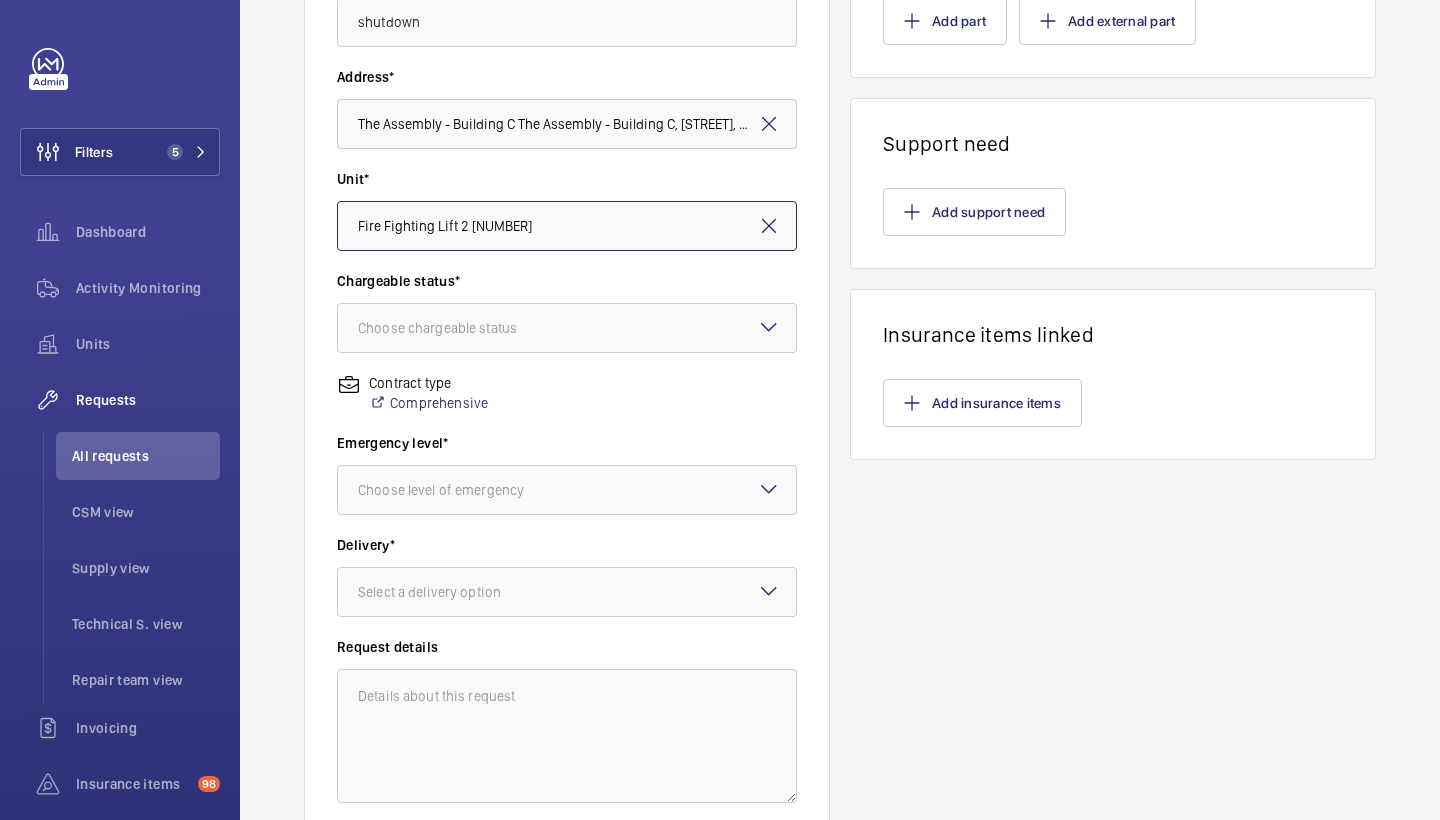scroll, scrollTop: 394, scrollLeft: 0, axis: vertical 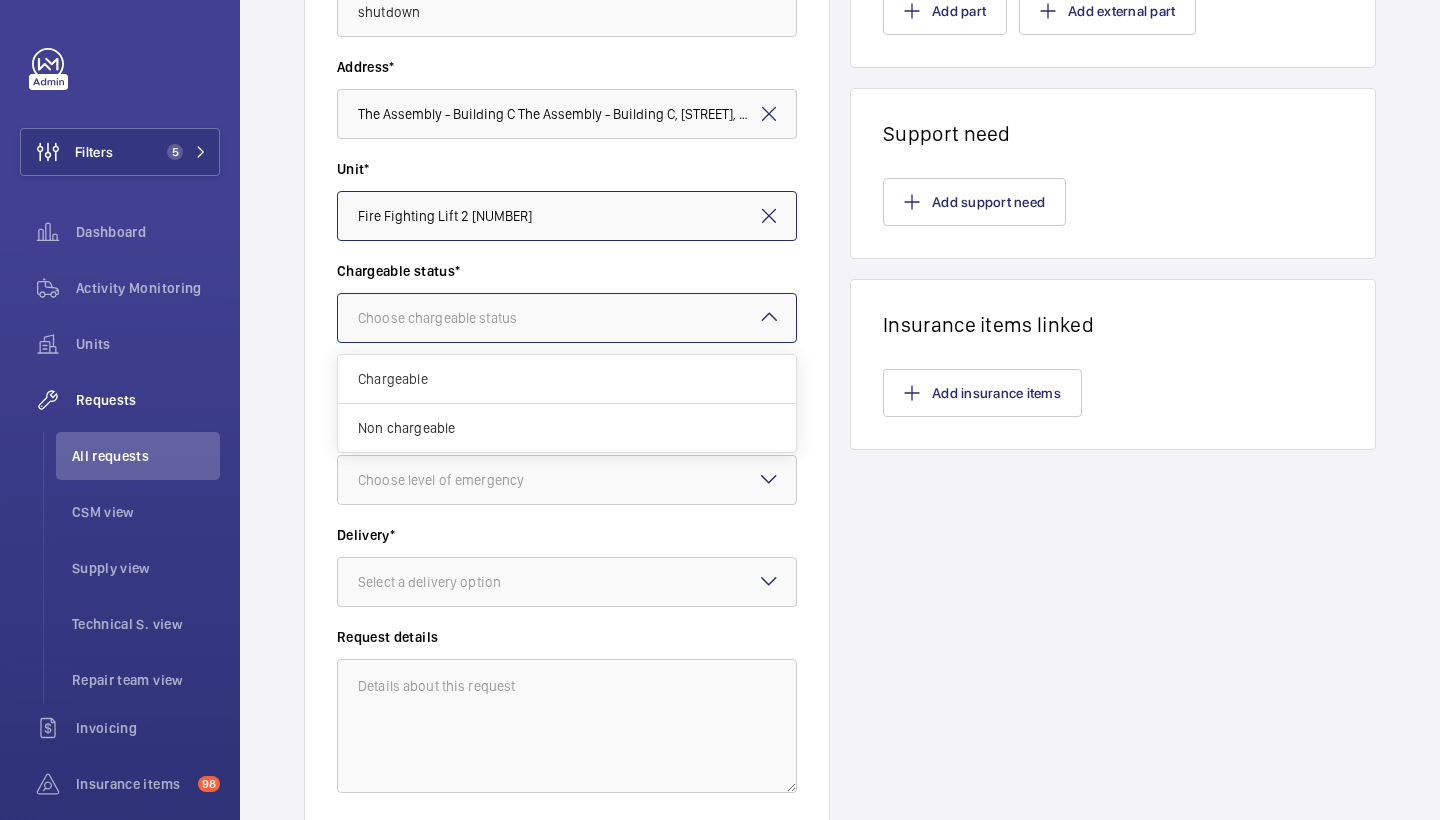 click at bounding box center (567, 318) 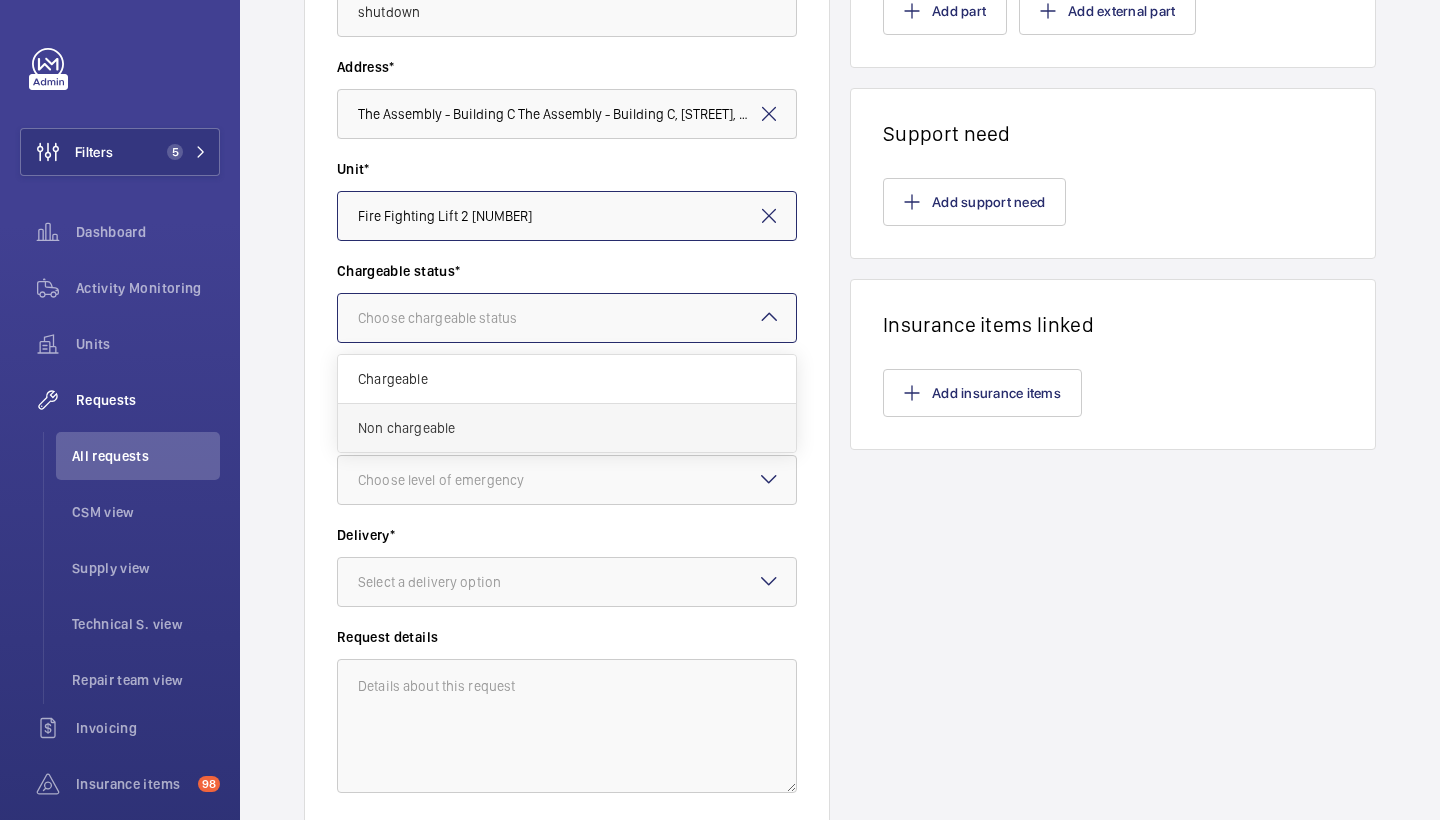 click on "Non chargeable" at bounding box center [567, 428] 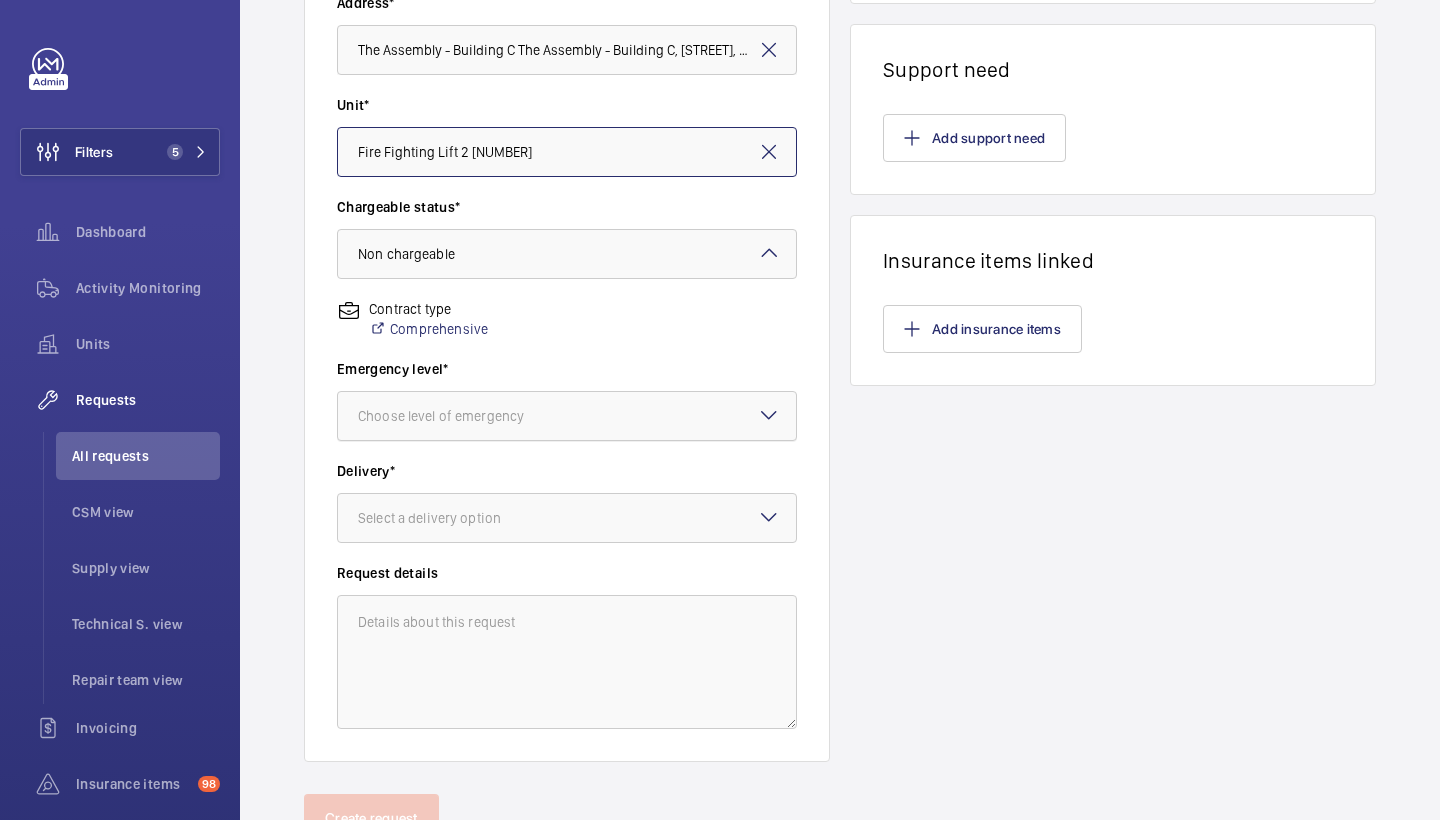 scroll, scrollTop: 465, scrollLeft: 0, axis: vertical 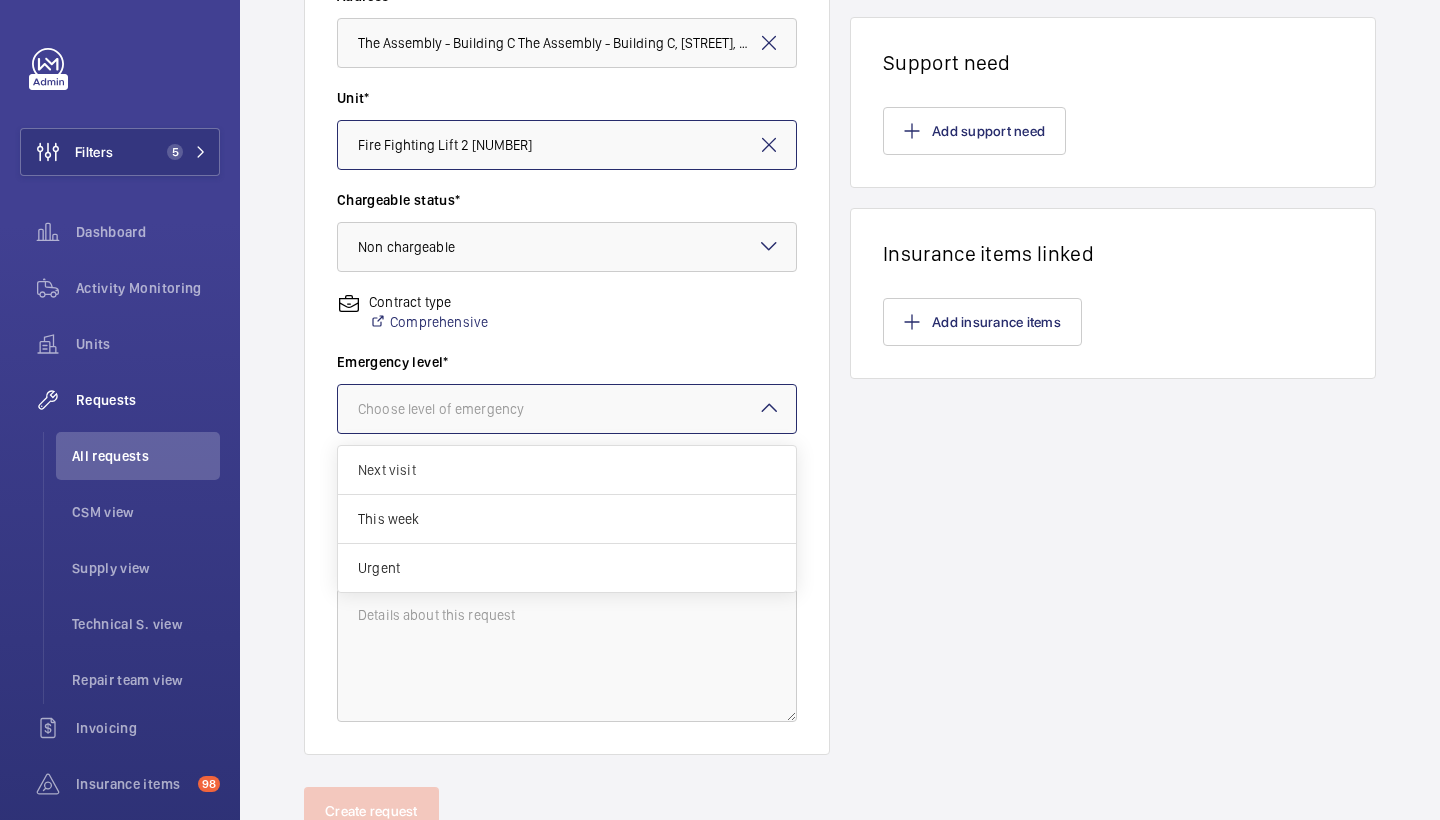 click at bounding box center [567, 409] 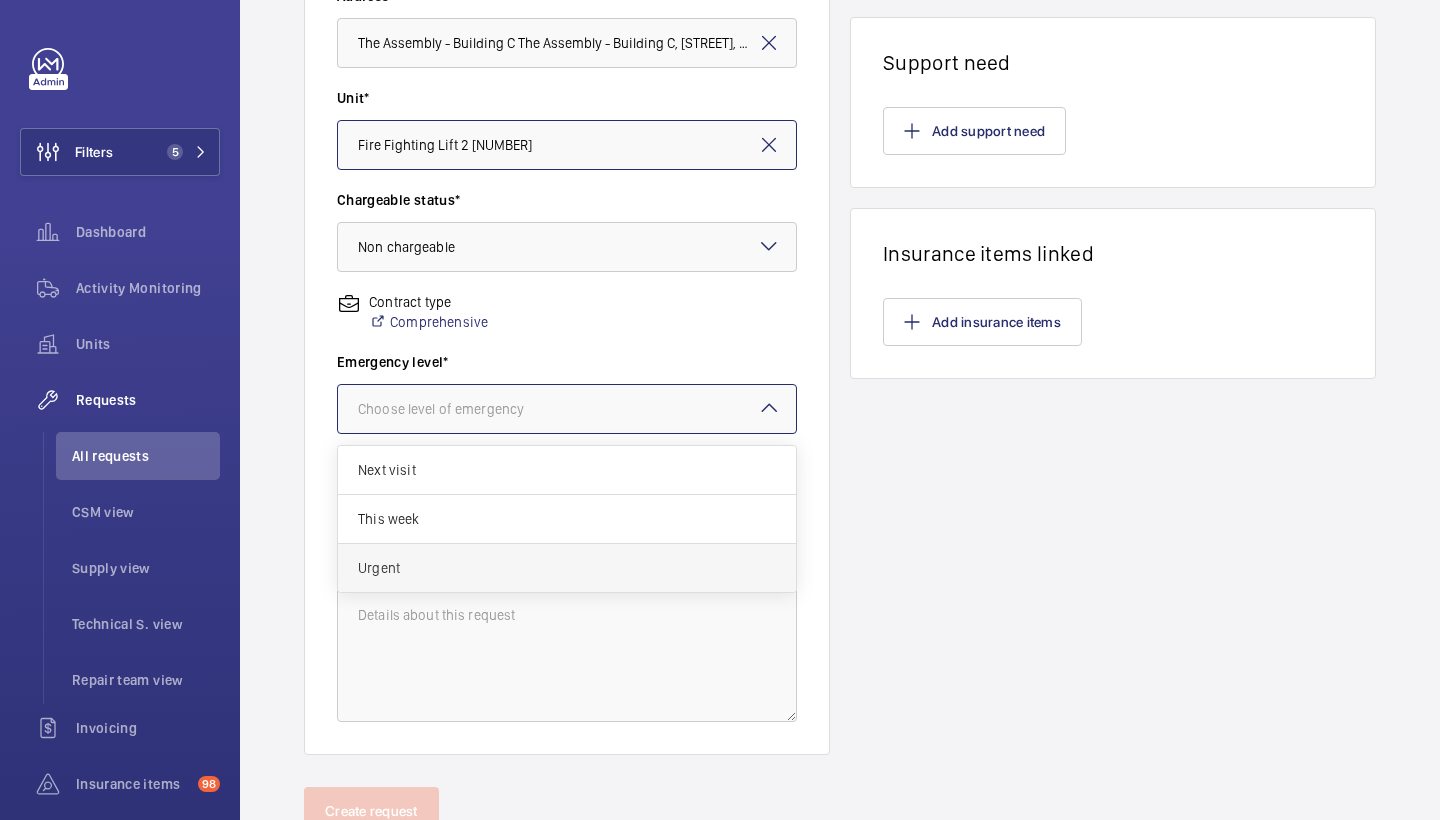 click on "Urgent" at bounding box center (567, 568) 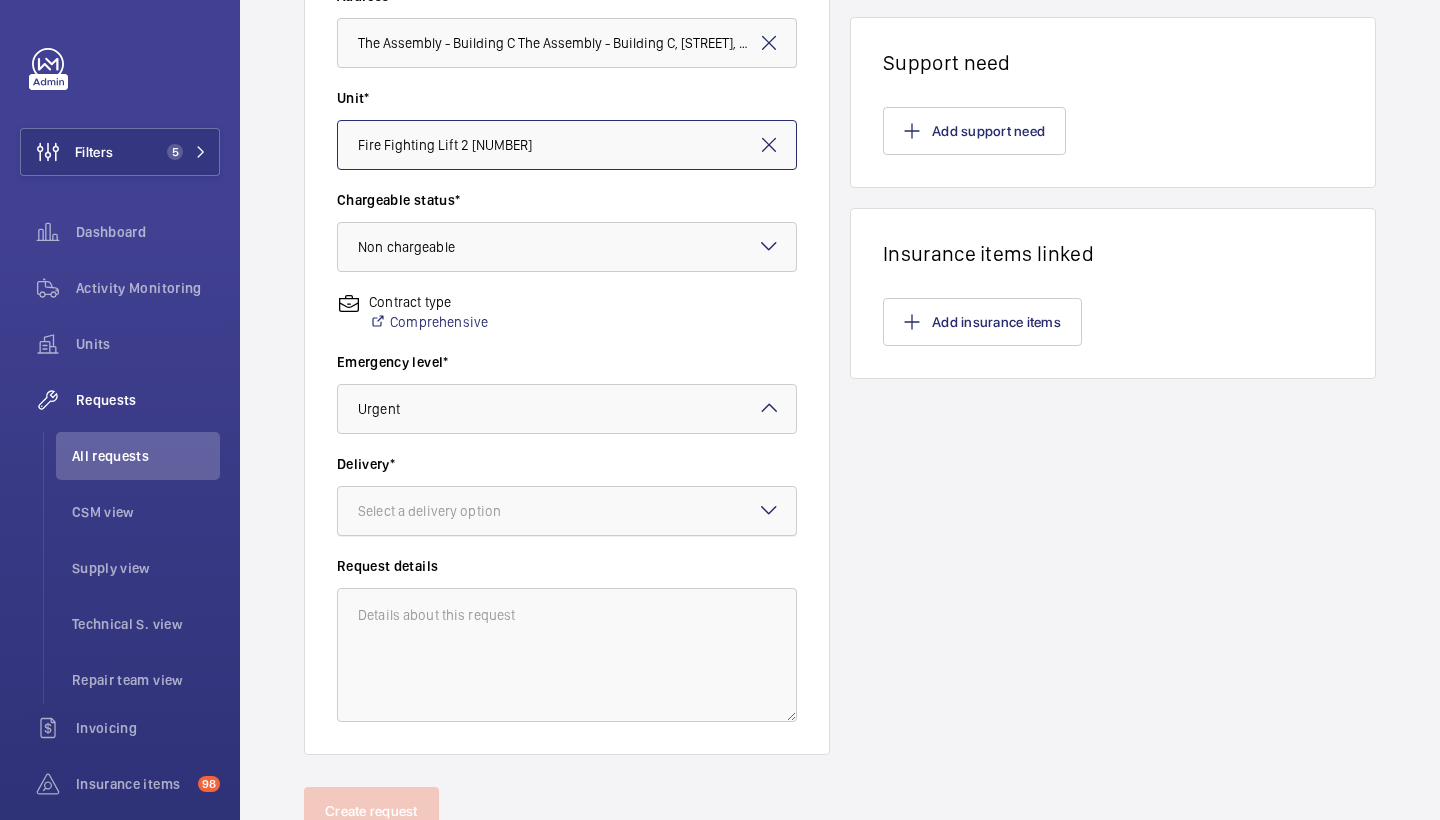 click on "Select a delivery option" at bounding box center [454, 511] 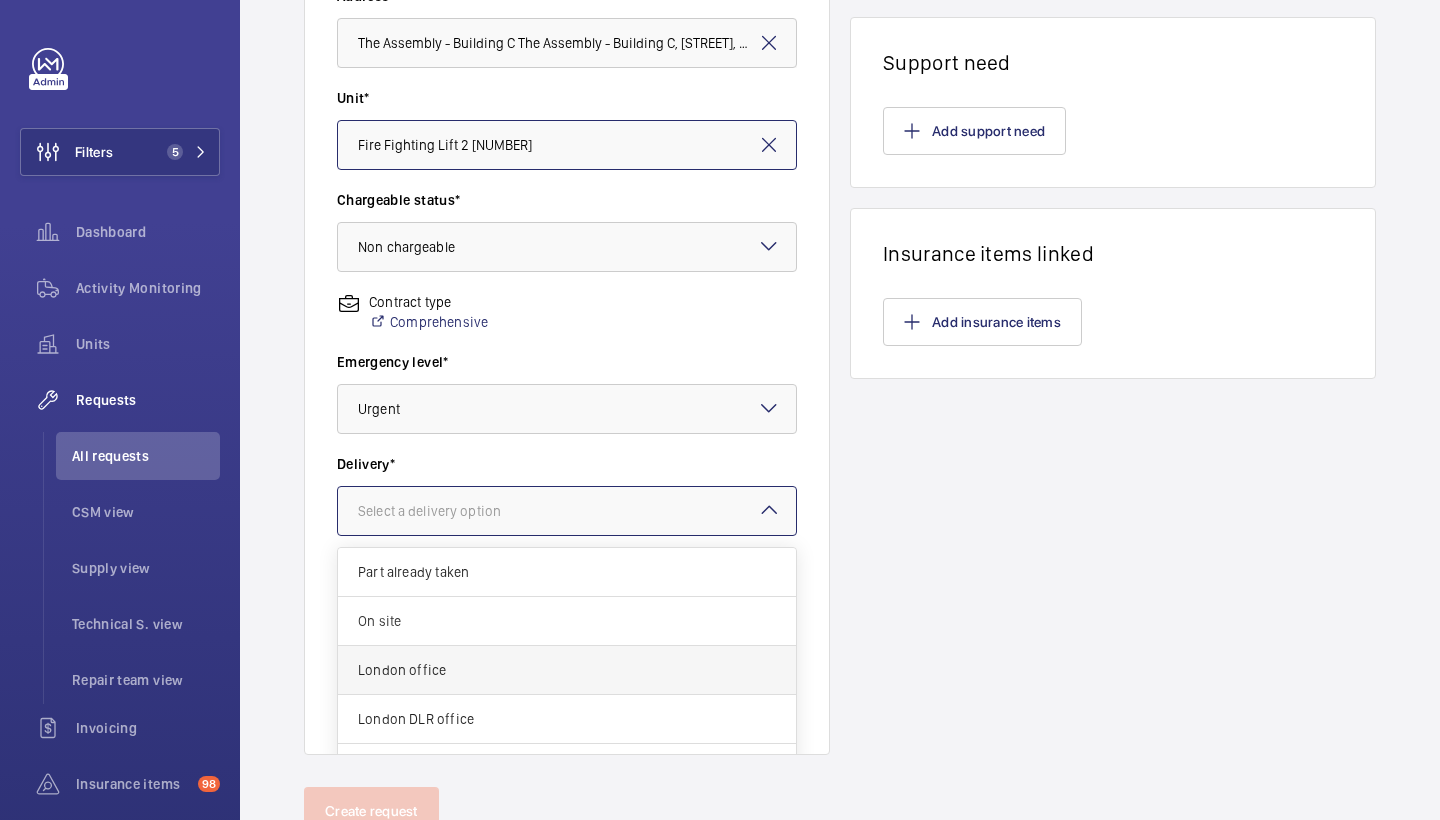 click on "London office" at bounding box center (567, 670) 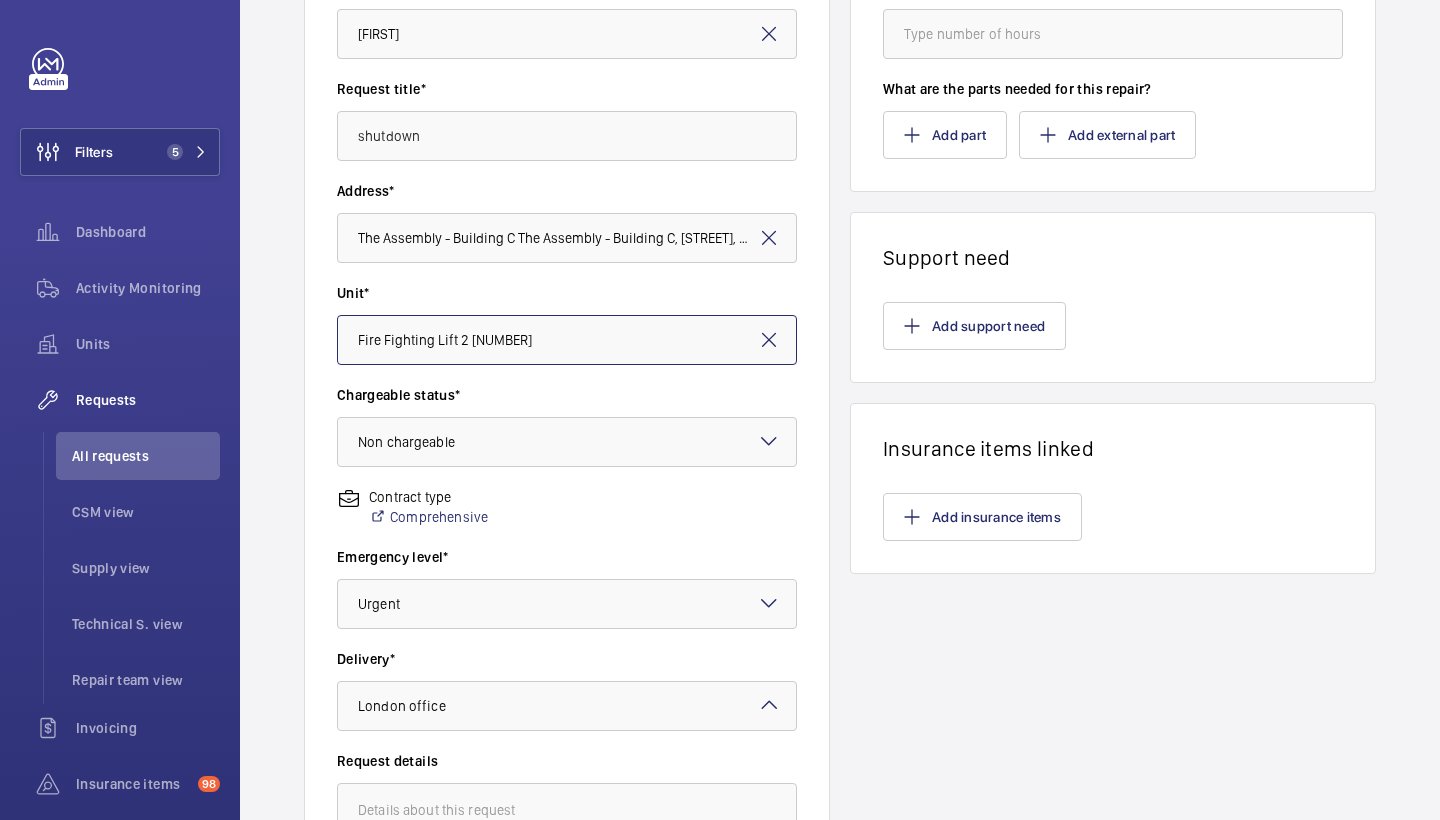 scroll, scrollTop: 230, scrollLeft: 0, axis: vertical 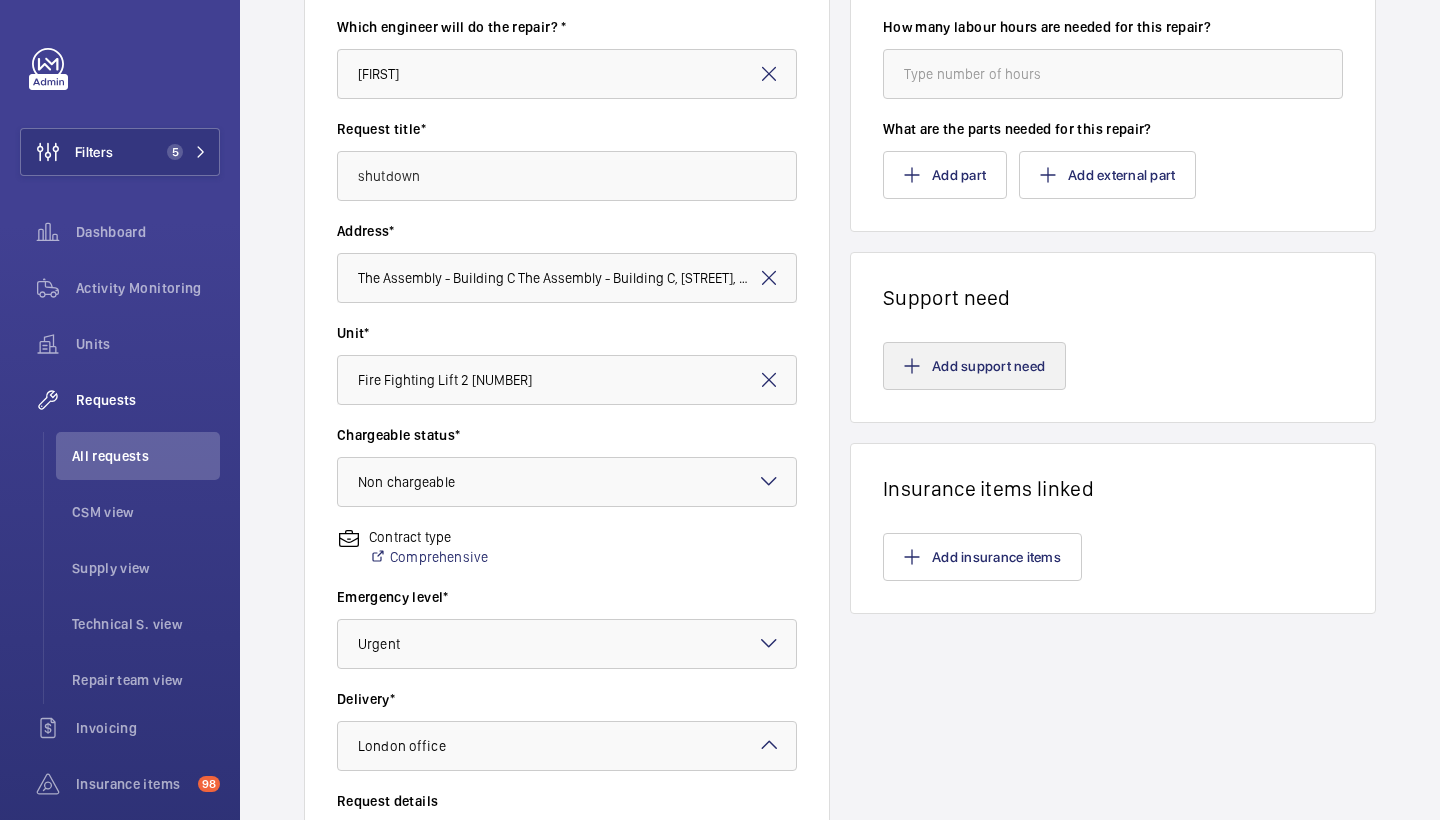 click on "Add support need" 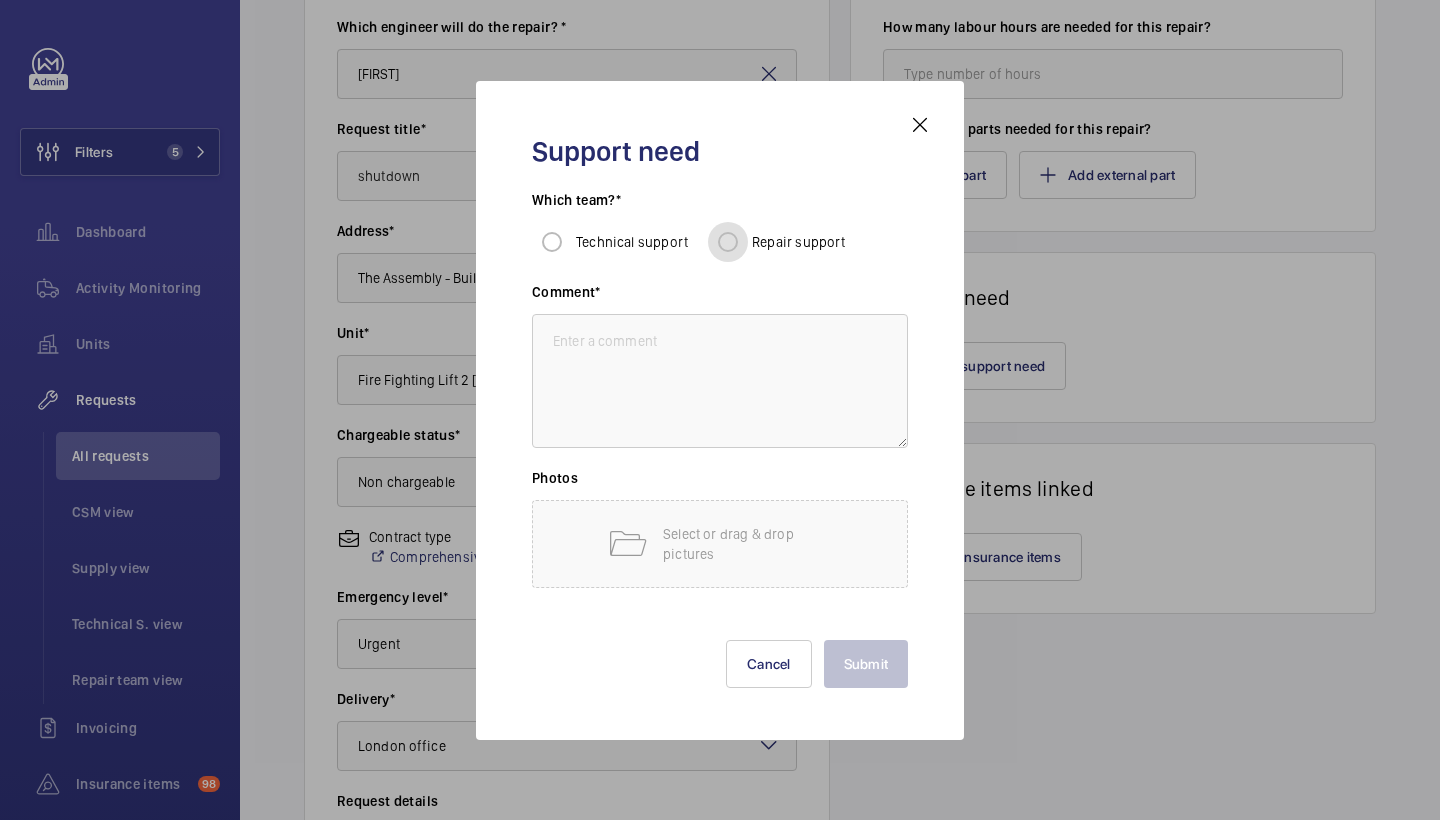 click on "Repair support" at bounding box center [728, 242] 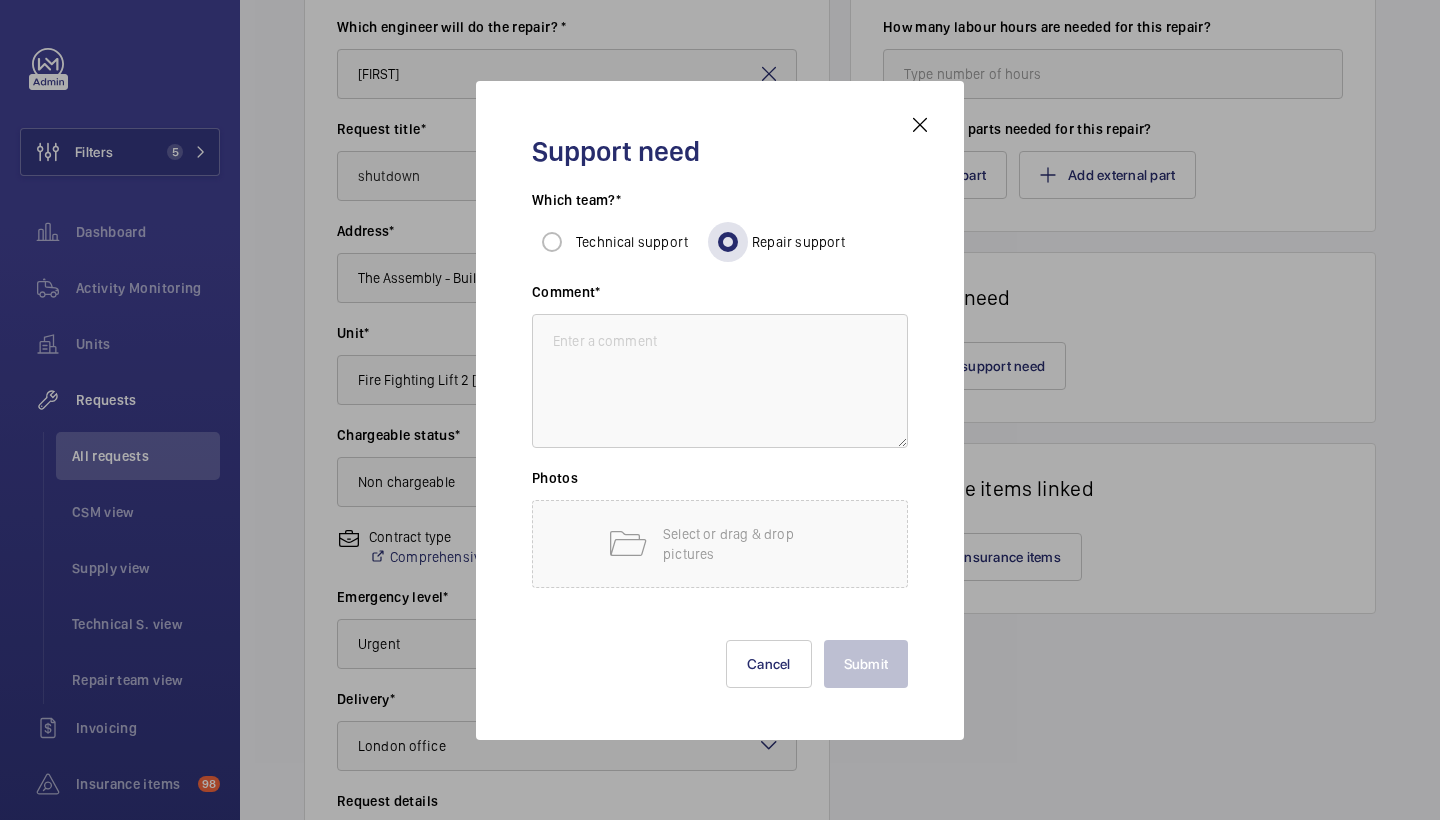 click on "Comment*" at bounding box center (720, 298) 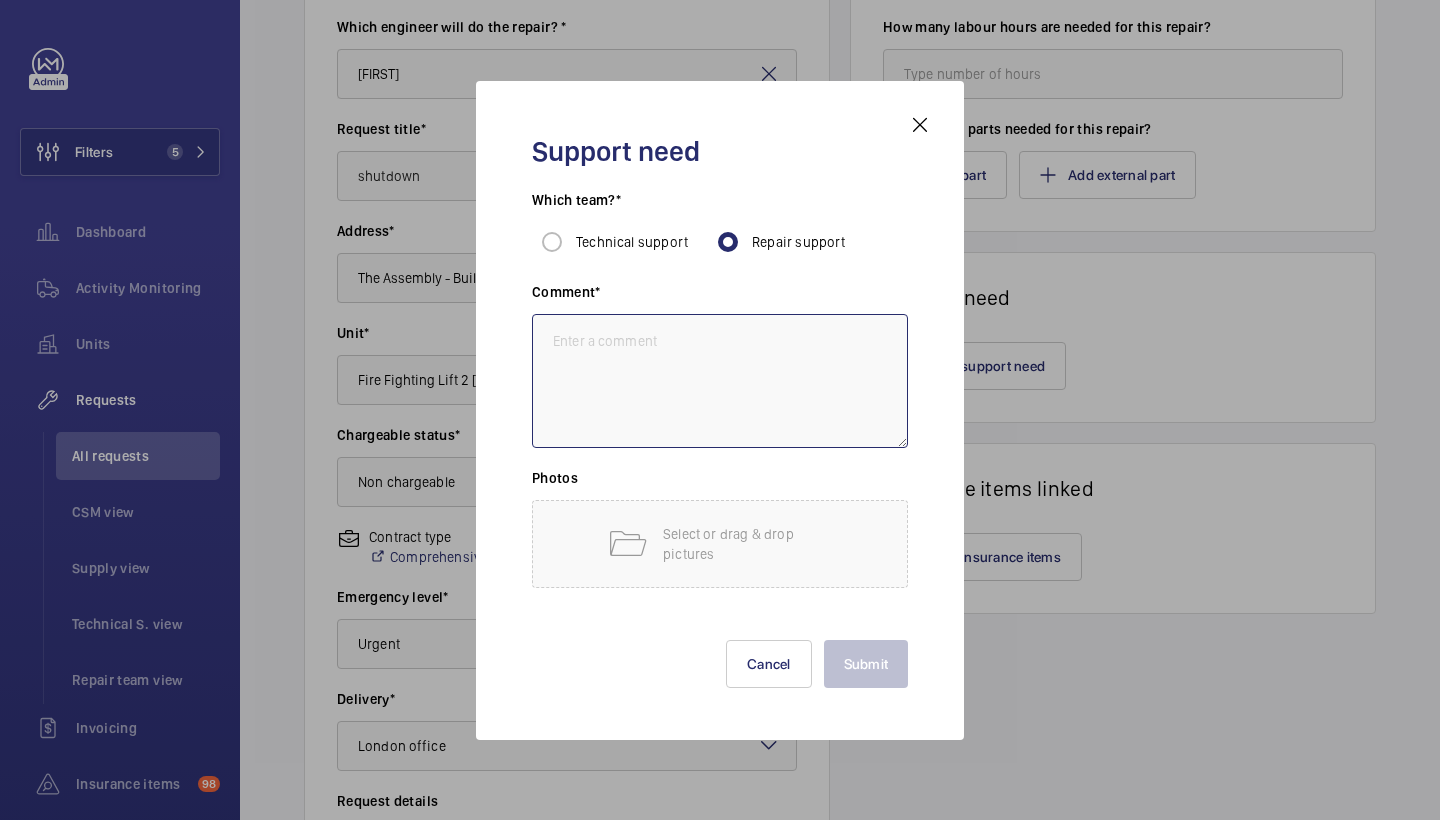 click at bounding box center [720, 381] 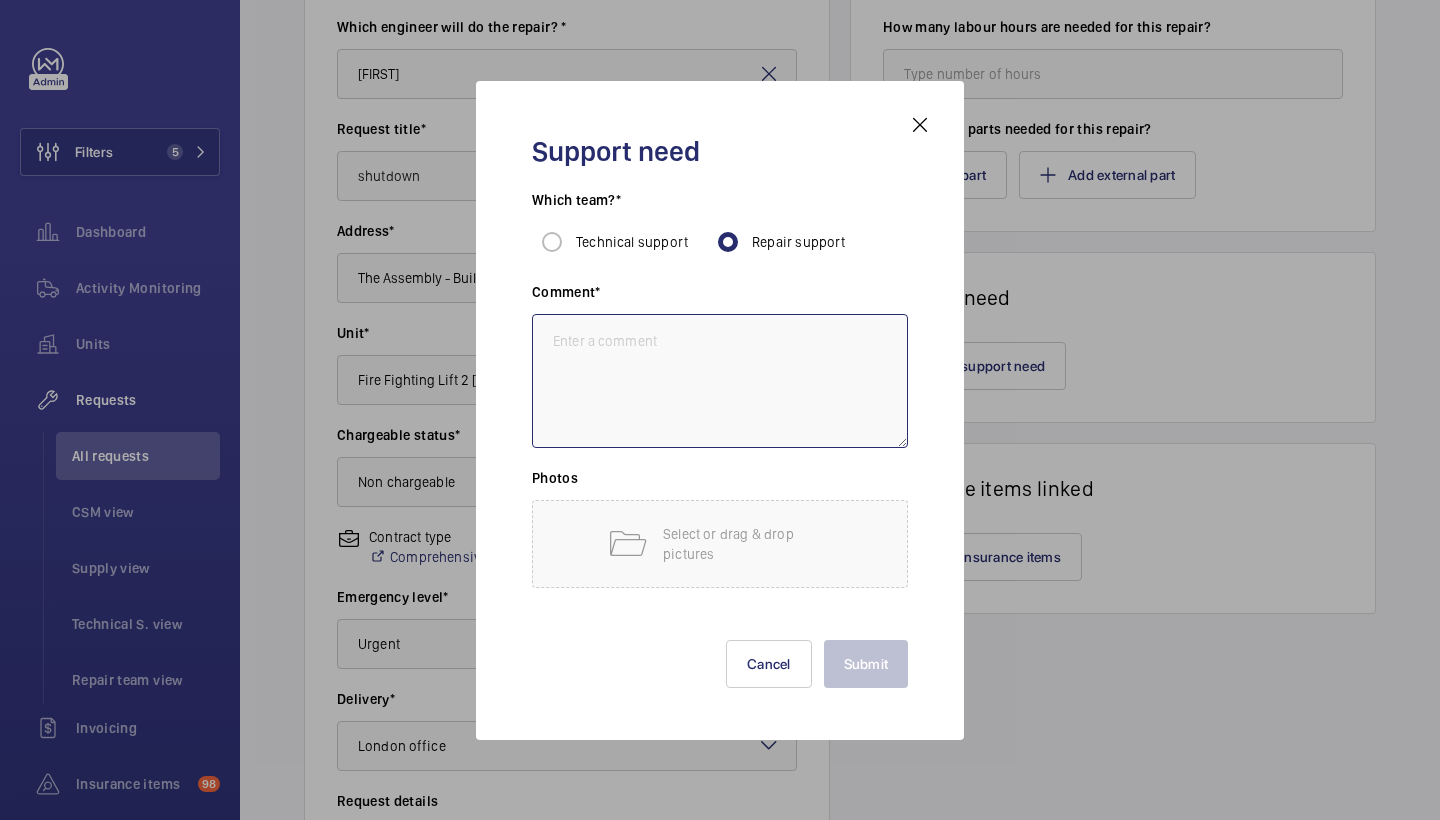 click at bounding box center (720, 381) 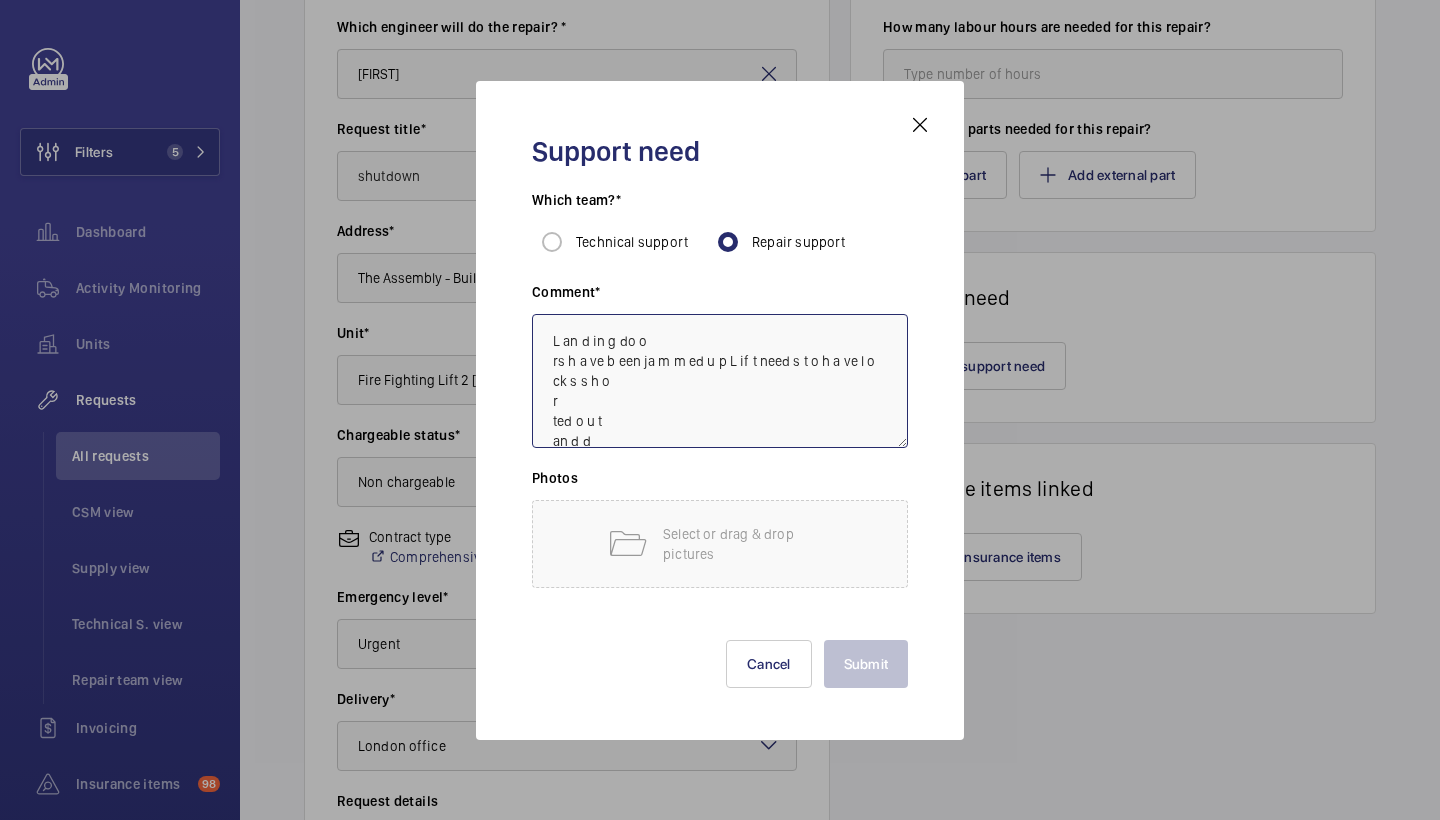 scroll, scrollTop: 120, scrollLeft: 0, axis: vertical 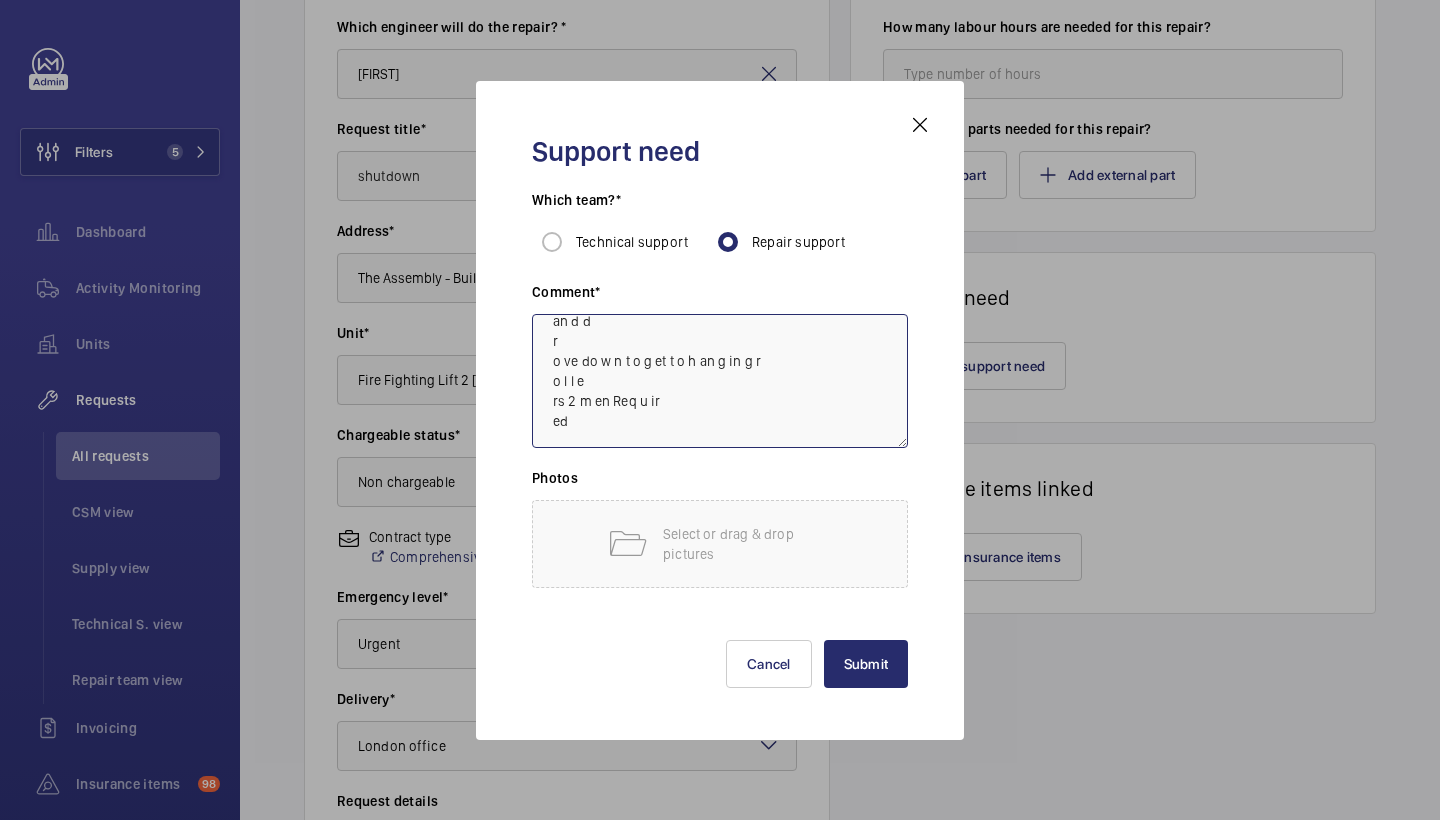 click on "L an d in g do o
rs h a ve b een ja m m ed u p L if t need s t o h a ve l o ck s s h o
r
ted o u t
an d d
r
o ve do w n t o g et t o h an g in g r
o l l e
rs 2 m en Req u ir
ed" at bounding box center (720, 381) 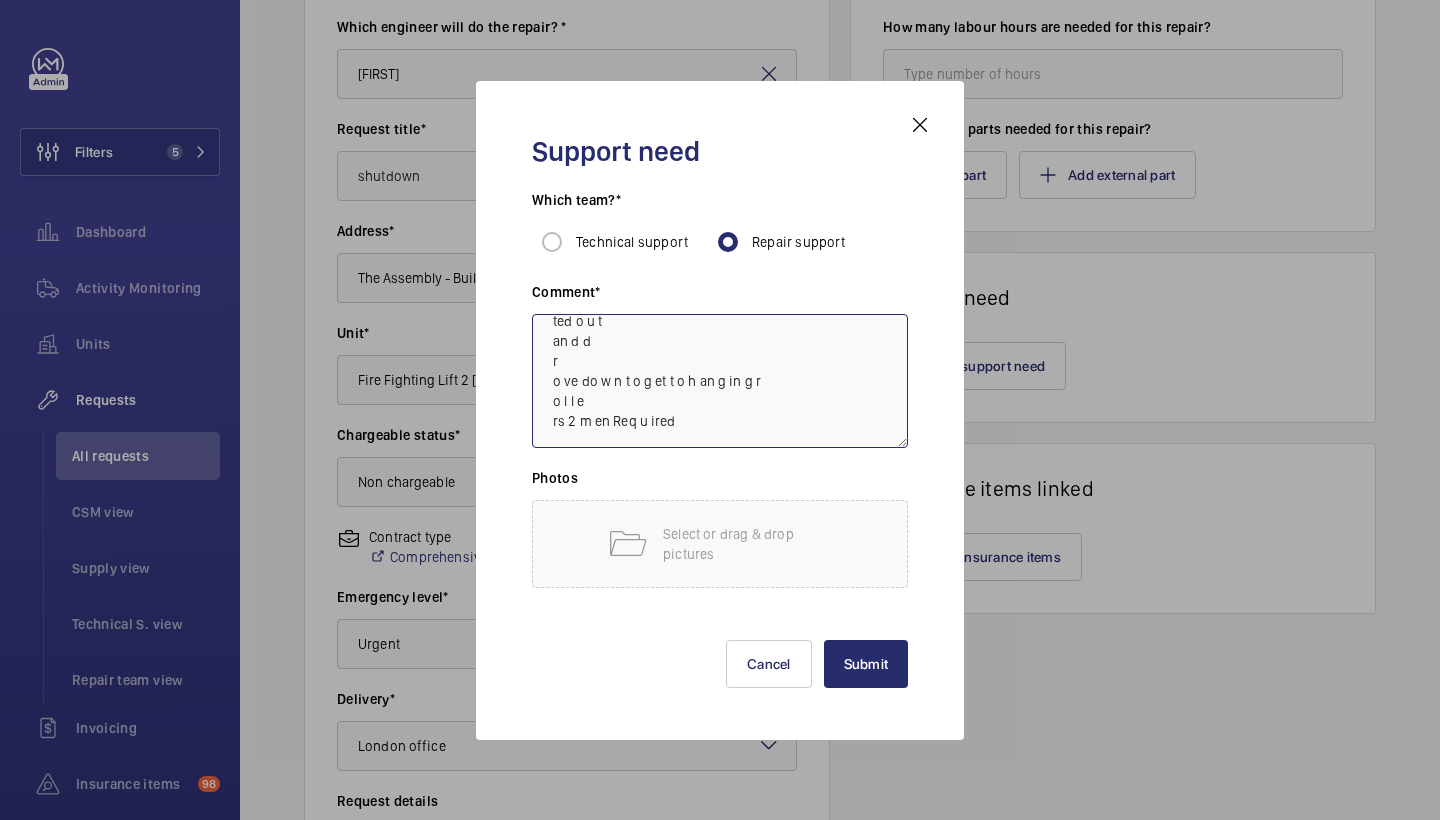 scroll, scrollTop: 100, scrollLeft: 0, axis: vertical 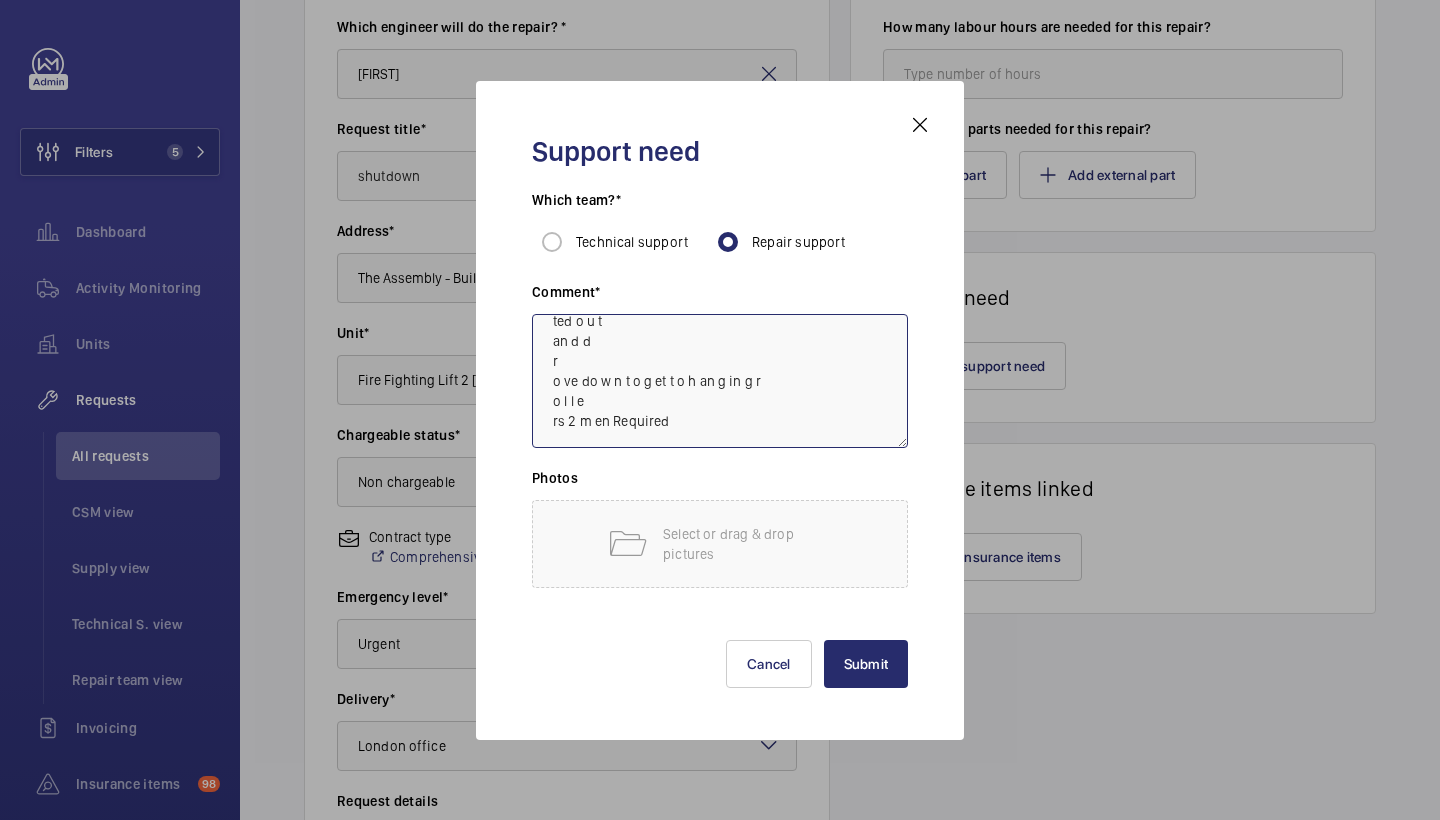 click on "L an d in g do o
rs h a ve b een ja m m ed u p L if t need s t o h a ve l o ck s s h o
r
ted o u t
an d d
r
o ve do w n t o g et t o h an g in g r
o l l e
rs 2 m en Required" at bounding box center (720, 381) 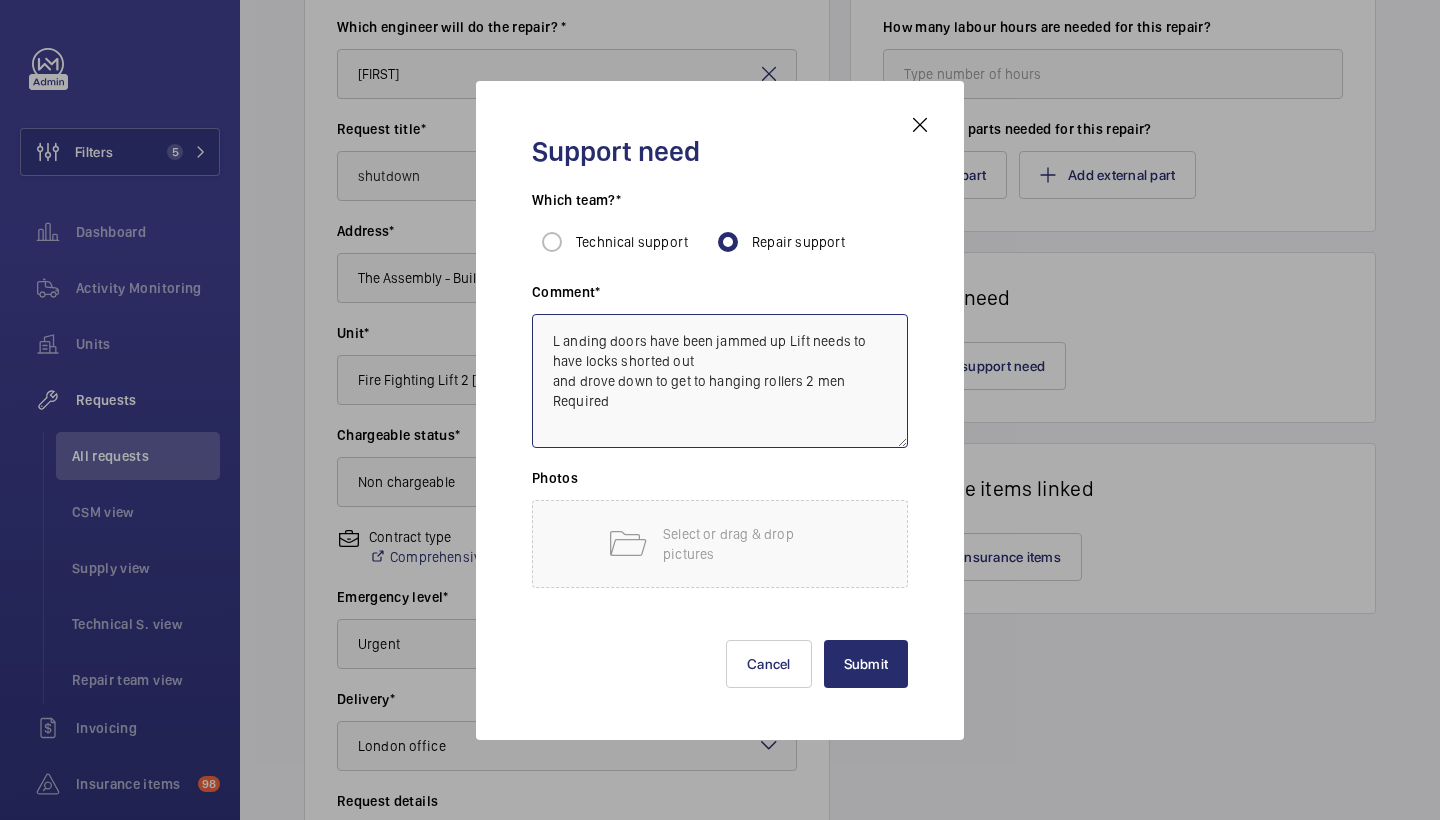 click on "L an d in g do o
rs h a ve b een ja m m ed u p L if t need s t o h a ve l o ck s s h o
r
ted o u t
an d d
r
o ve do w n t o g et t o h an g in g r
o l l e
rs 2 men Required" at bounding box center (720, 381) 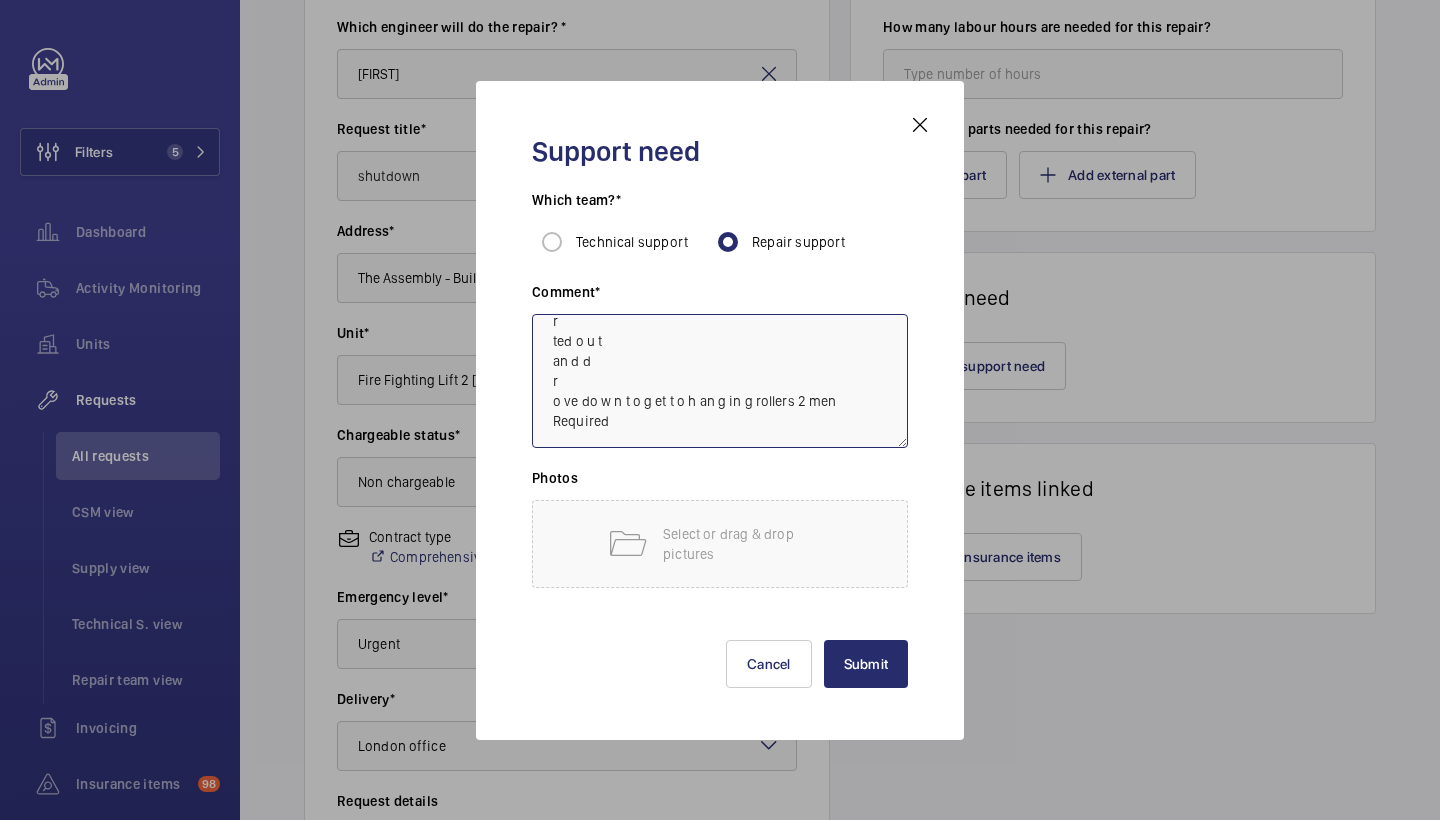 scroll, scrollTop: 60, scrollLeft: 0, axis: vertical 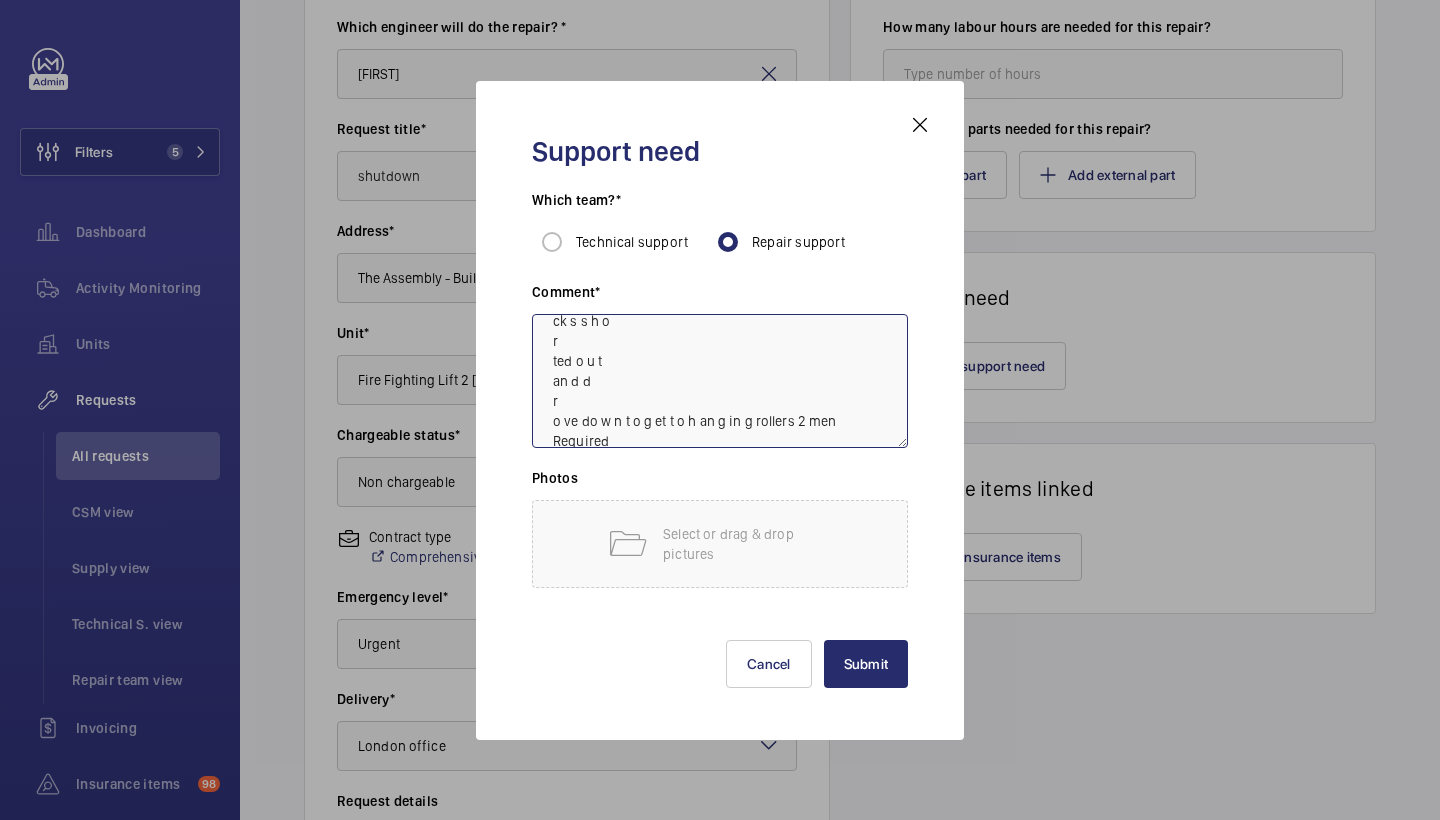 click on "L an d in g do o
rs h a ve b een ja m m ed u p L if t need s t o h a ve l o ck s s h o
r
ted o u t
an d d
r
o ve do w n t o g et t o h an g in g rollers 2 men Required" at bounding box center (720, 381) 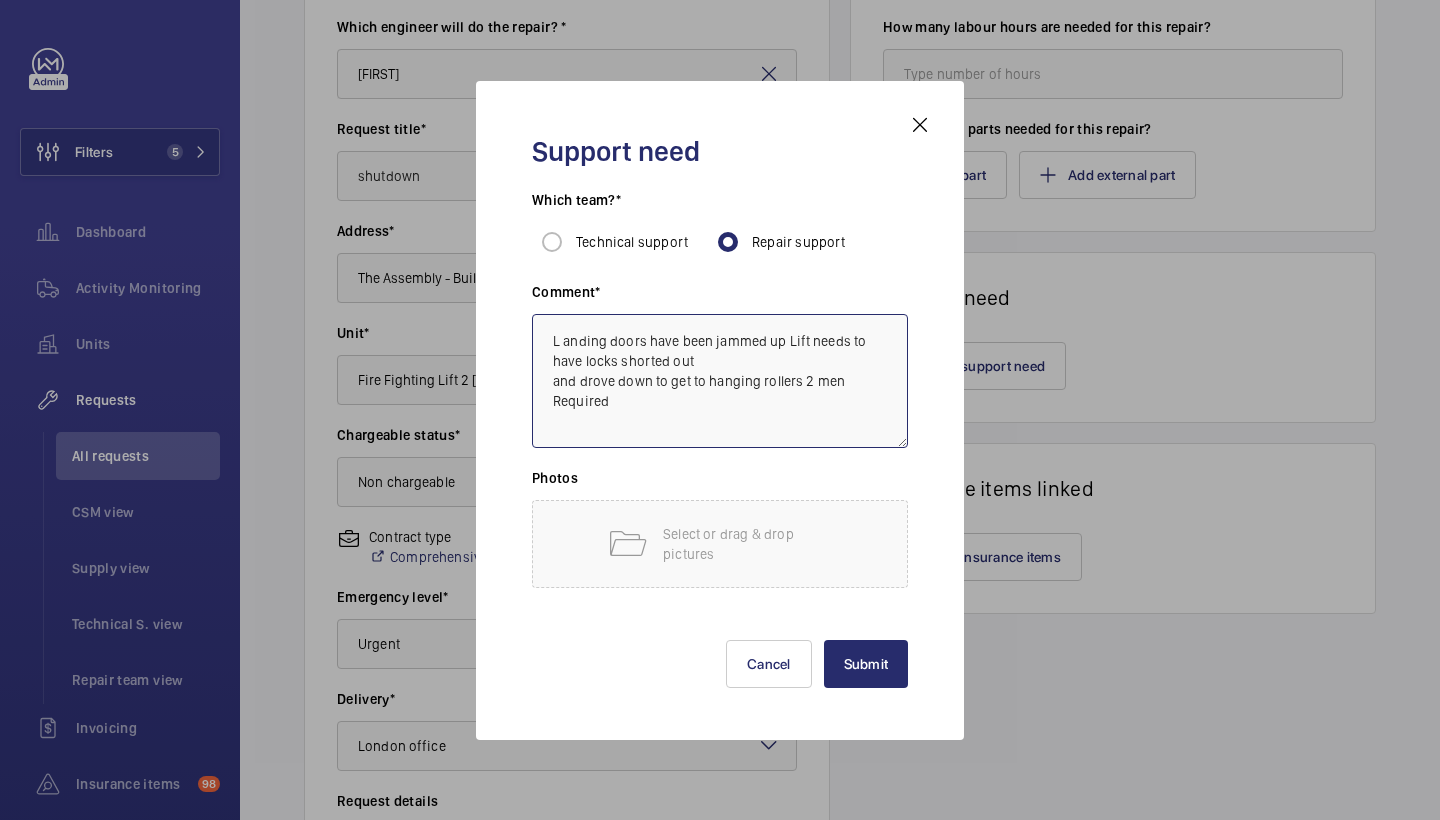 click on "L an d in g do o
rs h a ve b een ja m m ed u p L if t need s t o h a ve l o ck s s h o
r
ted o u t
an d d
r
o ve do w n t o g et t o hanging rollers 2 men Required" at bounding box center (720, 381) 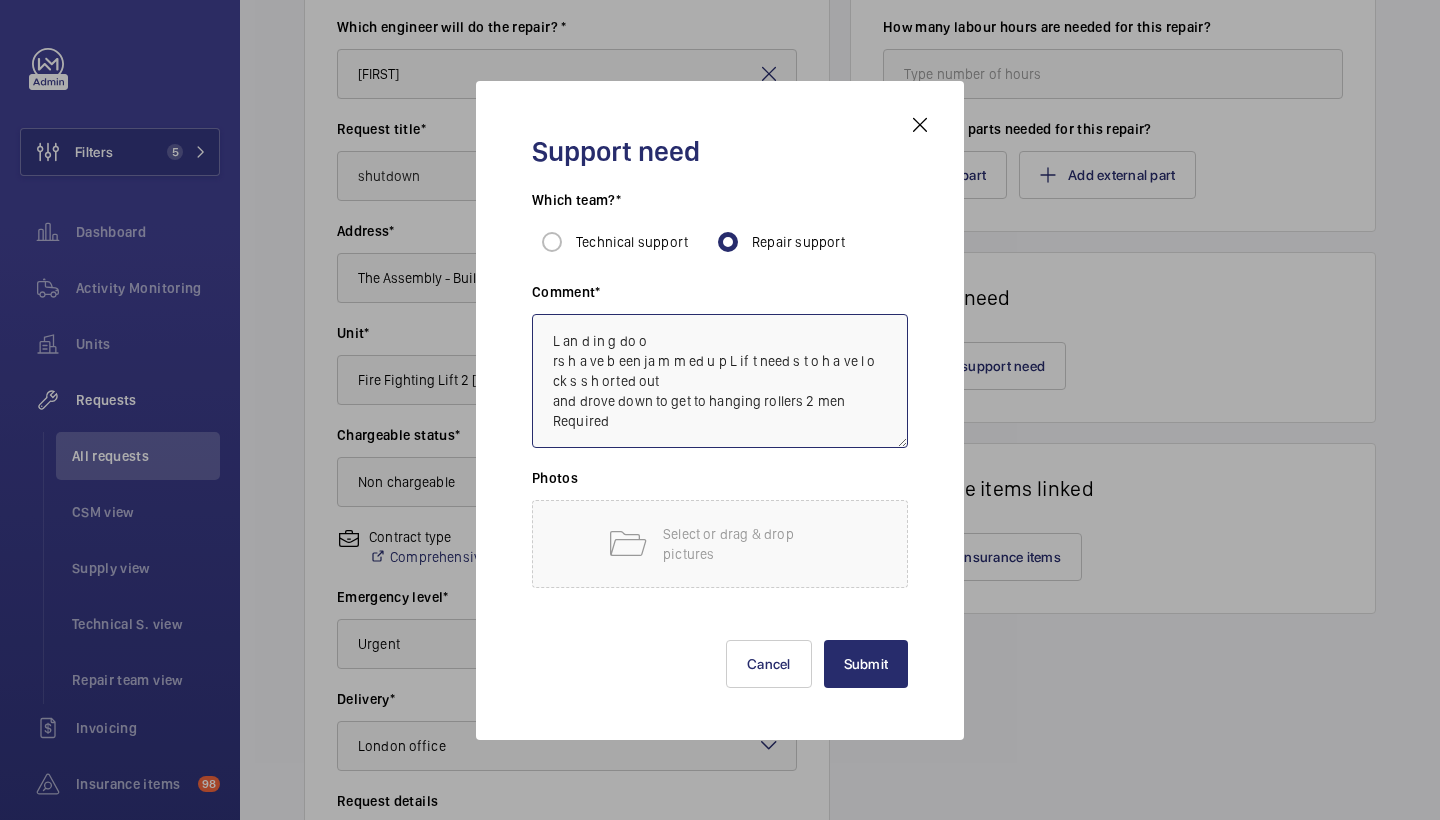 scroll, scrollTop: 0, scrollLeft: 0, axis: both 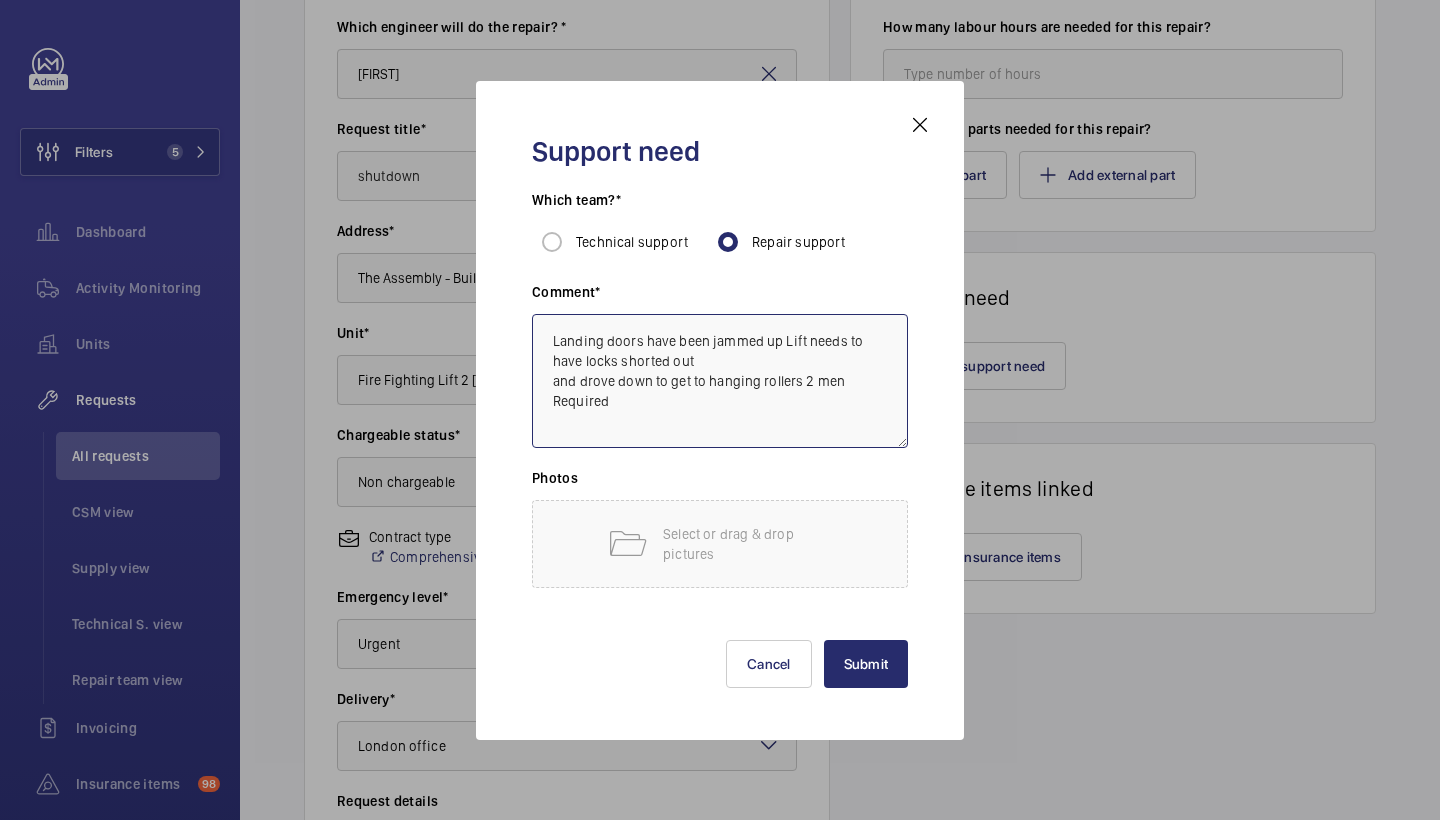 click on "Landing doors have been jammed up Lift needs to have locks shorted out
and drove down to get to hanging rollers 2 men Required" at bounding box center (720, 381) 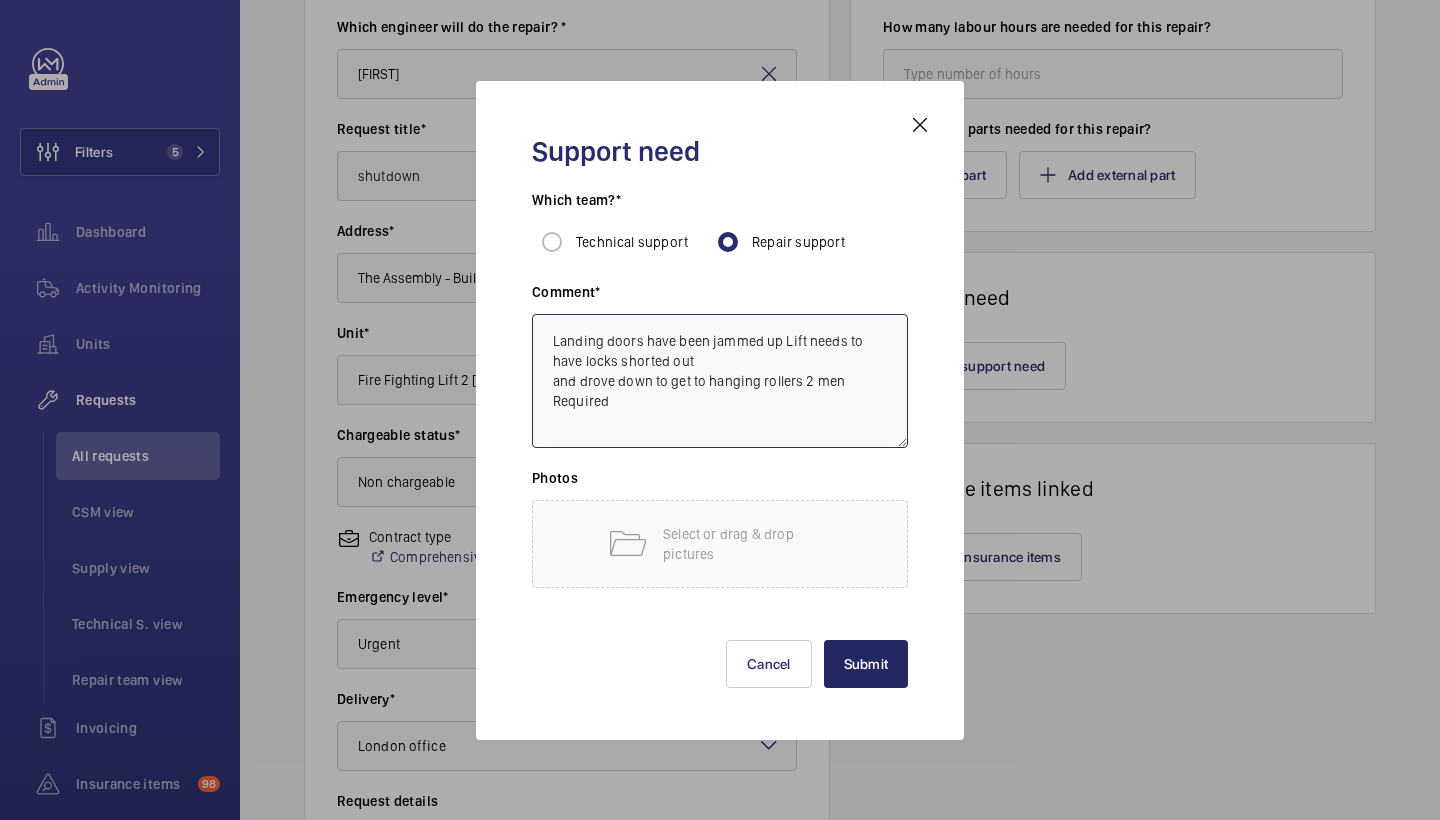 type on "Landing doors have been jammed up Lift needs to have locks shorted out
and drove down to get to hanging rollers 2 men Required" 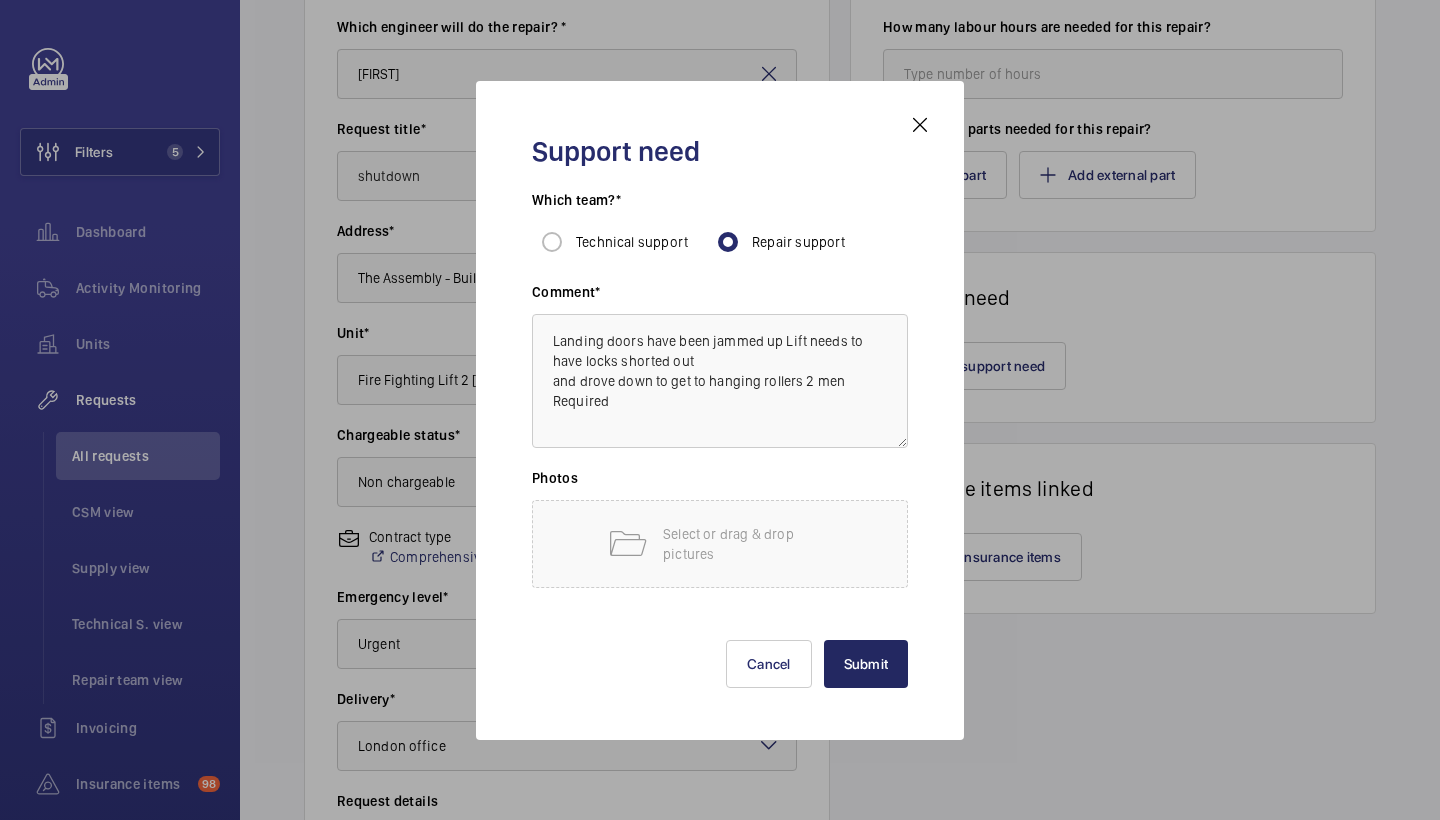 click on "Submit" at bounding box center [866, 664] 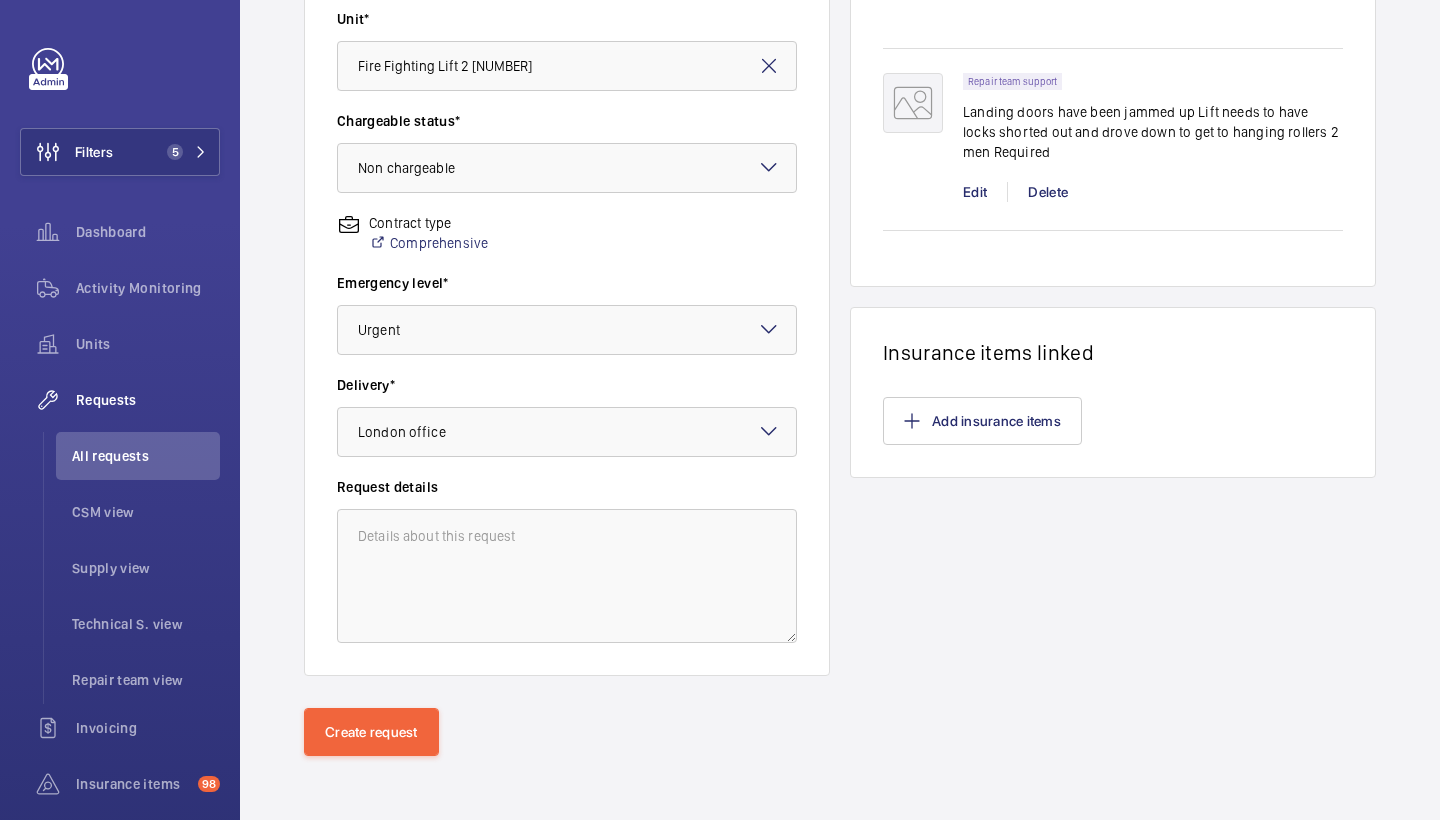 scroll, scrollTop: 544, scrollLeft: 0, axis: vertical 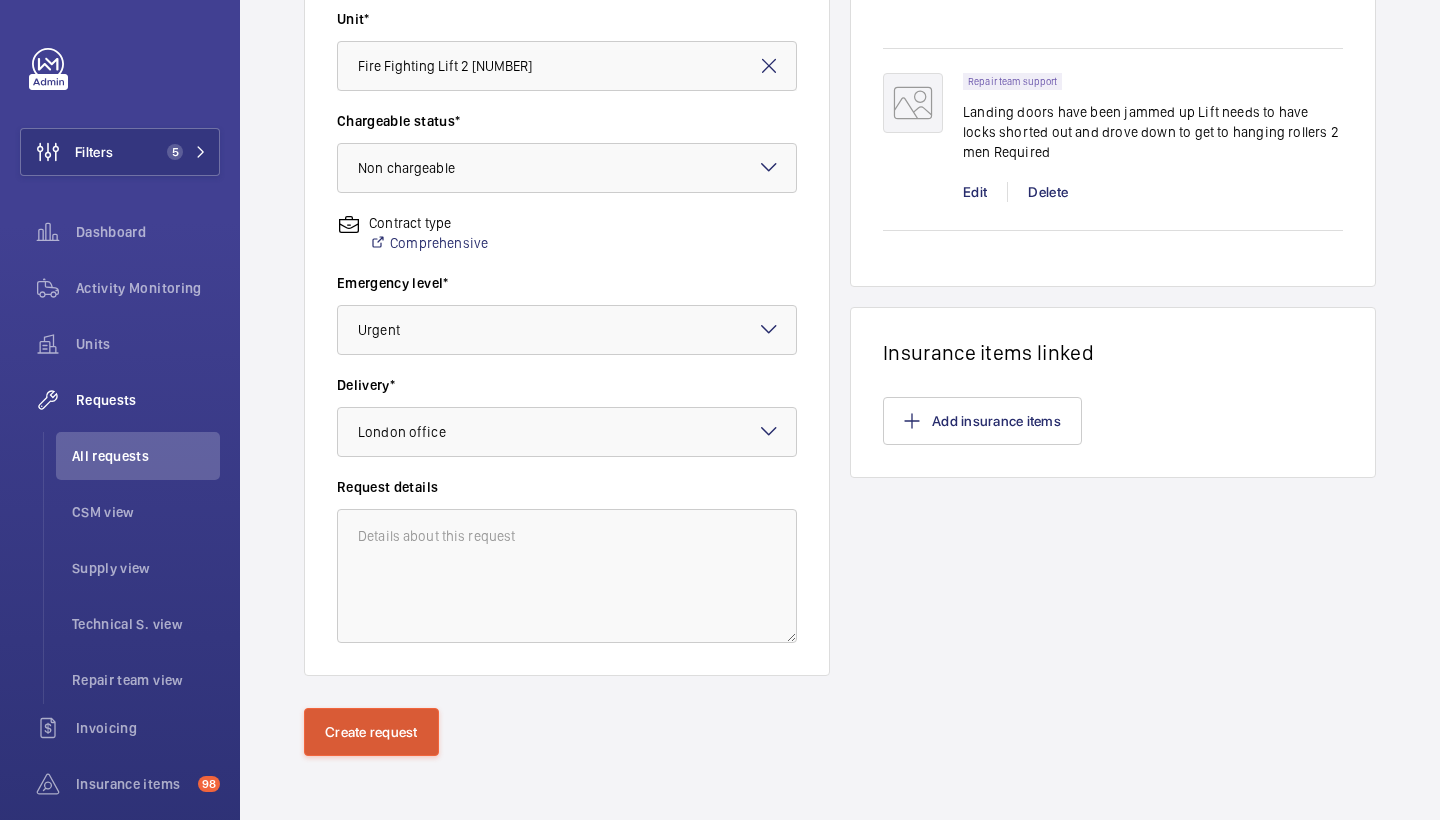 click on "Create request" 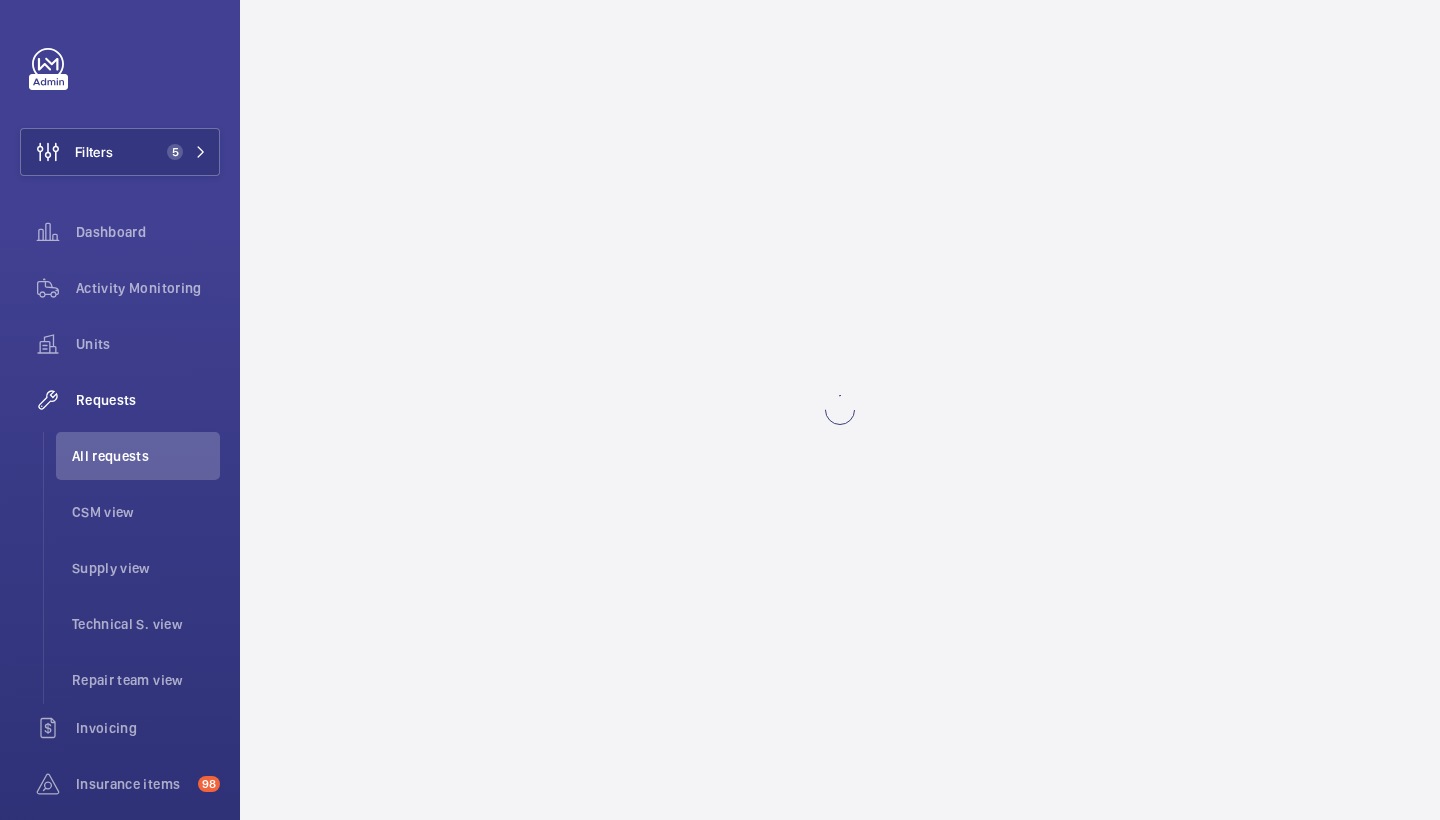 scroll, scrollTop: 0, scrollLeft: 0, axis: both 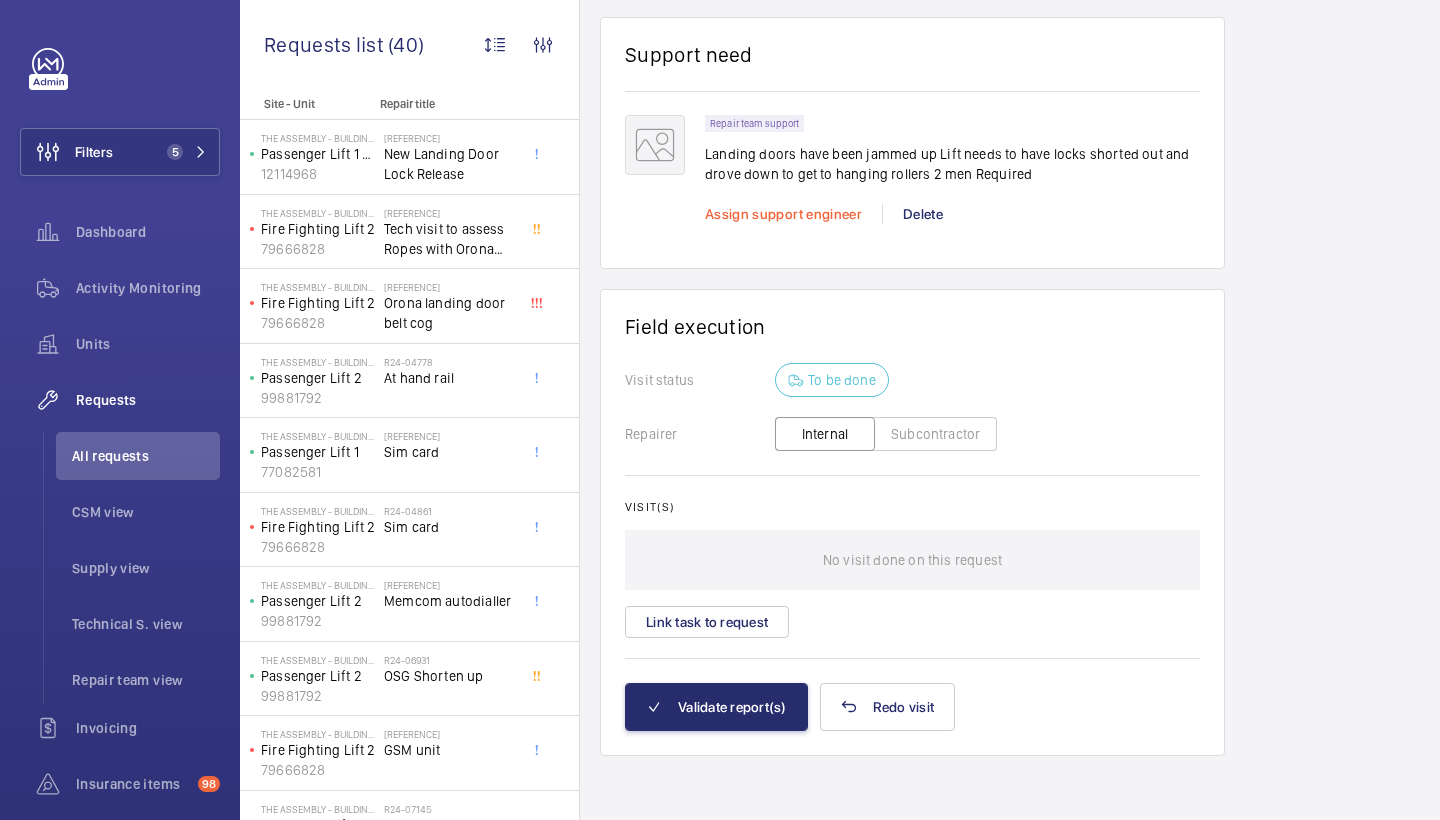 click on "Assign support engineer" 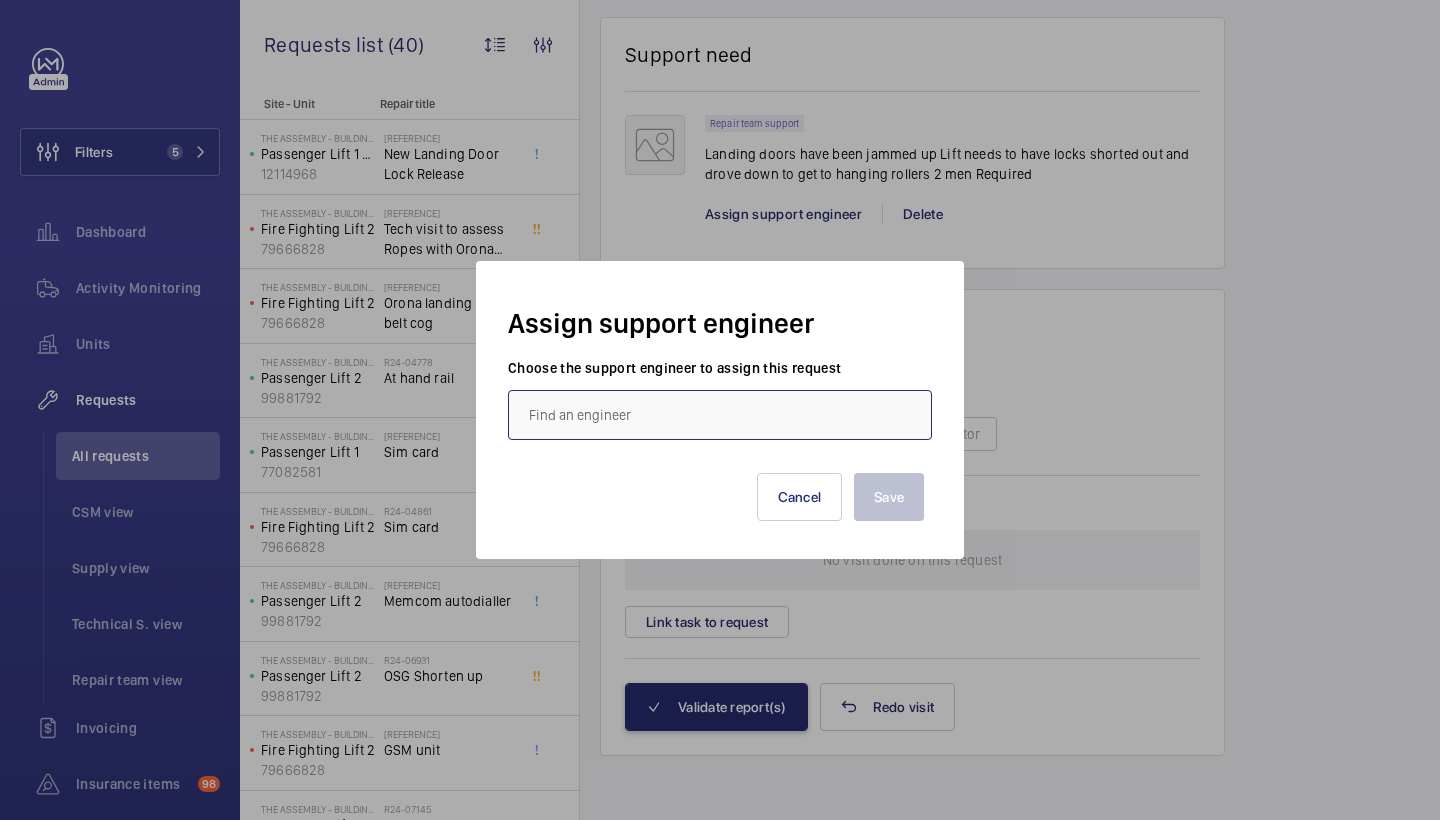 click at bounding box center (720, 415) 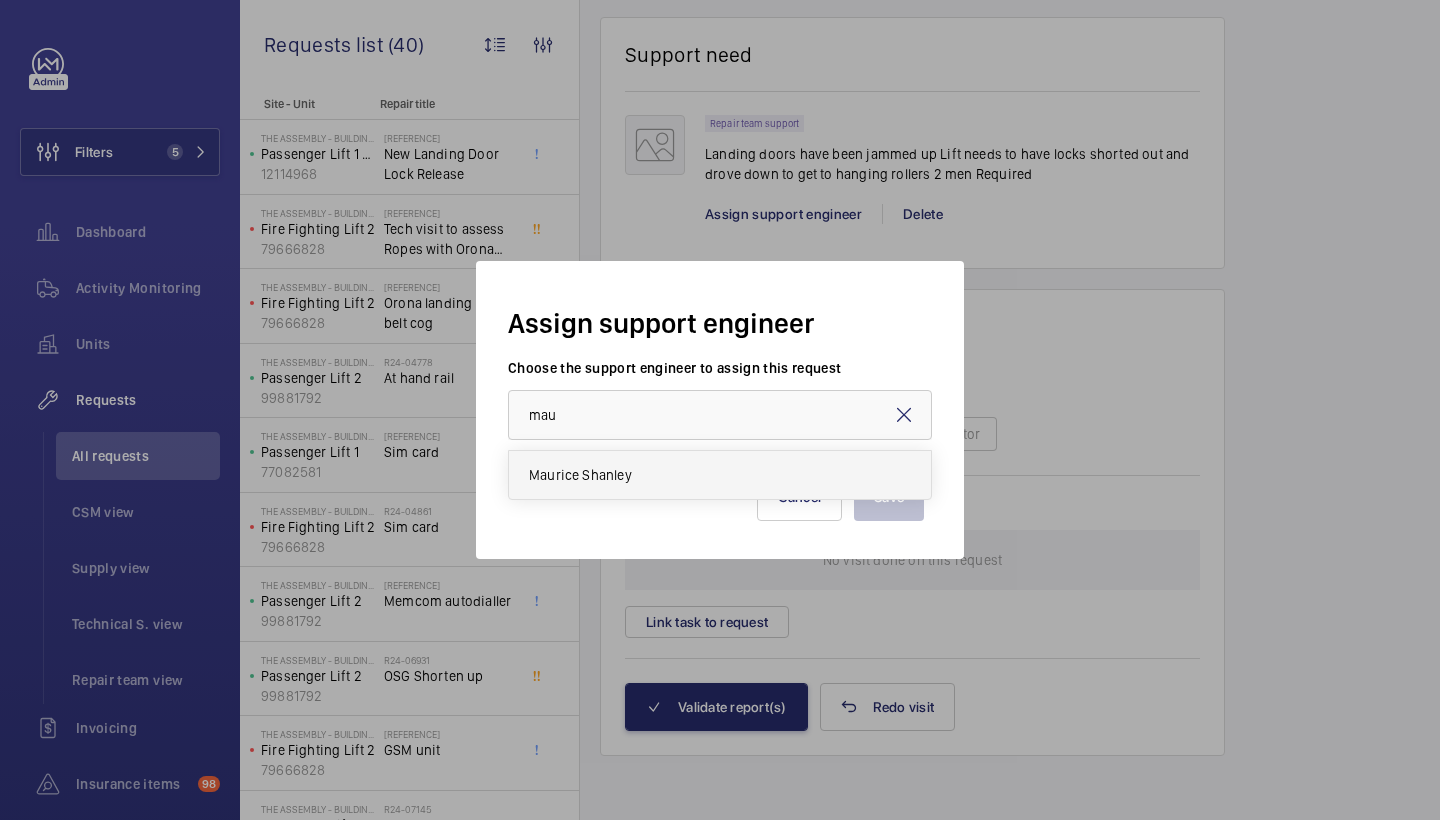 click on "Maurice Shanley" at bounding box center (580, 475) 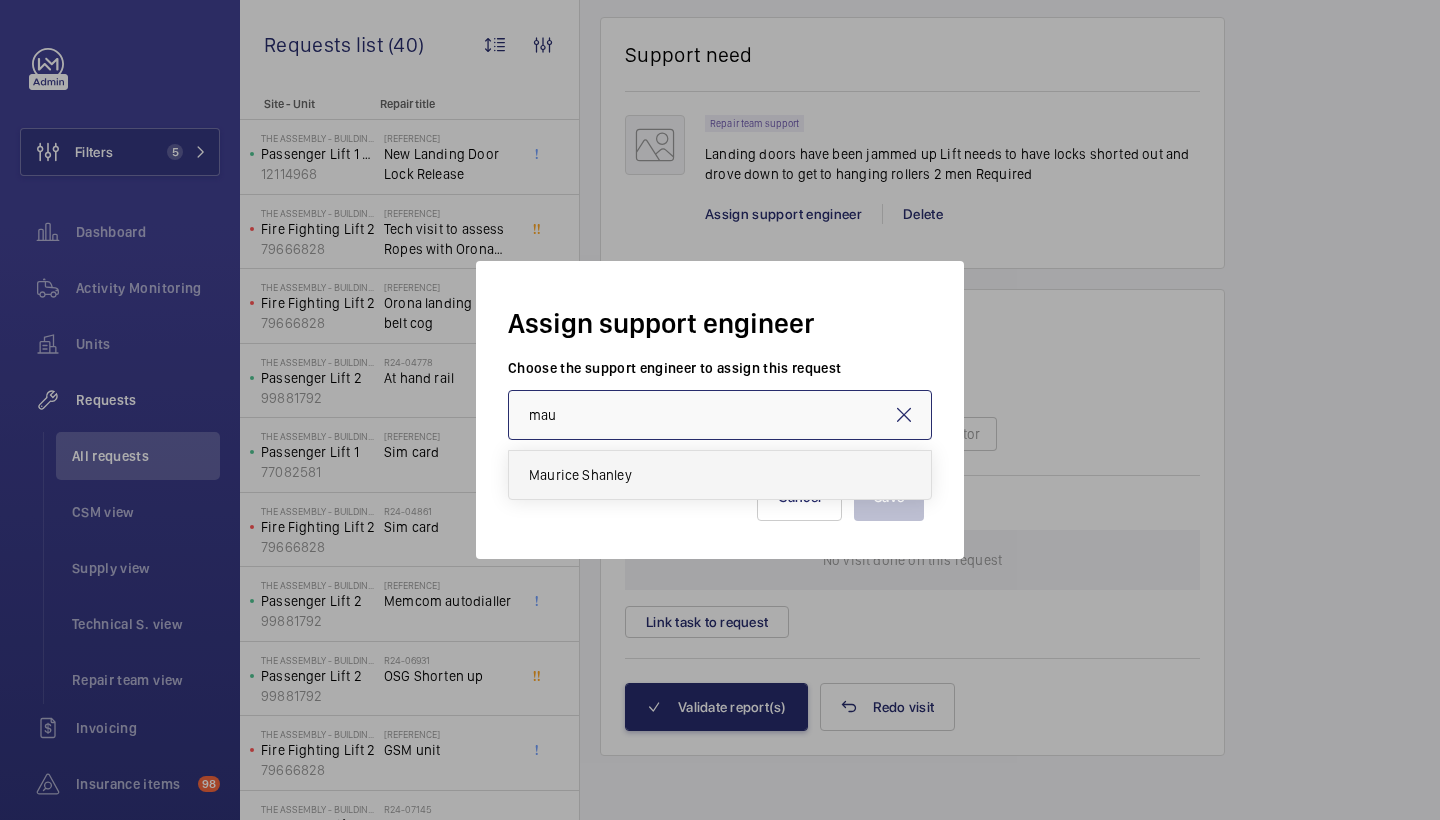 type on "Maurice Shanley" 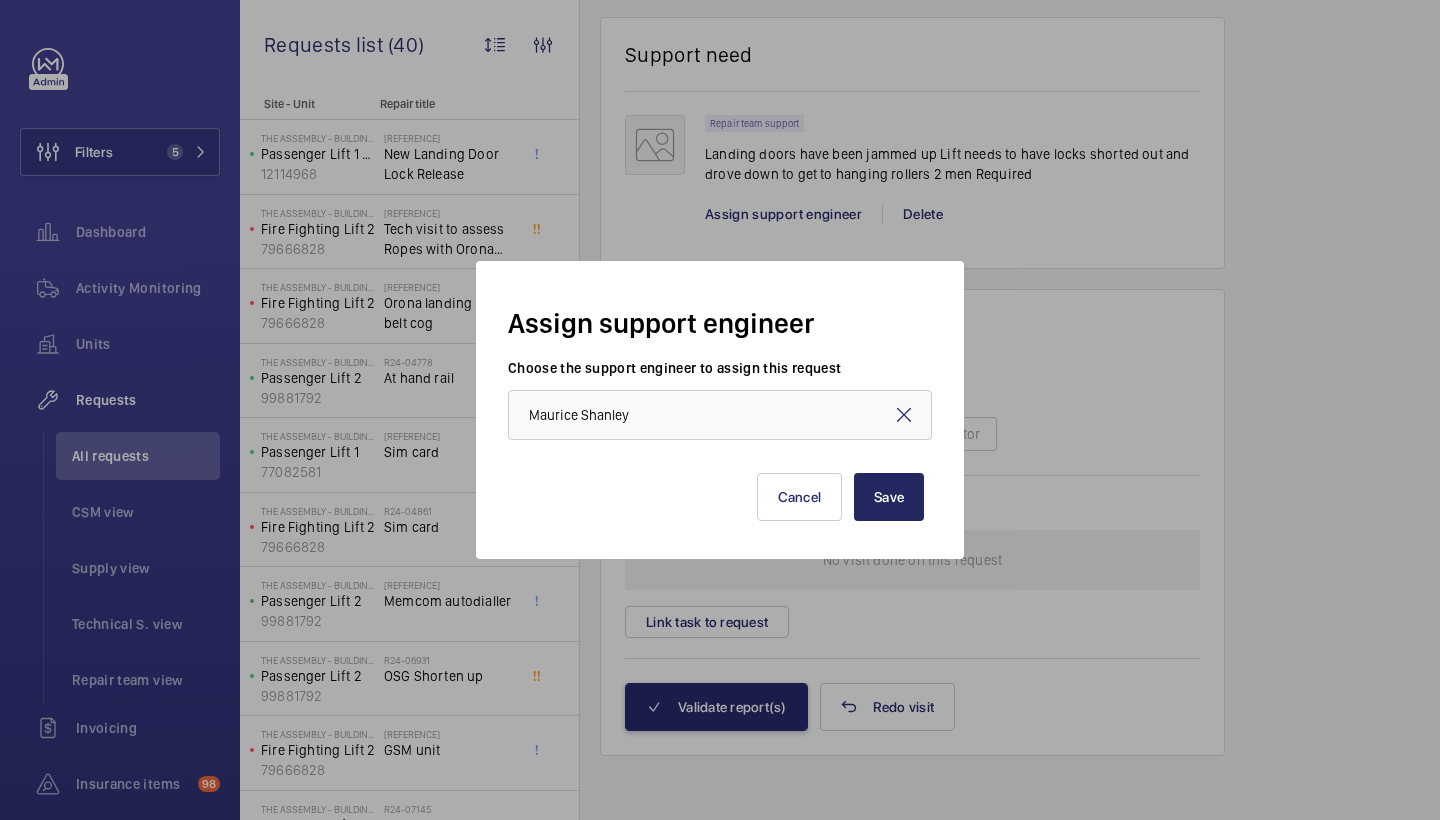 click on "Save" at bounding box center [889, 497] 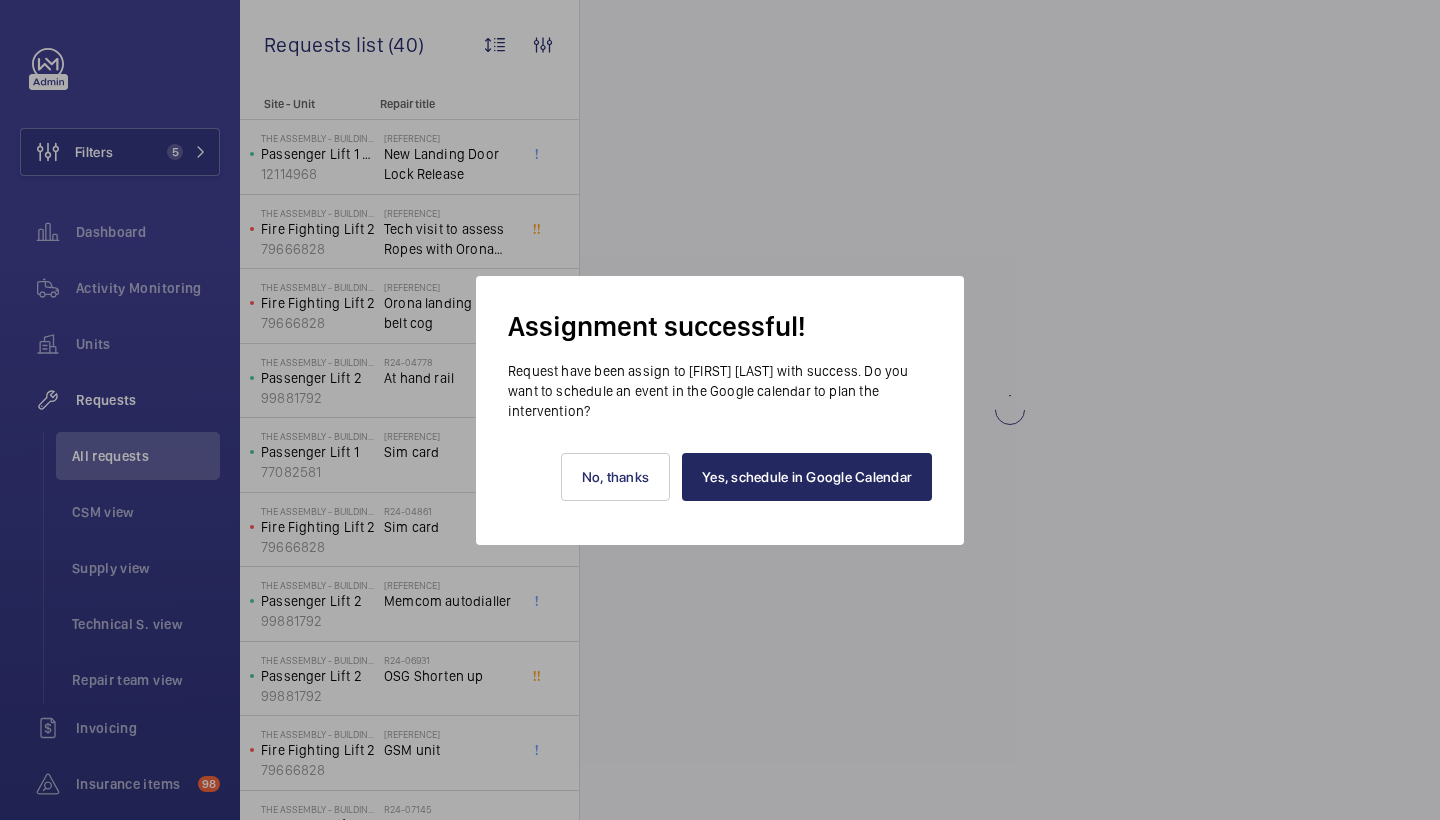 click on "Yes, schedule in Google Calendar" at bounding box center (807, 477) 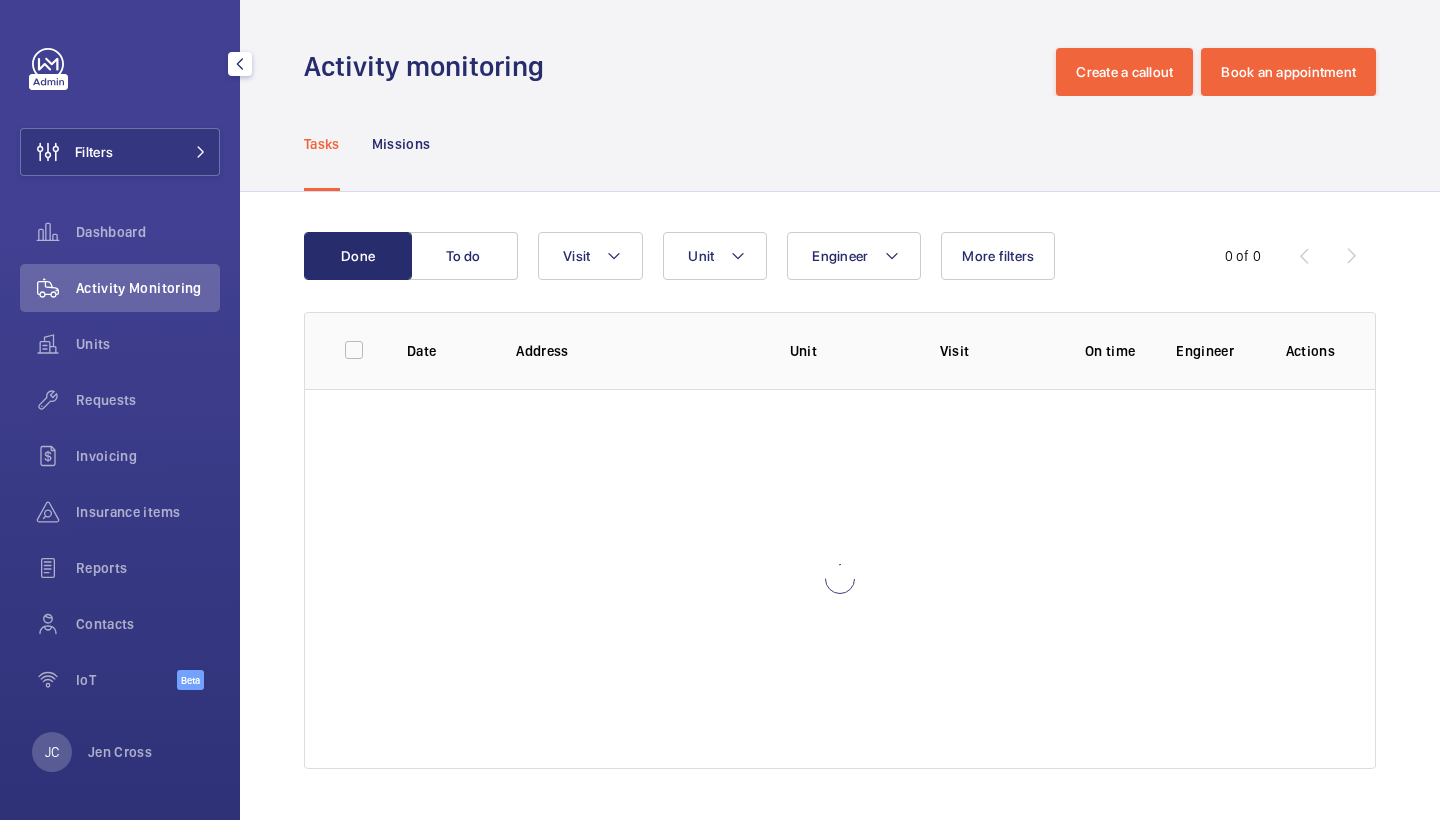 scroll, scrollTop: 0, scrollLeft: 0, axis: both 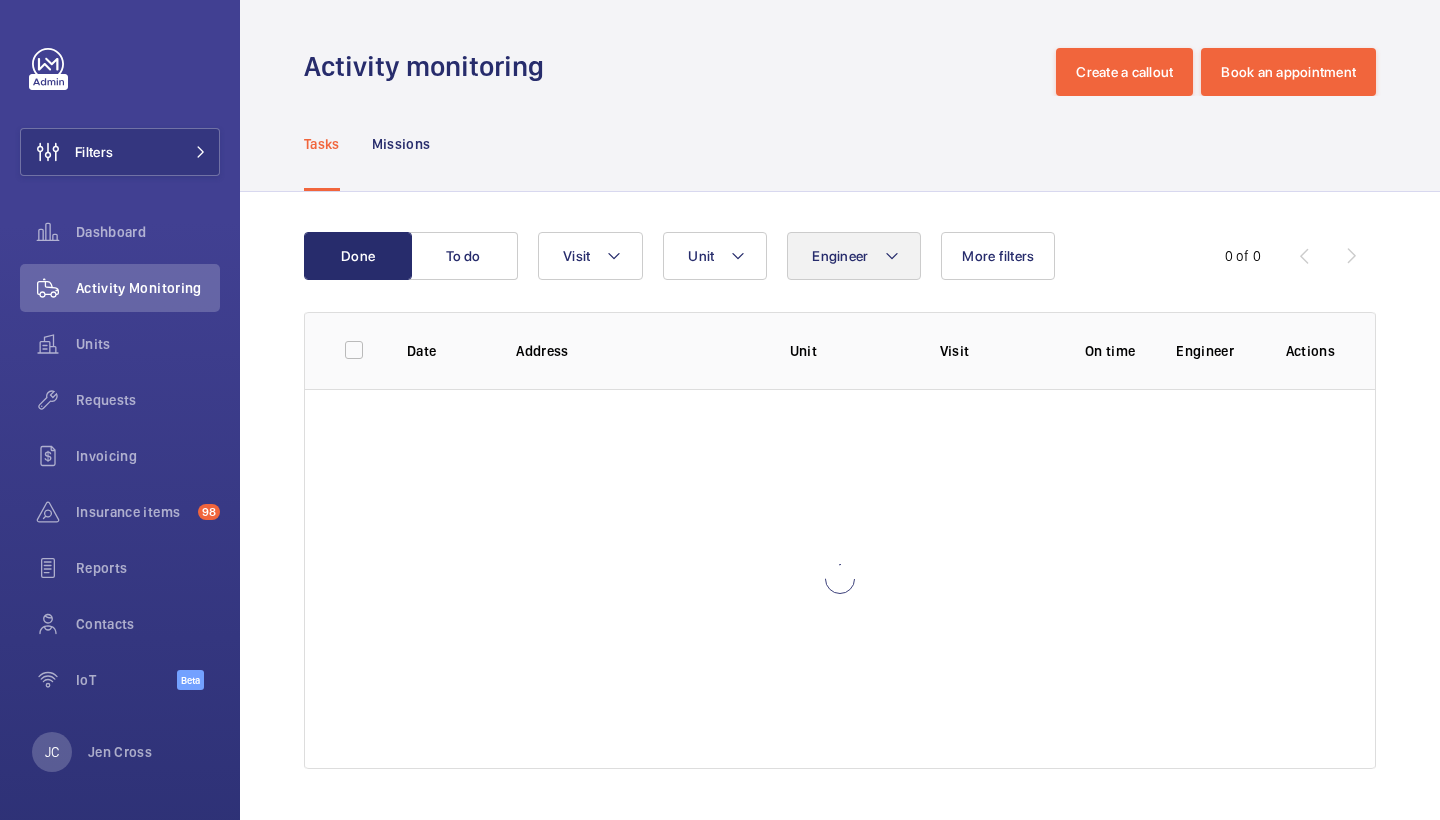 click on "Engineer" 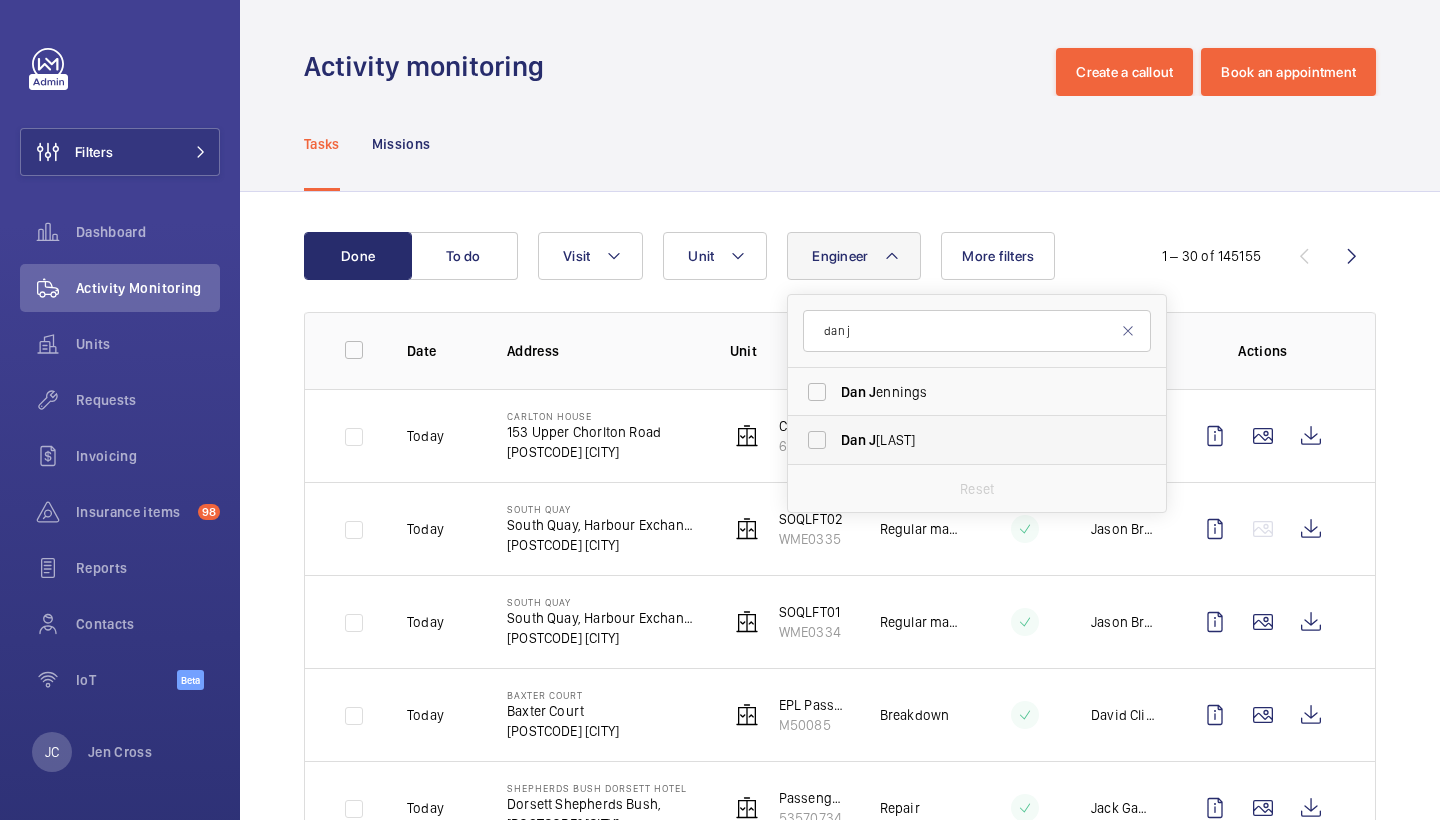 type on "dan j" 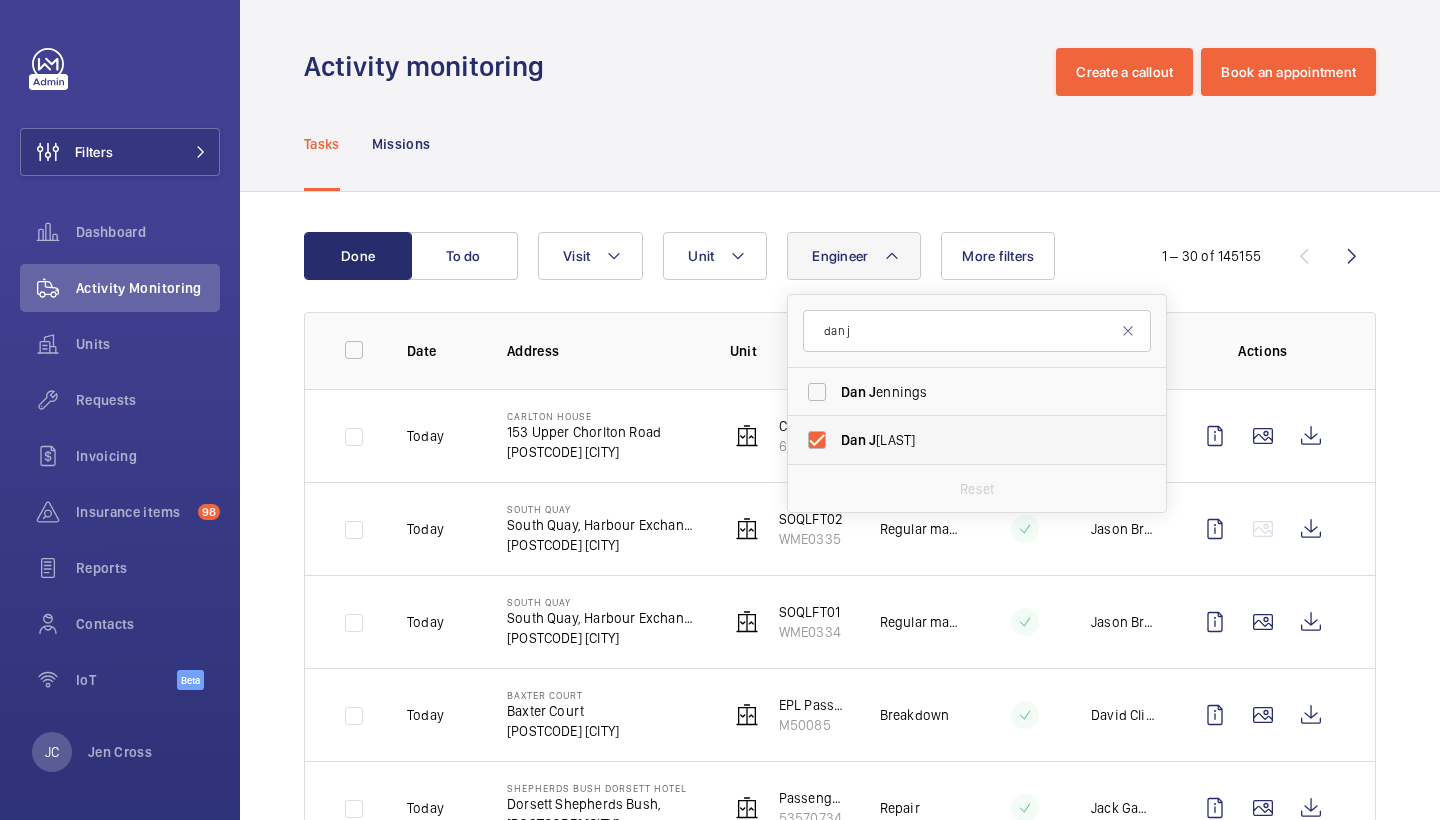 checkbox on "true" 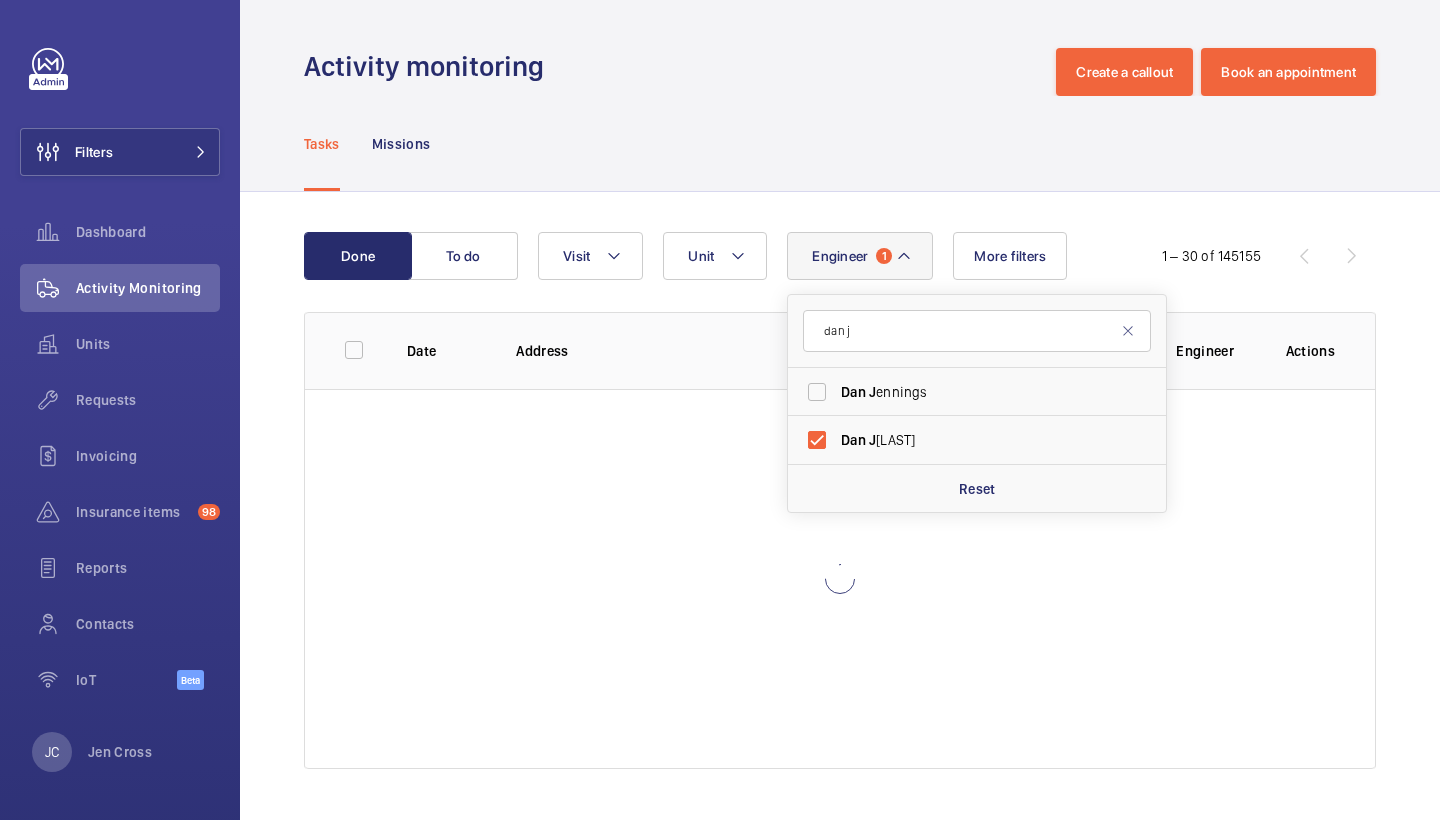click on "Done To do Engineer 1 [LAST] [LAST]   [LAST] [LAST] Reset Unit Visit More filters  1 – 30 of 145155  Date Address Unit Visit On time Engineer Actions" 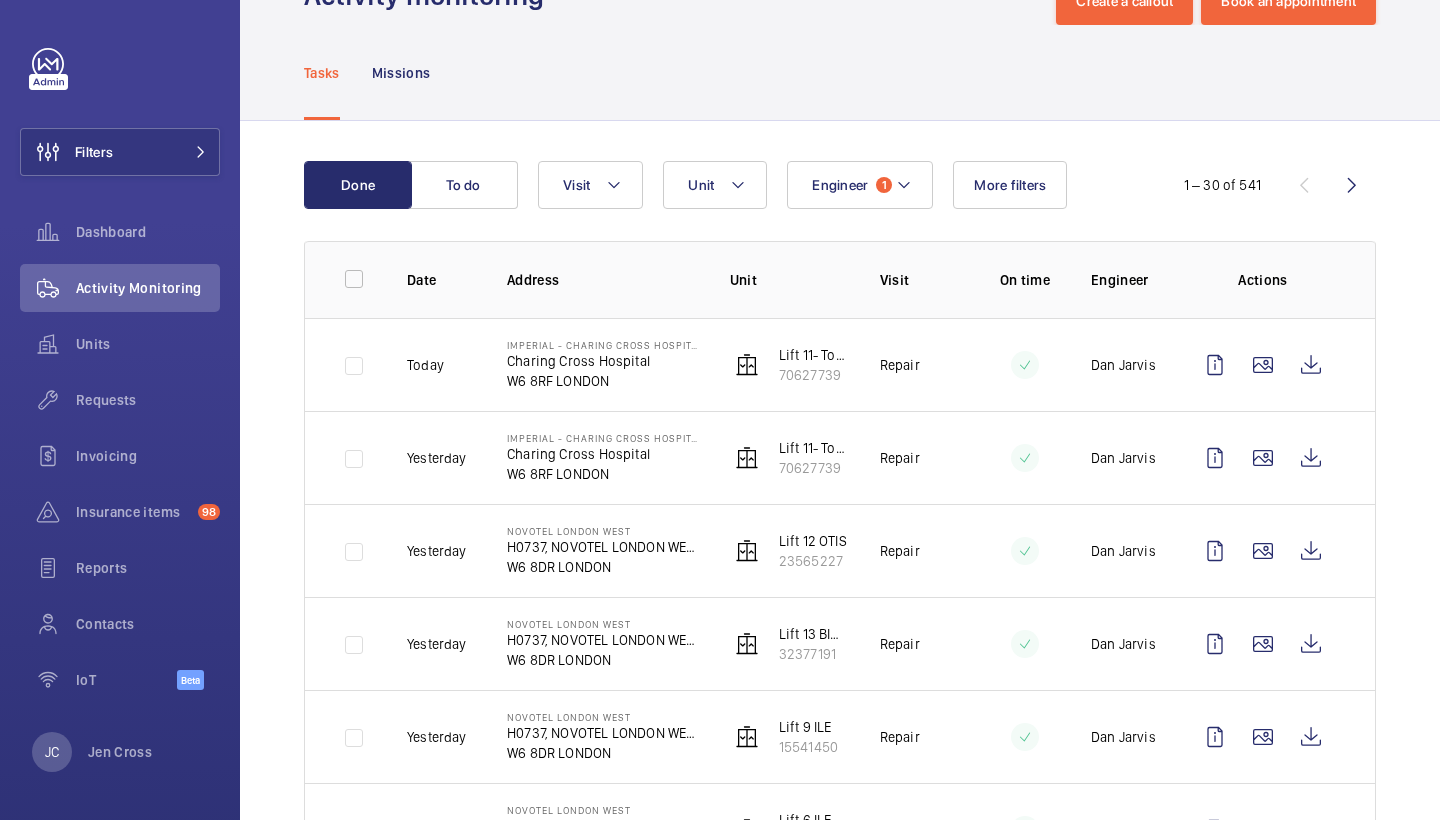 scroll, scrollTop: 74, scrollLeft: 0, axis: vertical 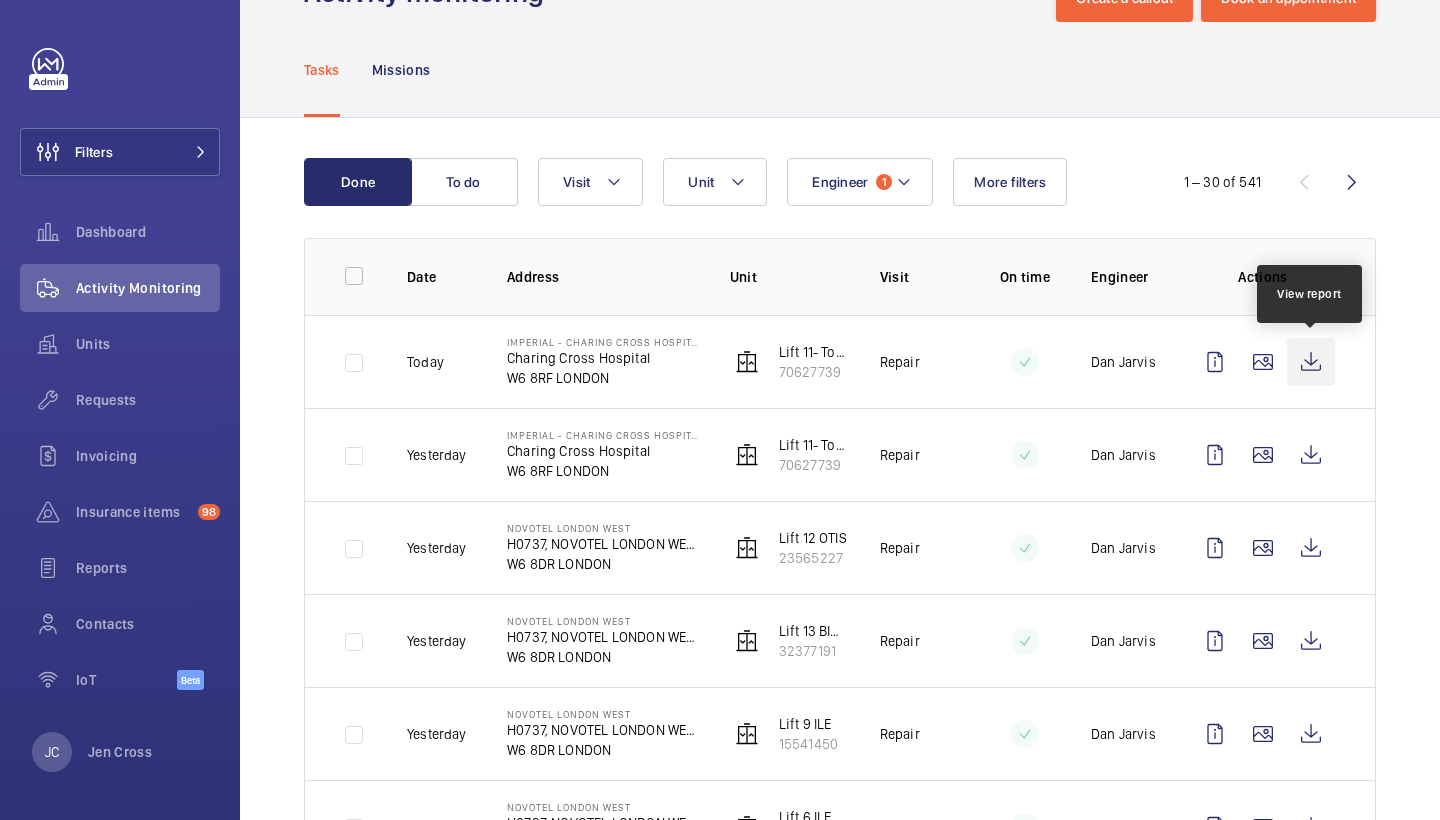 click 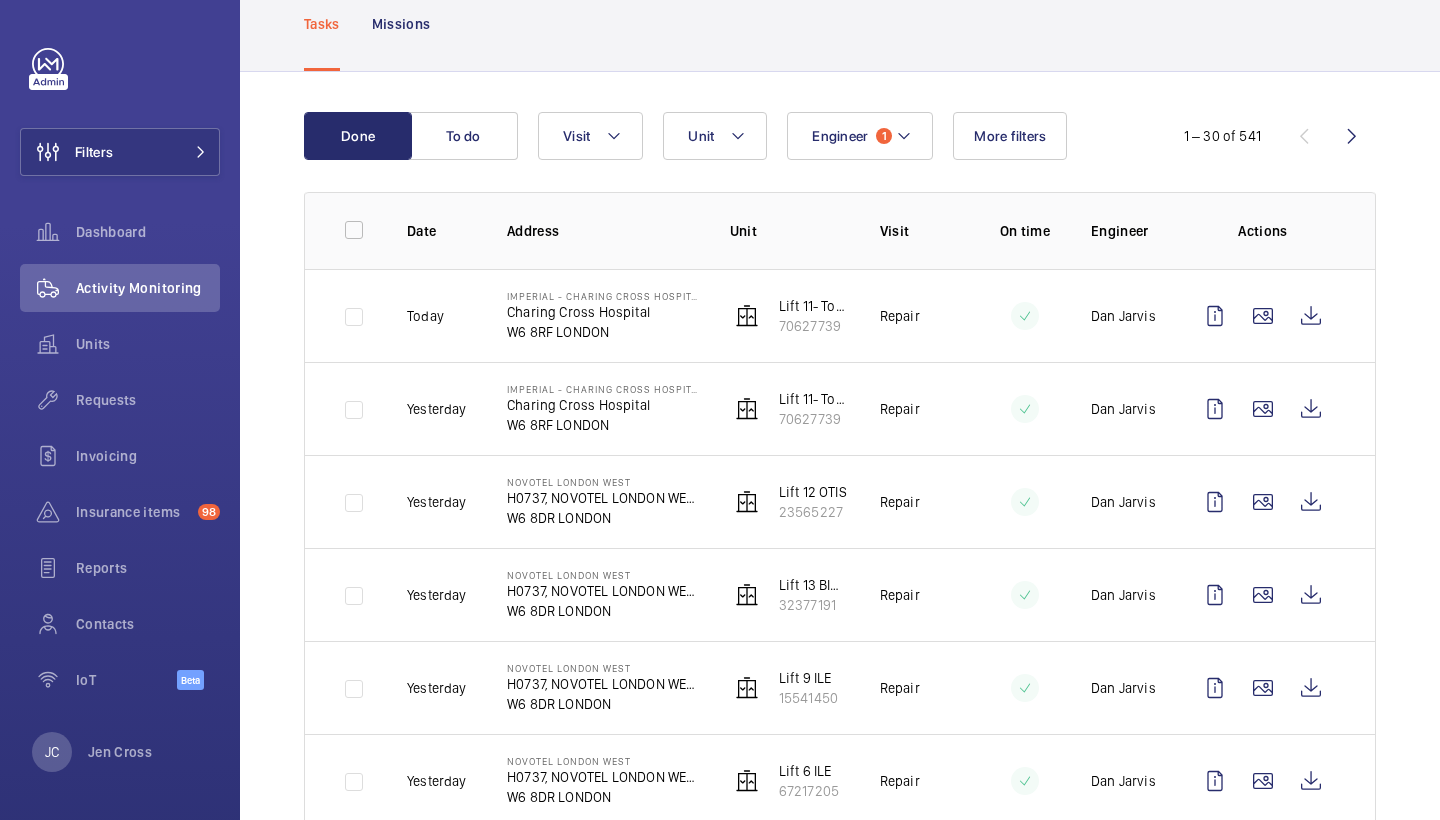 scroll, scrollTop: 121, scrollLeft: 0, axis: vertical 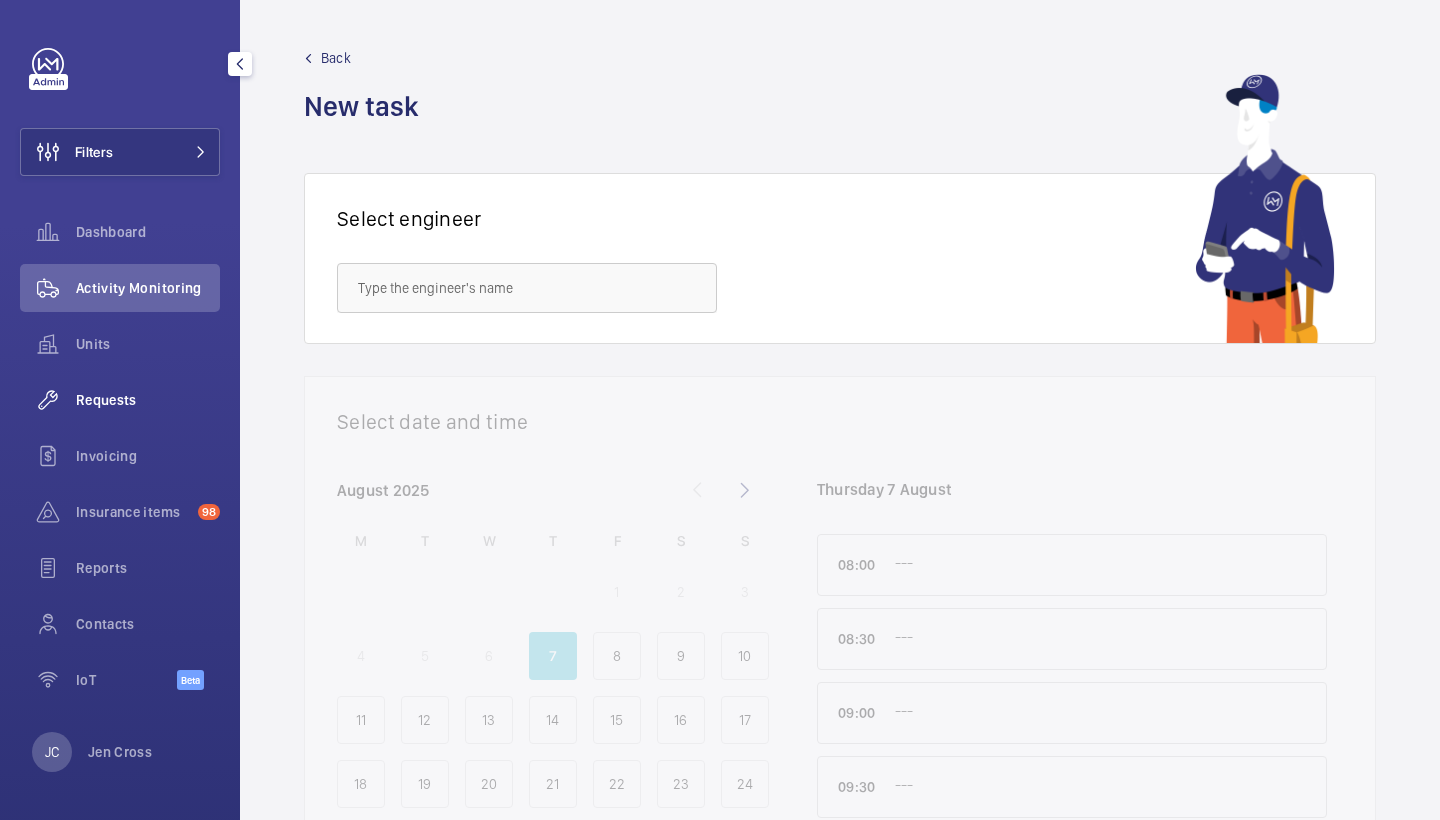 click on "Requests" 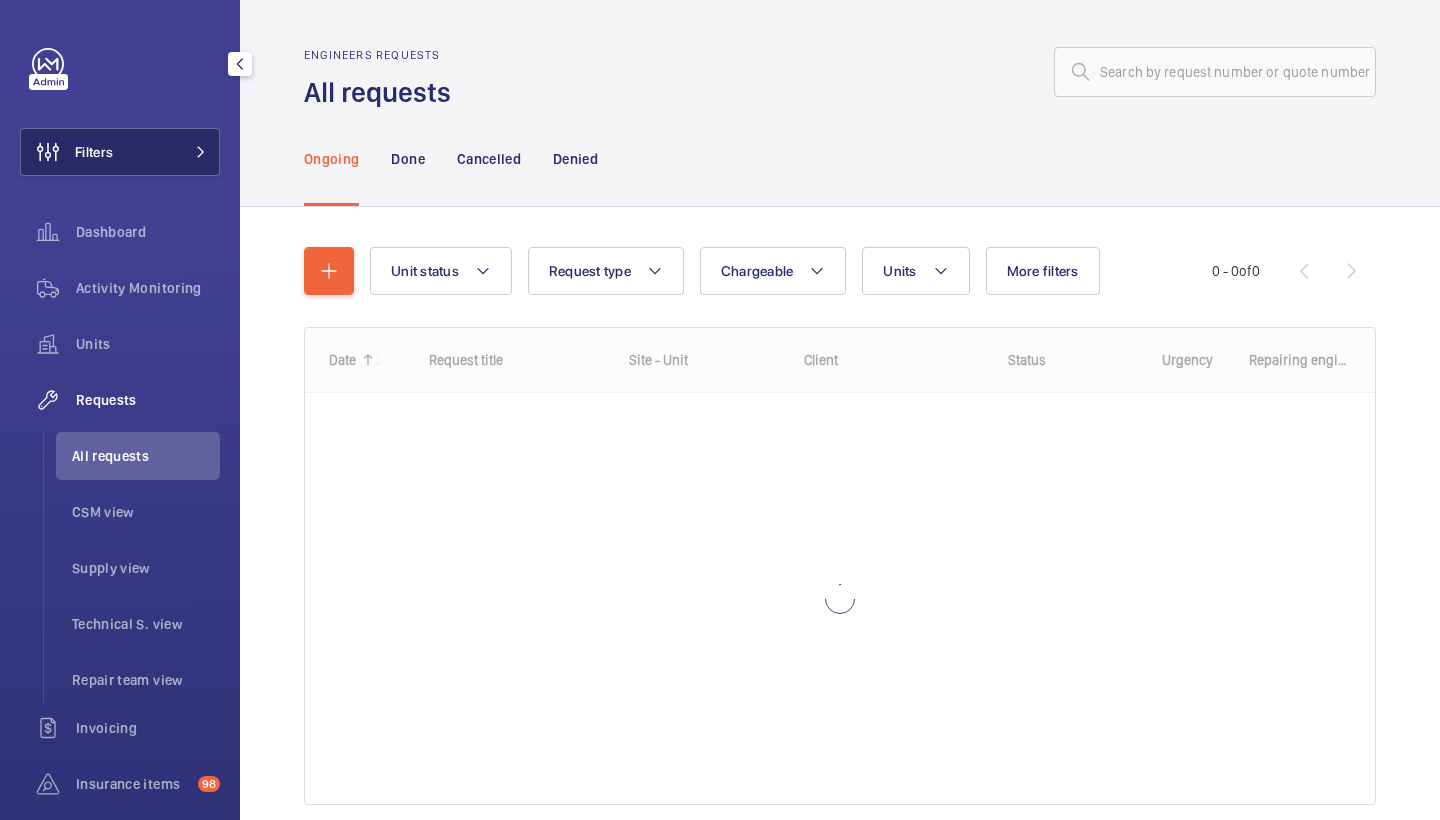 click on "Filters" 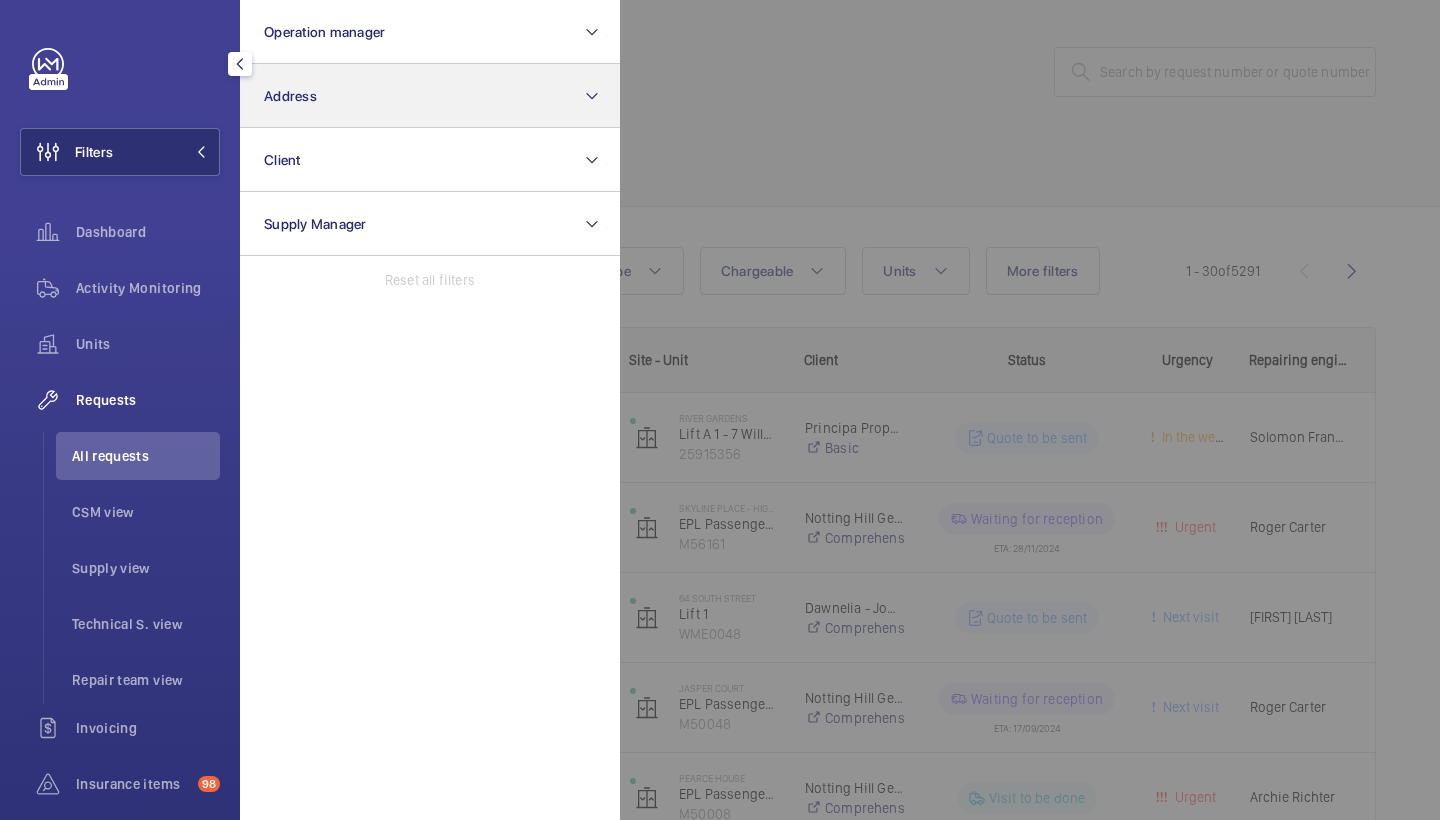 click on "Address" 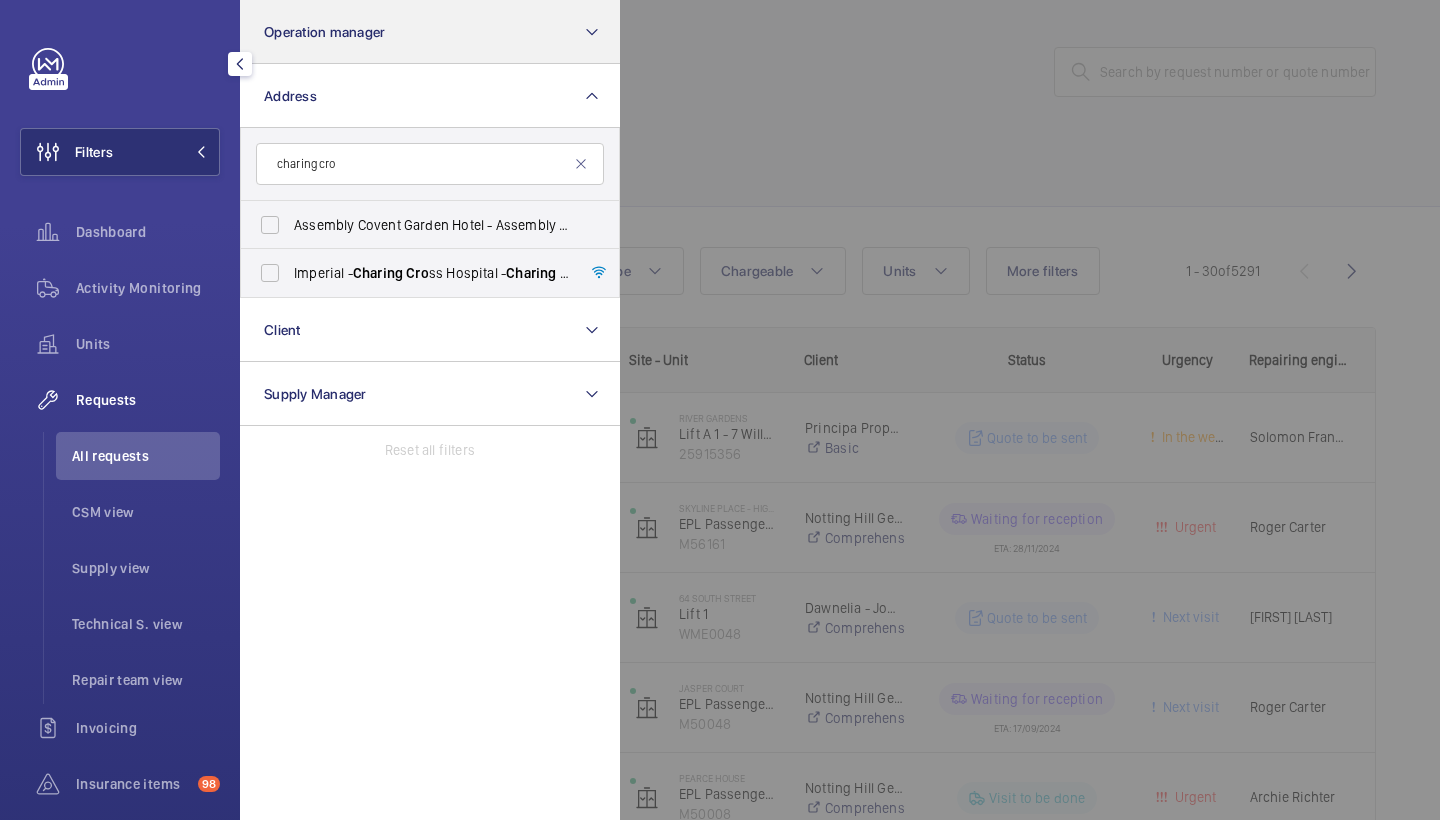 type on "charing cross" 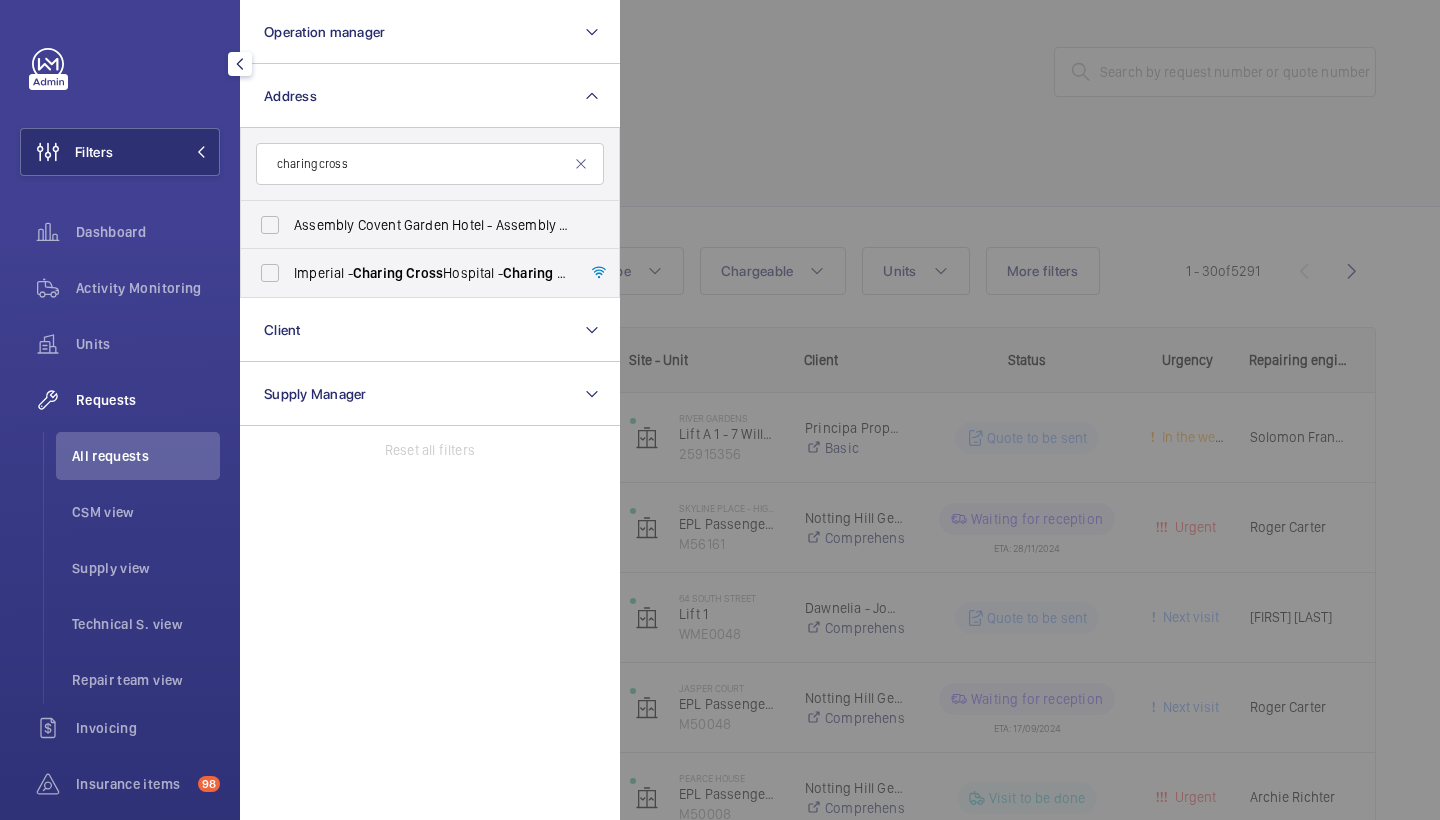 drag, startPoint x: 585, startPoint y: 45, endPoint x: 575, endPoint y: 196, distance: 151.33076 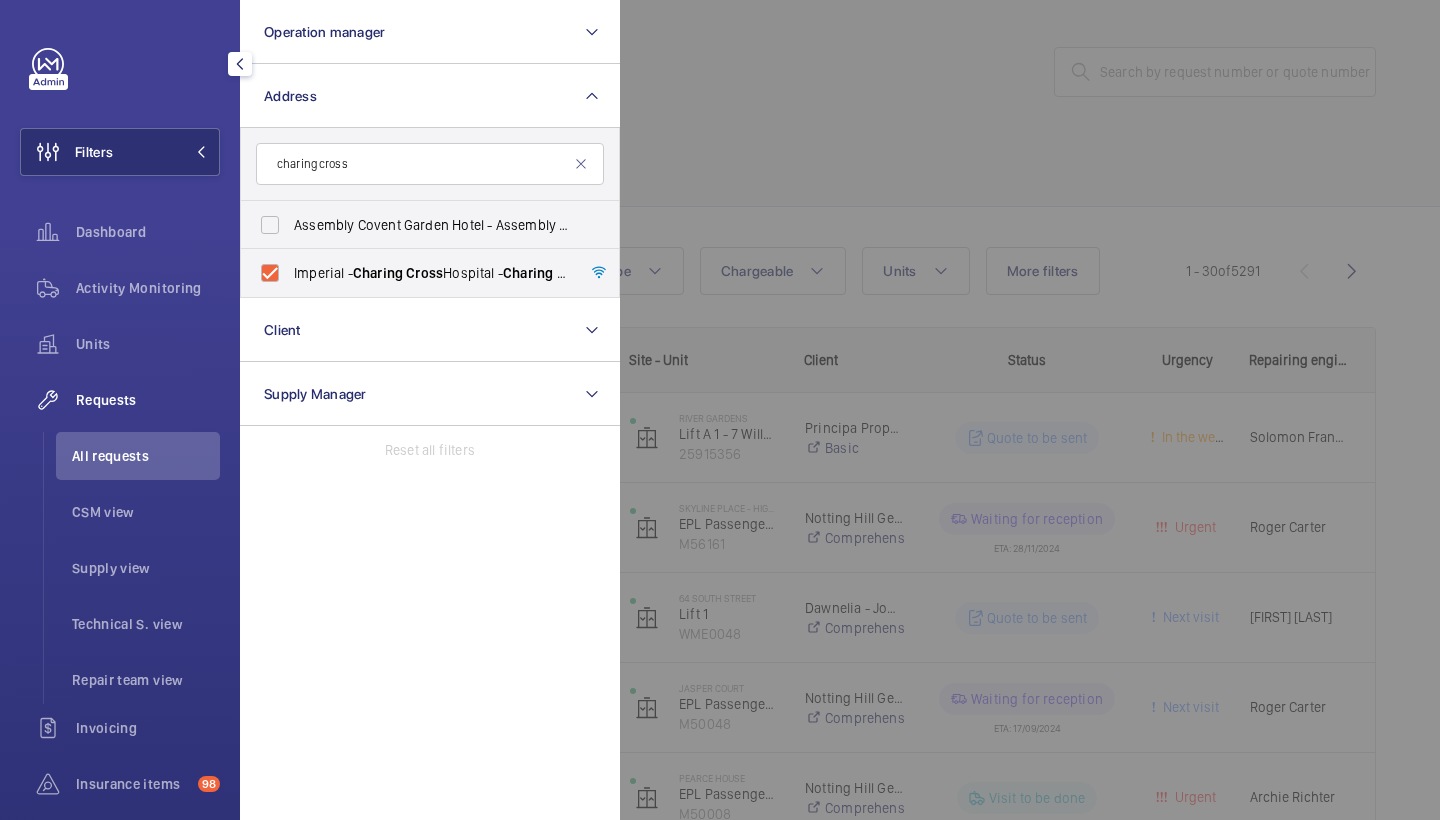 checkbox on "true" 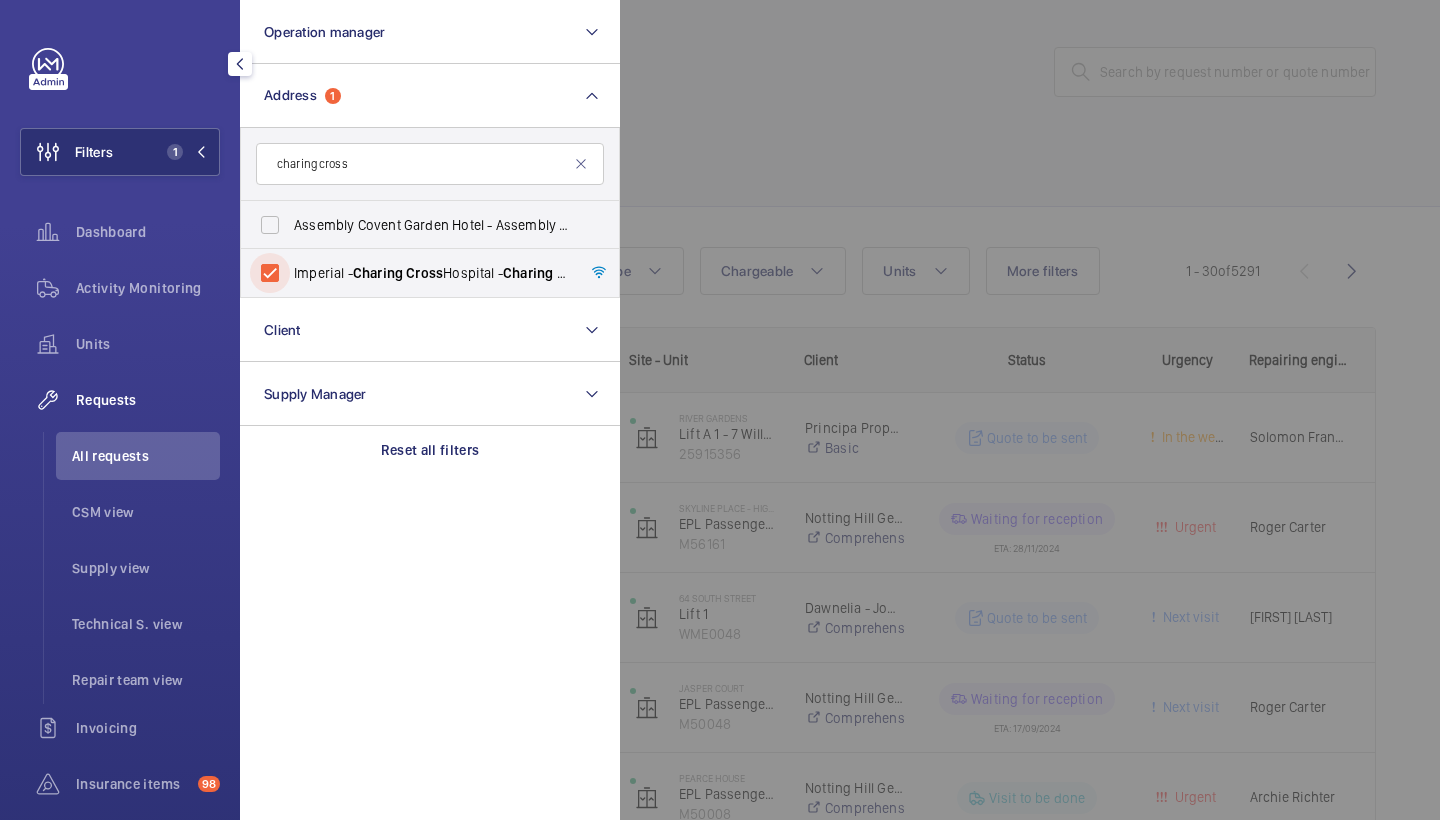 click 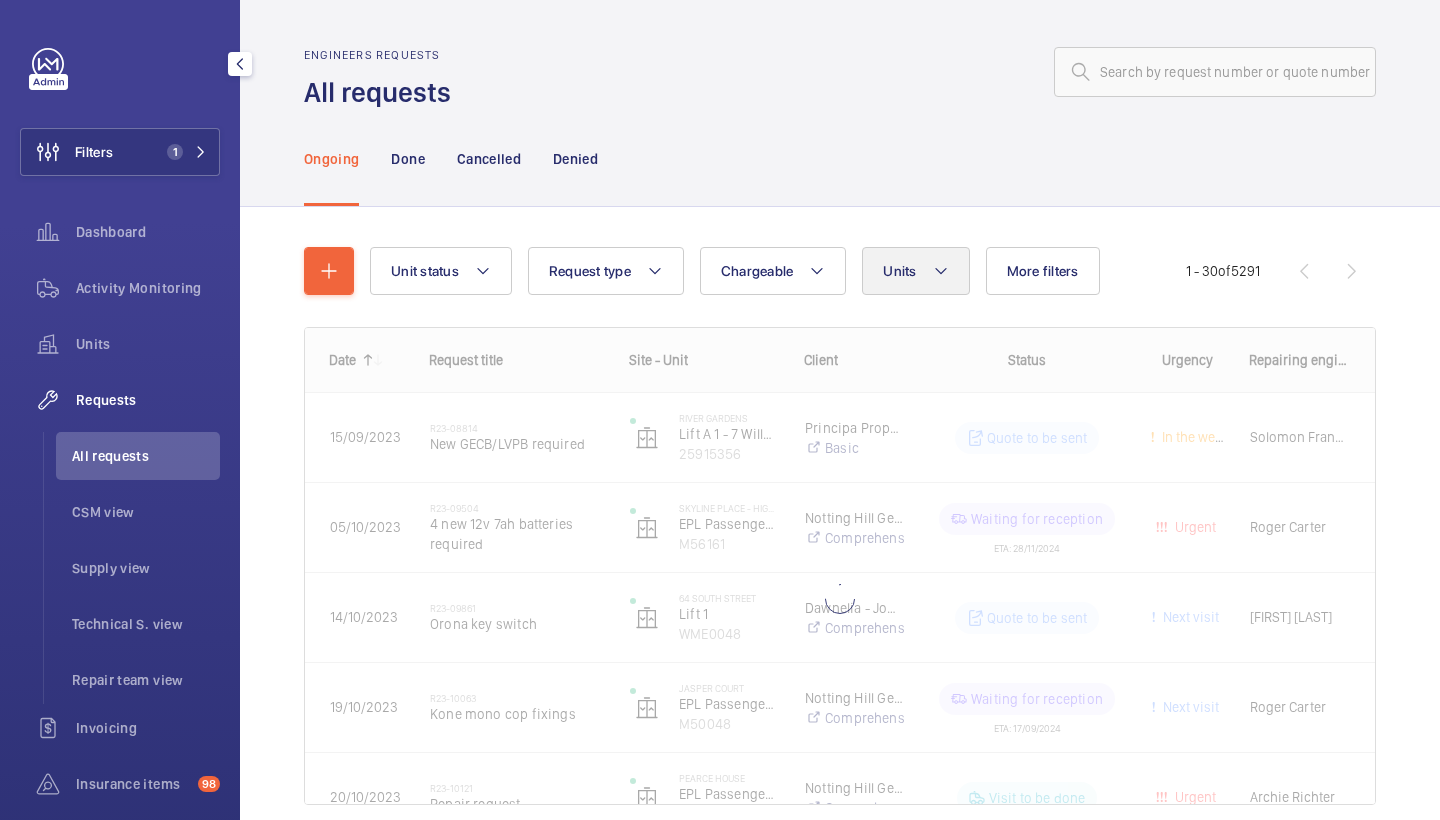 click on "Units" 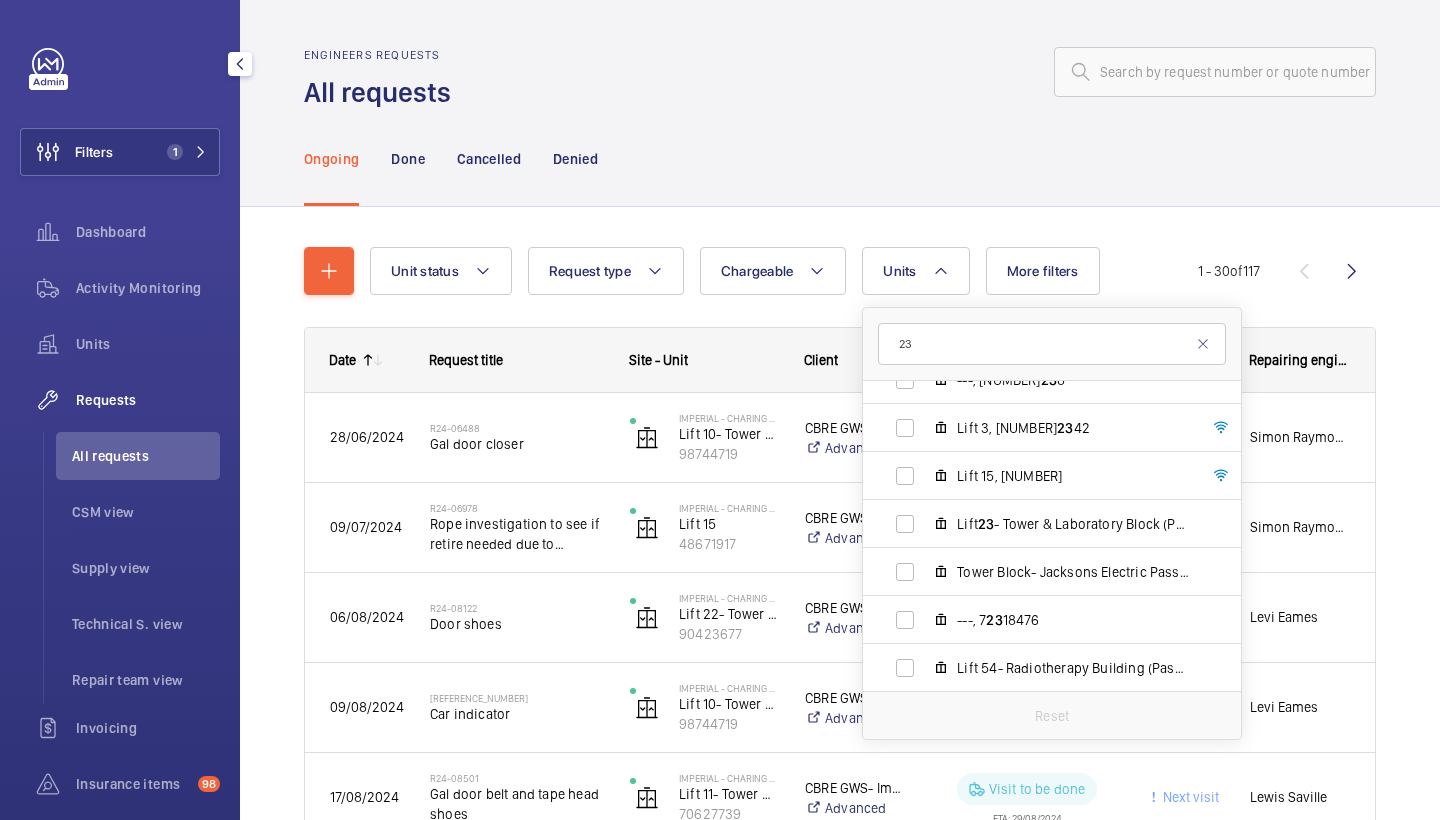 scroll, scrollTop: 1249, scrollLeft: 0, axis: vertical 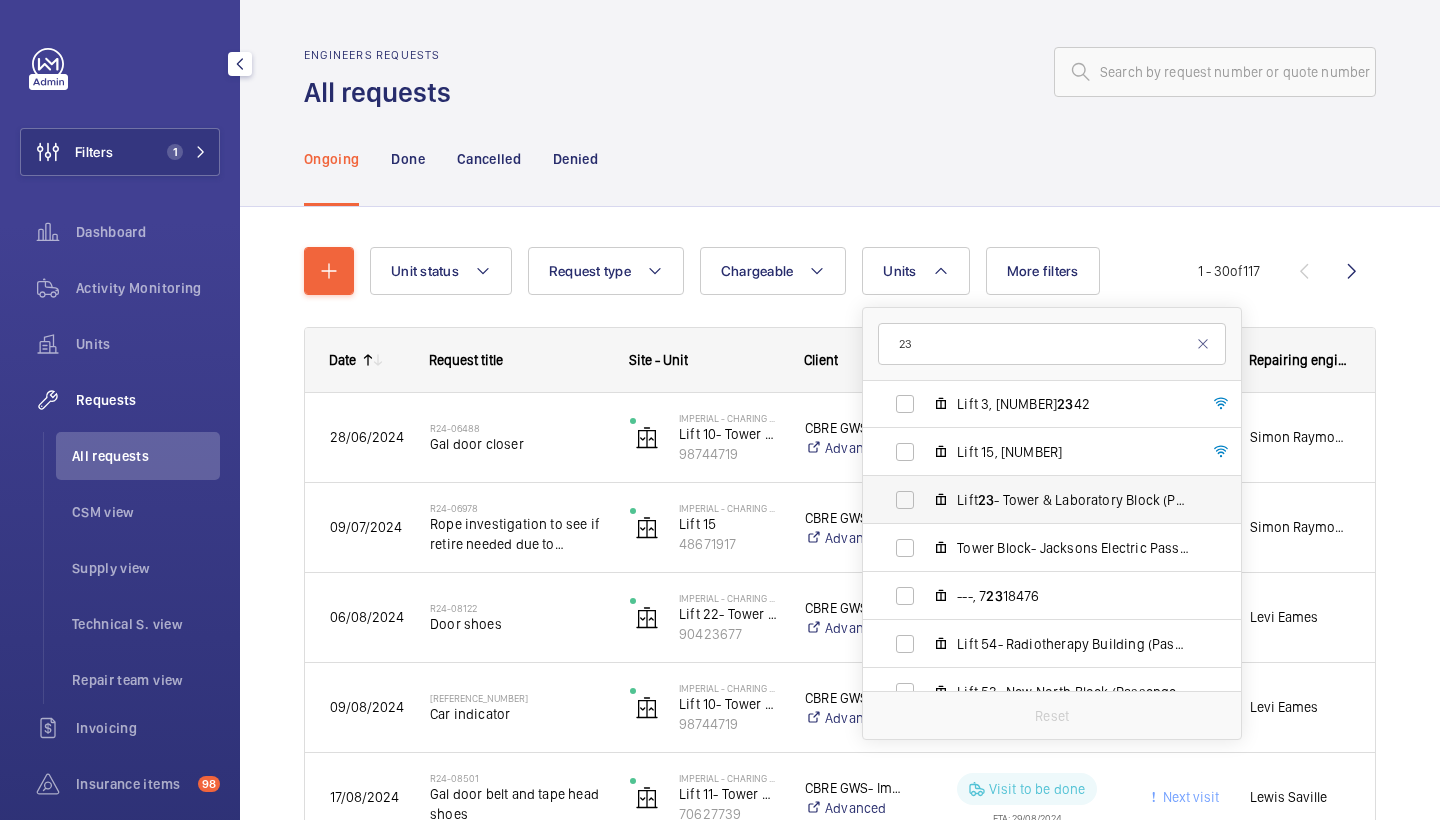 type on "23" 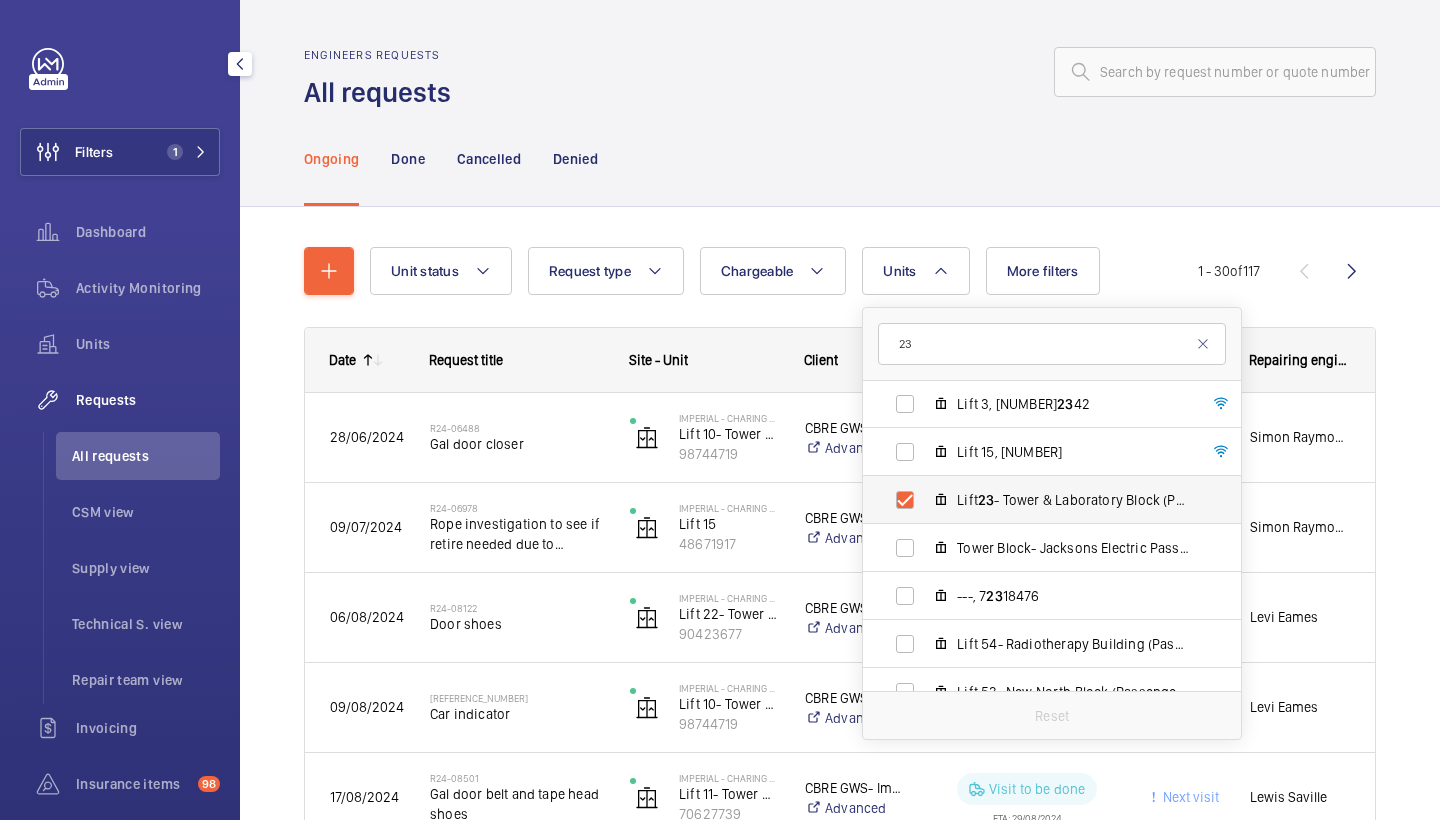 checkbox on "true" 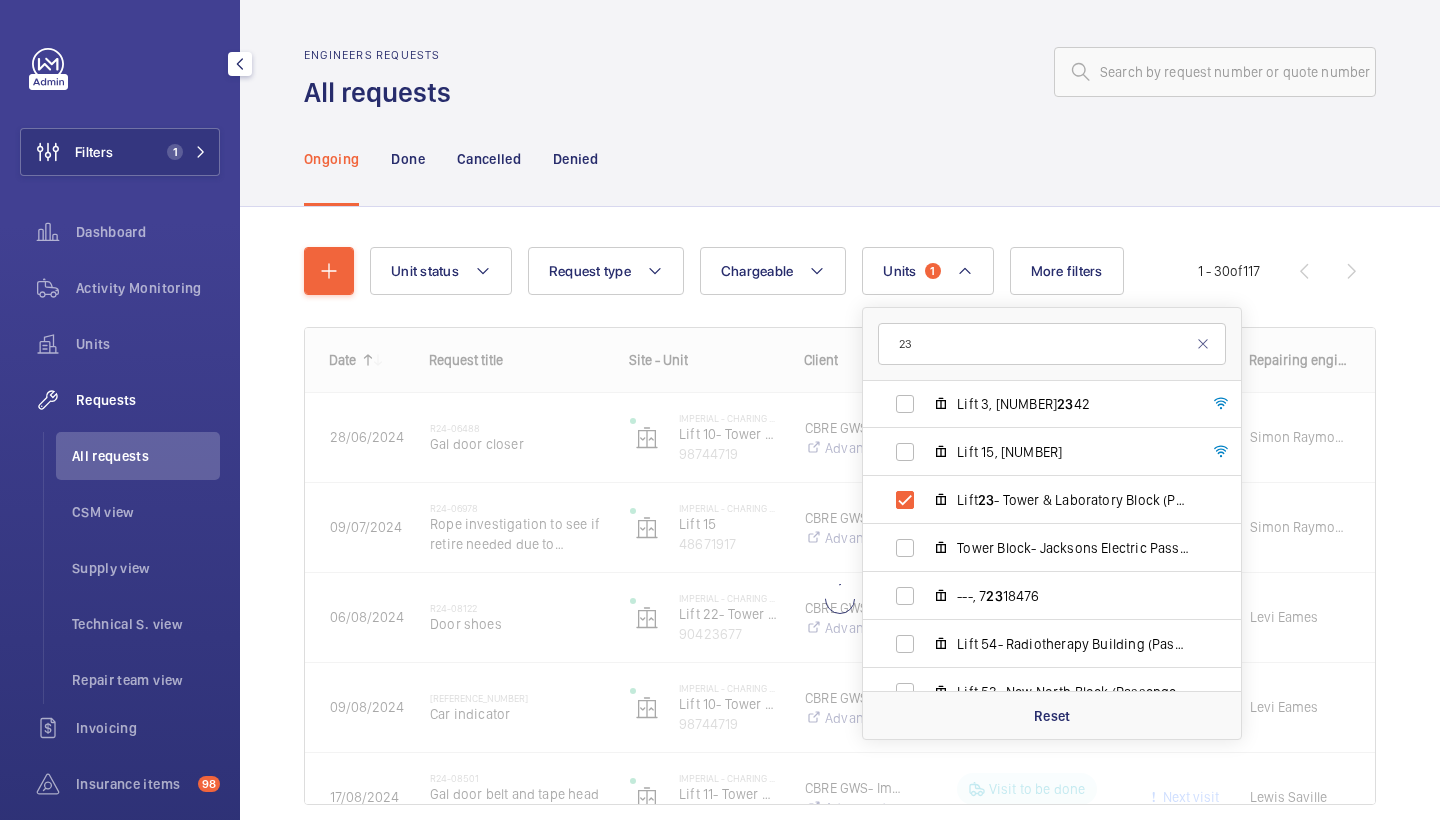 click on "Ongoing Done Cancelled Denied" 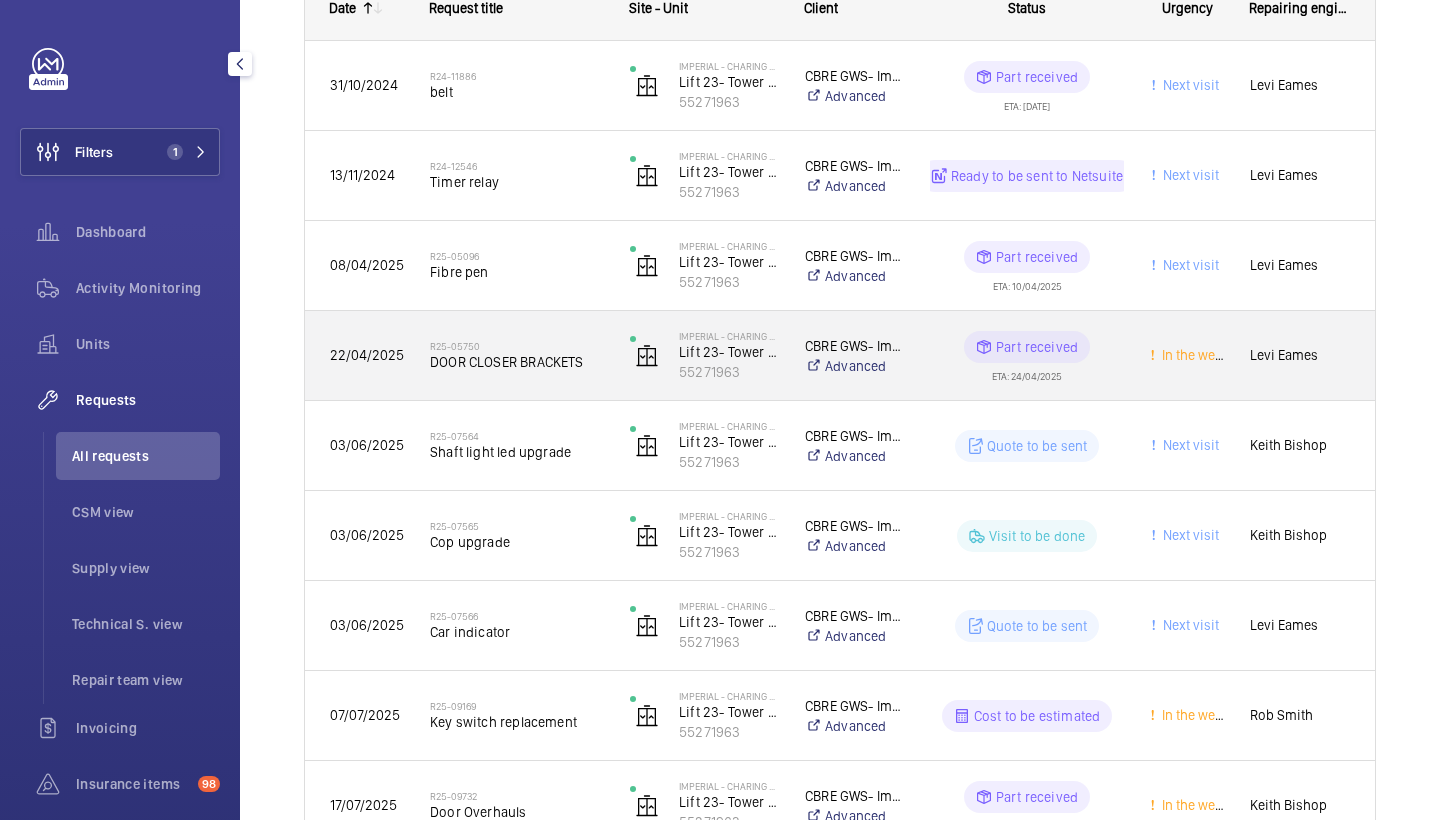 scroll, scrollTop: 302, scrollLeft: 0, axis: vertical 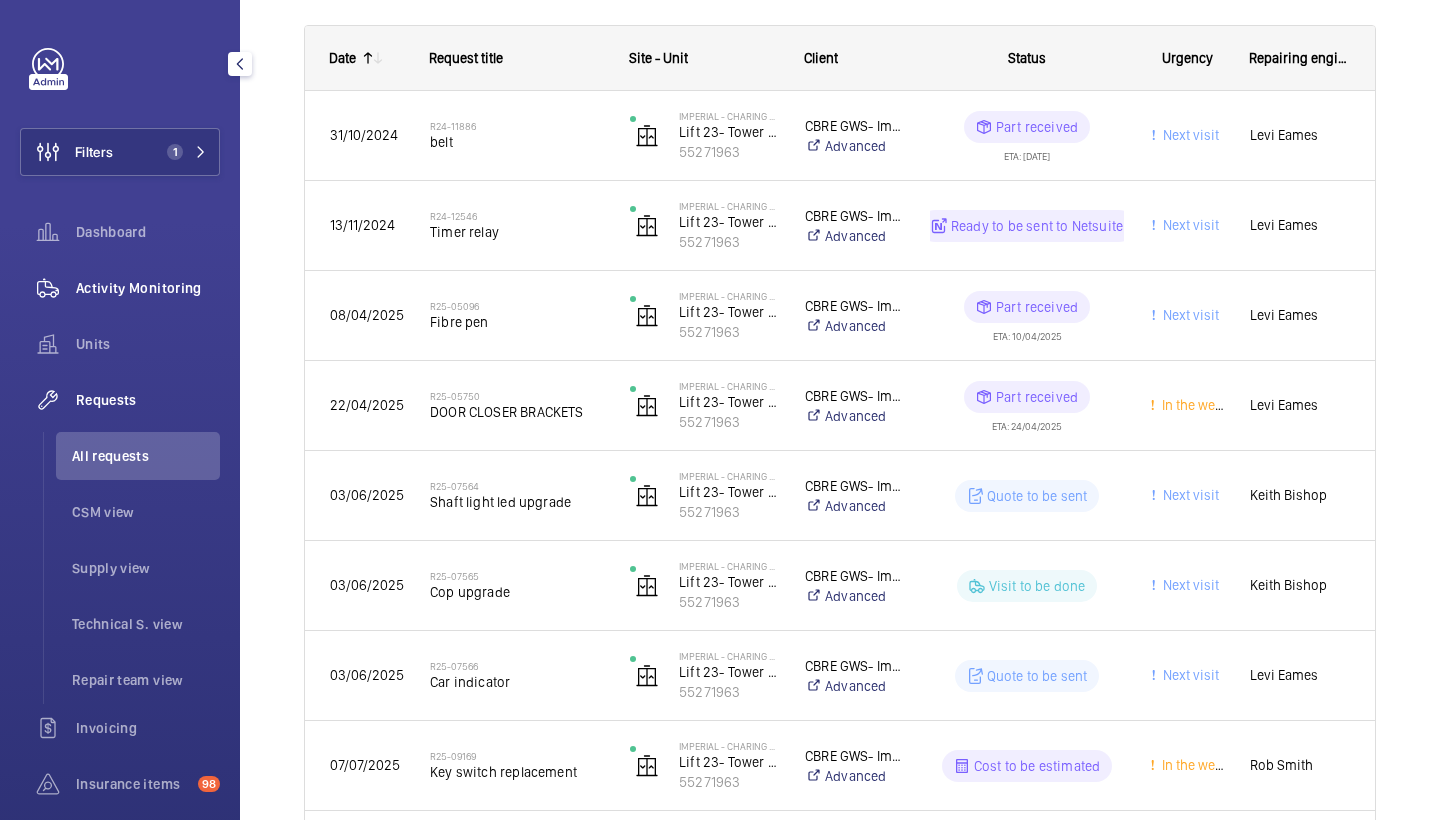click on "Activity Monitoring" 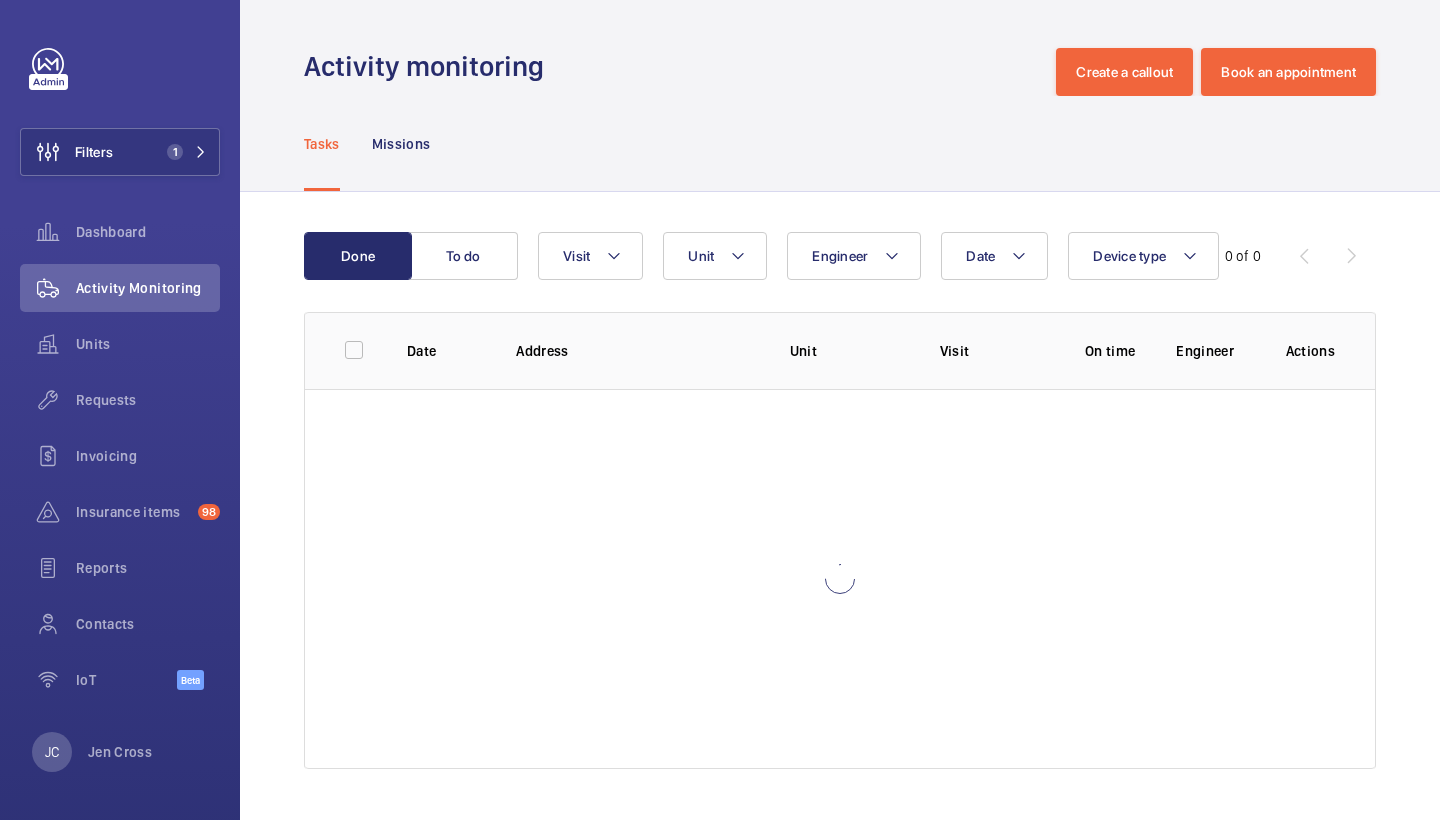 scroll, scrollTop: 0, scrollLeft: 0, axis: both 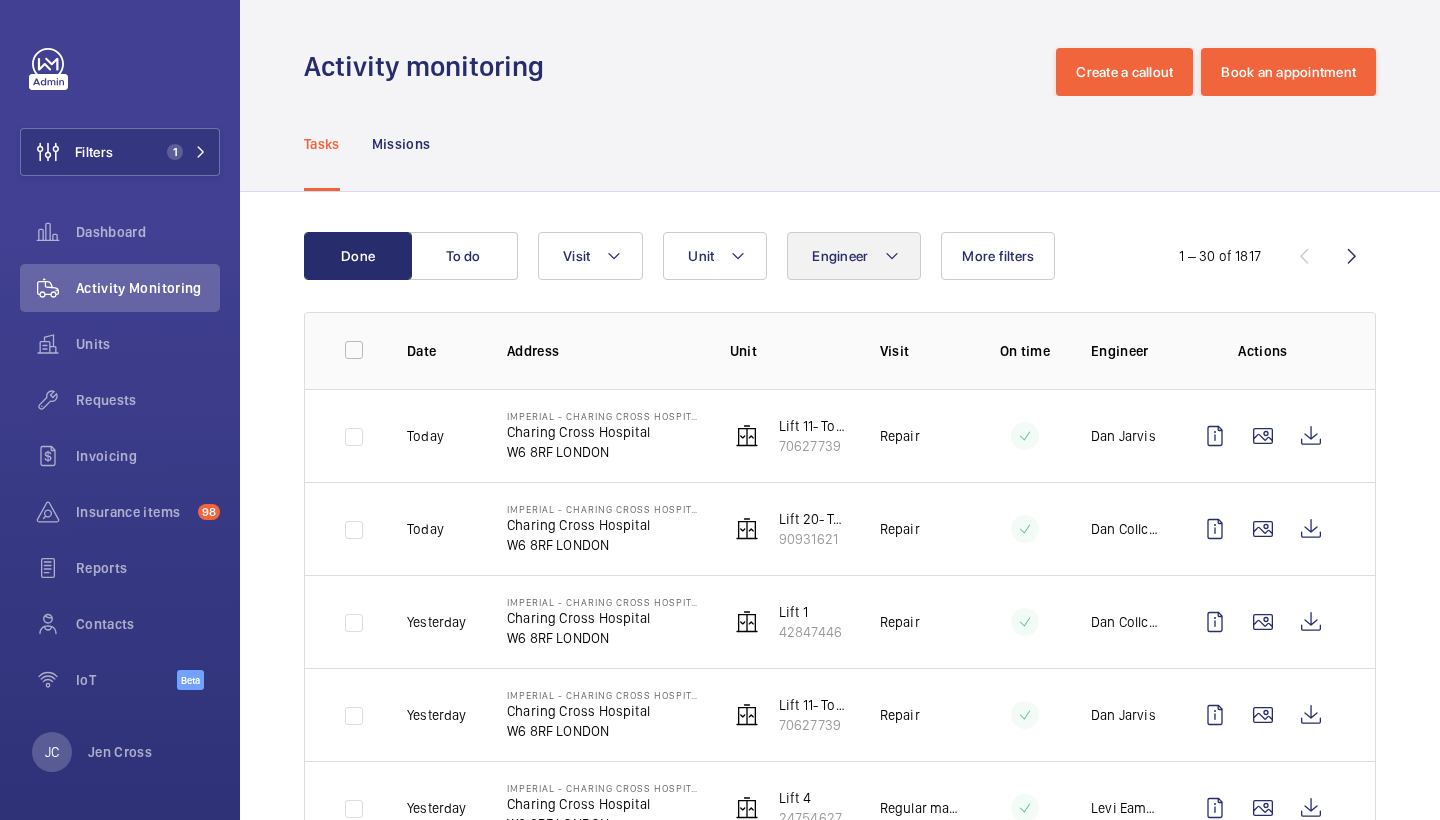 click on "Engineer" 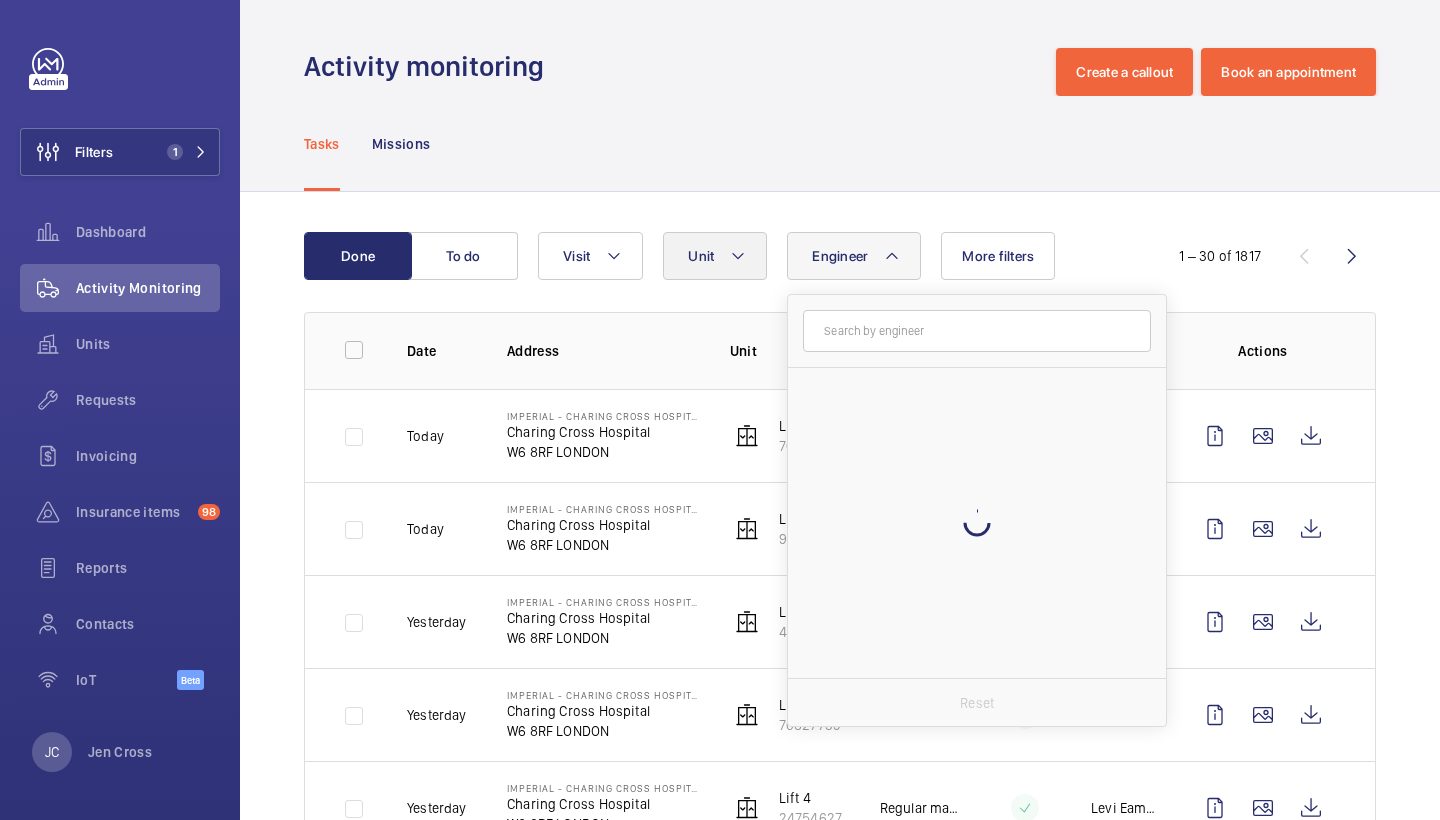 click 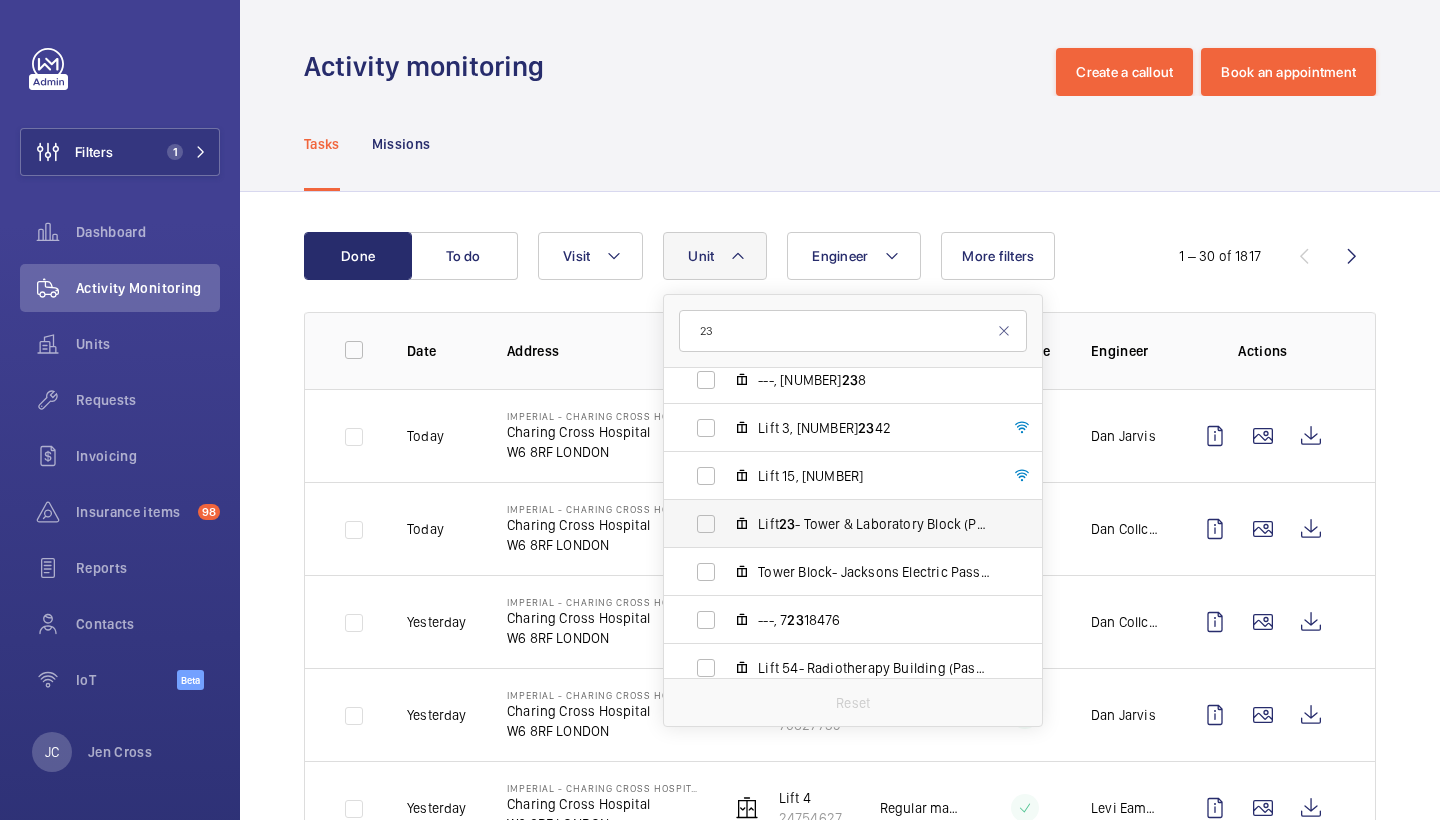 scroll, scrollTop: 1214, scrollLeft: 0, axis: vertical 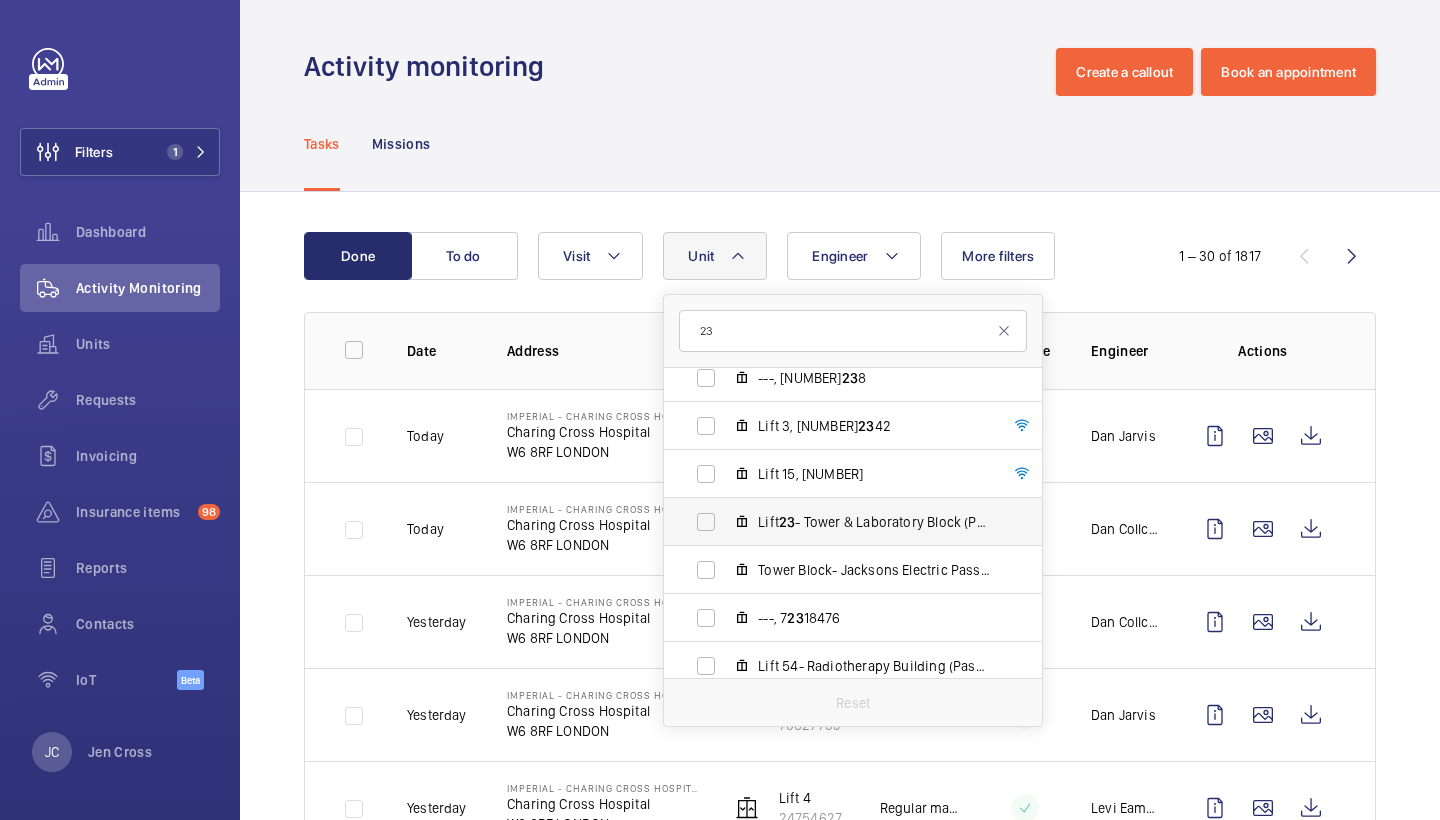 type on "23" 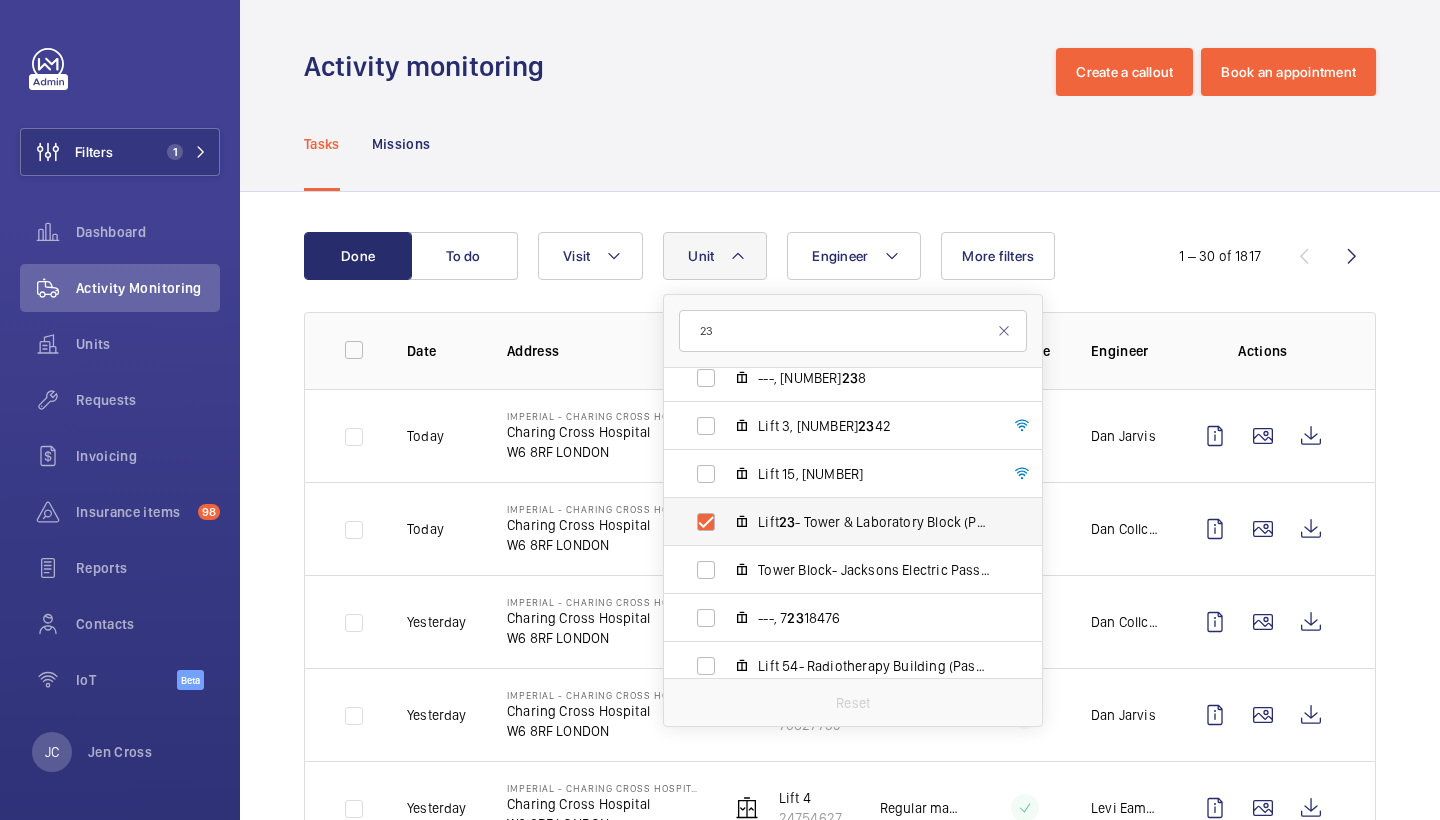 checkbox on "true" 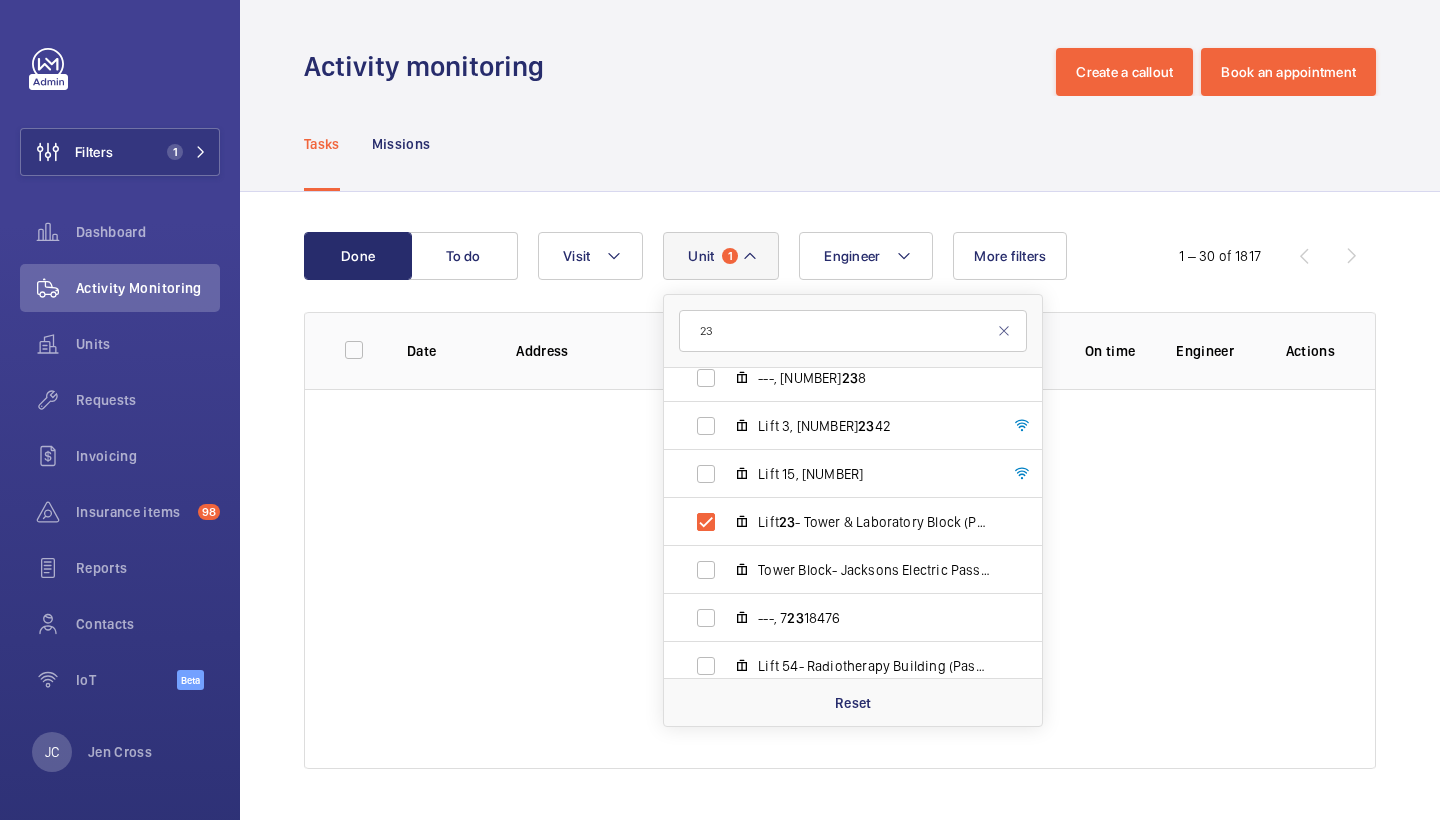 click on "Tasks Missions" 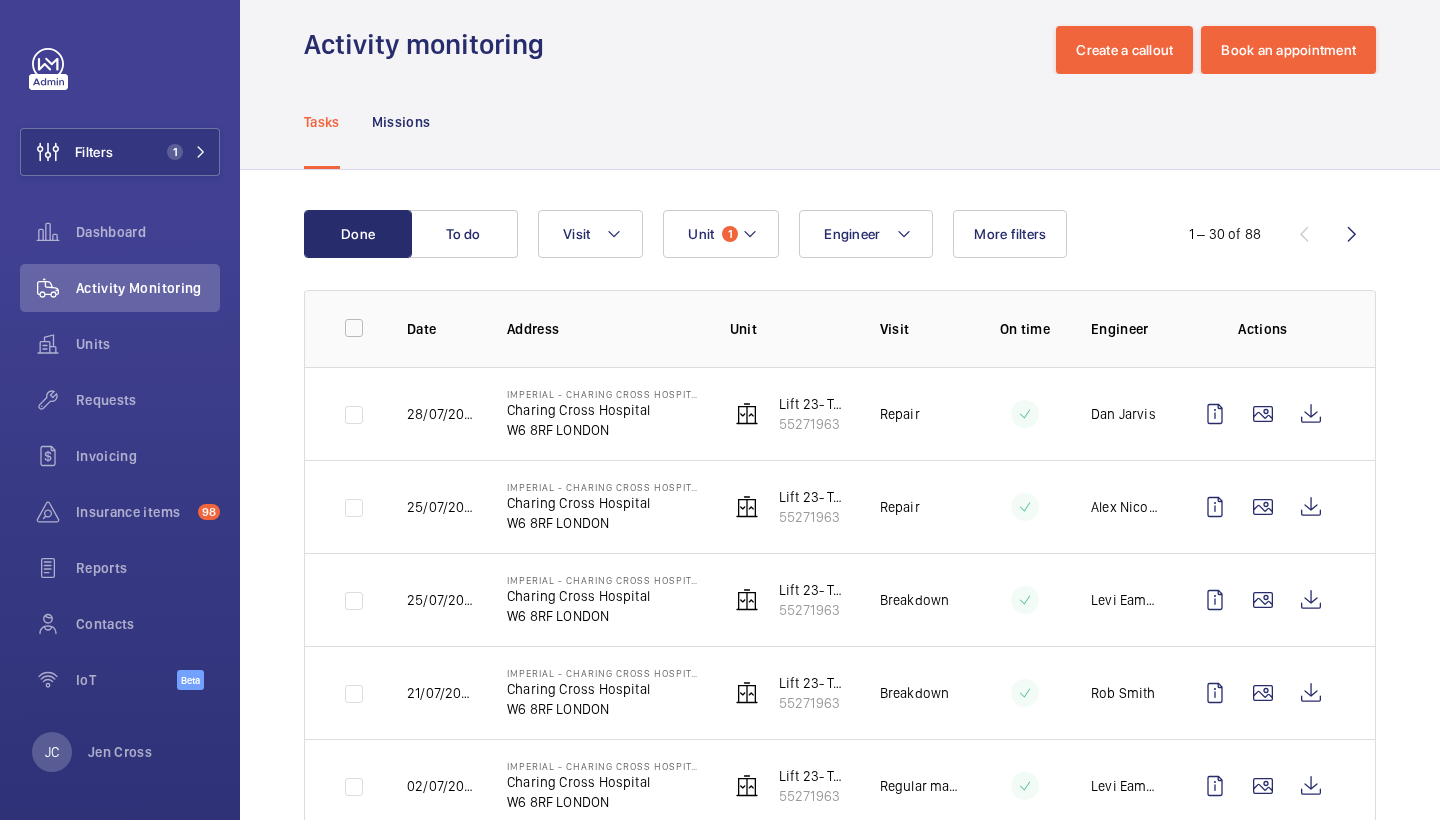 scroll, scrollTop: 23, scrollLeft: 0, axis: vertical 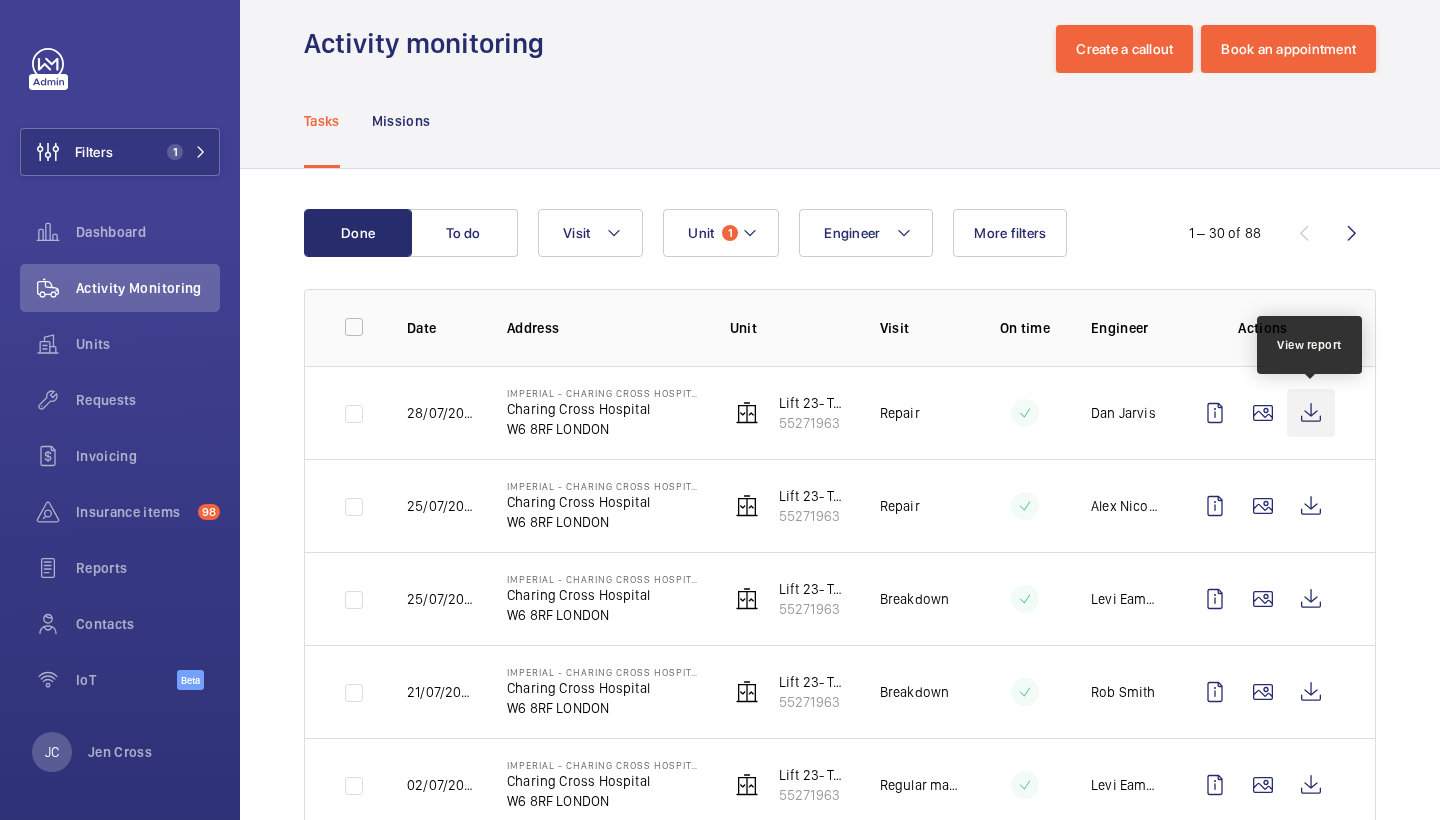click 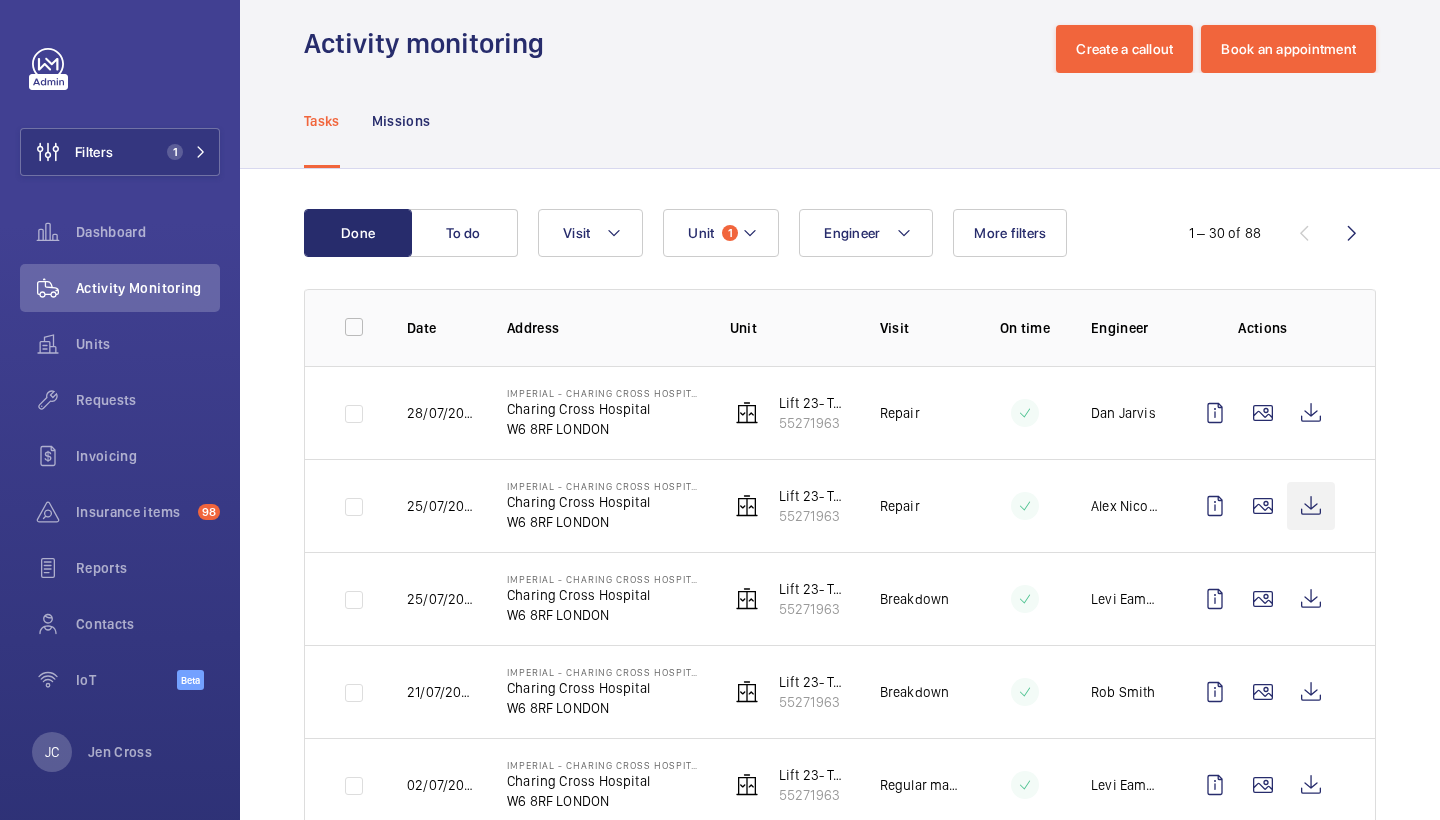 click 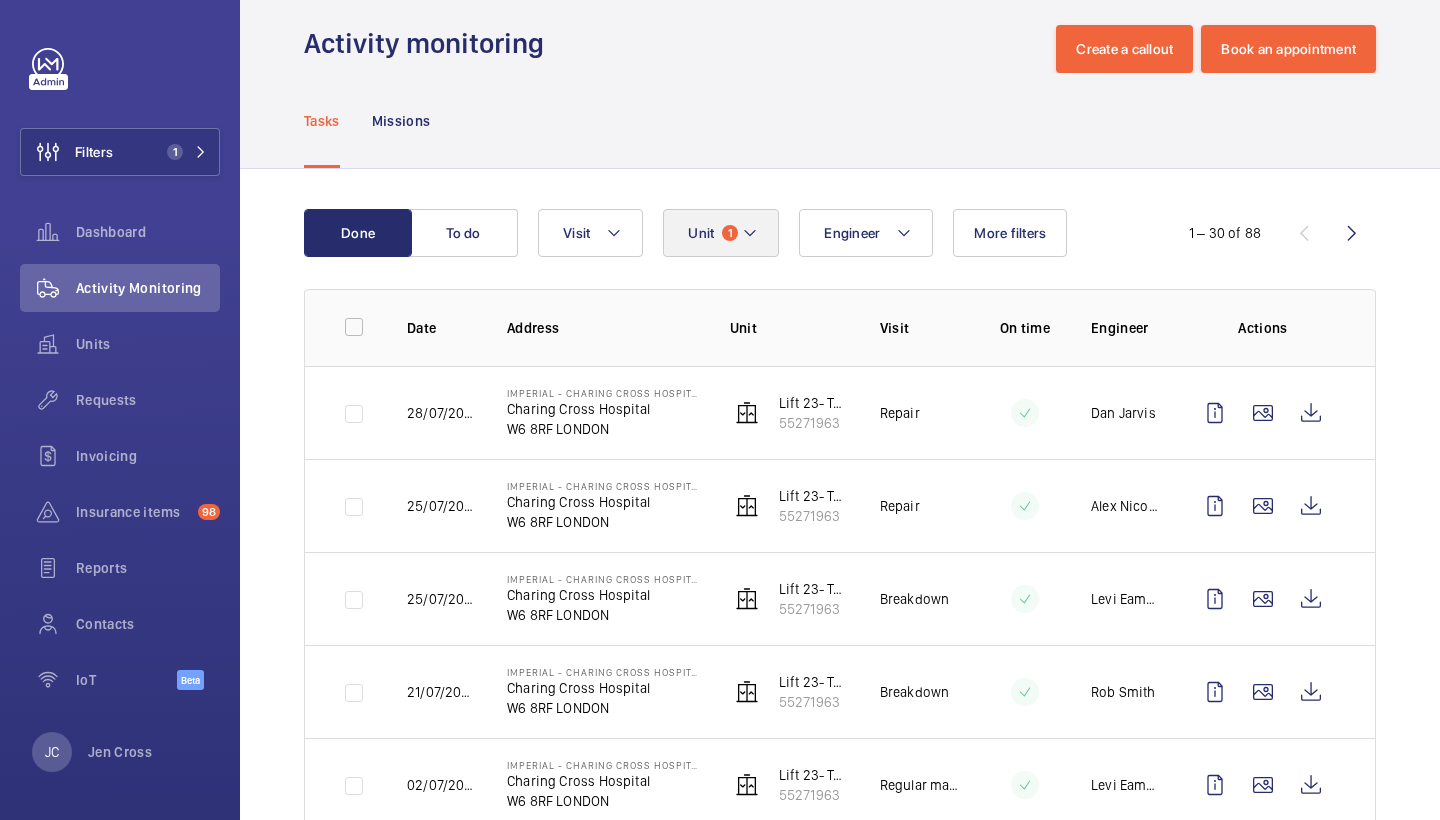click on "1" 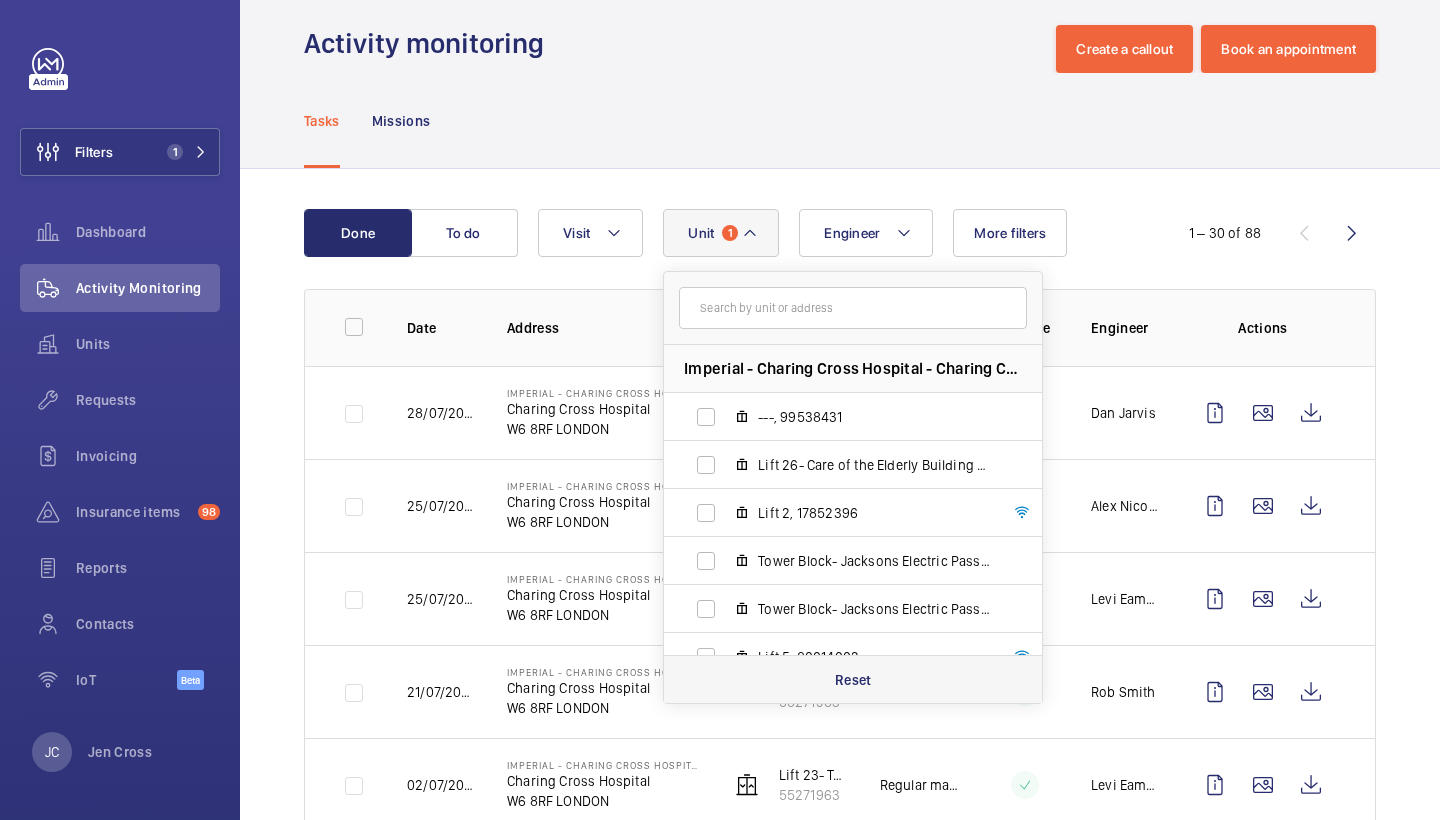 click on "Reset" 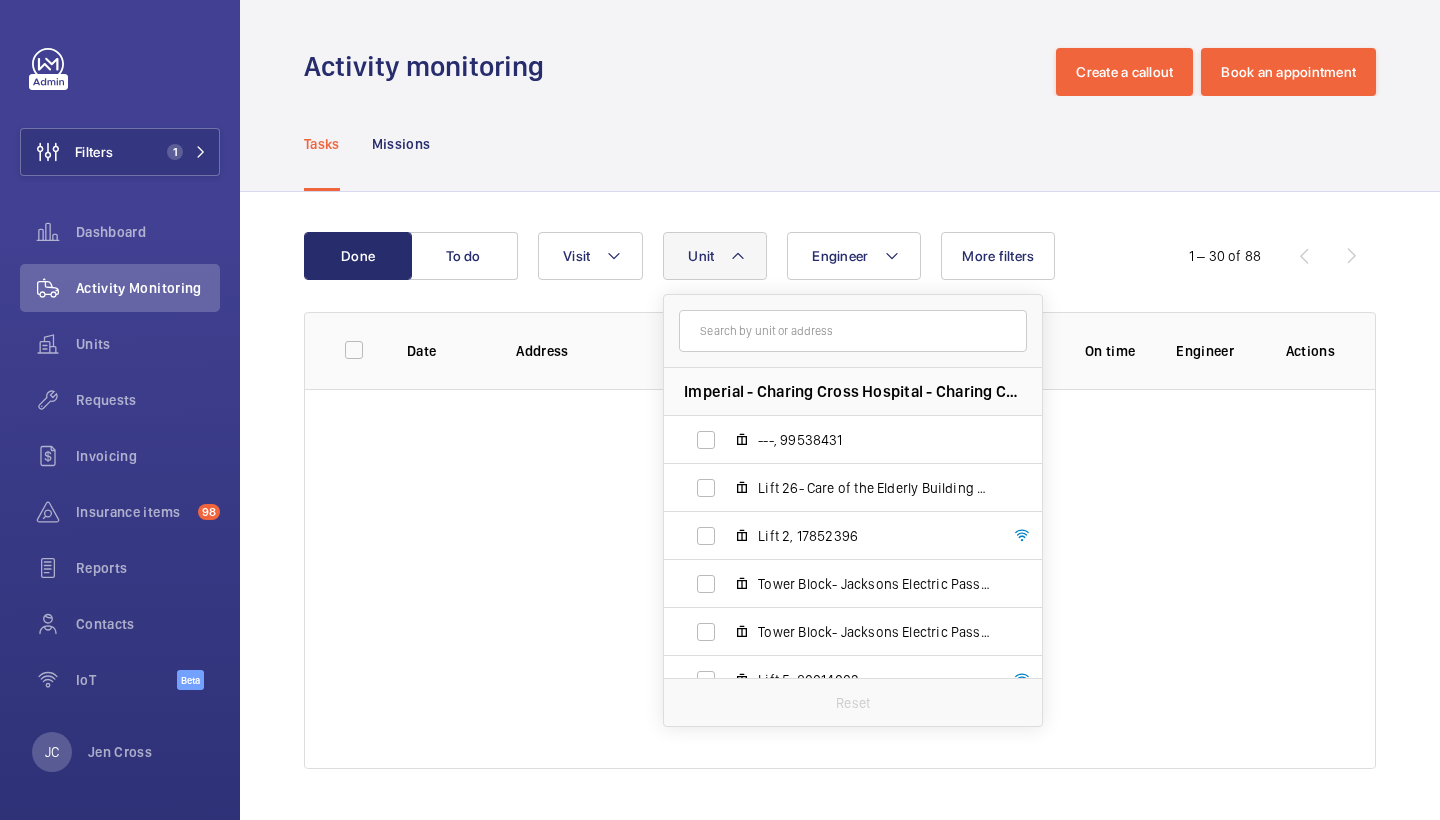 scroll, scrollTop: 0, scrollLeft: 0, axis: both 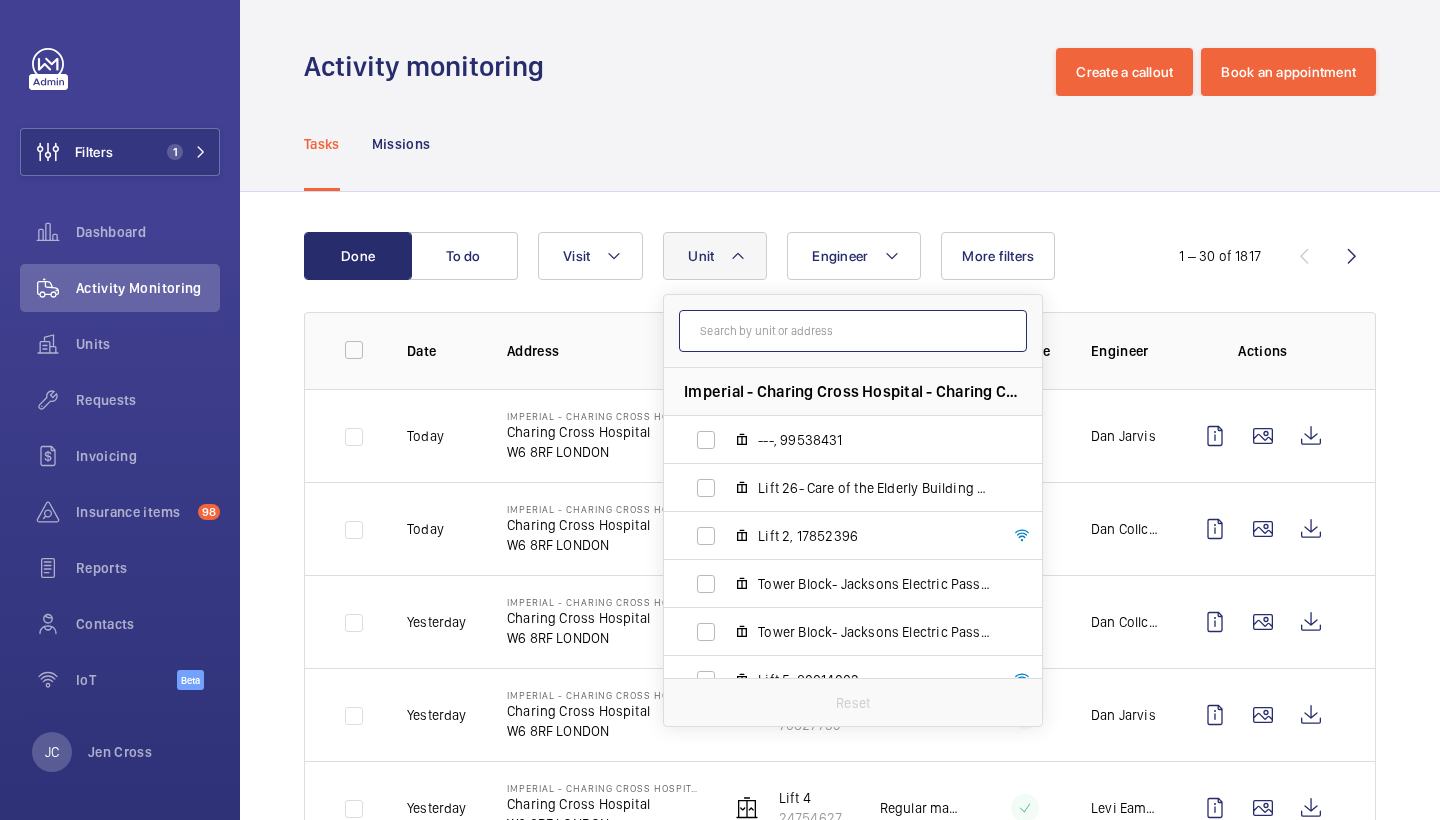 click 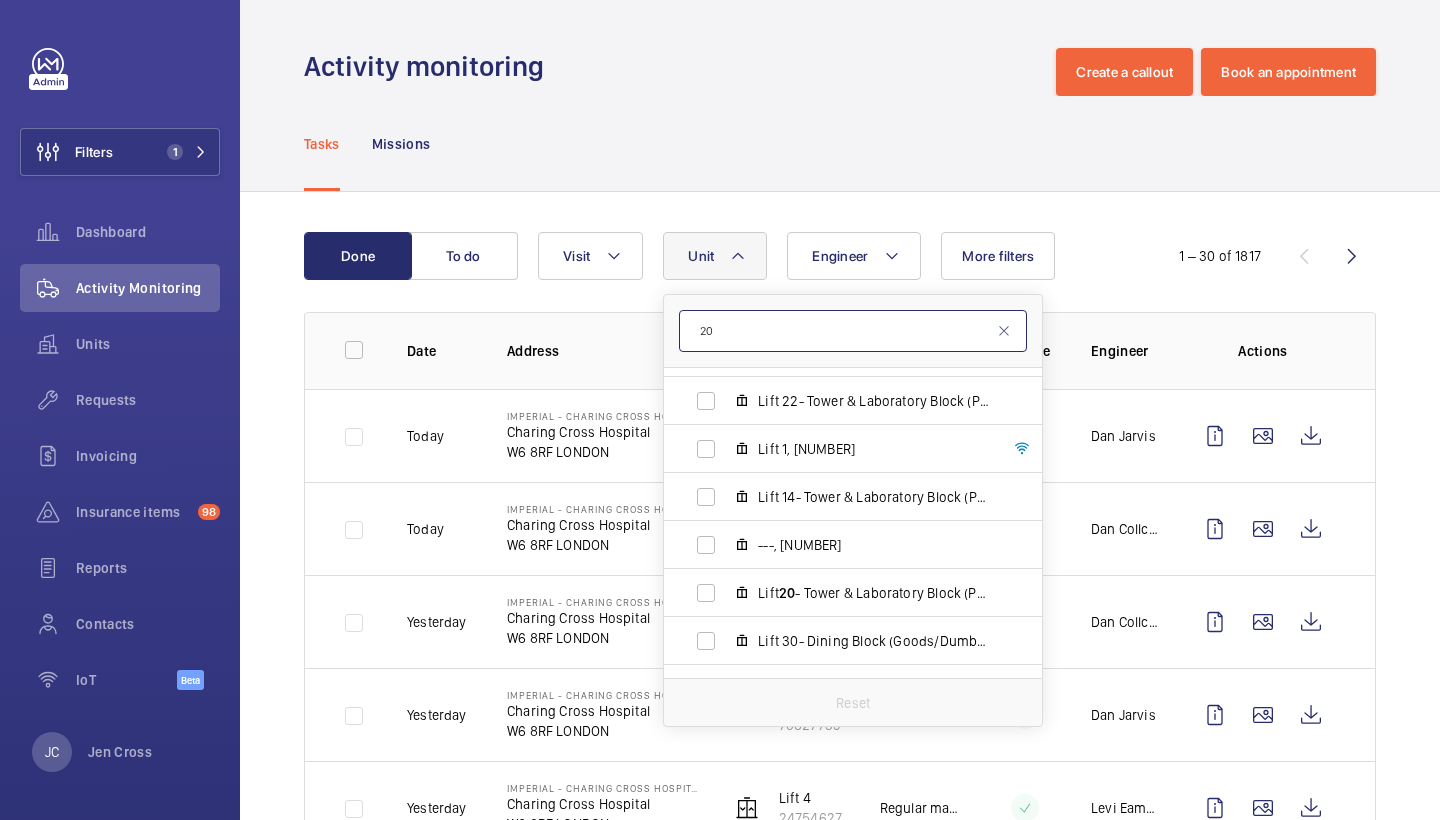 scroll, scrollTop: 537, scrollLeft: 0, axis: vertical 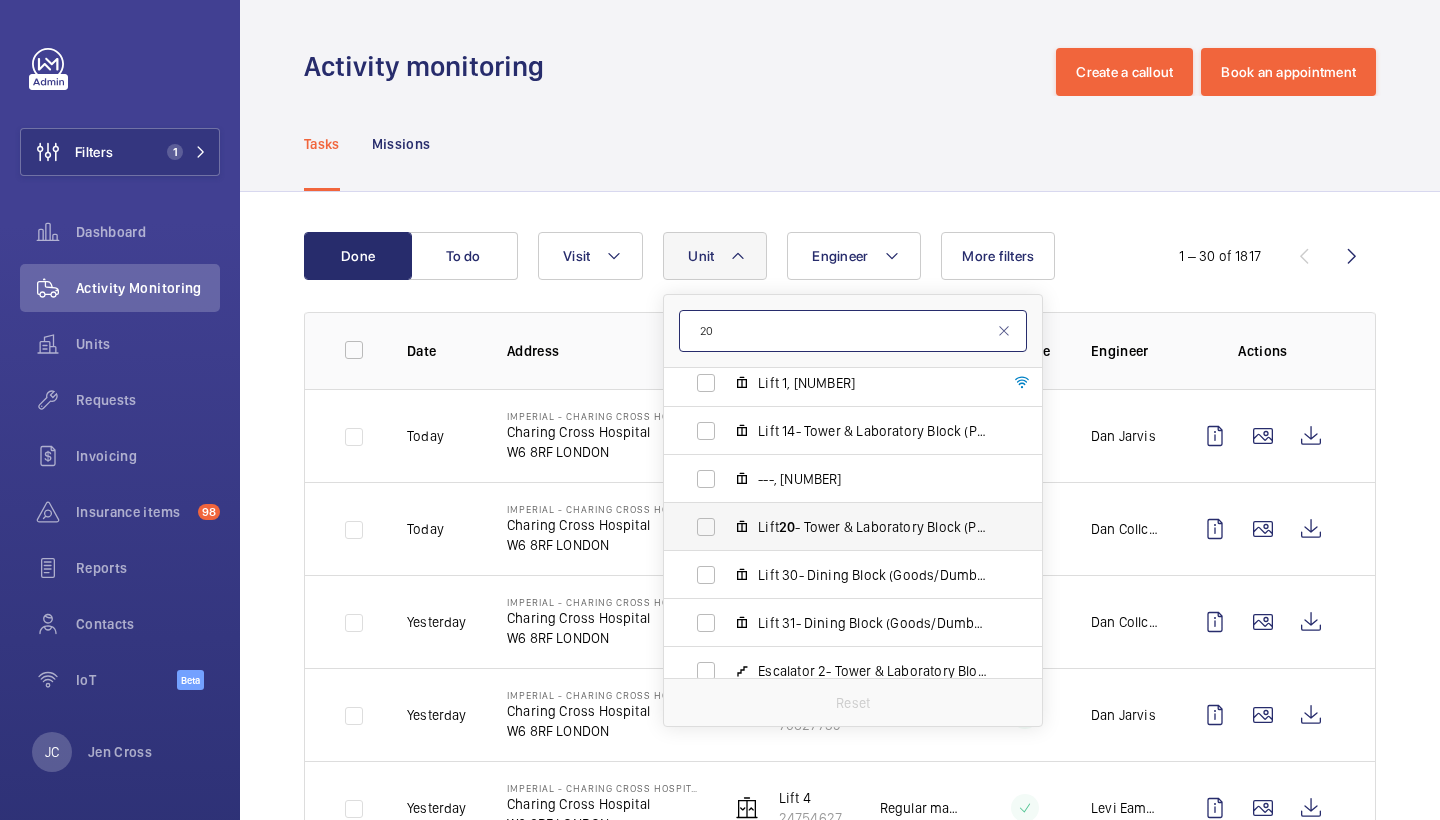 type on "20" 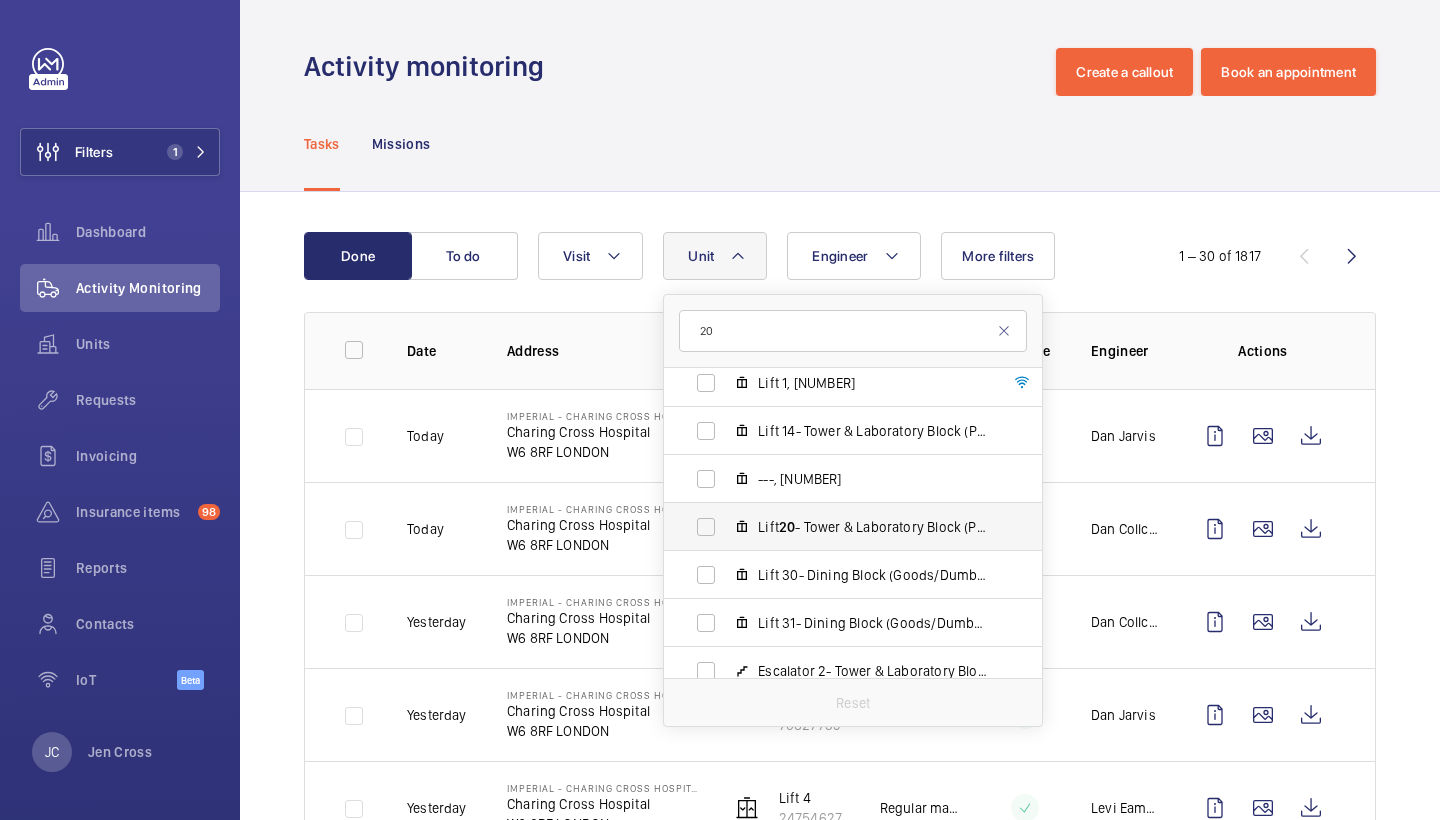 click on "Lift 20 - Tower & Laboratory Block (Passenger), [NUMBER]" at bounding box center [837, 527] 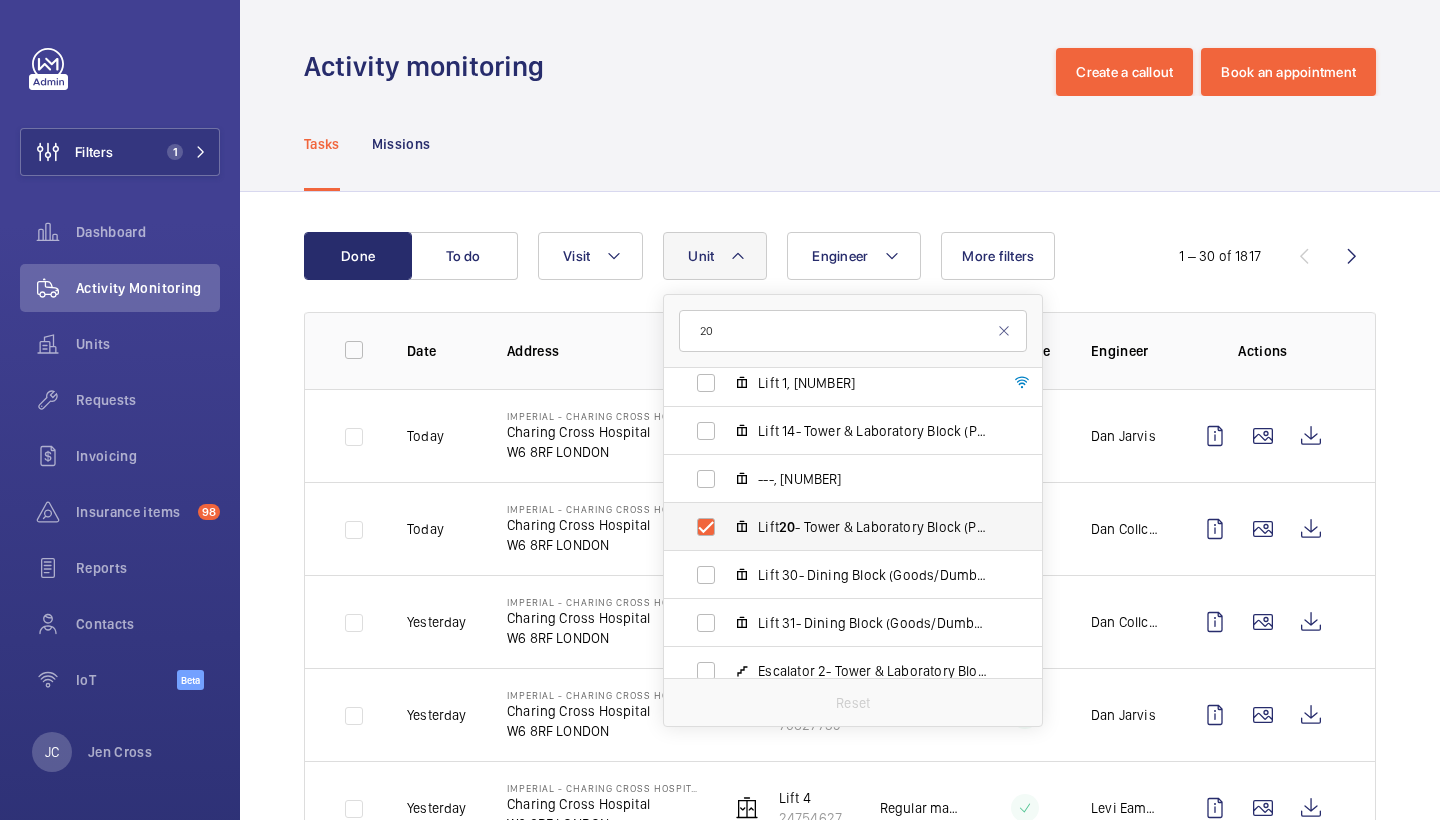 checkbox on "true" 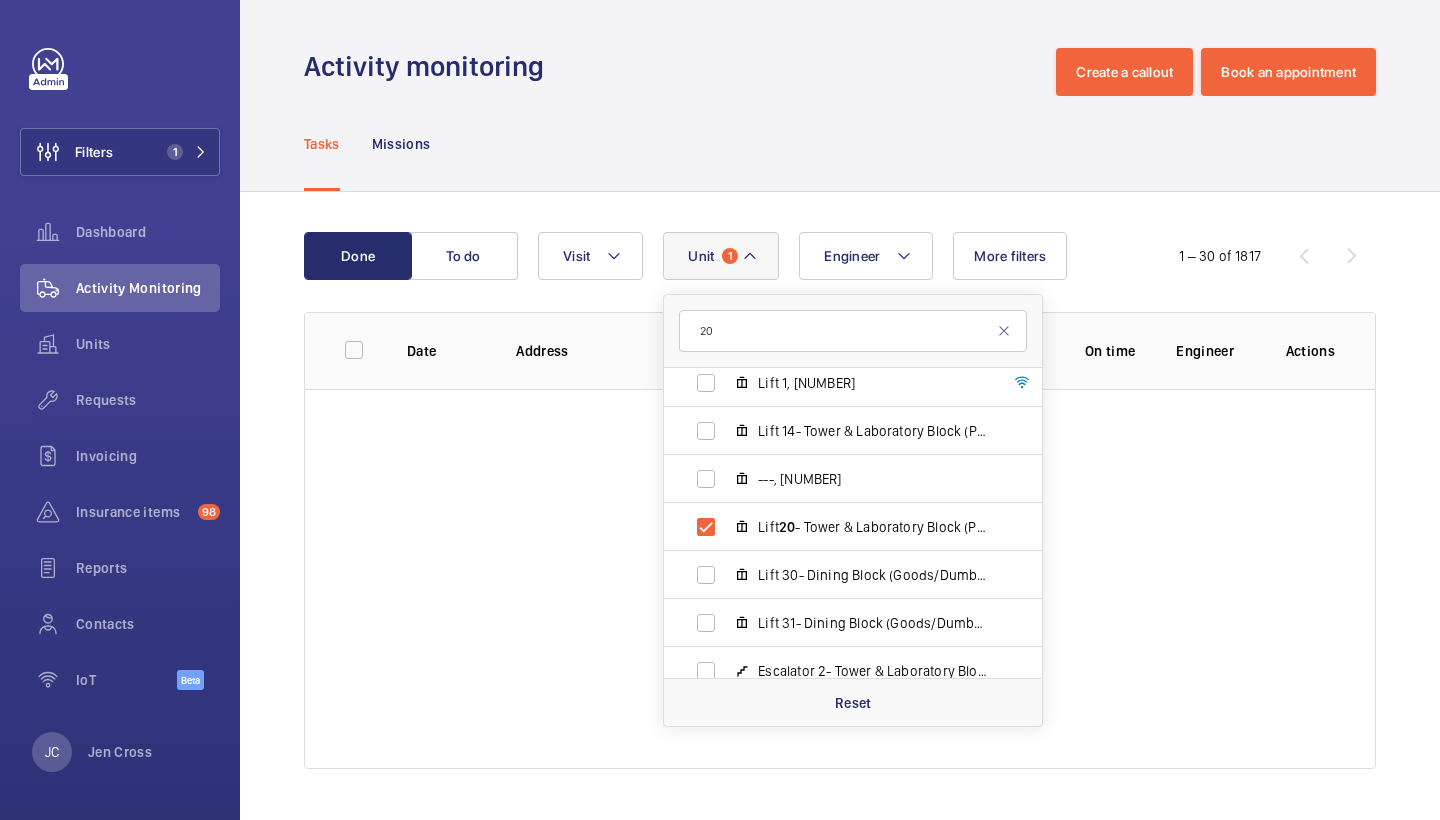click on "Tasks Missions" 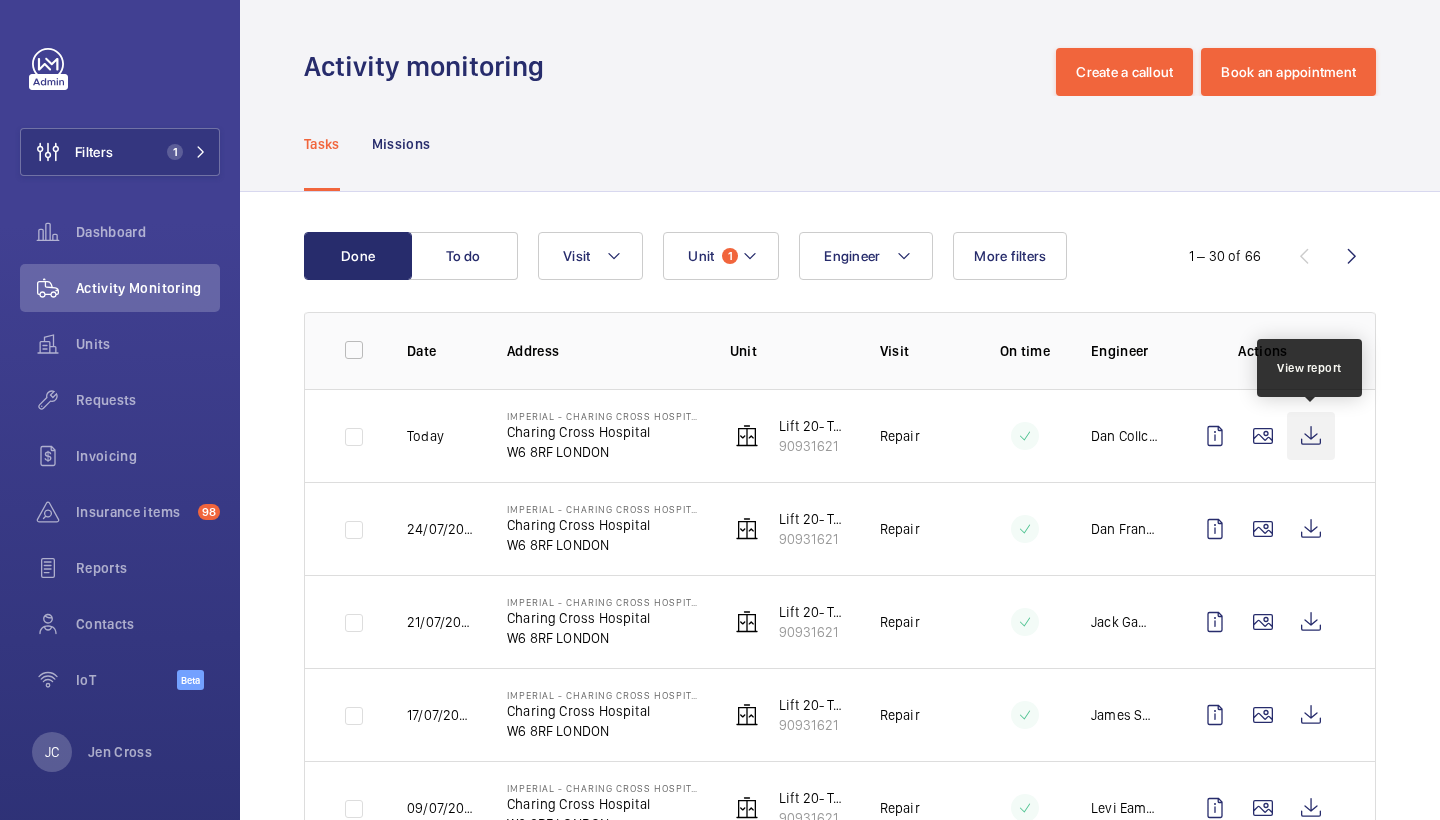 click 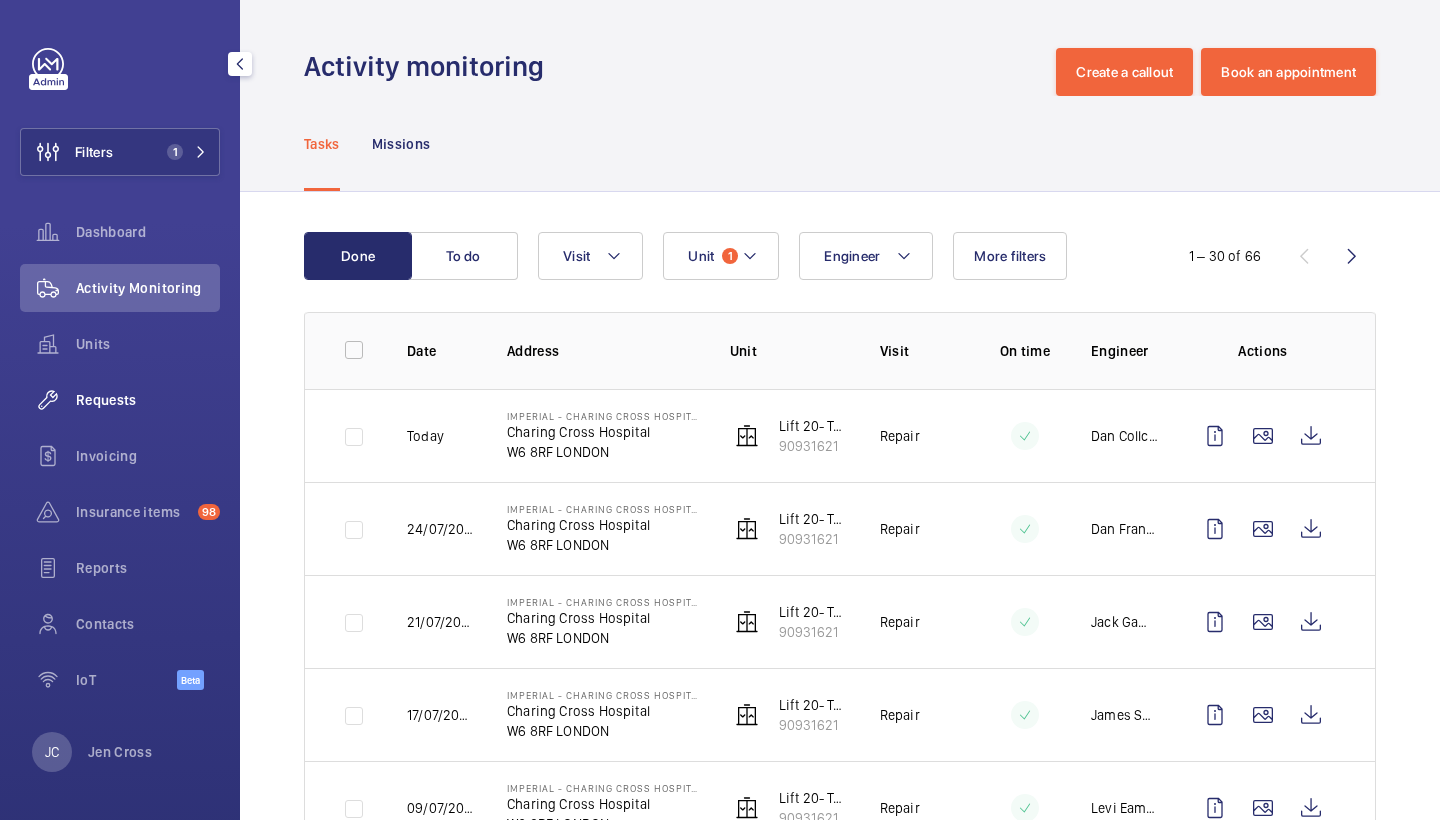 click on "Requests" 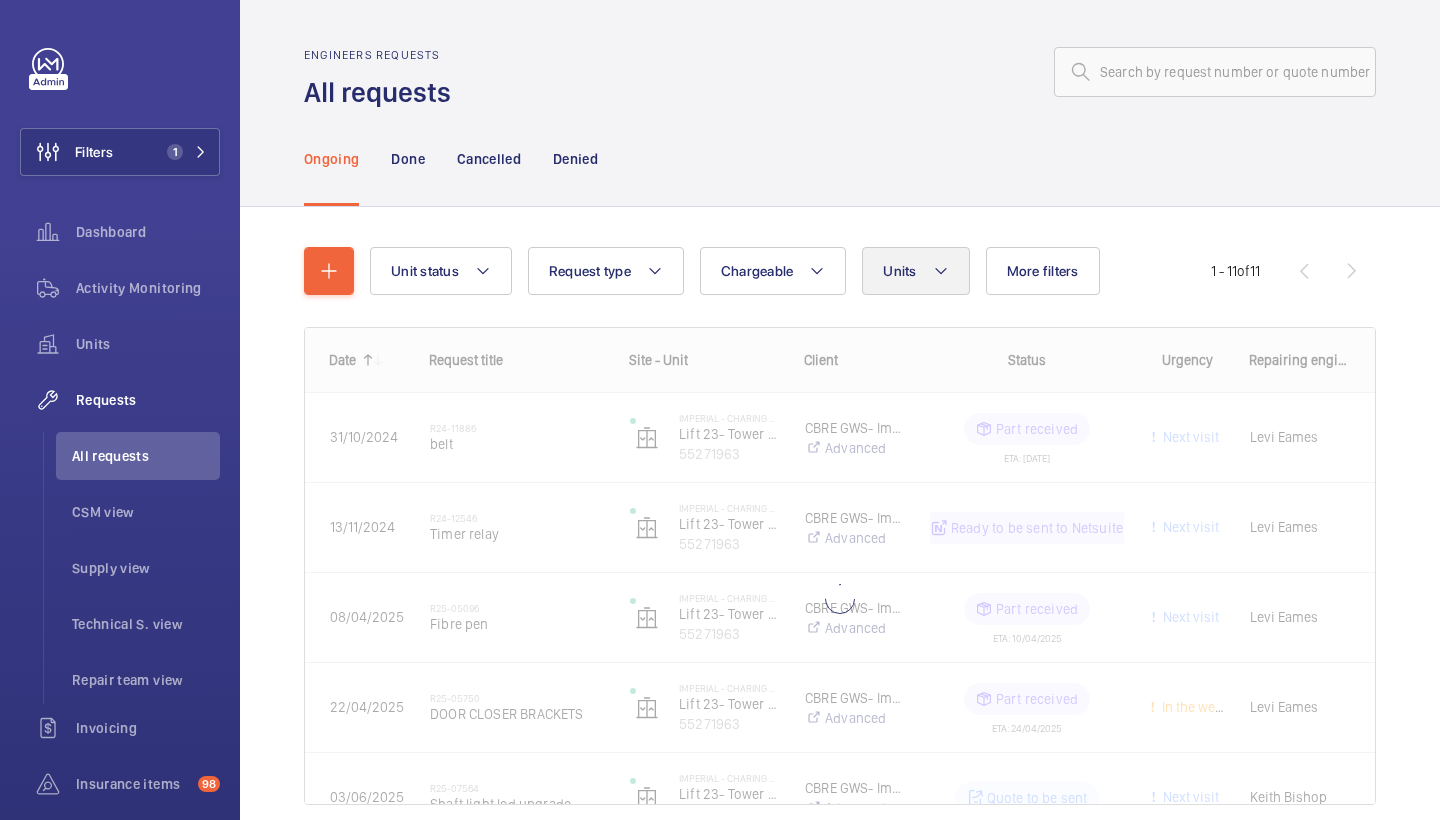 click 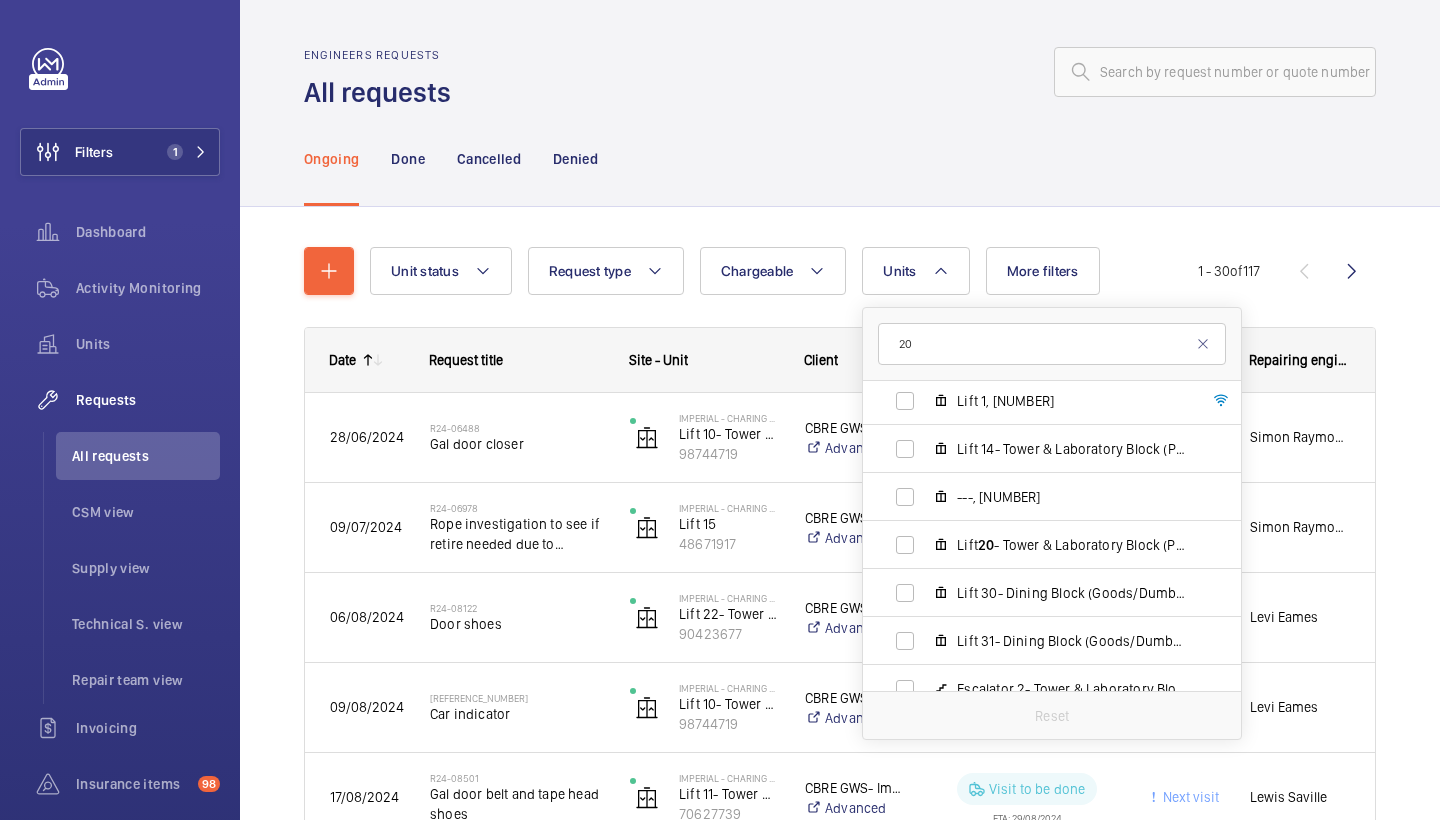 scroll, scrollTop: 544, scrollLeft: 0, axis: vertical 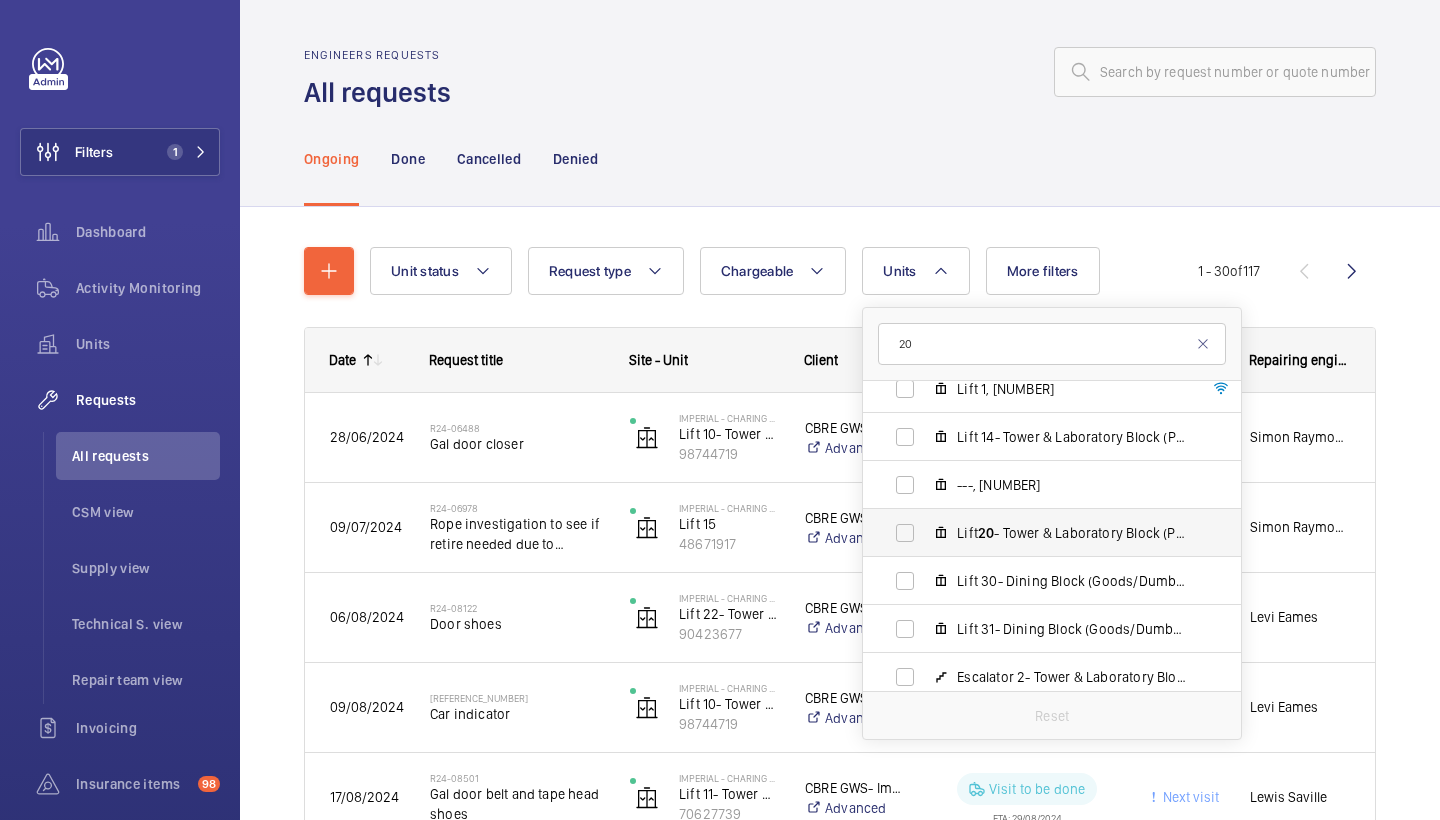 type on "20" 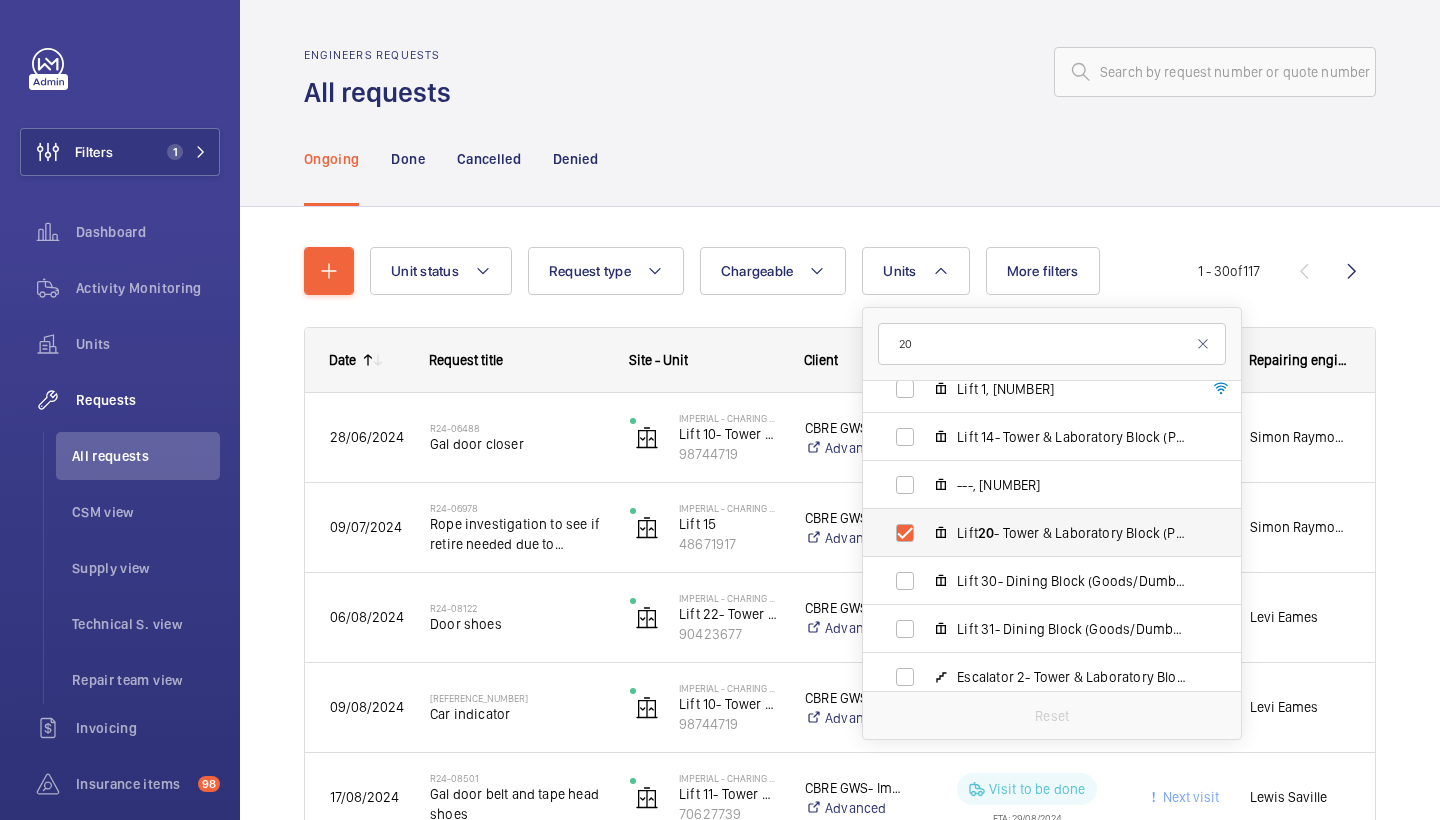checkbox on "true" 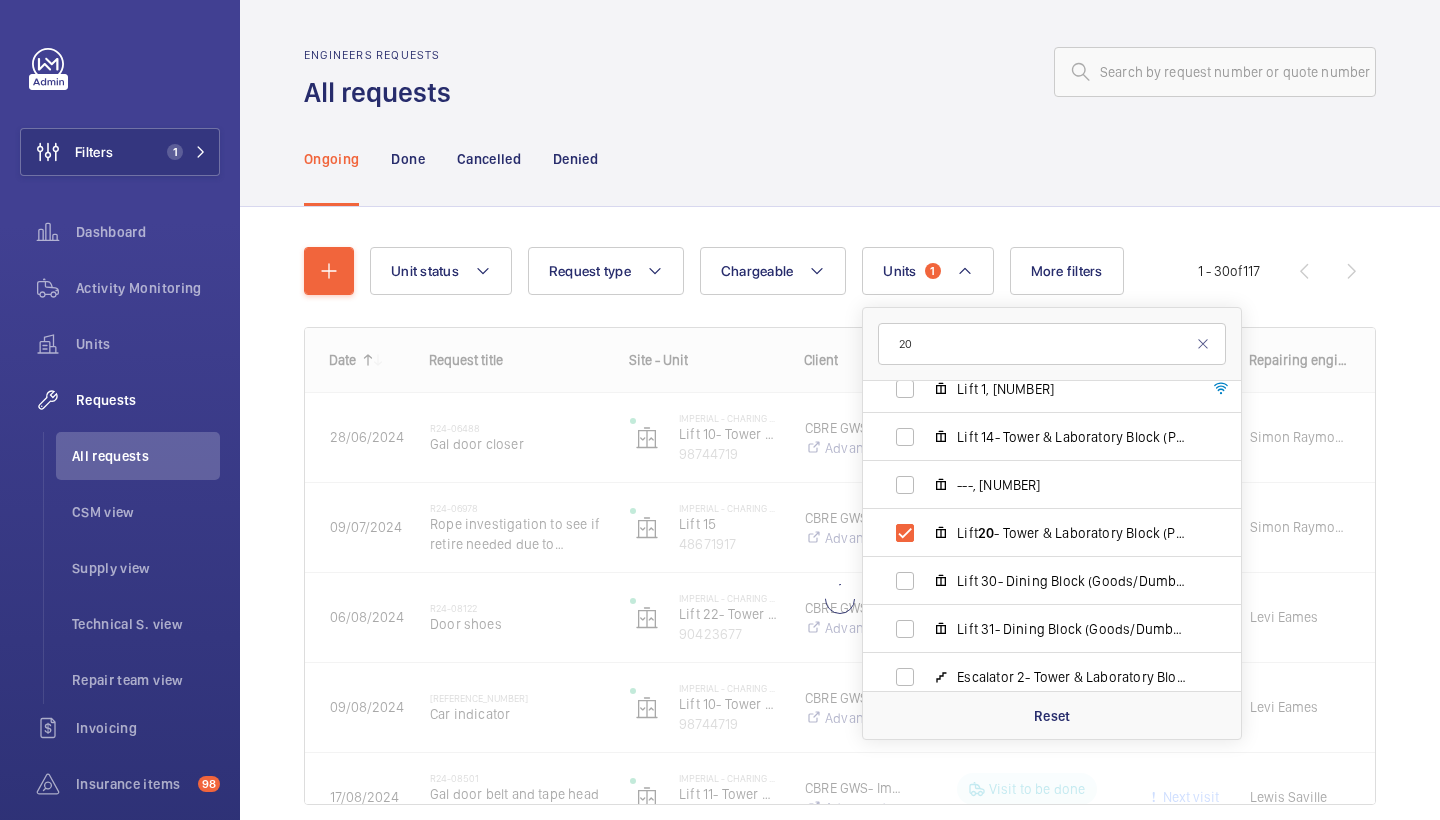 click on "Ongoing Done Cancelled Denied" 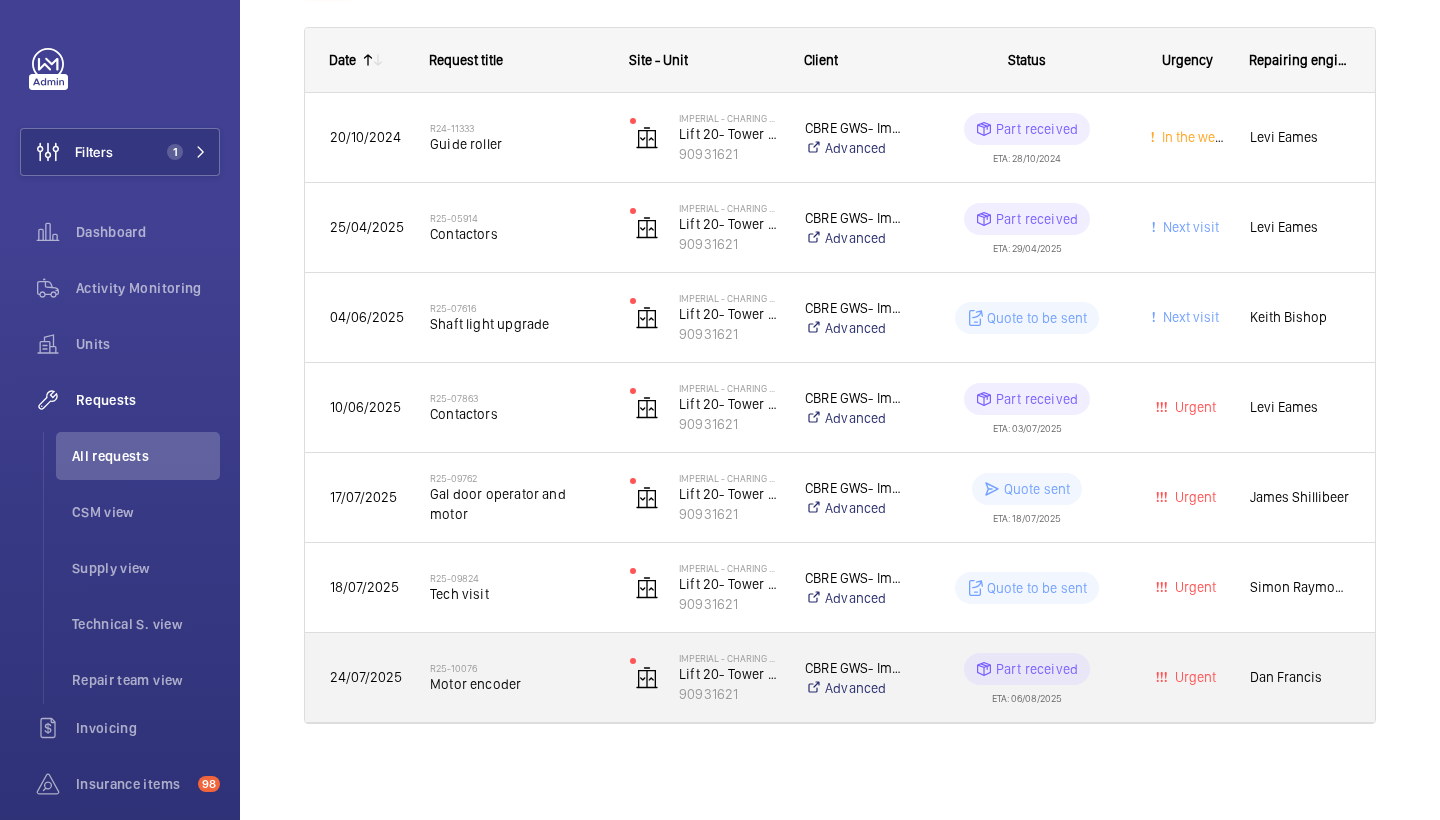 scroll, scrollTop: 300, scrollLeft: 0, axis: vertical 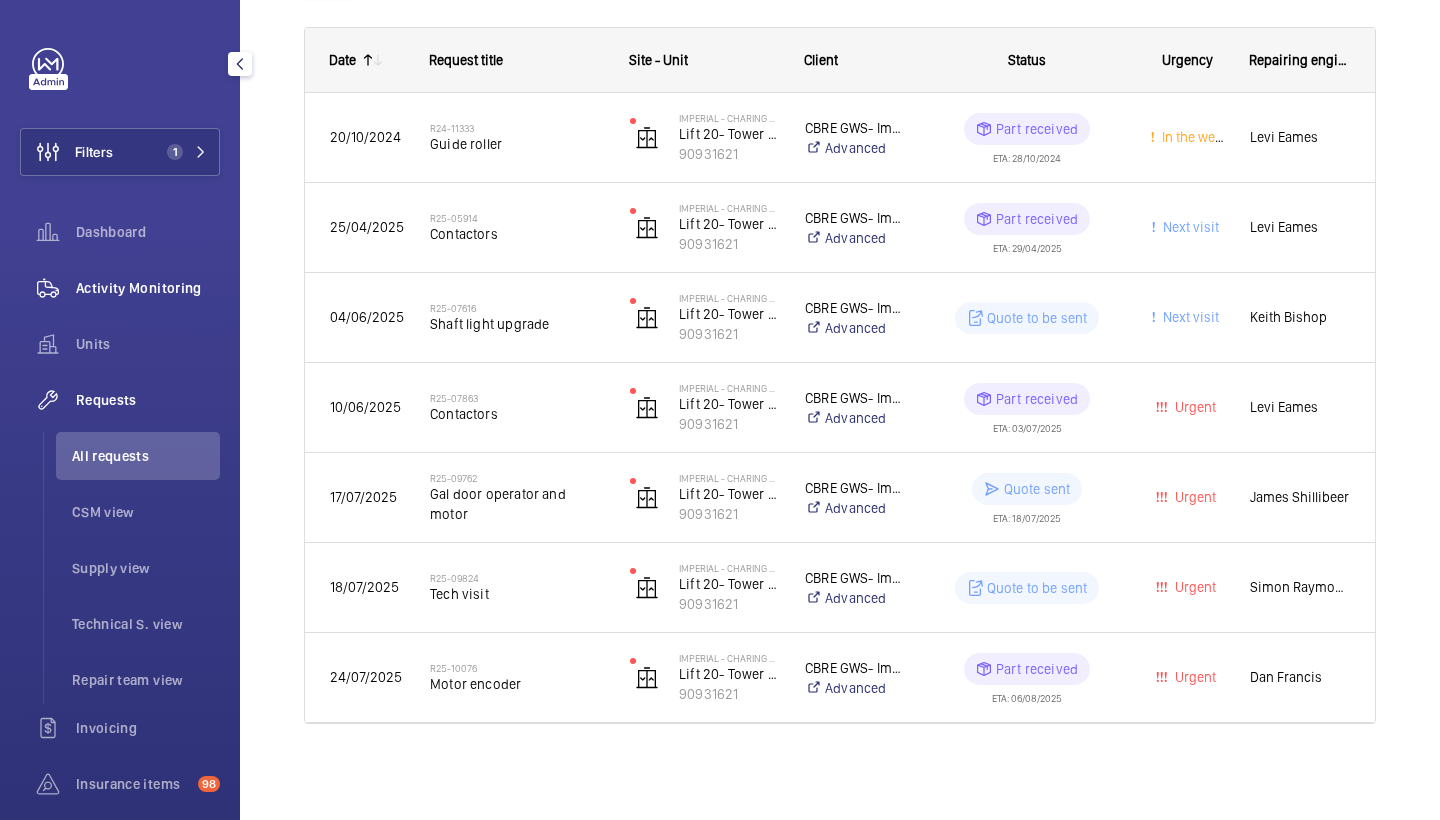 click on "Activity Monitoring" 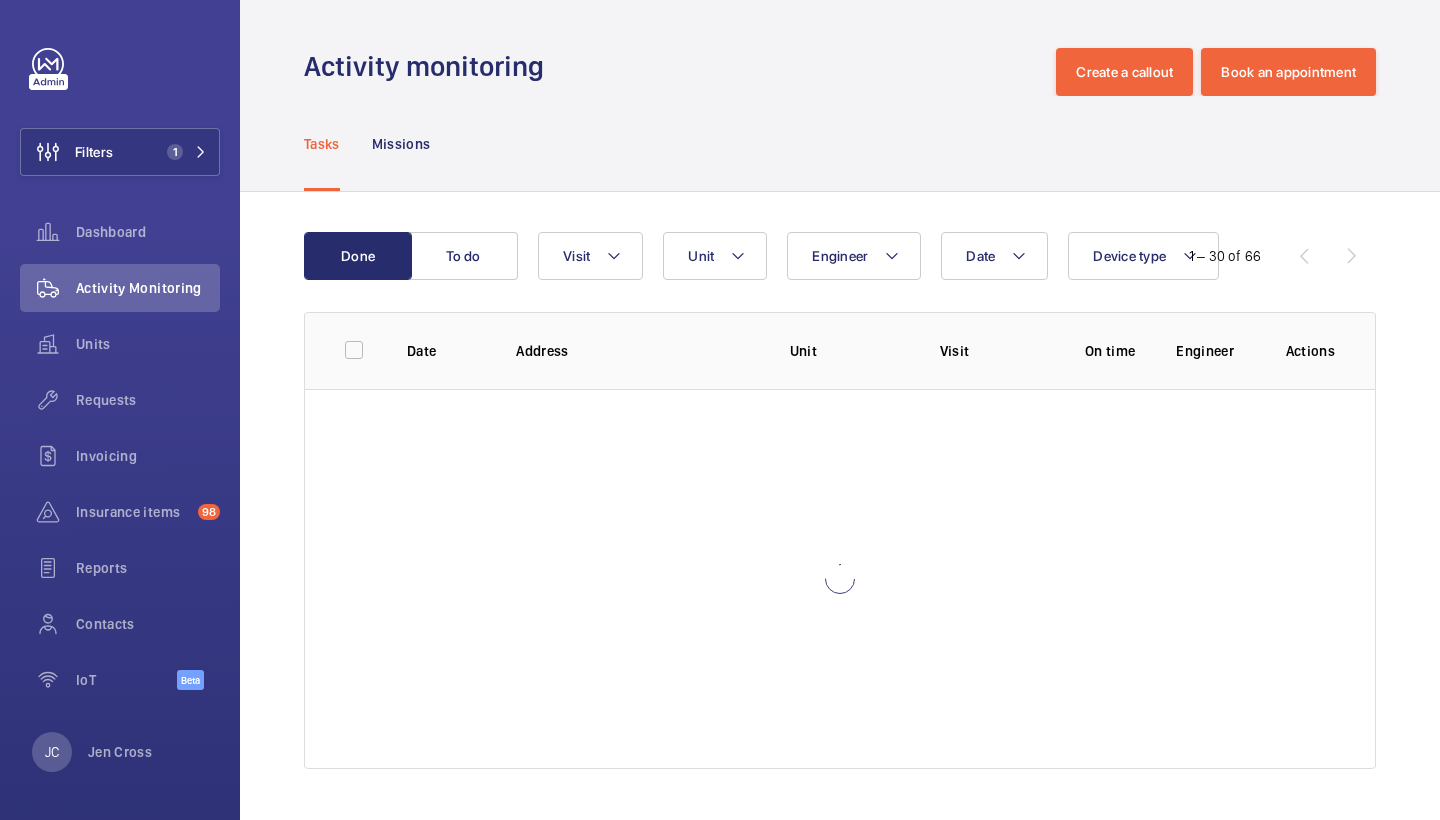 scroll, scrollTop: 0, scrollLeft: 0, axis: both 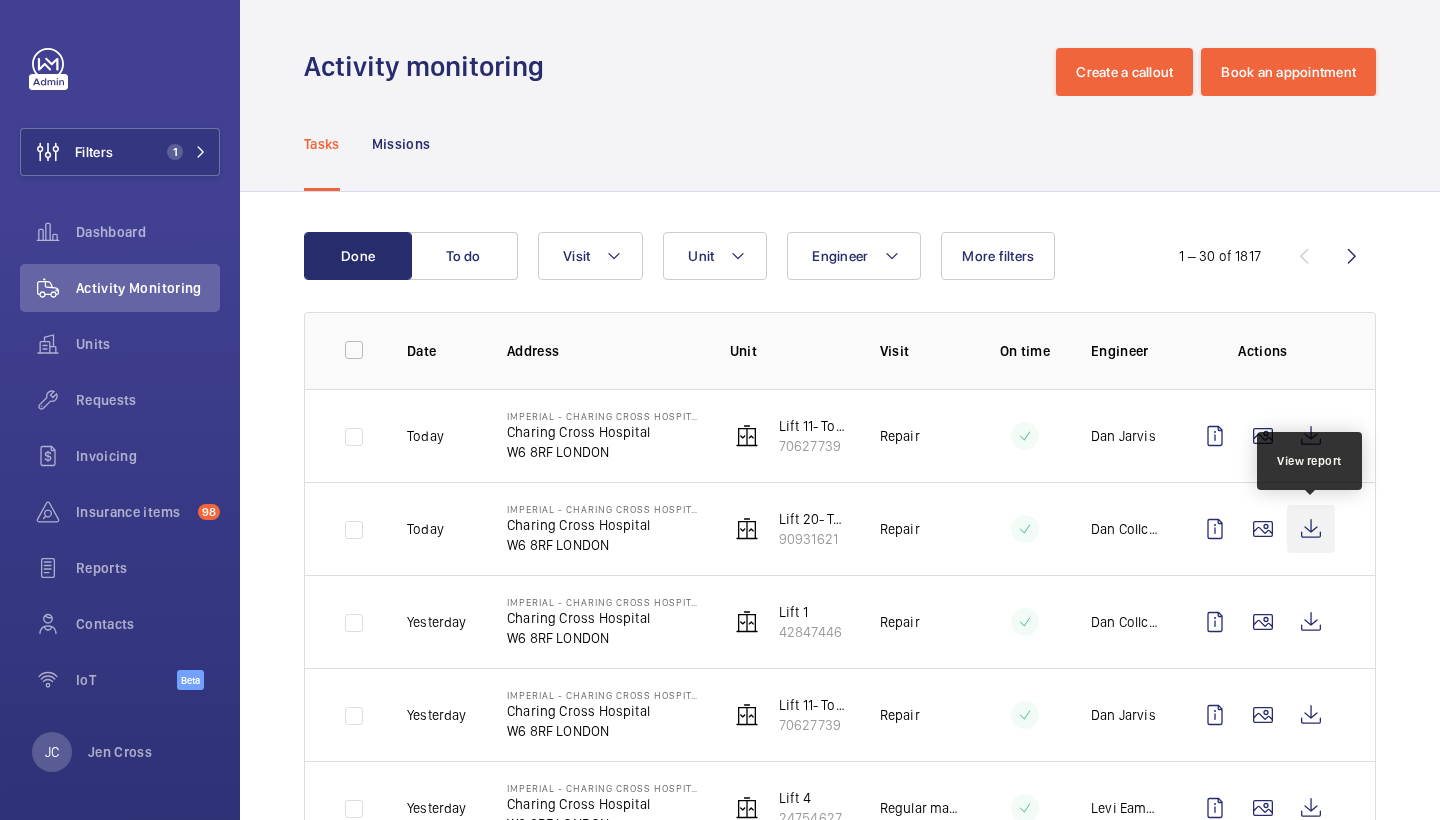 click 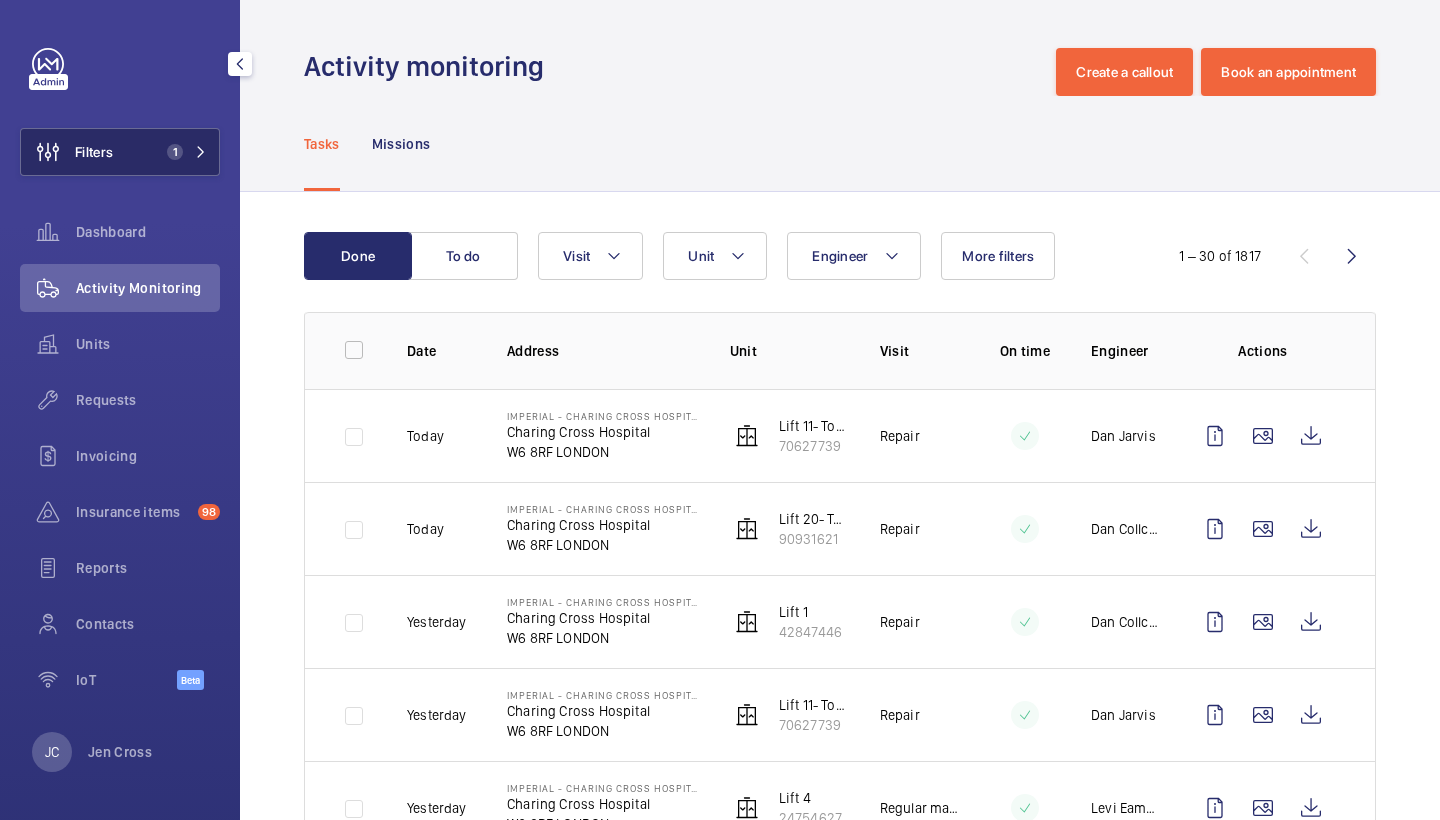 click on "Filters 1" 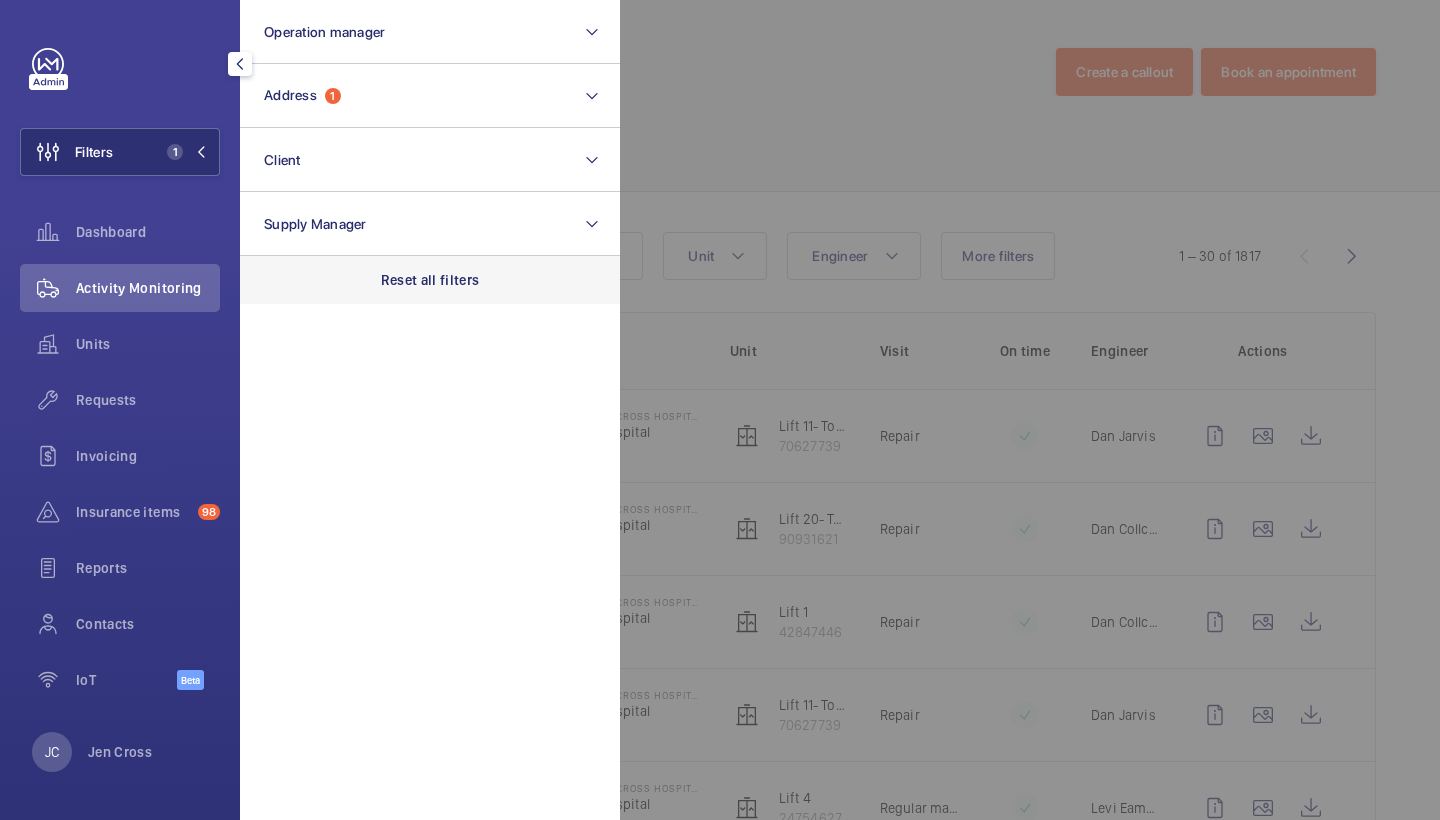 click on "Reset all filters" 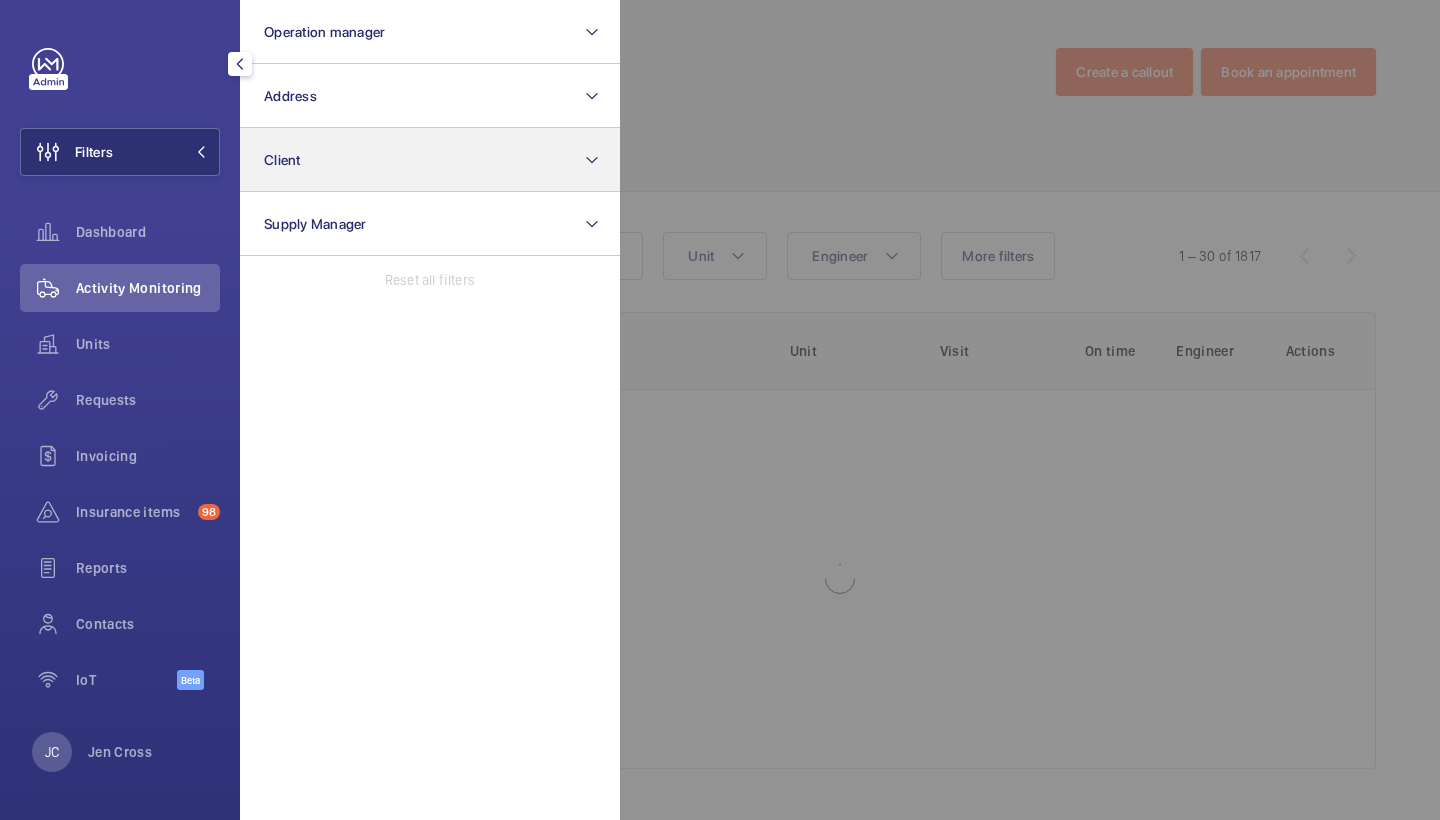 click on "Client" 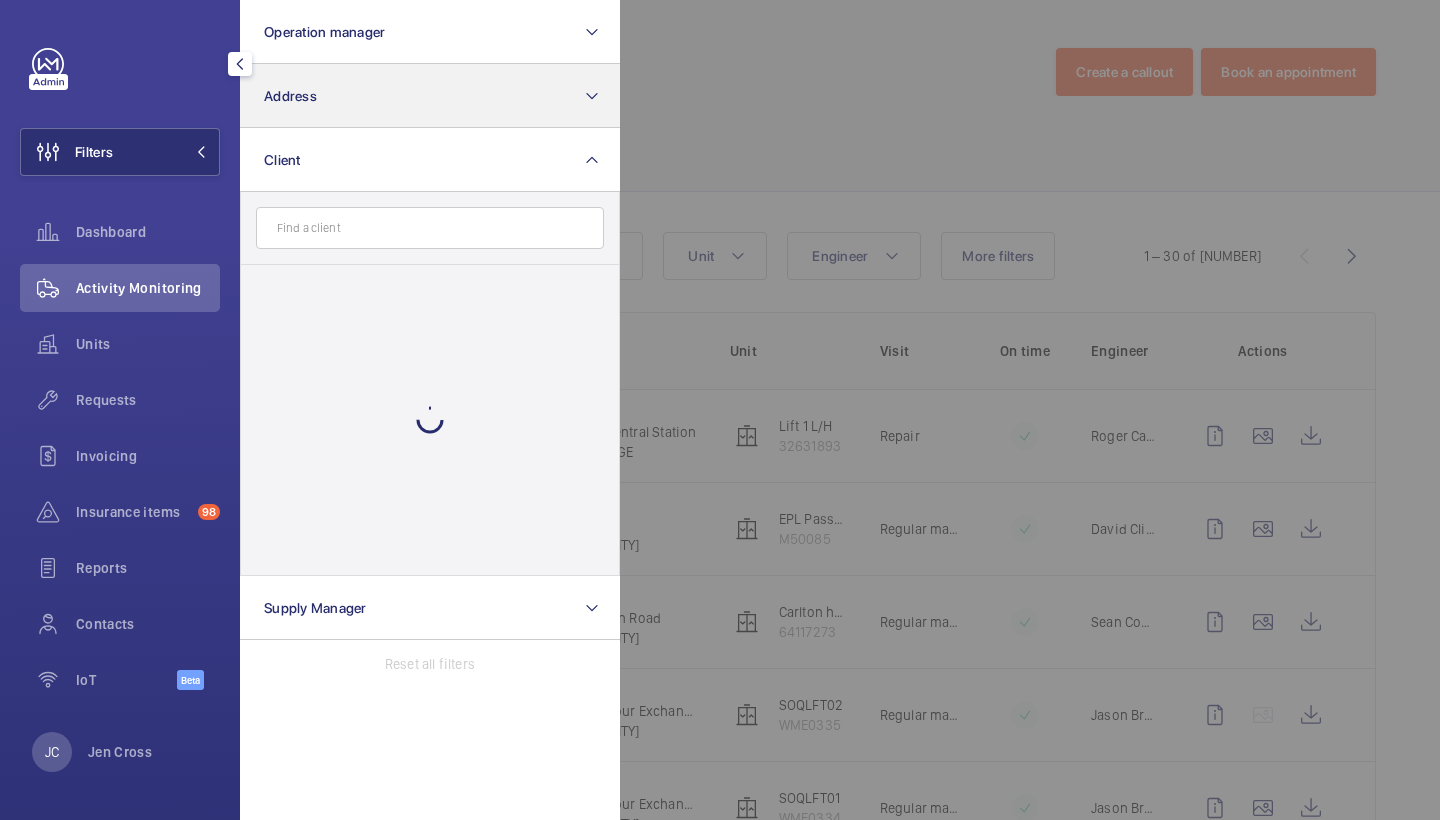 click on "Address" 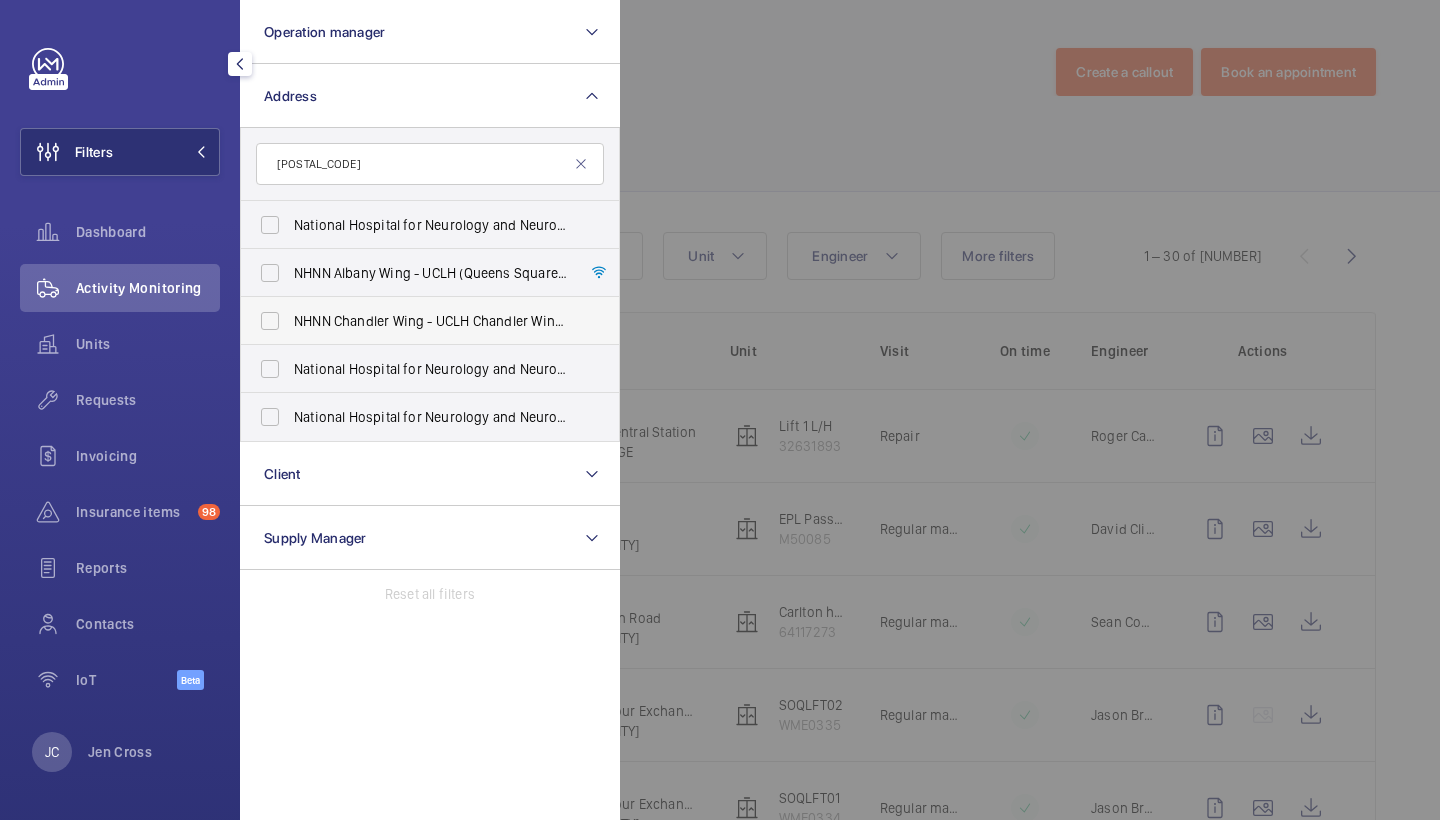 type on "[POSTAL_CODE]" 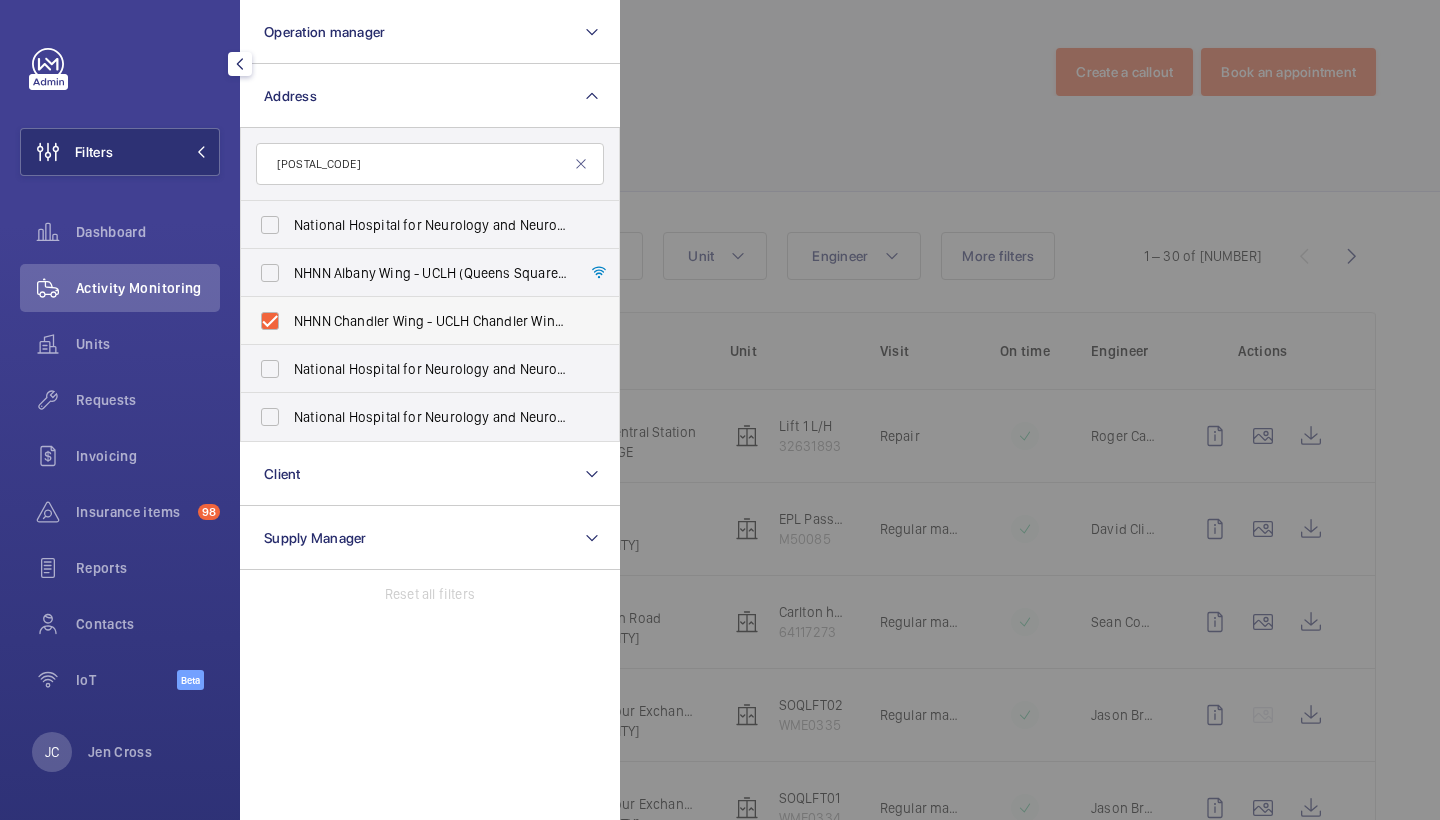 checkbox on "true" 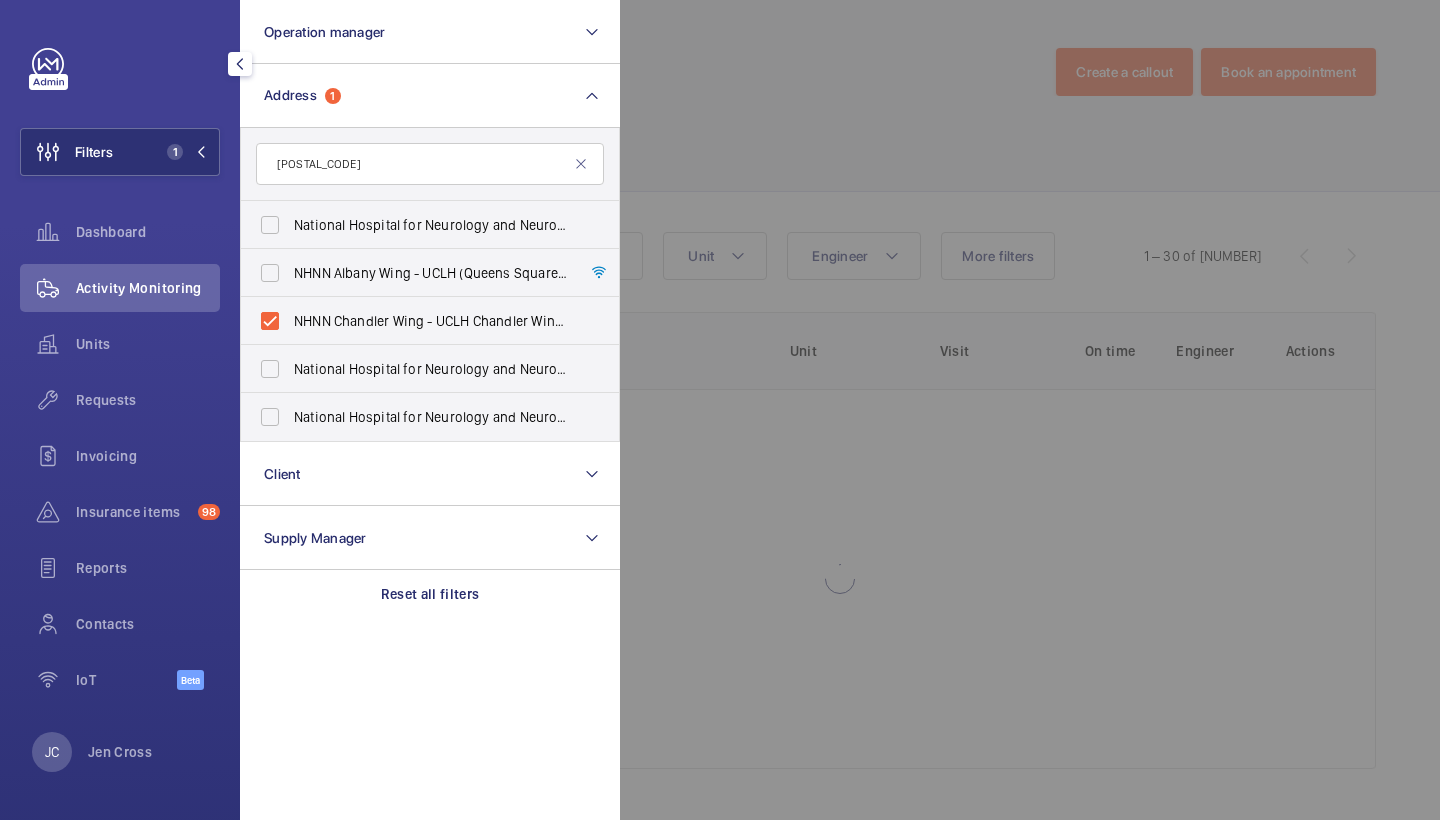 click 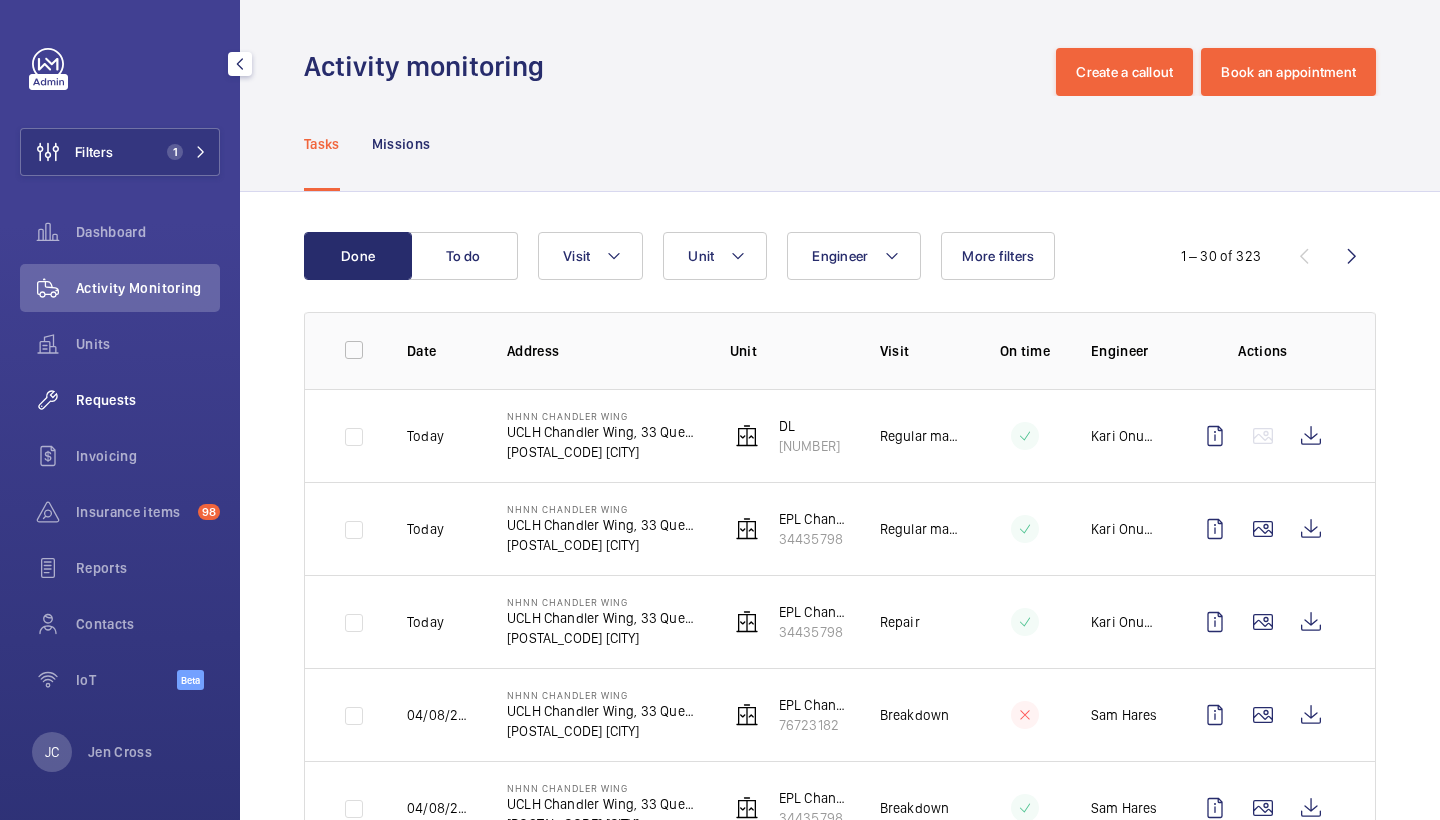 click on "Requests" 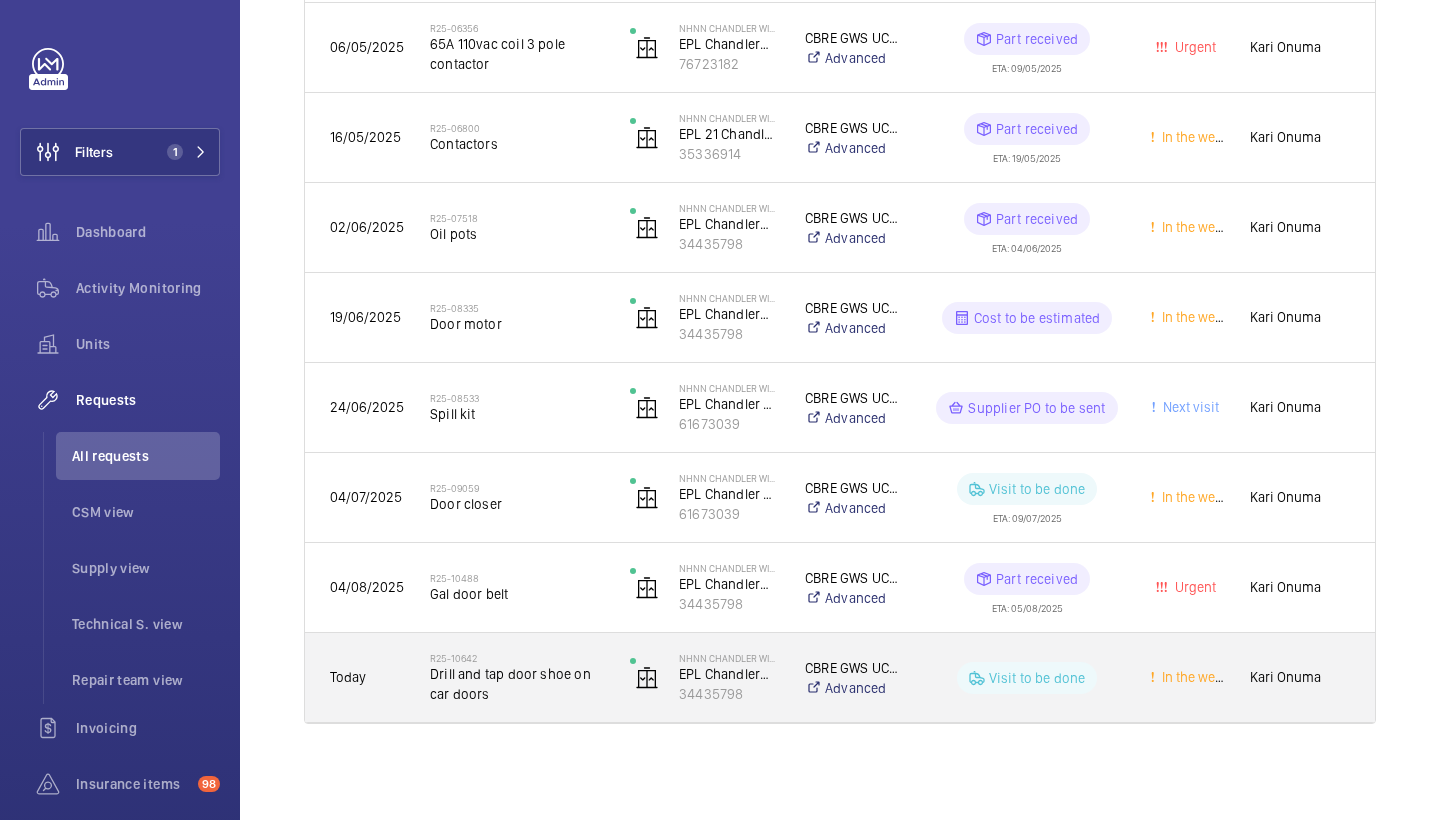 scroll, scrollTop: 1380, scrollLeft: 0, axis: vertical 